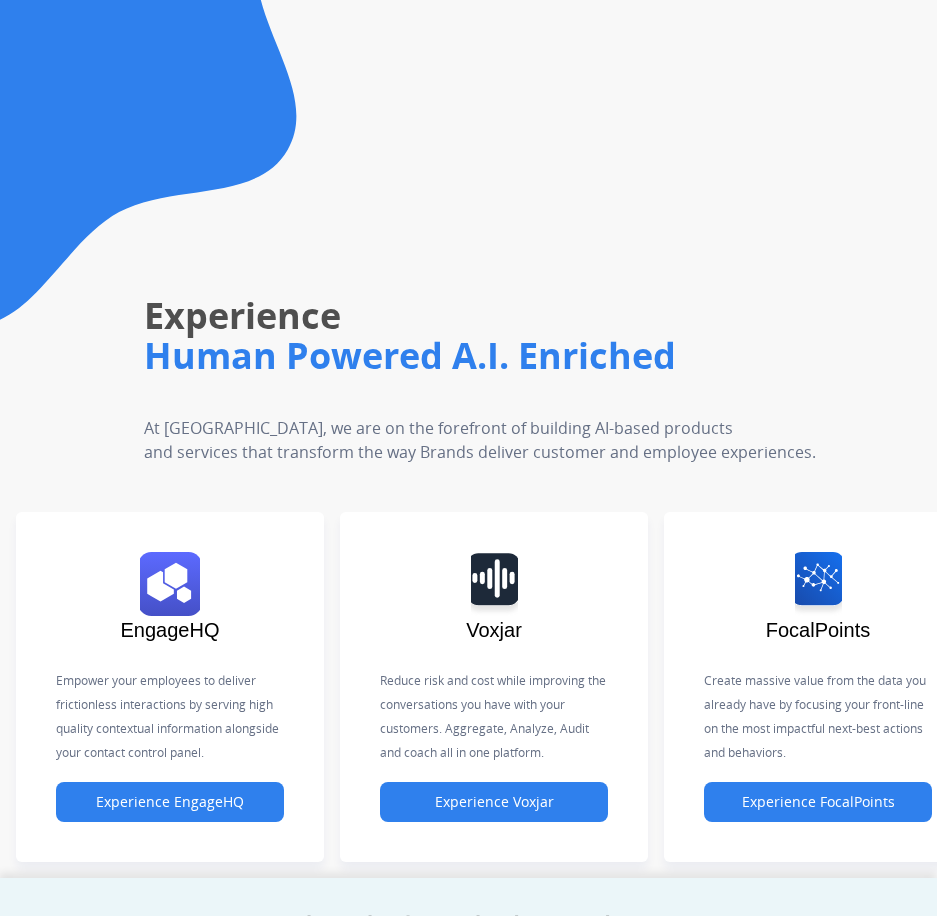 scroll, scrollTop: 0, scrollLeft: 0, axis: both 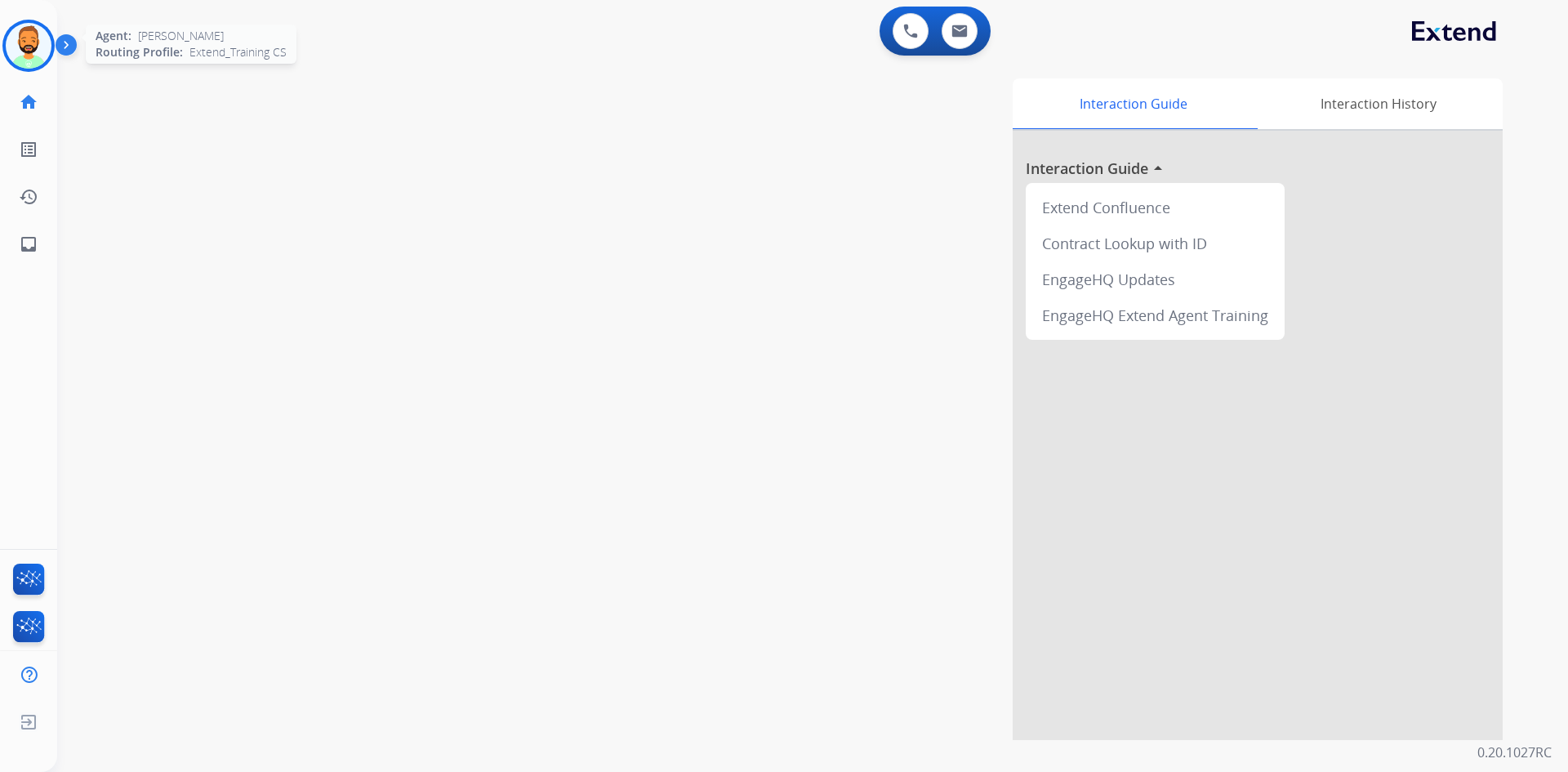 click at bounding box center (29, 46) 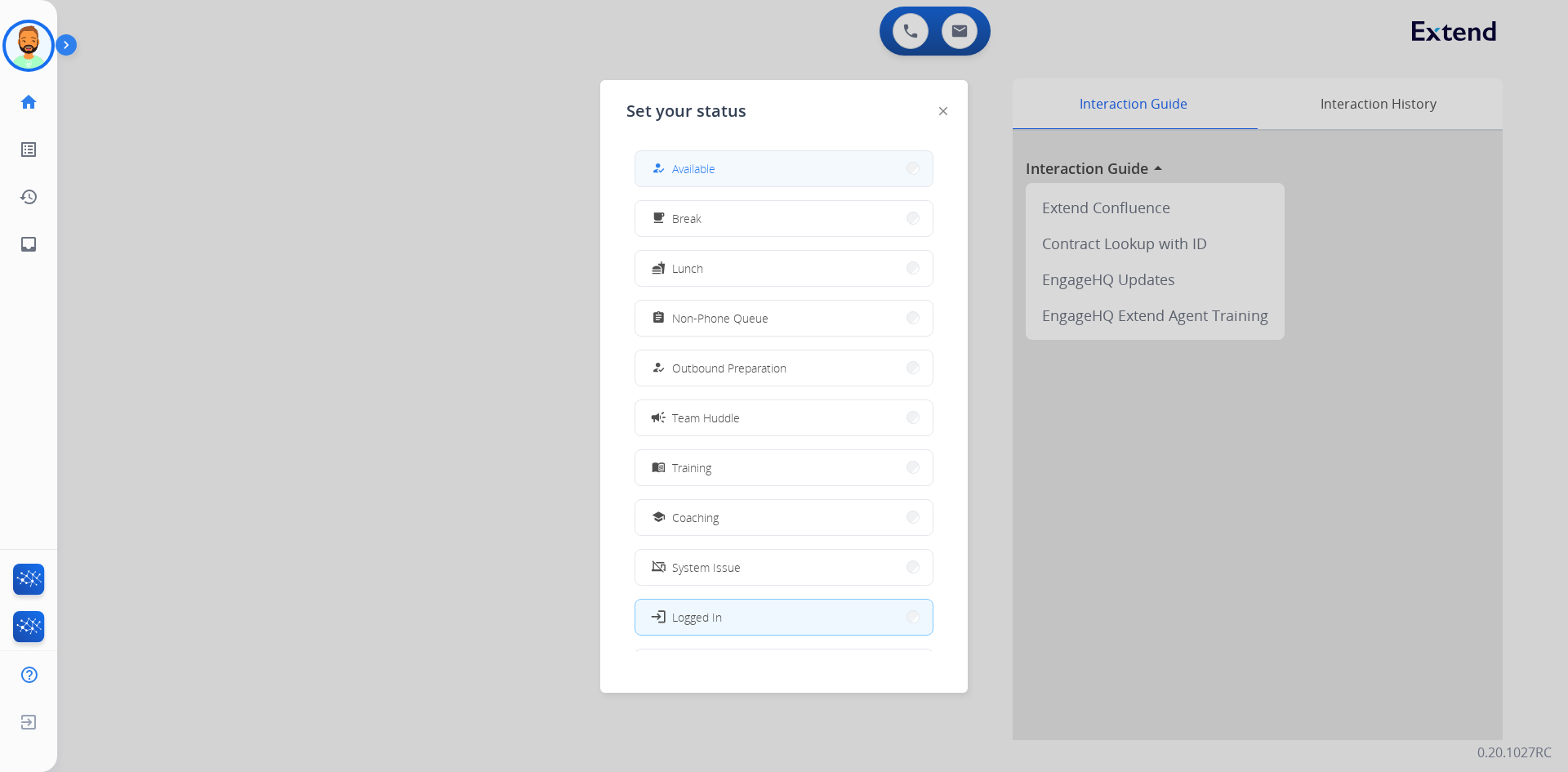 click on "how_to_reg Available" at bounding box center (784, 168) 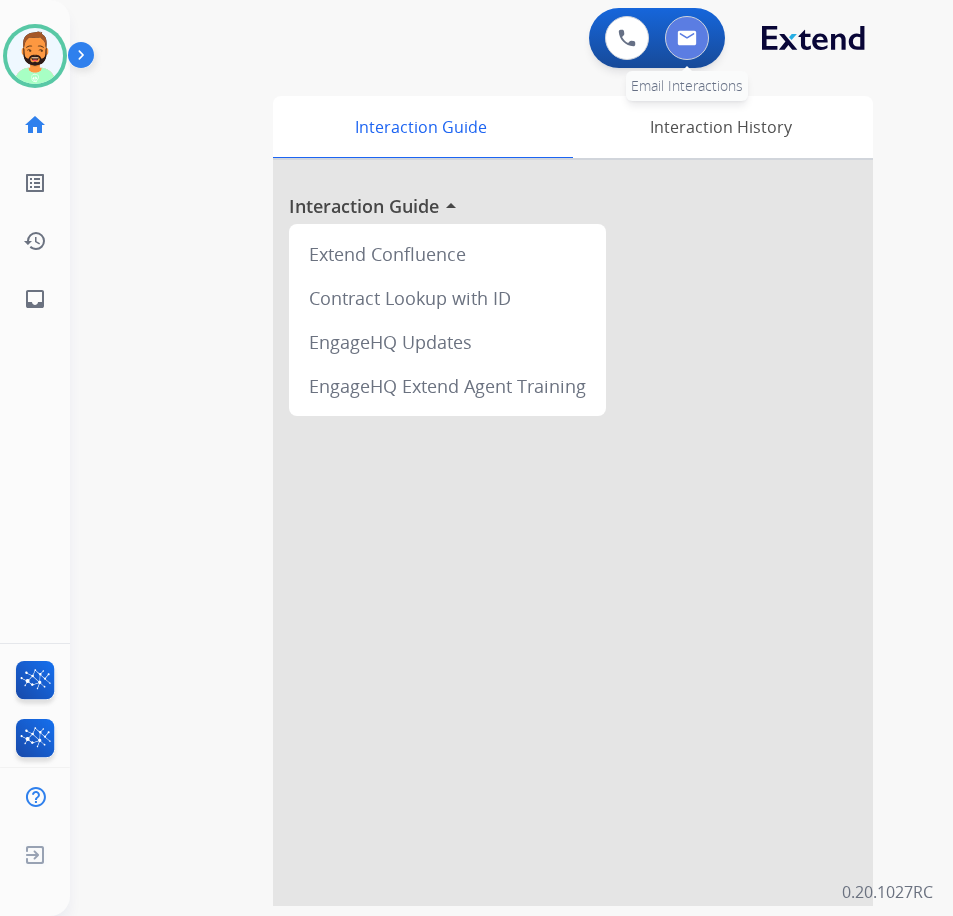 click at bounding box center (687, 38) 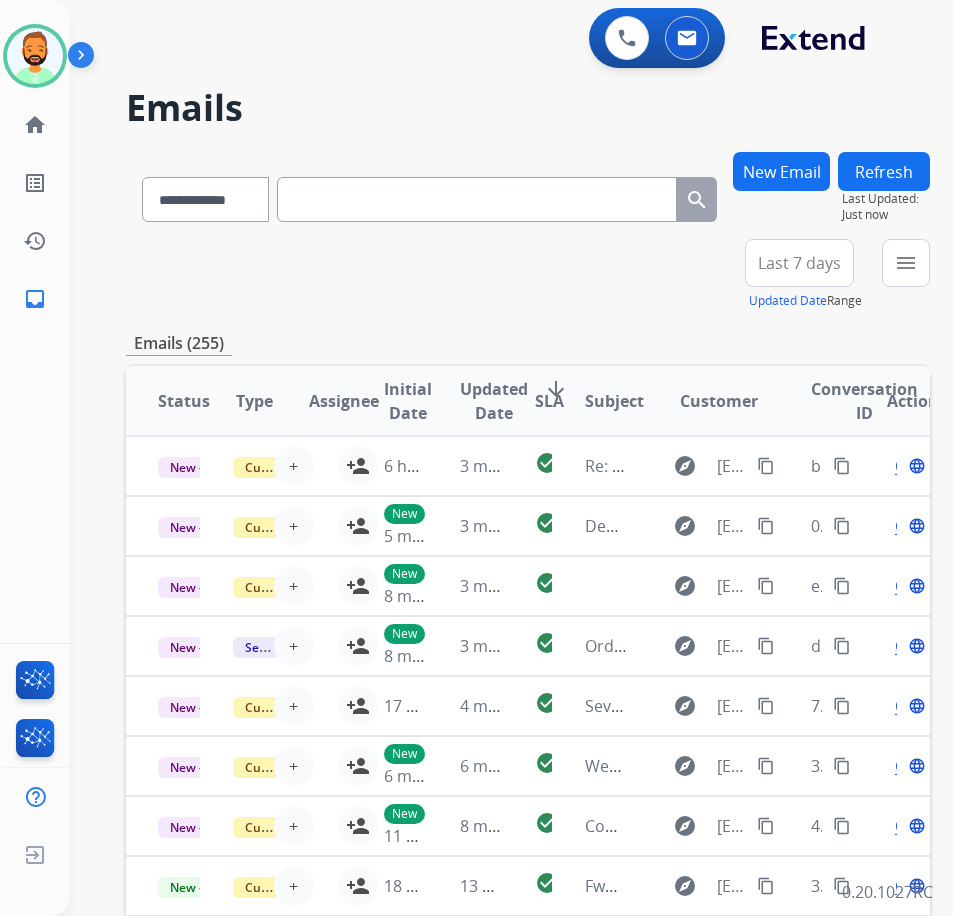 click on "Last 7 days" at bounding box center (799, 263) 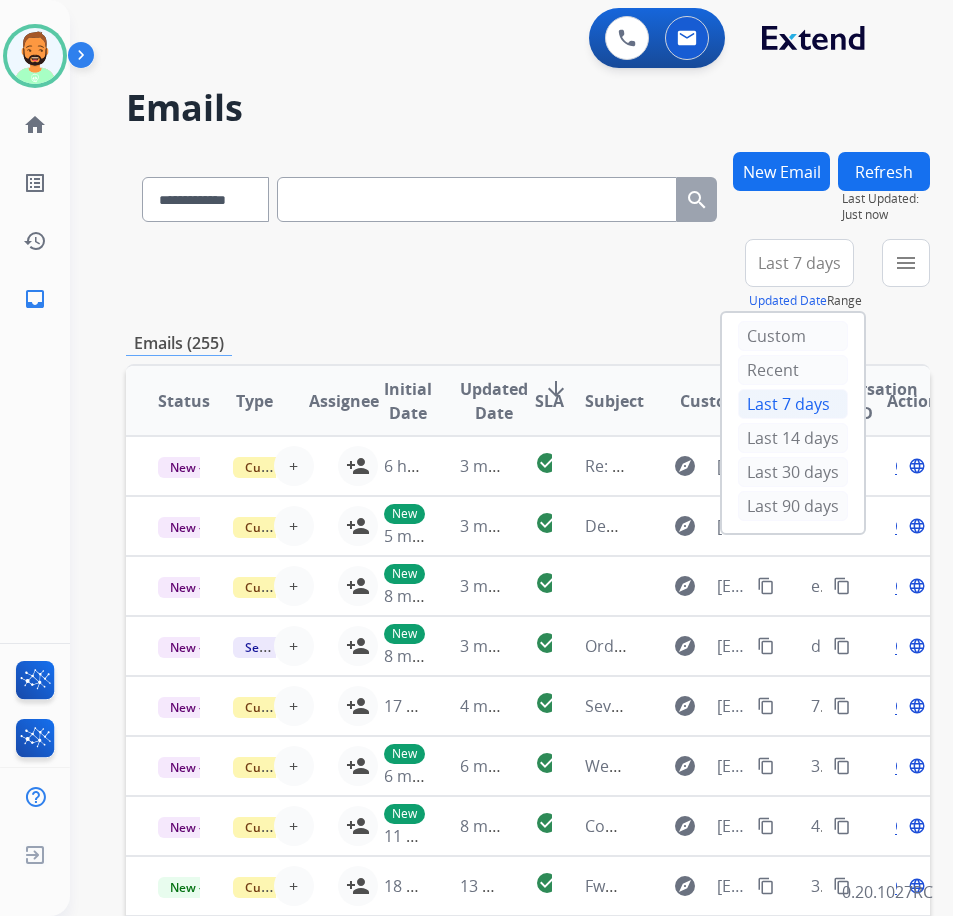 click on "Last 90 days" at bounding box center [793, 506] 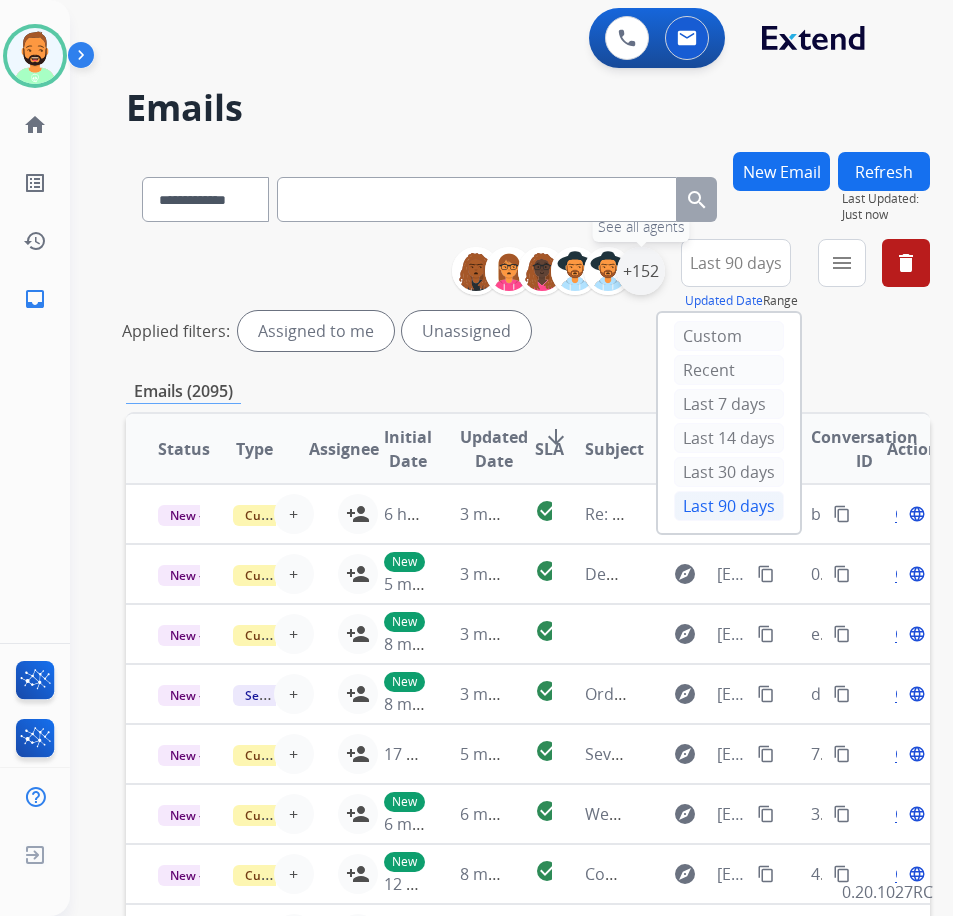 click on "+152" at bounding box center [641, 271] 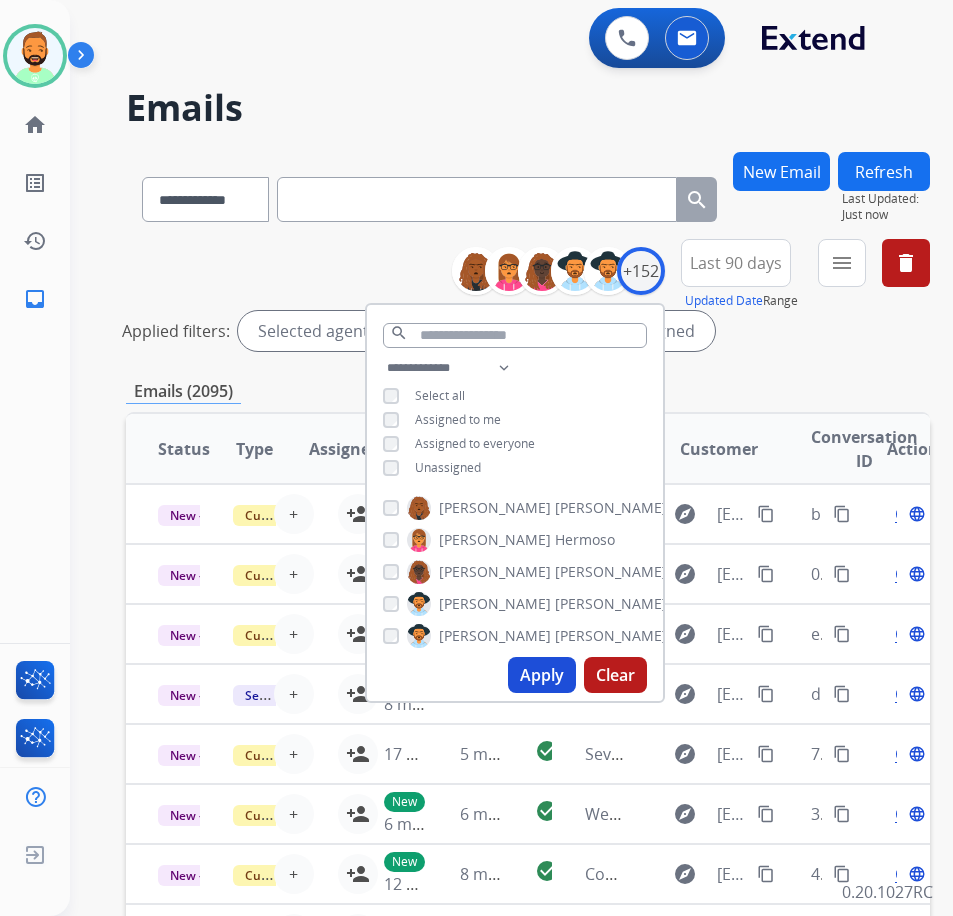 click on "Unassigned" at bounding box center [448, 467] 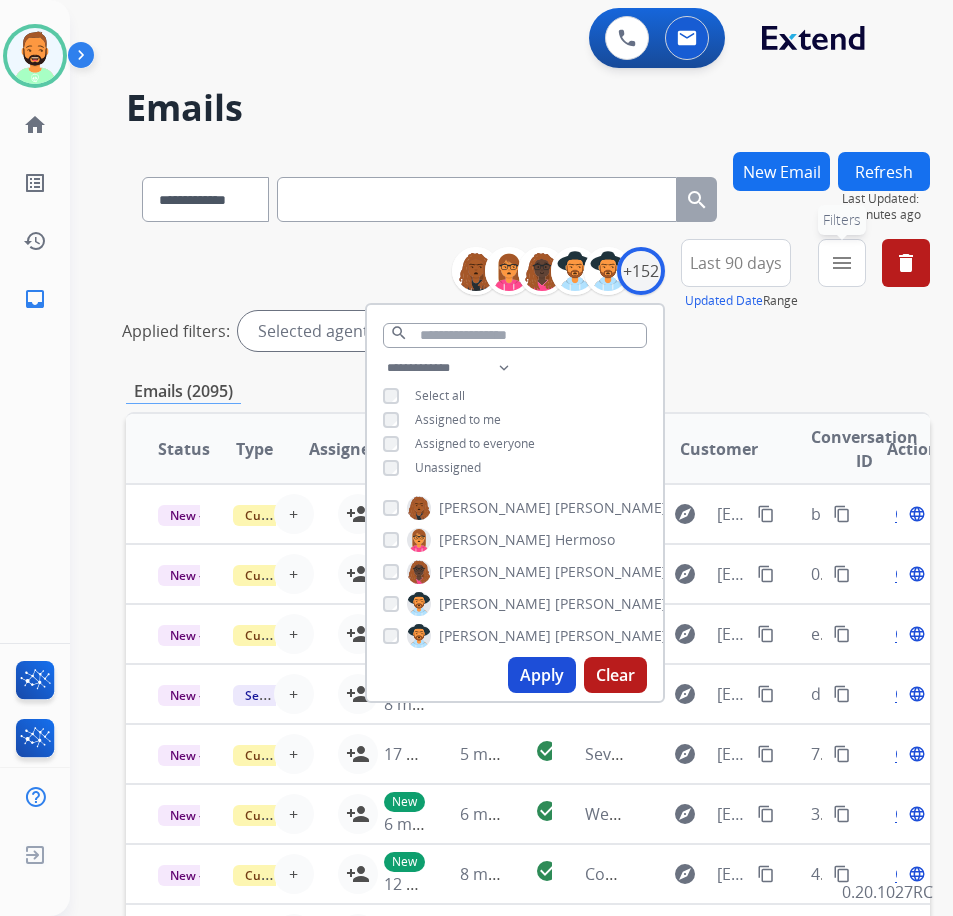 click on "menu  Filters" at bounding box center [842, 263] 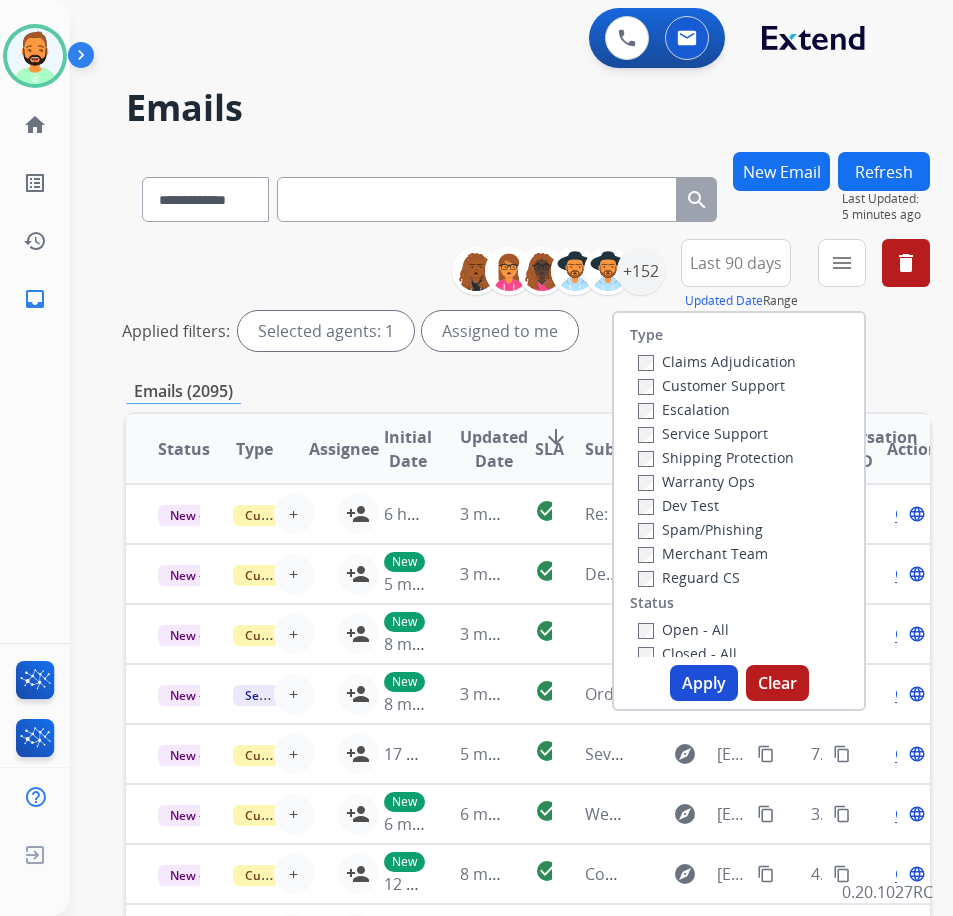 click on "Customer Support" at bounding box center (711, 385) 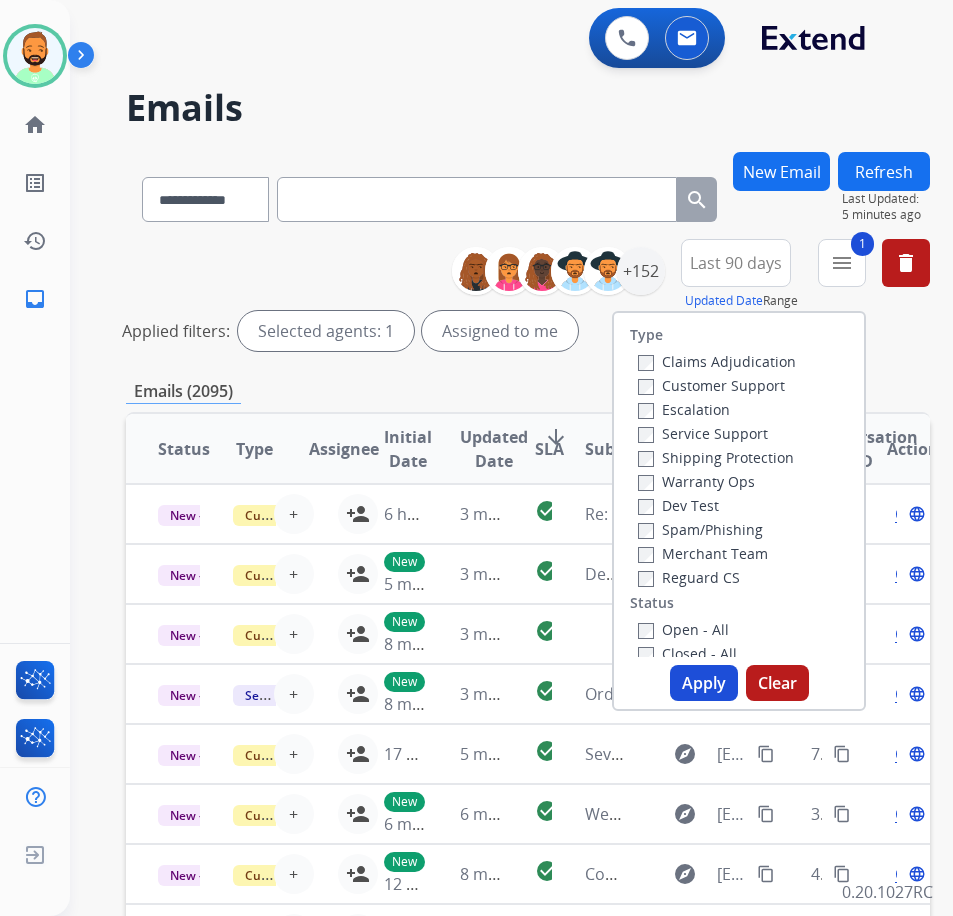 click on "Shipping Protection" at bounding box center [716, 457] 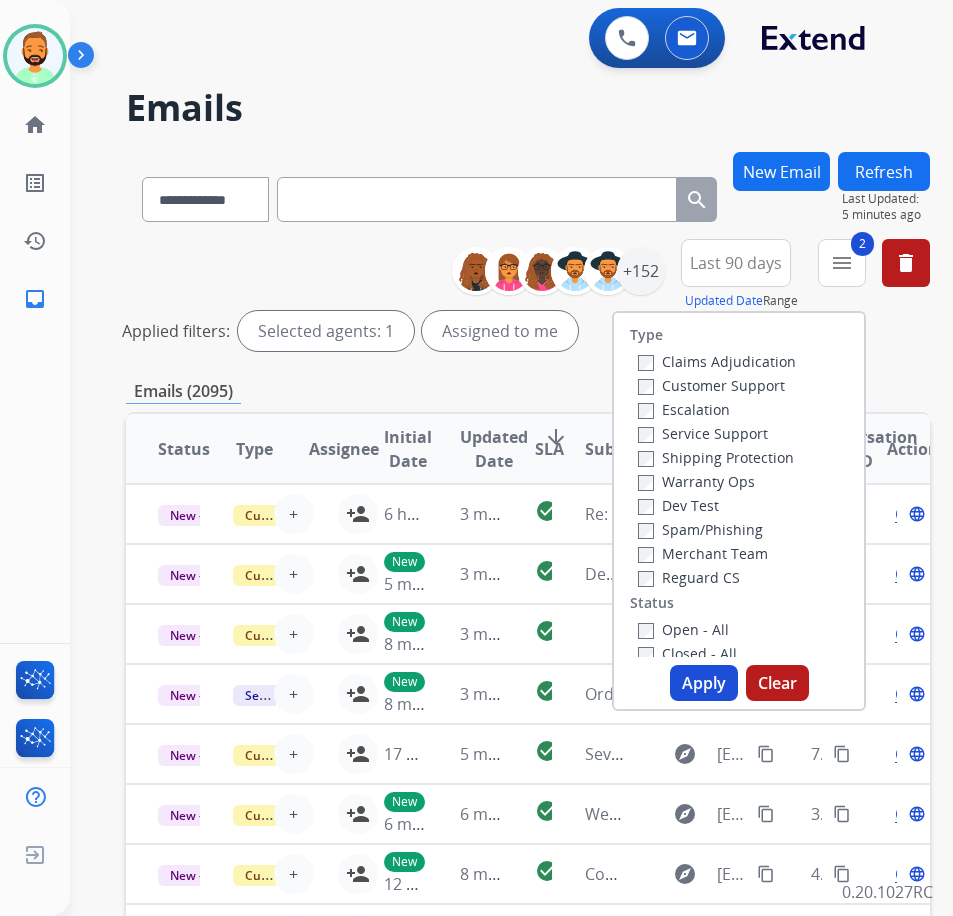 click on "Reguard CS" at bounding box center (689, 577) 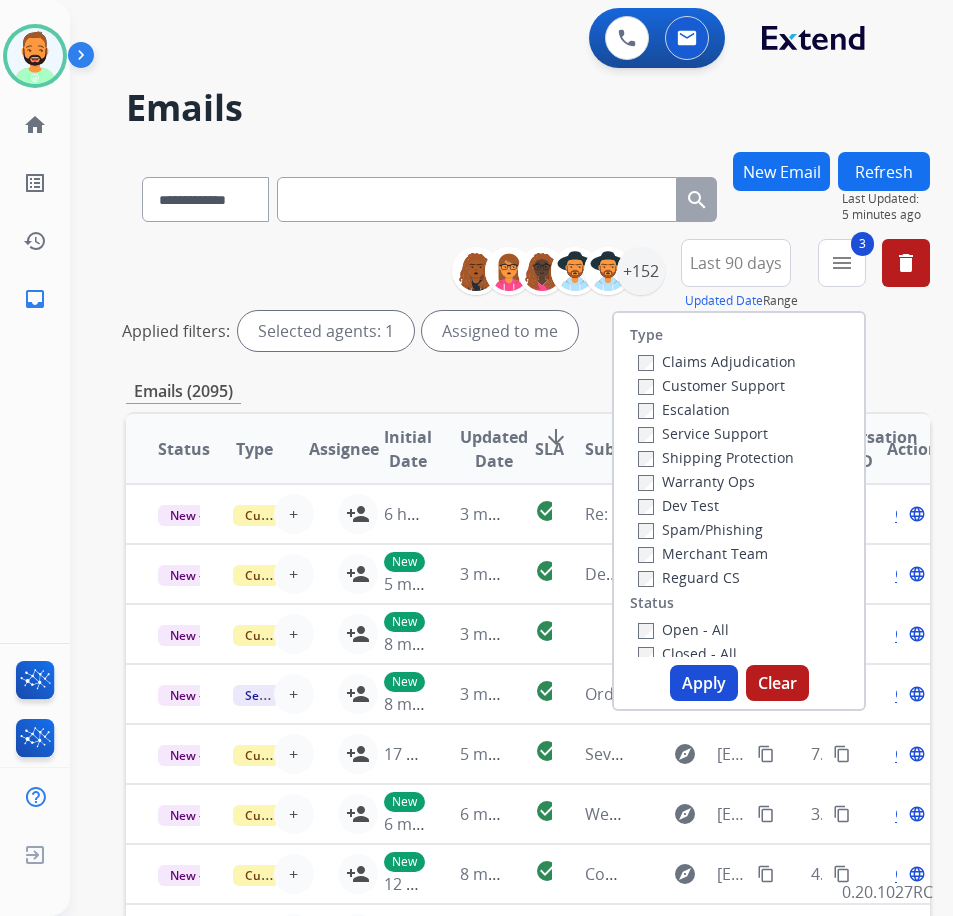 click on "Open - All" at bounding box center (683, 629) 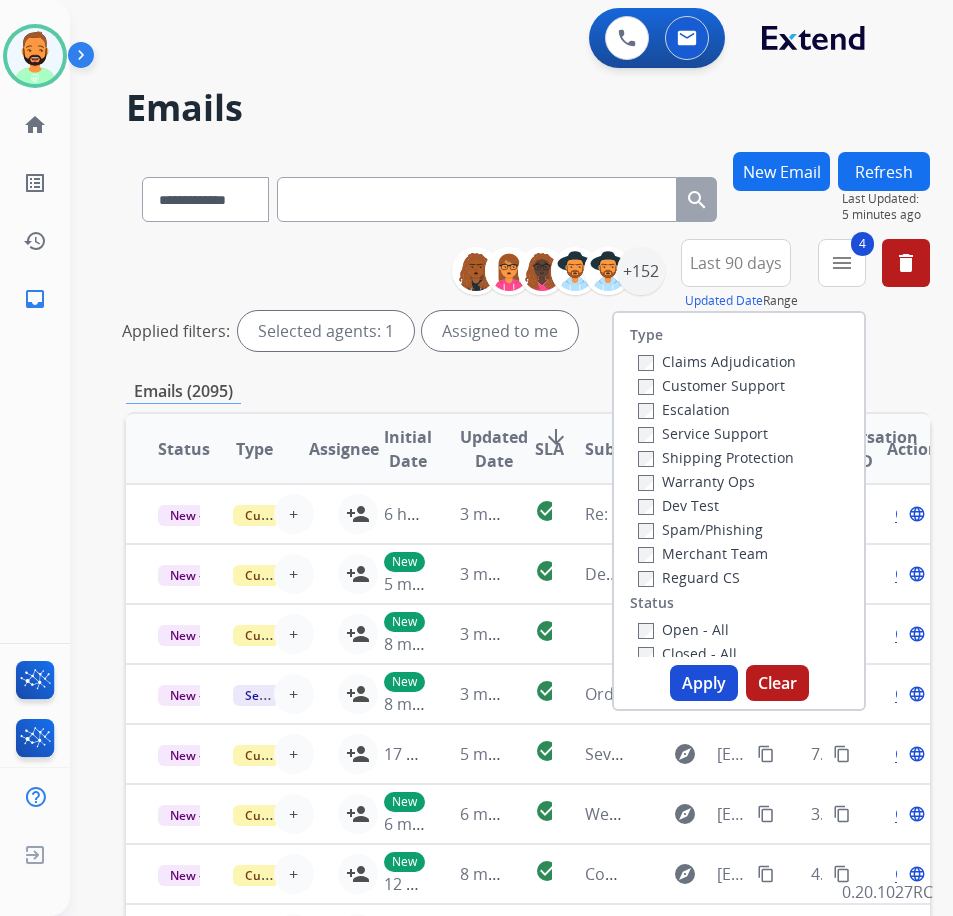 click on "Apply" at bounding box center (704, 683) 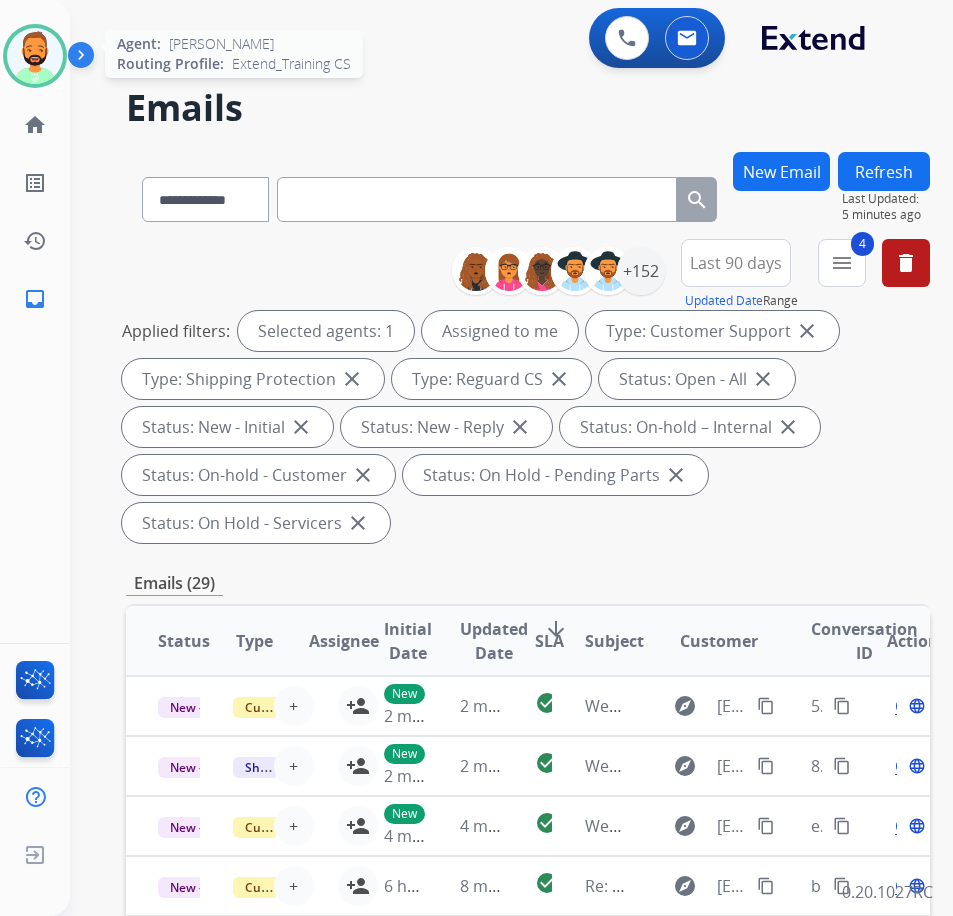 click at bounding box center [35, 56] 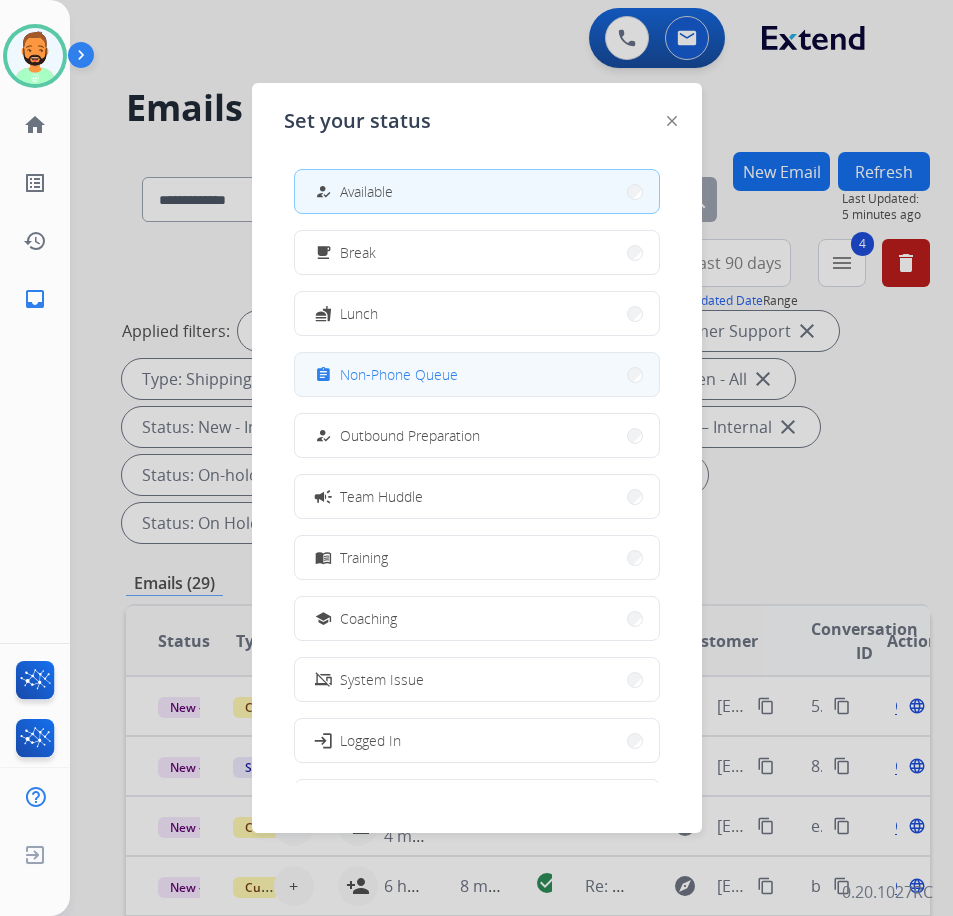 click on "assignment Non-Phone Queue" at bounding box center (477, 374) 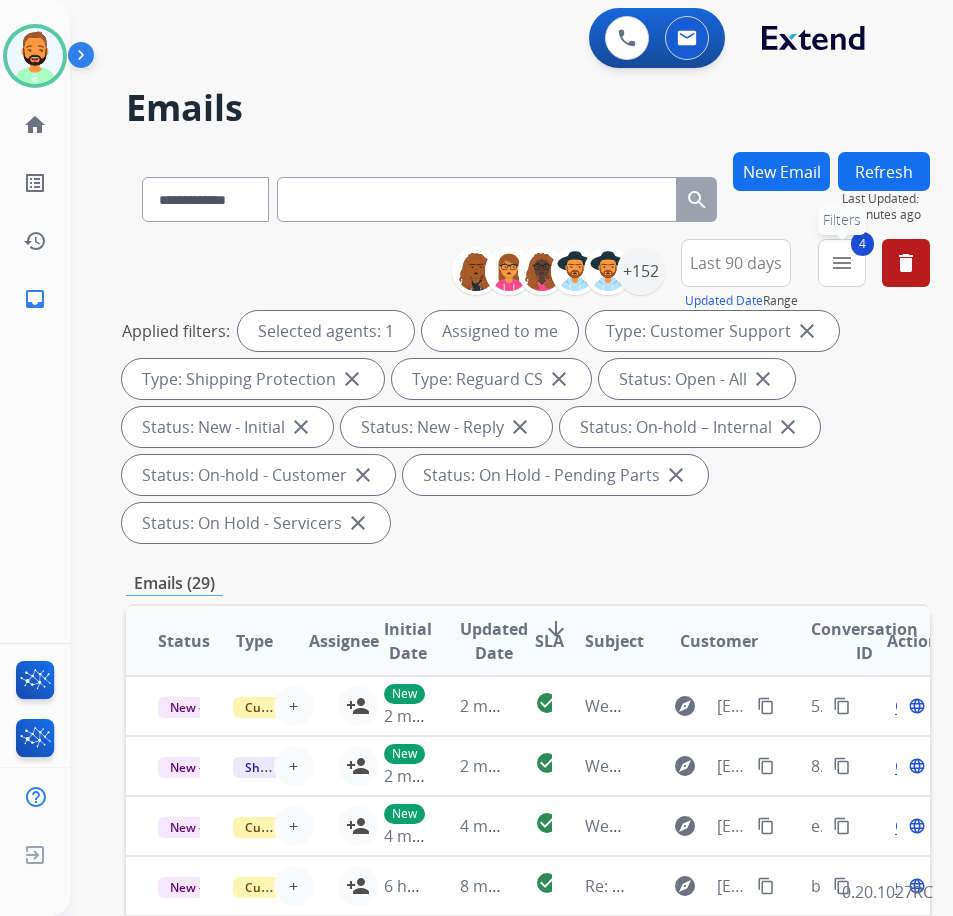 click on "menu" at bounding box center (842, 263) 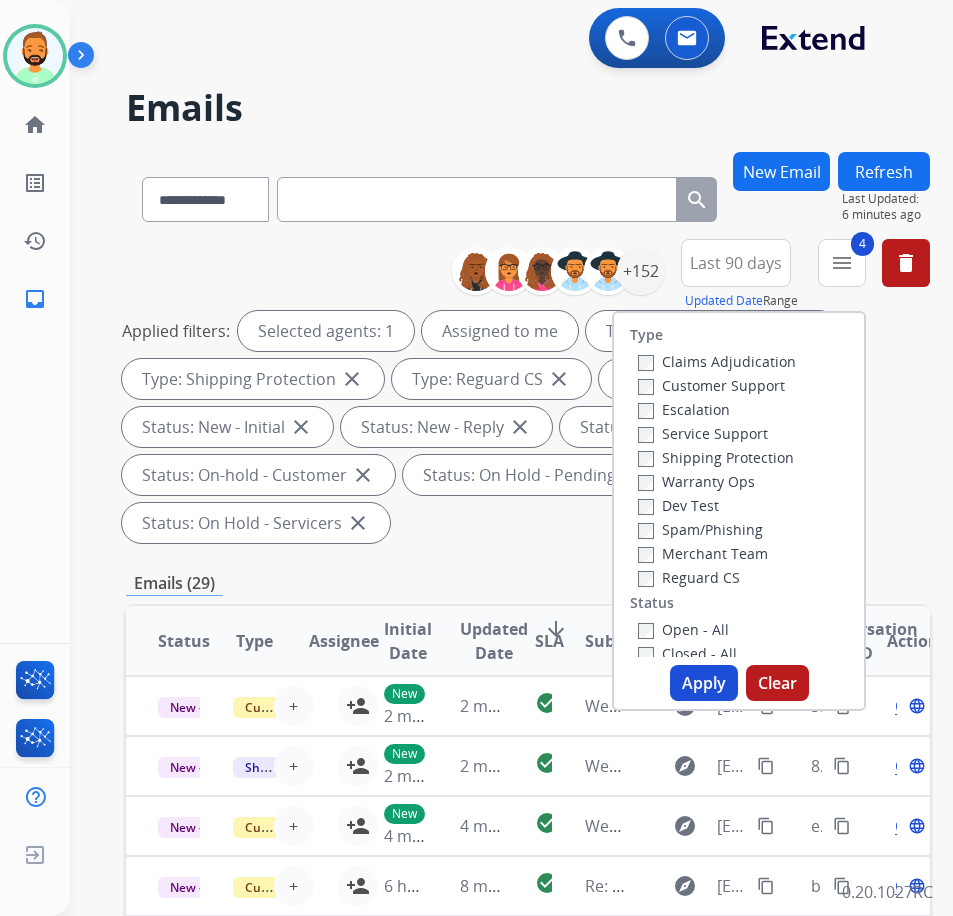 click on "Reguard CS" at bounding box center [689, 577] 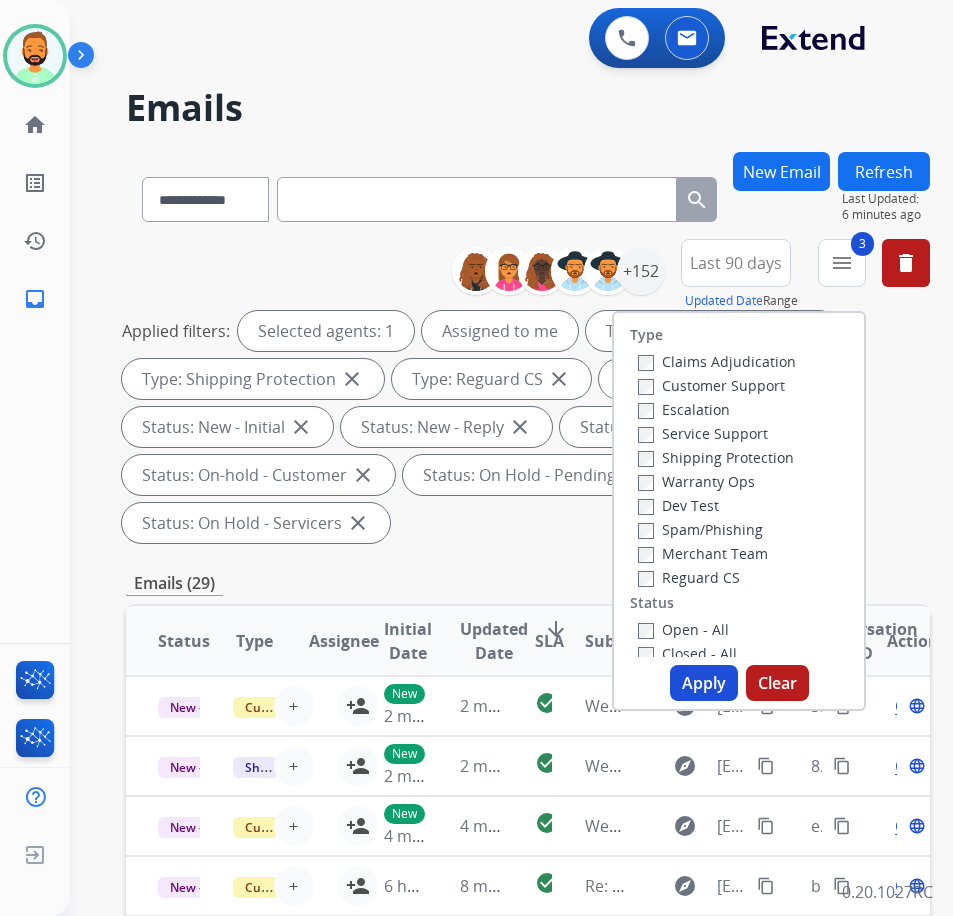 click on "Apply" at bounding box center (704, 683) 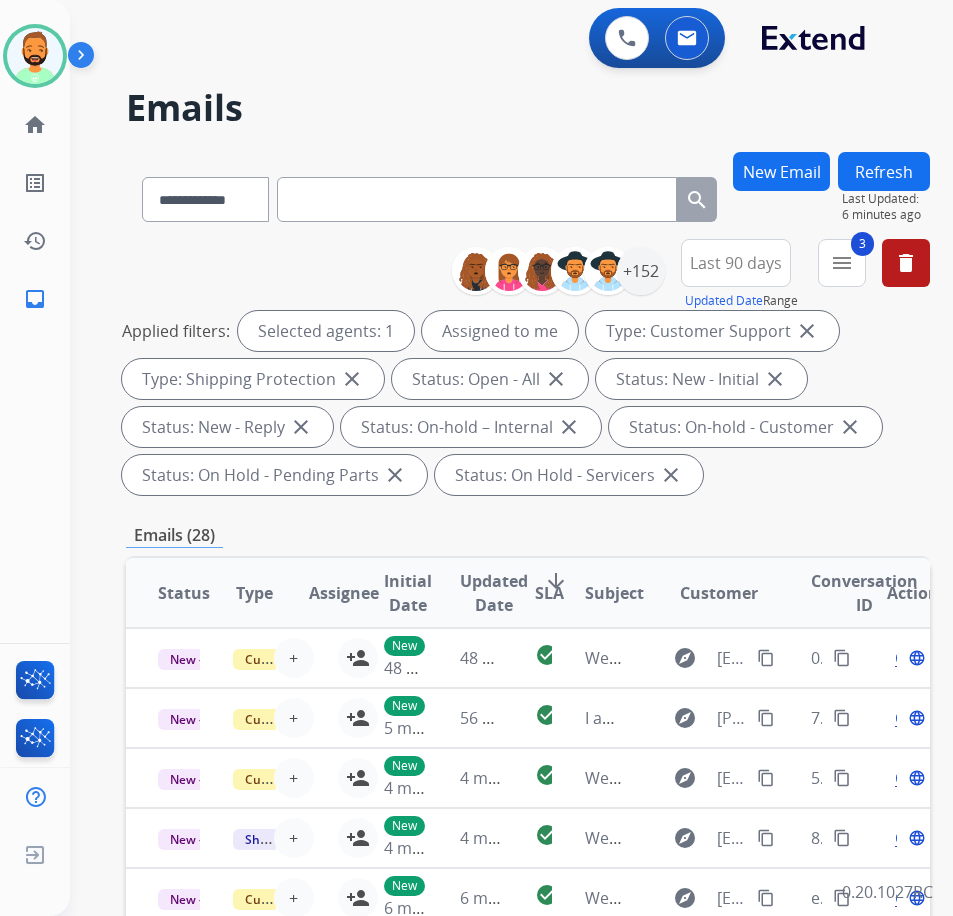 click on "SLA" at bounding box center (549, 593) 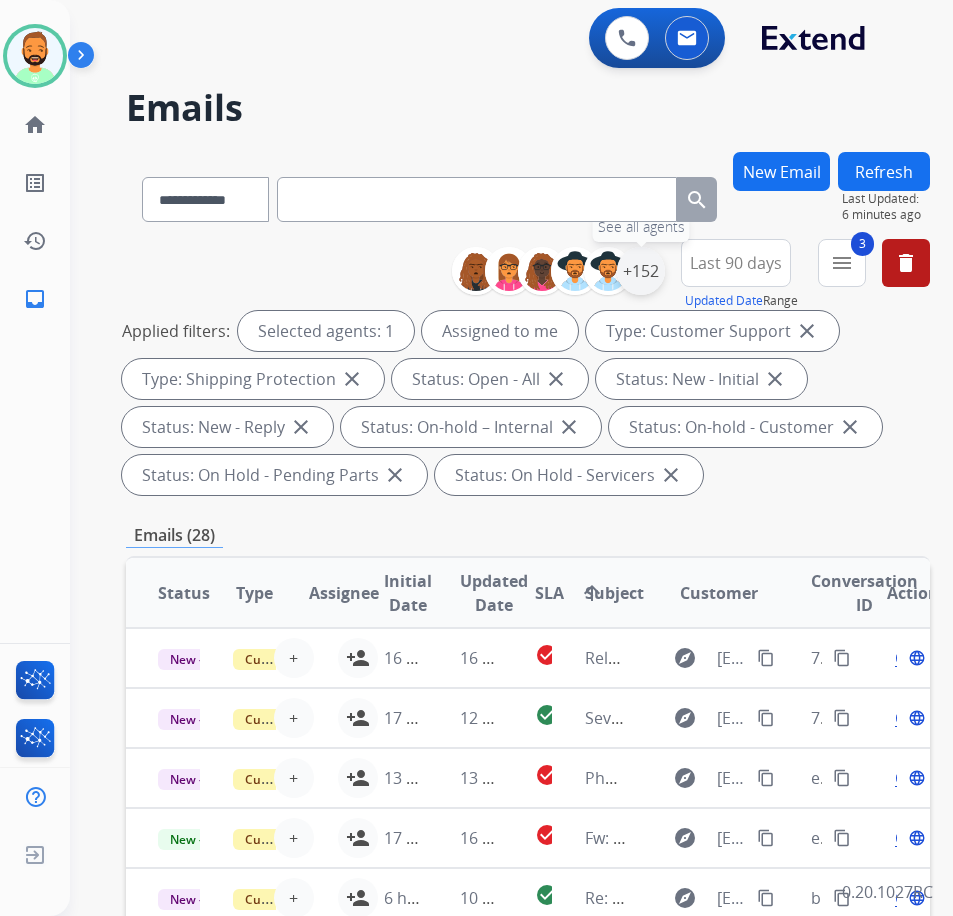 click on "+152" at bounding box center [641, 271] 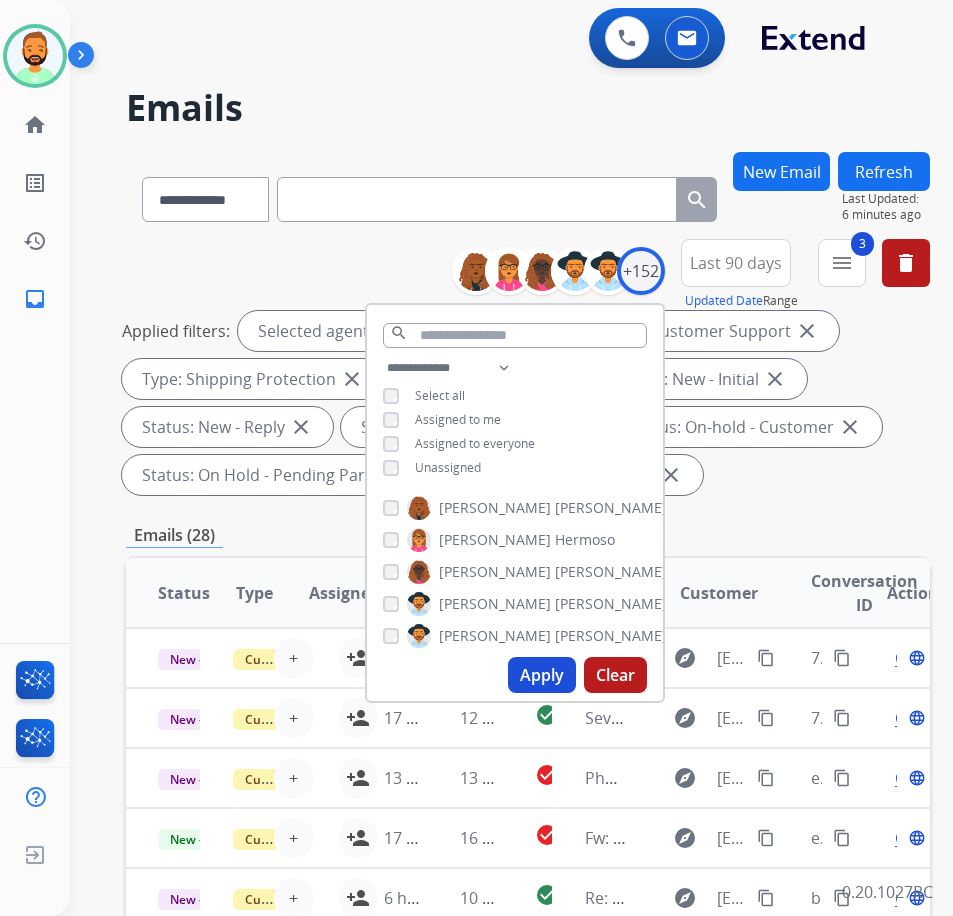 click on "Apply" at bounding box center [542, 675] 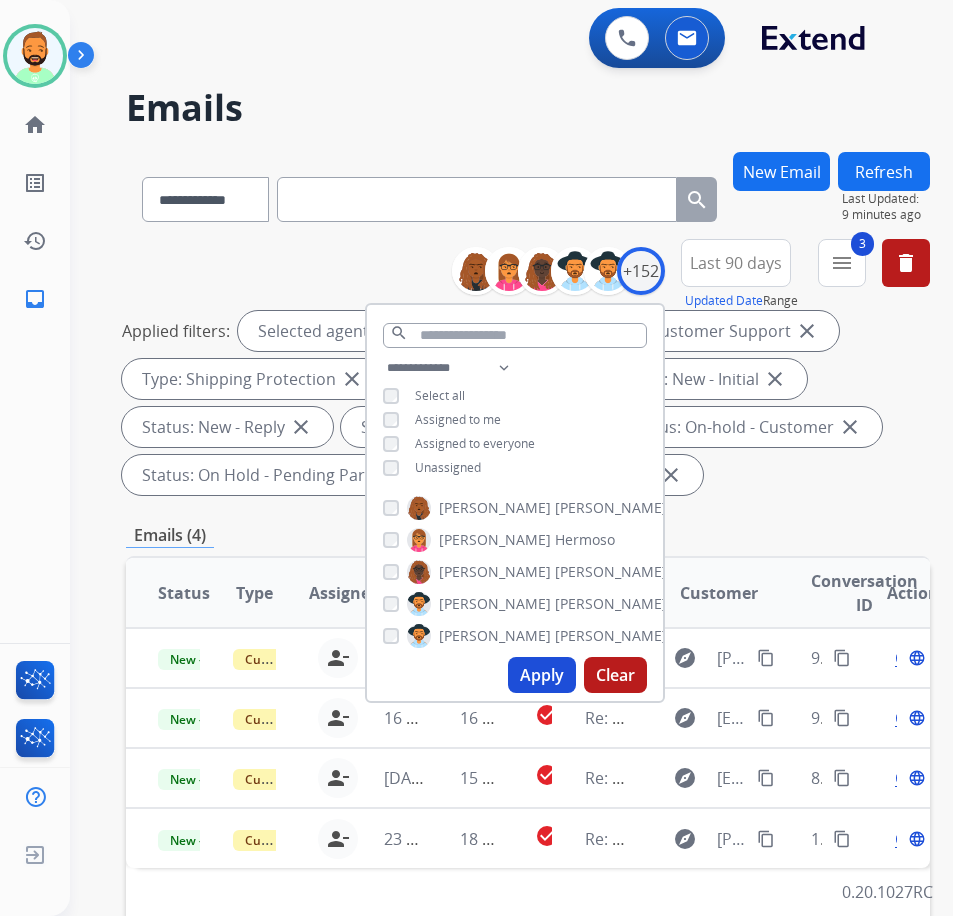 drag, startPoint x: 823, startPoint y: 526, endPoint x: 749, endPoint y: 564, distance: 83.18654 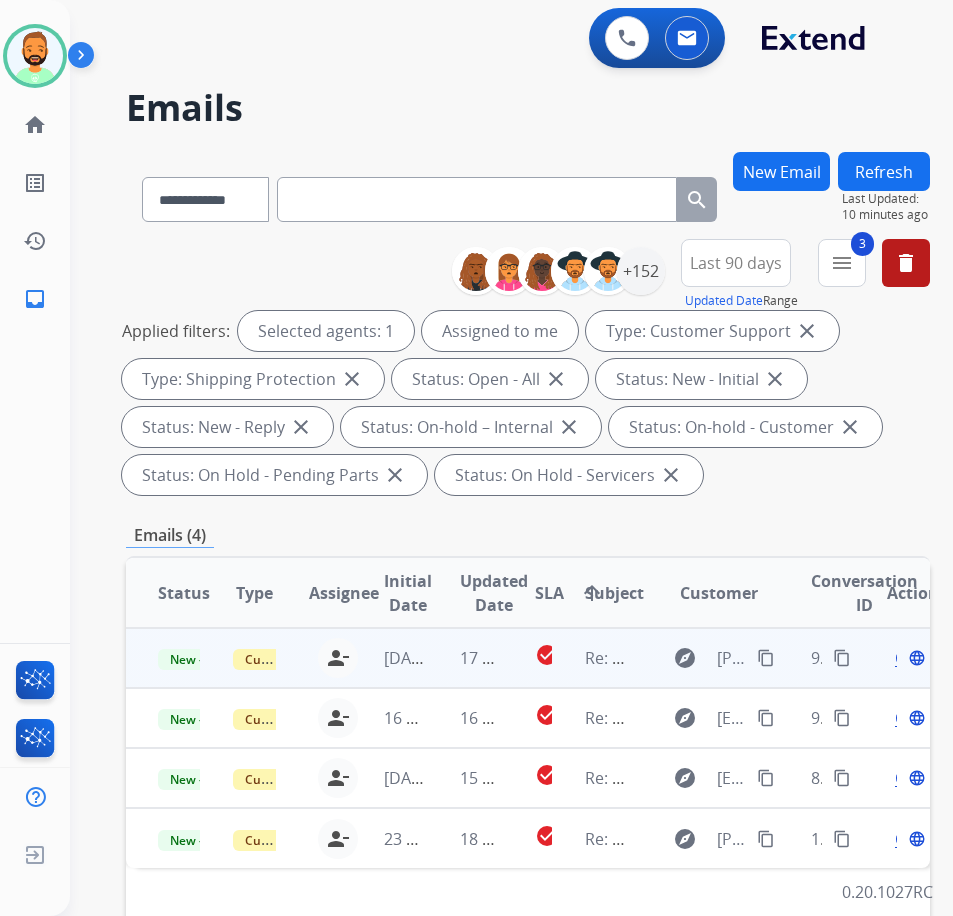 click on "17 hours ago" at bounding box center (465, 658) 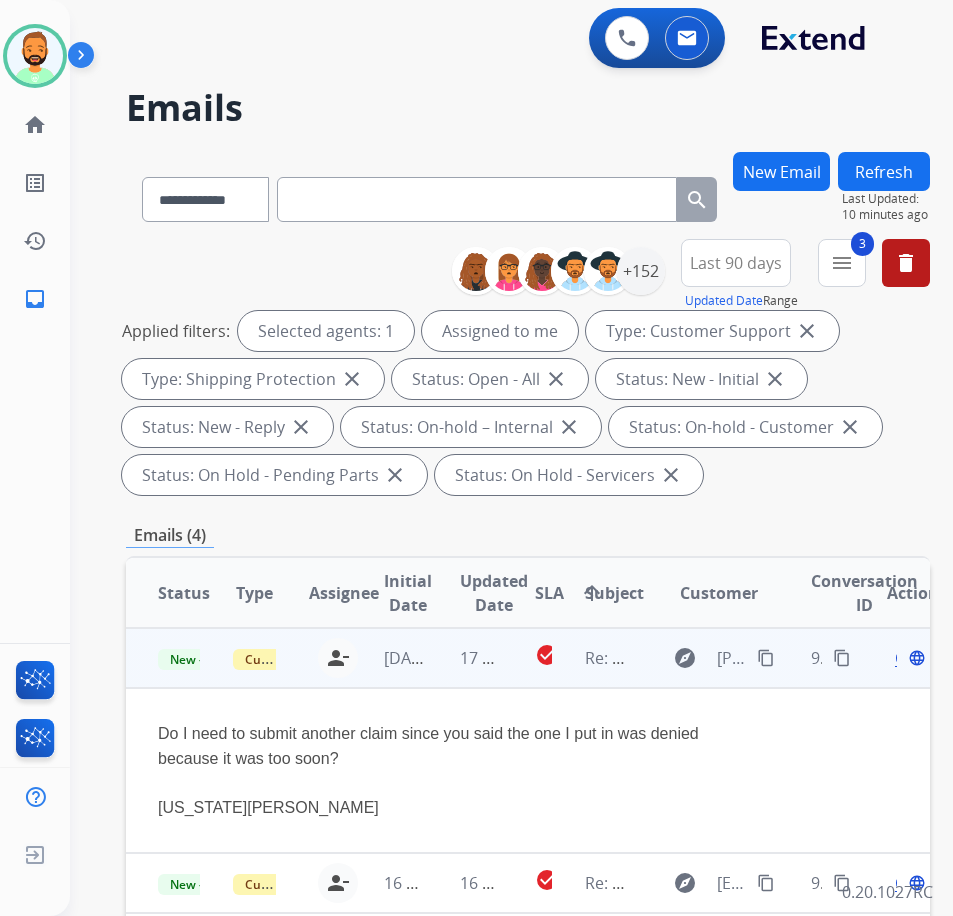 click on "Open" at bounding box center (915, 658) 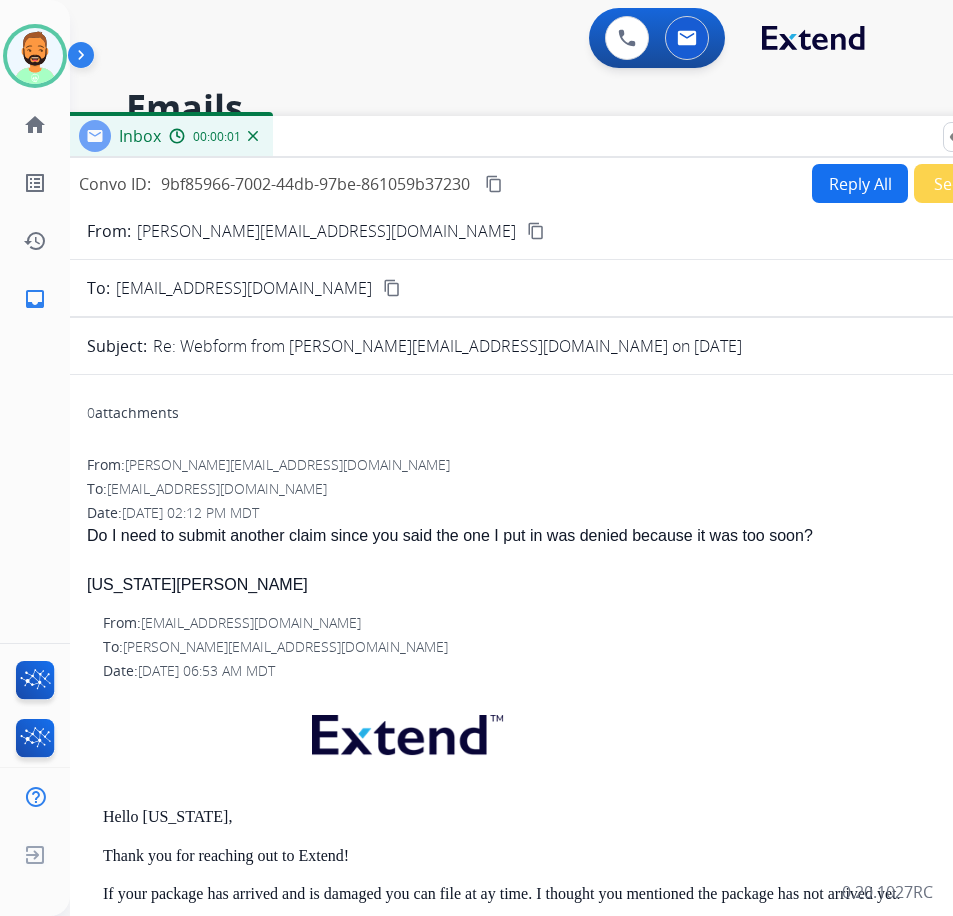 drag, startPoint x: 431, startPoint y: 140, endPoint x: 590, endPoint y: 128, distance: 159.4522 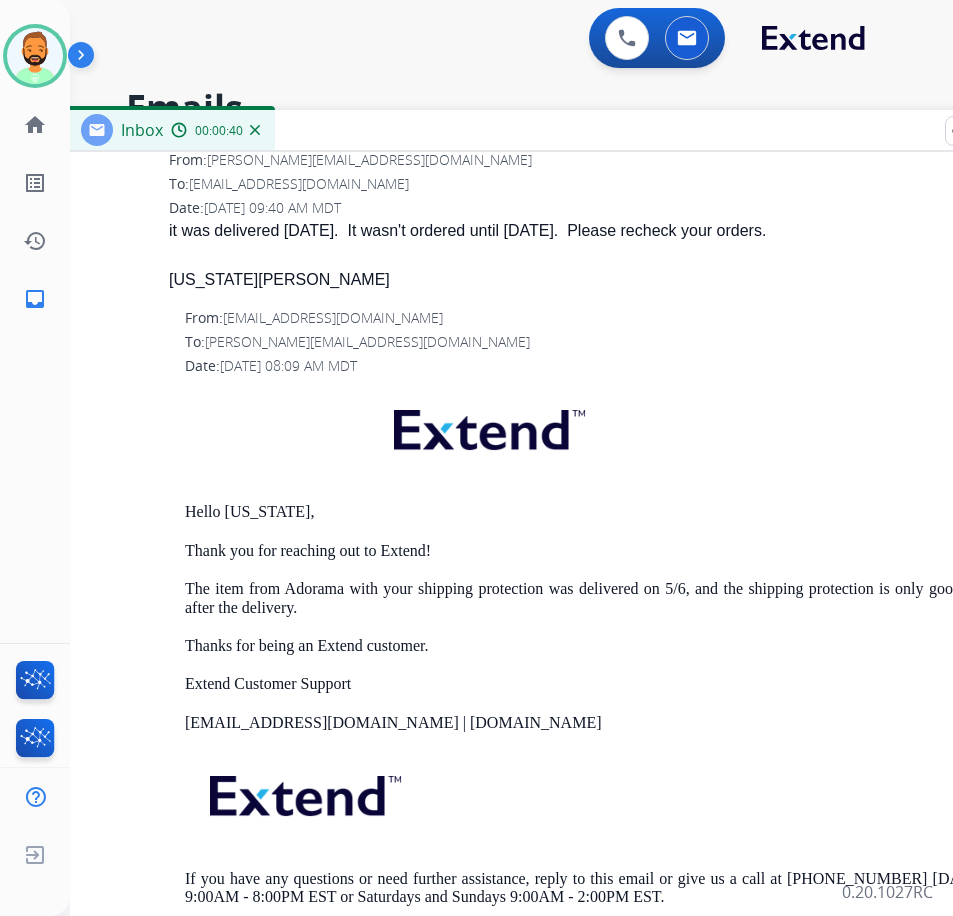 scroll, scrollTop: 2296, scrollLeft: 0, axis: vertical 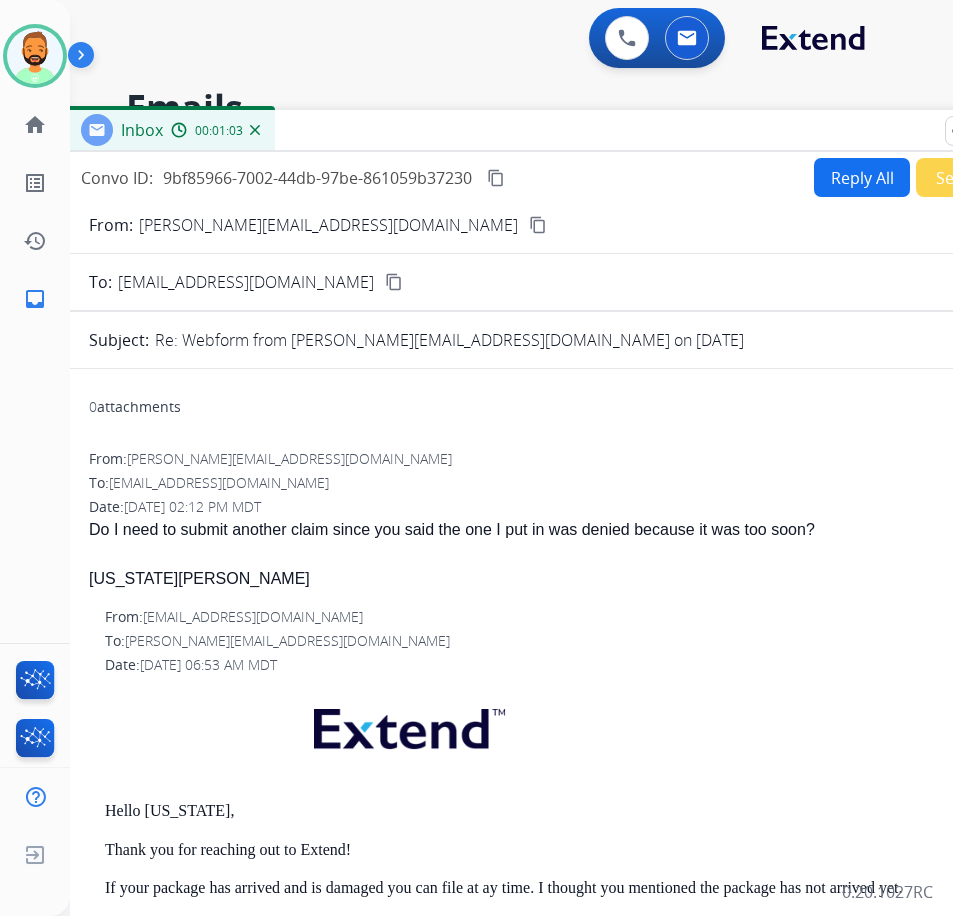 click on "content_copy" at bounding box center (538, 225) 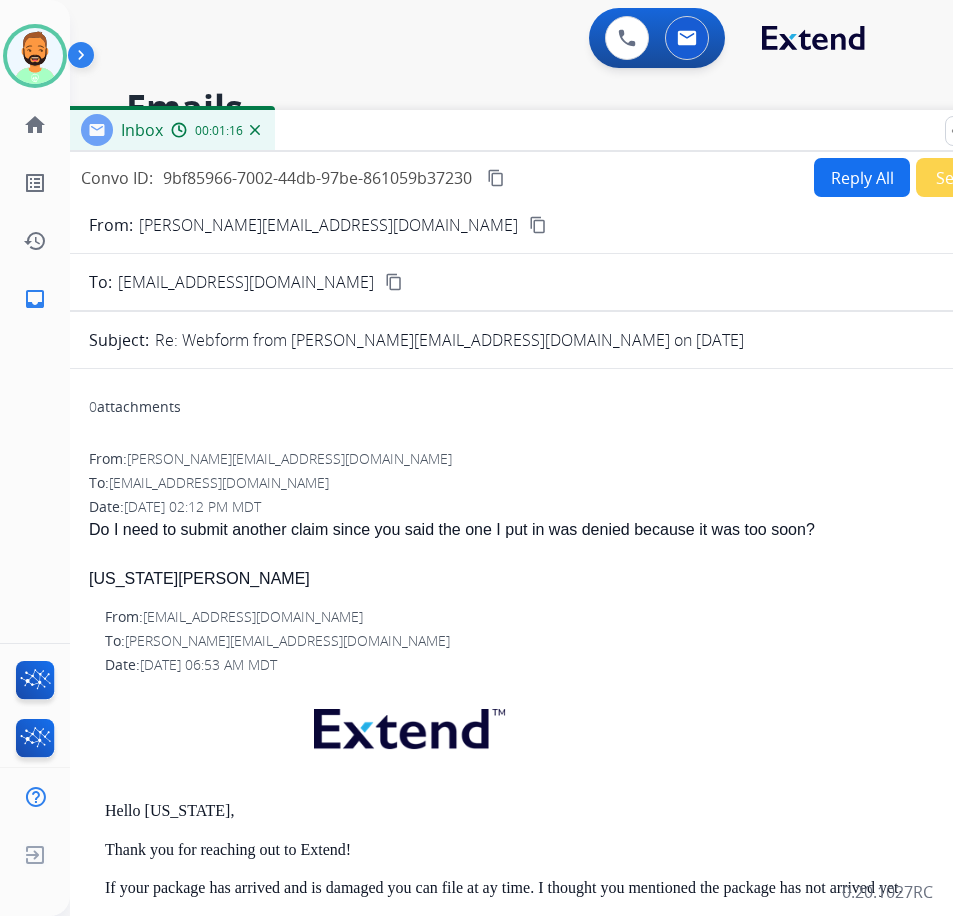 click on "Reply All" at bounding box center [862, 177] 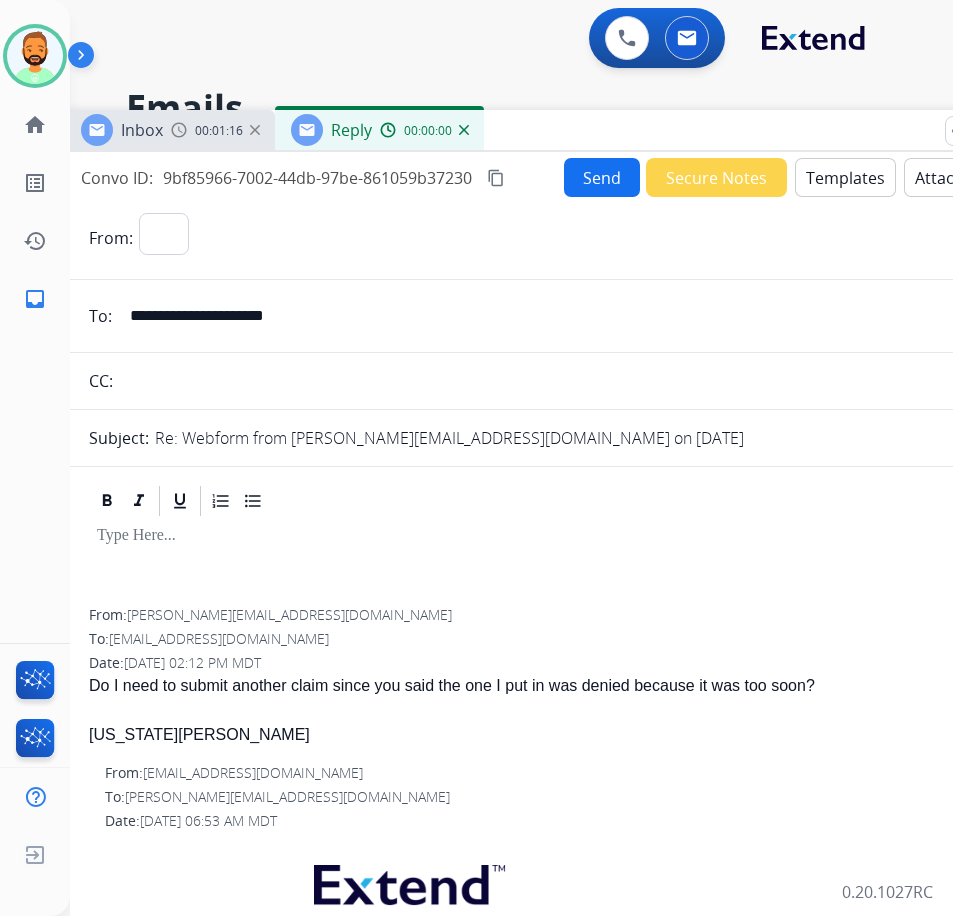 select on "**********" 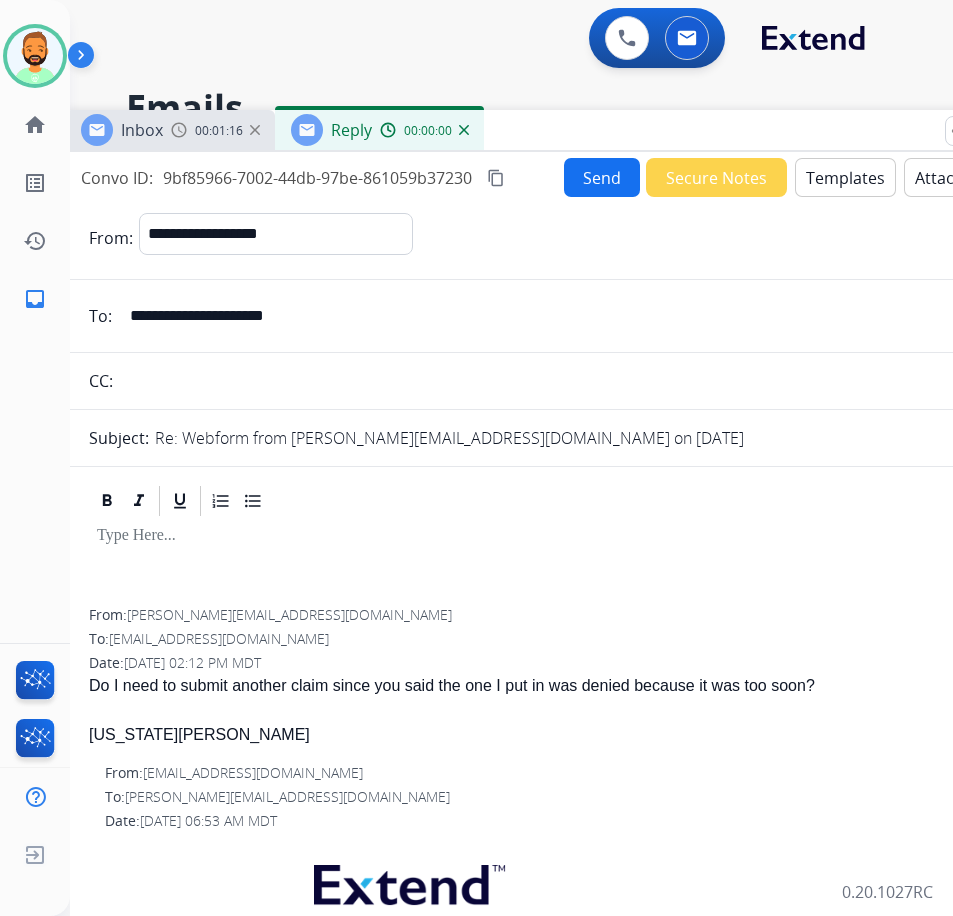 click on "Templates" at bounding box center [845, 177] 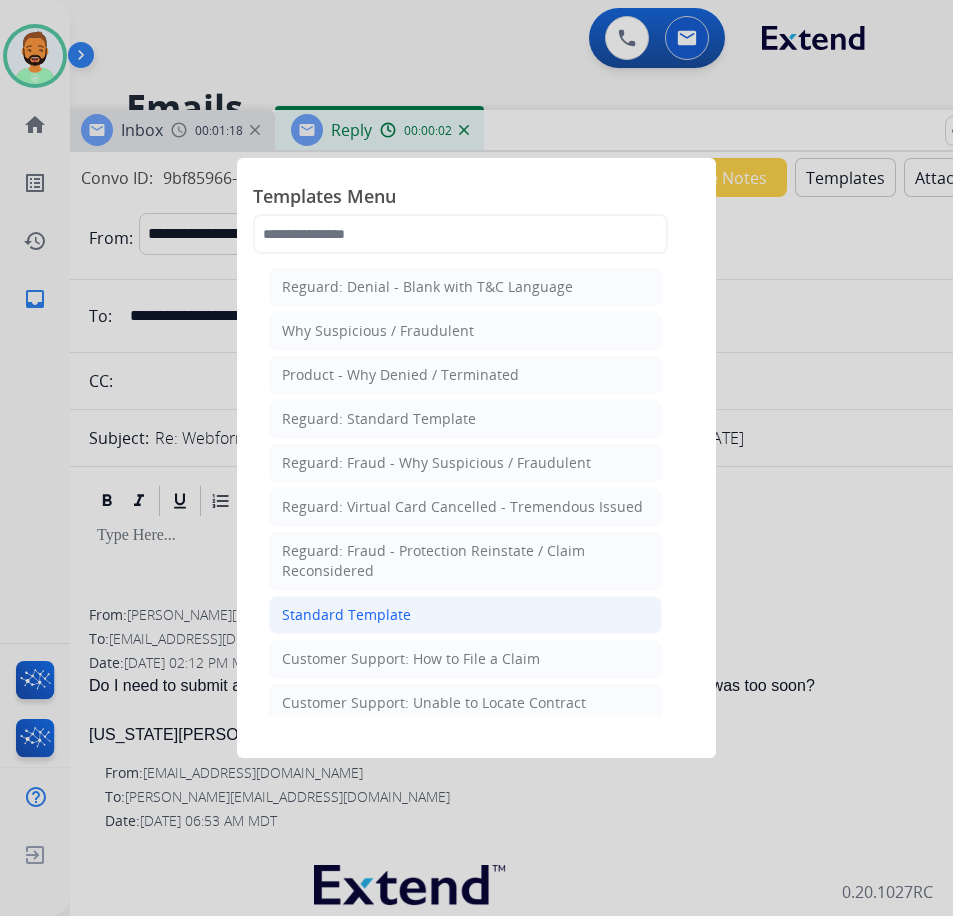 click on "Standard Template" 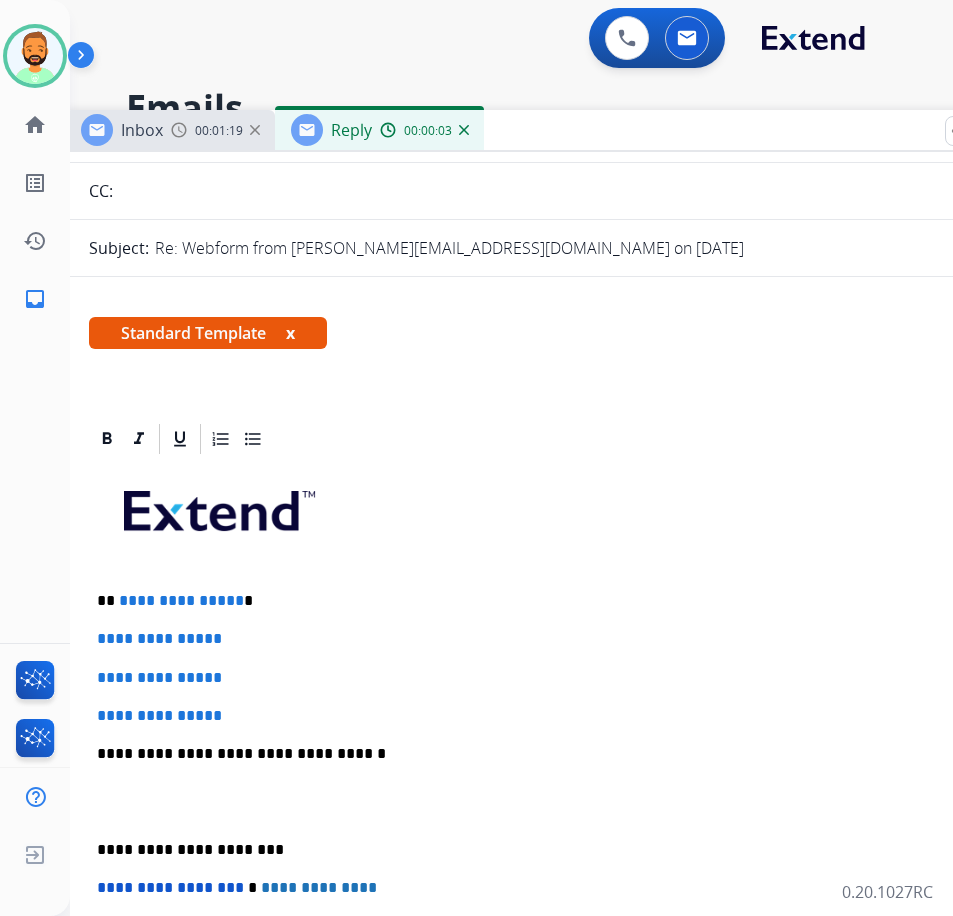 scroll, scrollTop: 200, scrollLeft: 0, axis: vertical 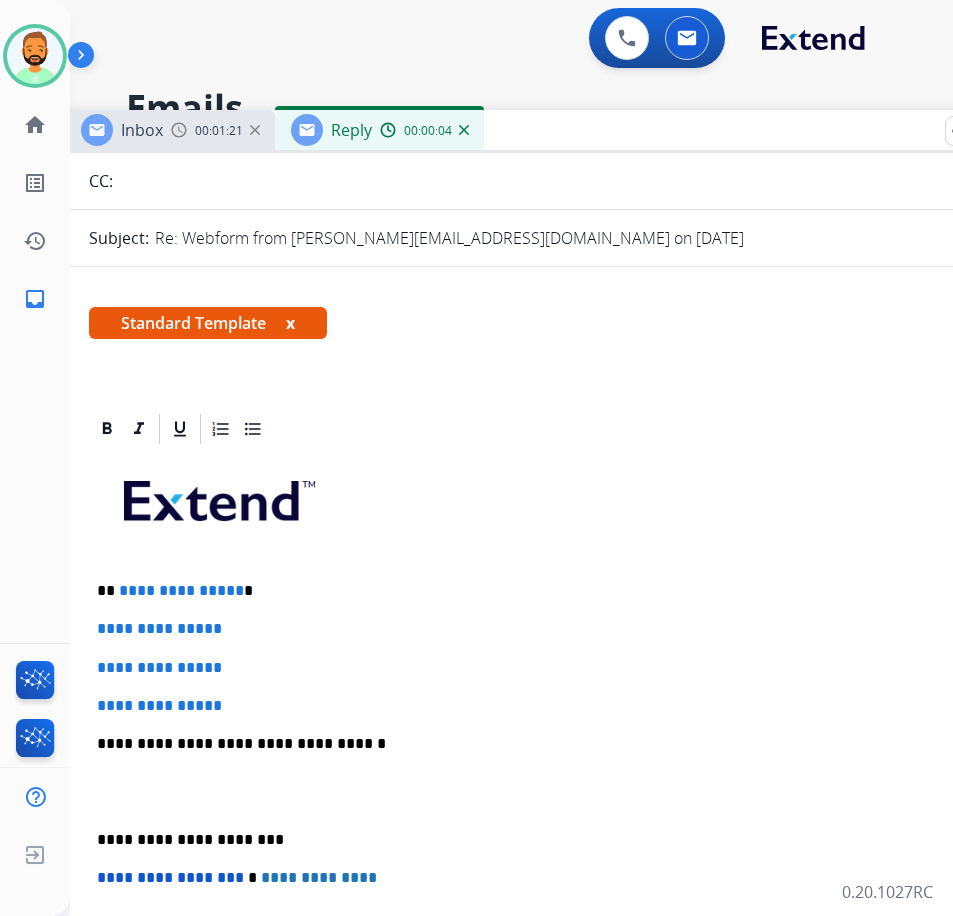 click on "**********" at bounding box center (557, 591) 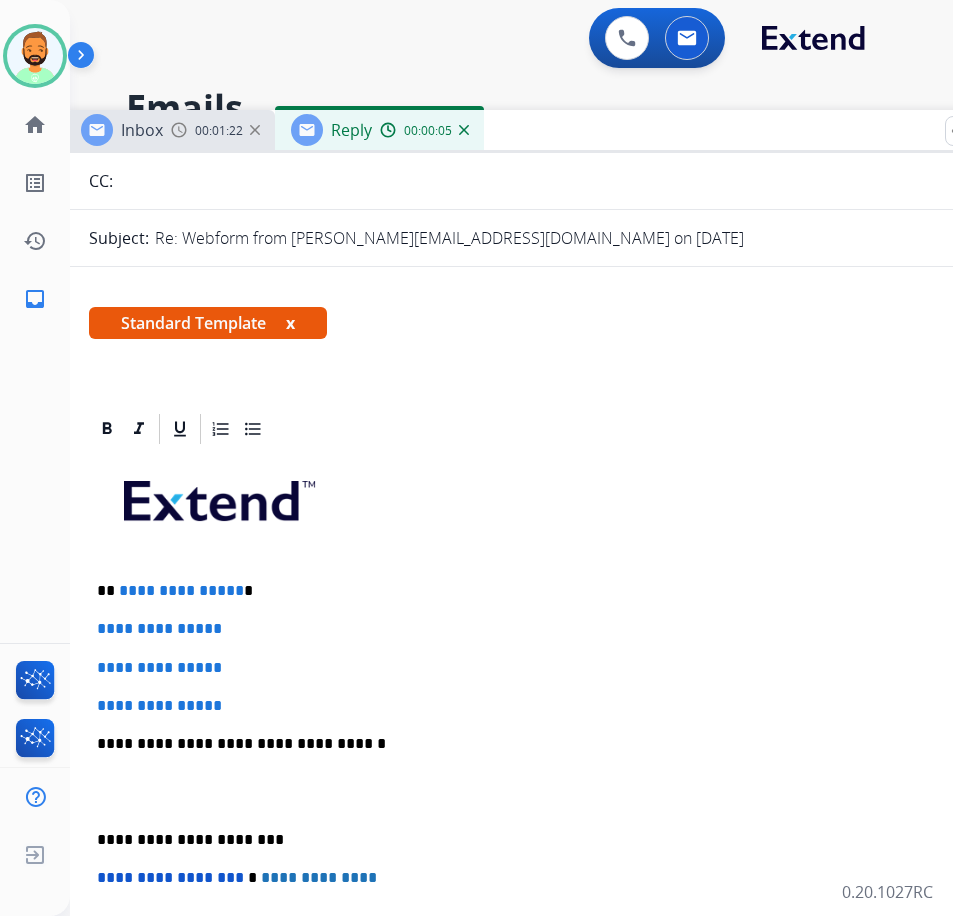 type 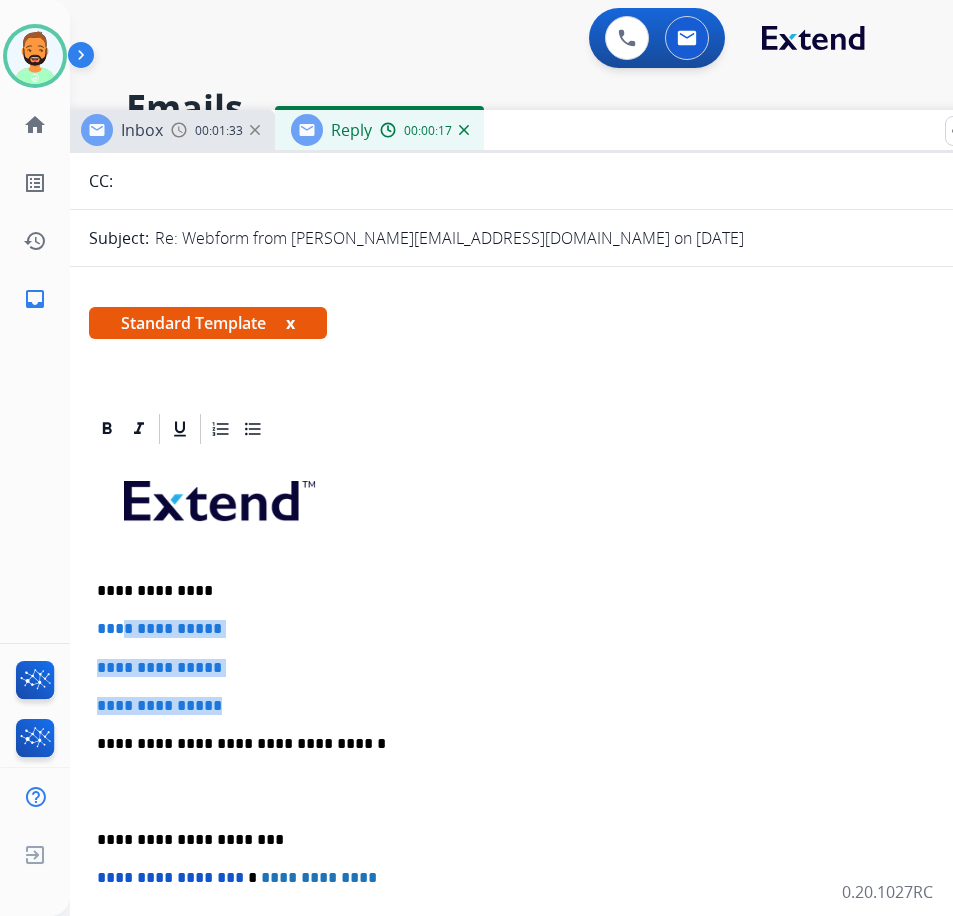 drag, startPoint x: 249, startPoint y: 699, endPoint x: 123, endPoint y: 628, distance: 144.6271 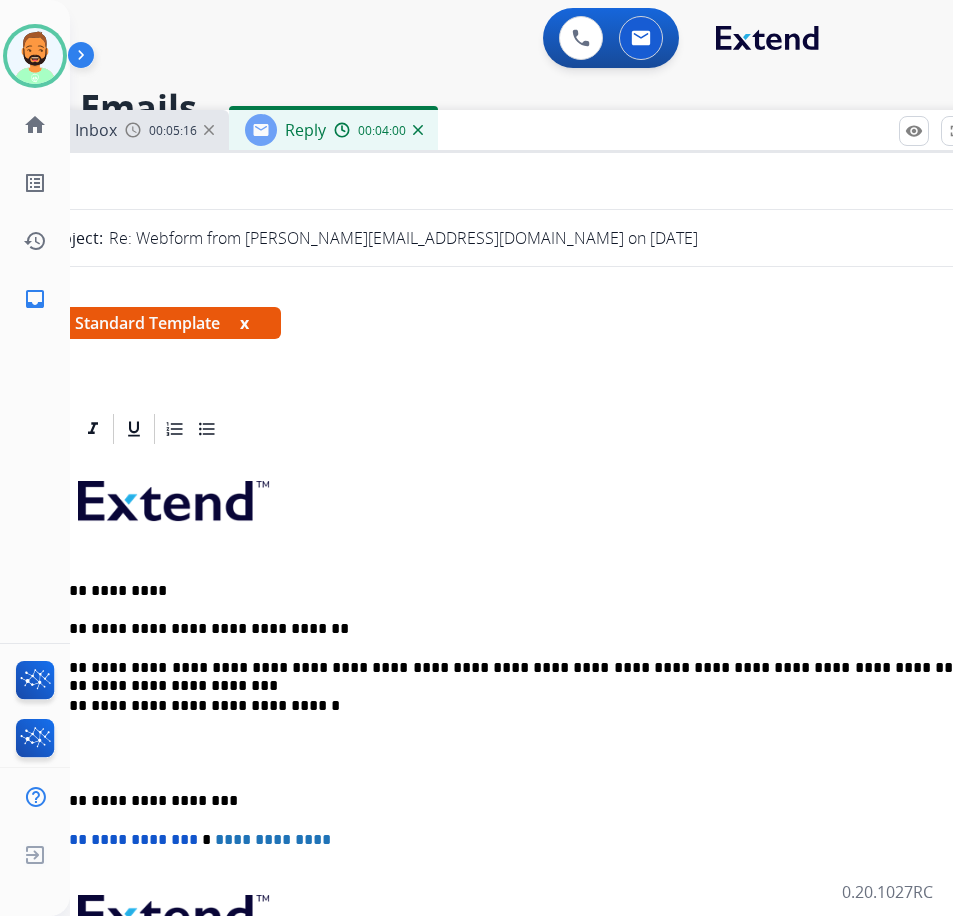 scroll, scrollTop: 0, scrollLeft: 45, axis: horizontal 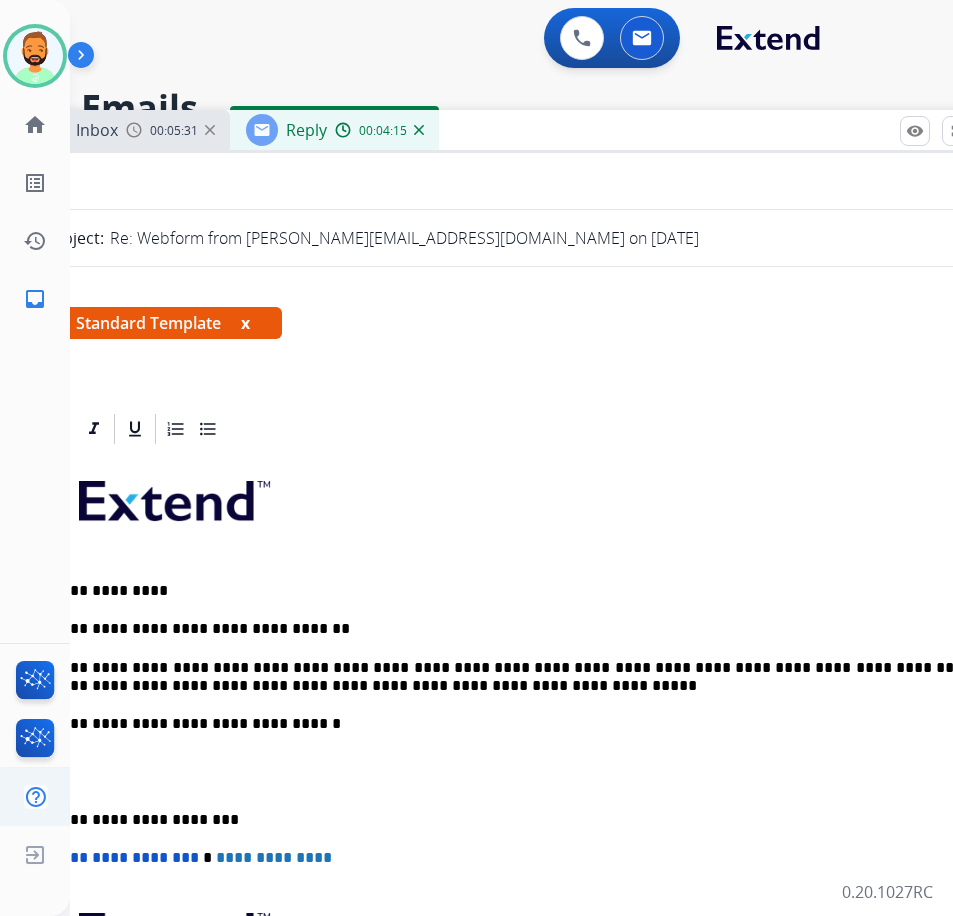 drag, startPoint x: 69, startPoint y: 807, endPoint x: 87, endPoint y: 815, distance: 19.697716 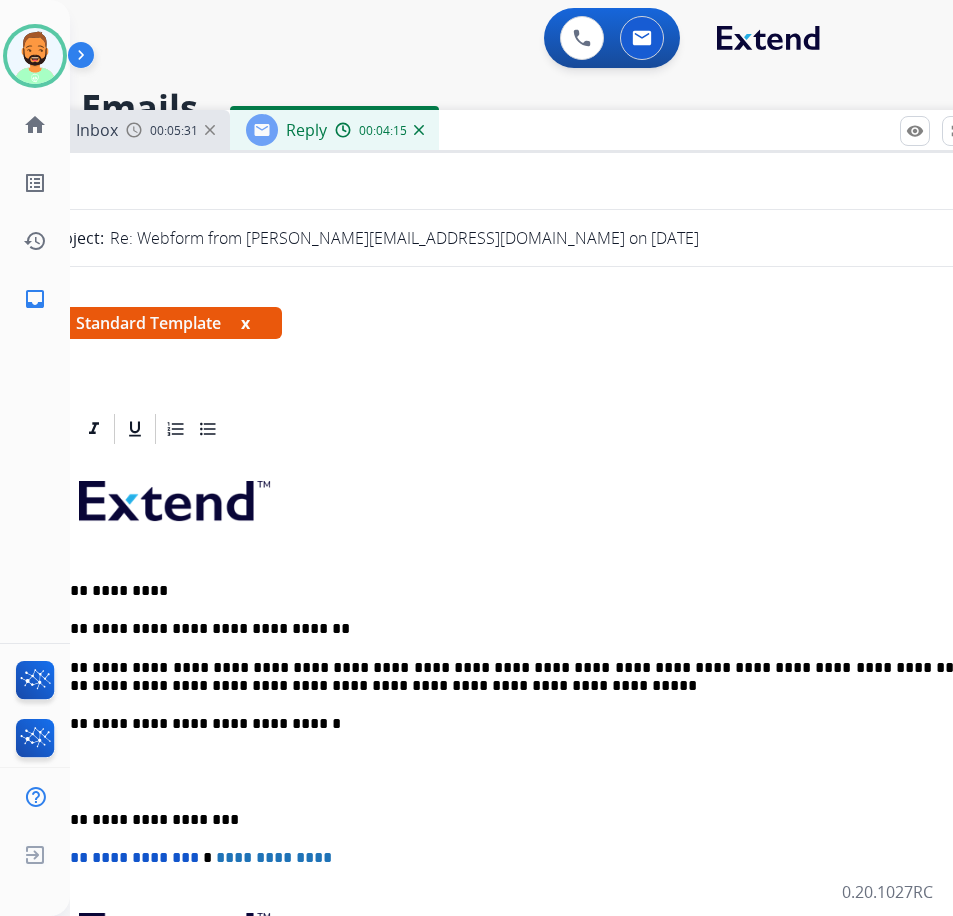 click on "Help Center  Help Center" 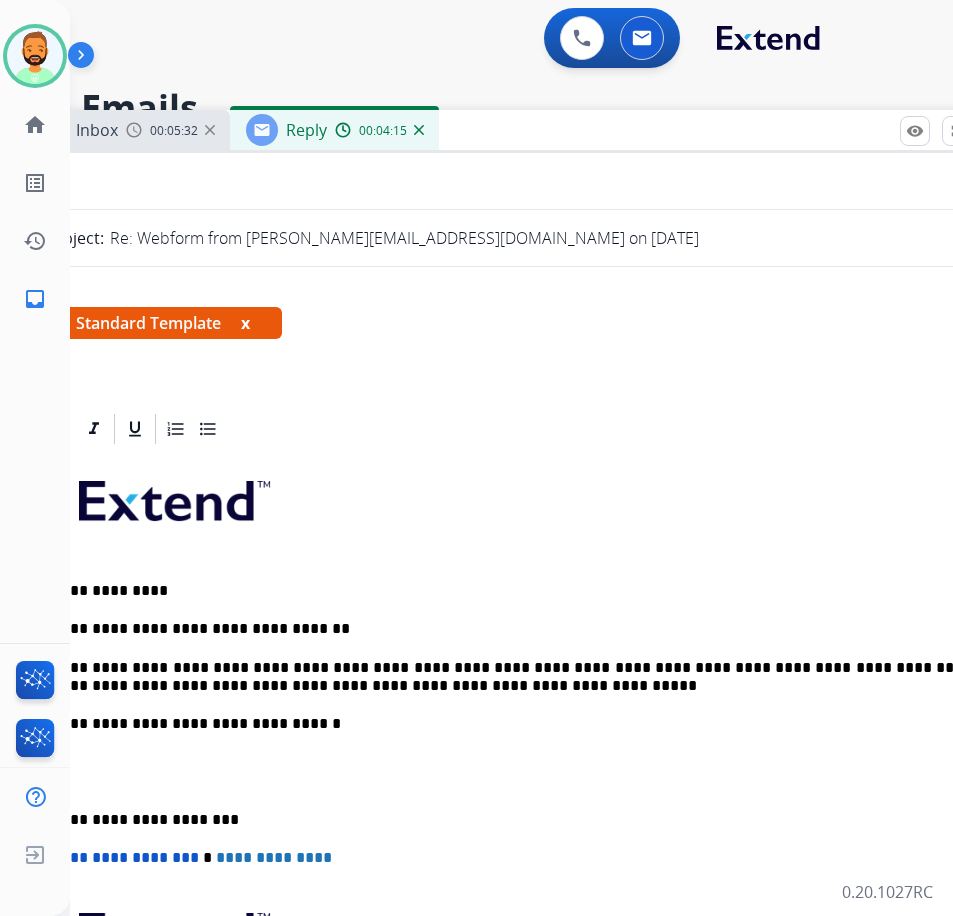 click on "**********" at bounding box center [512, 820] 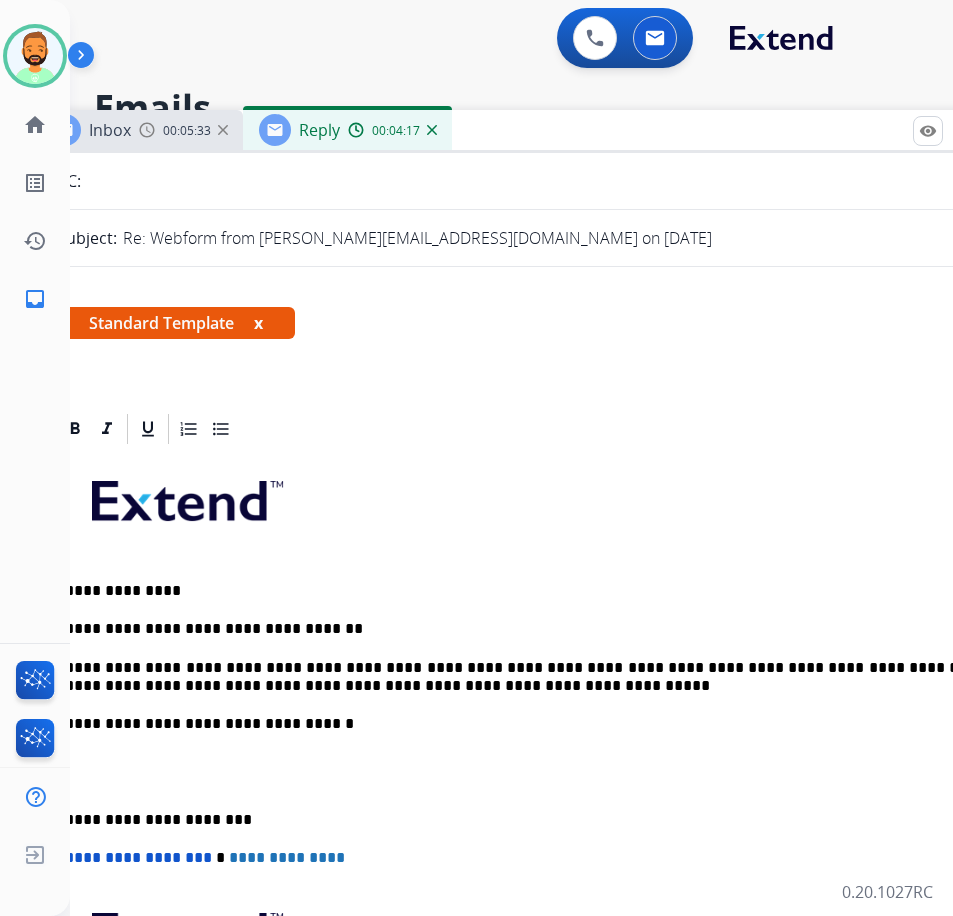 scroll, scrollTop: 0, scrollLeft: 22, axis: horizontal 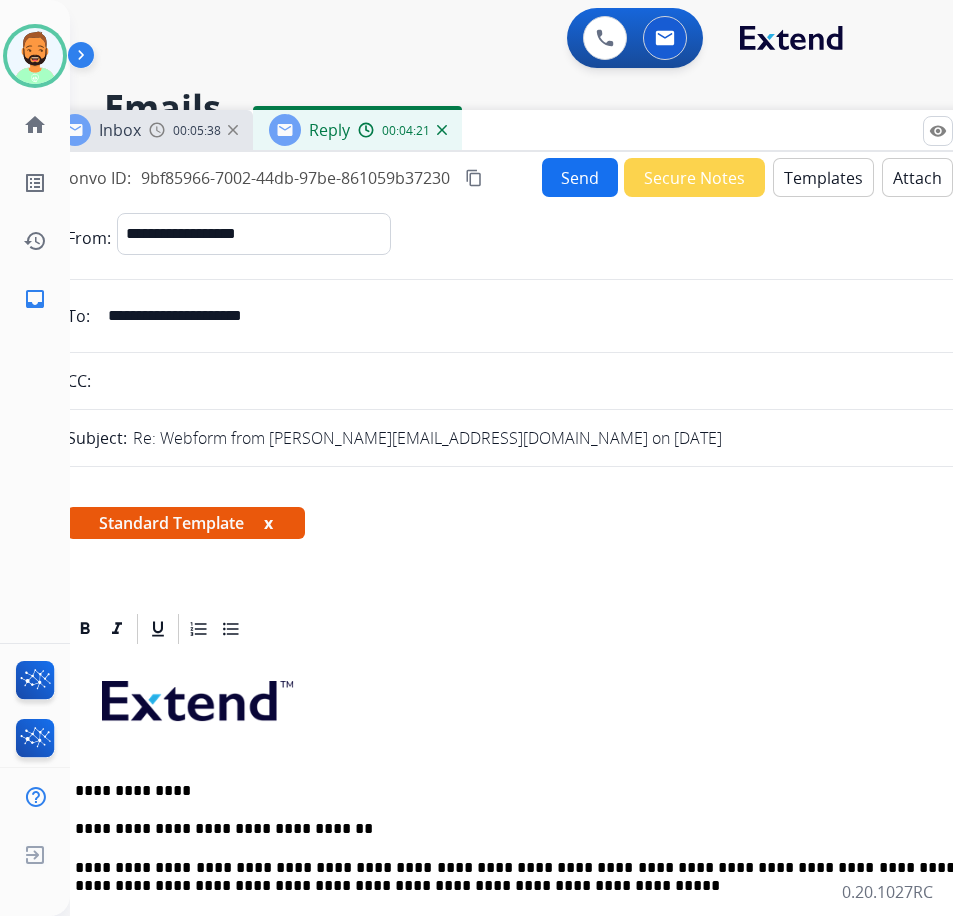click on "Send" at bounding box center [580, 177] 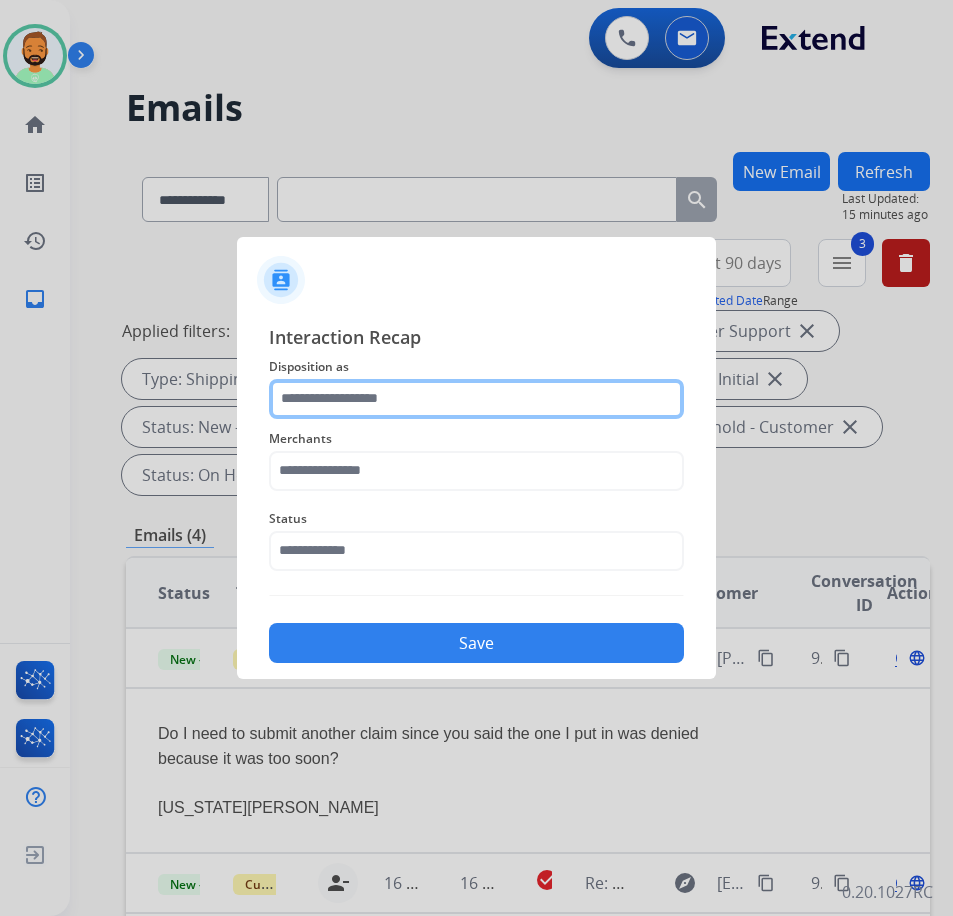 click 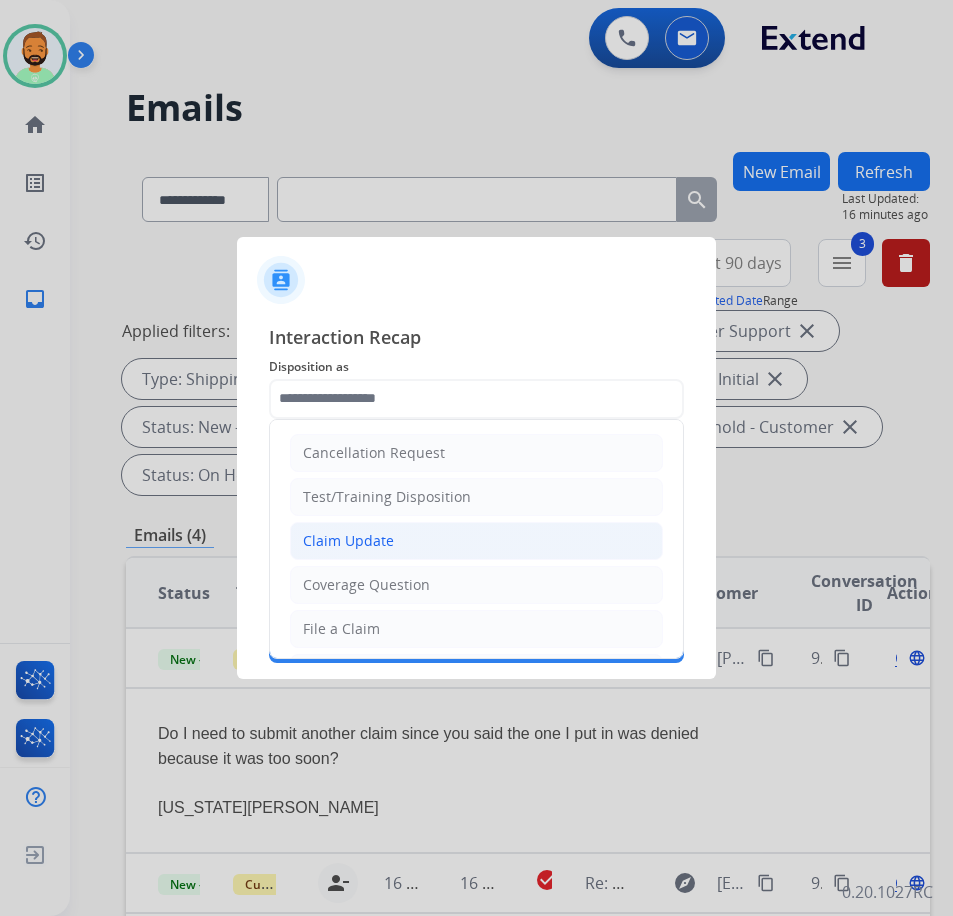 click on "Claim Update" 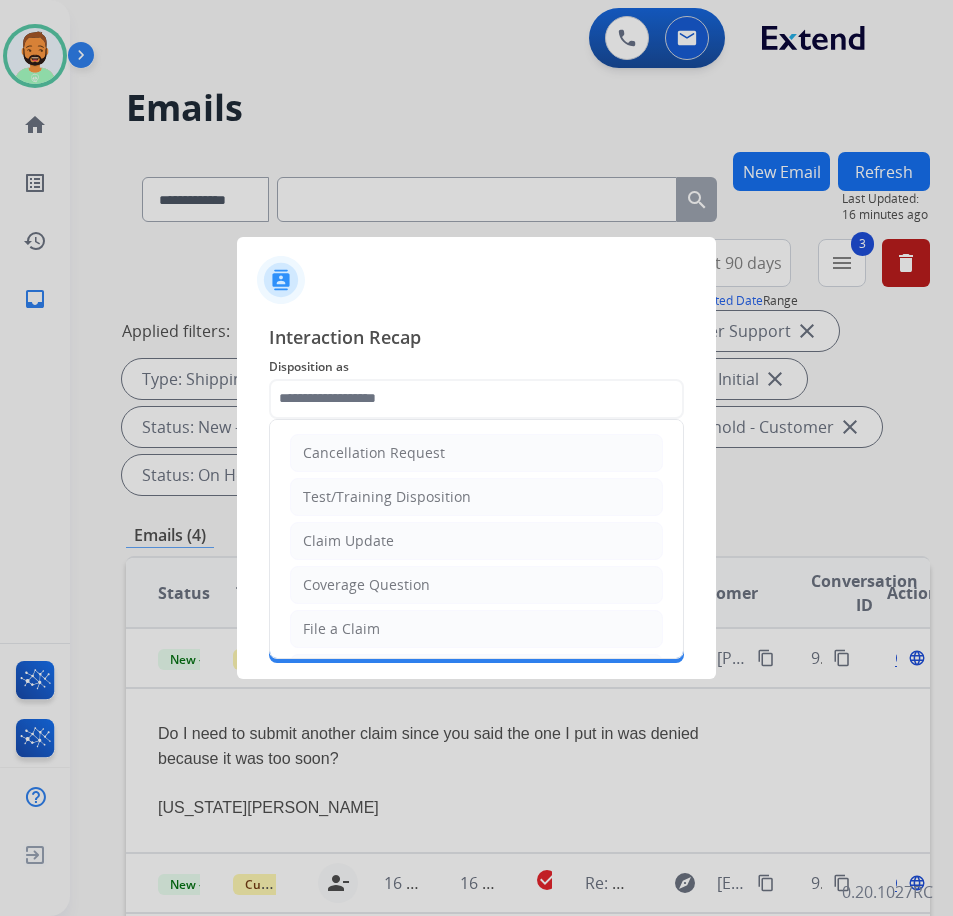 type on "**********" 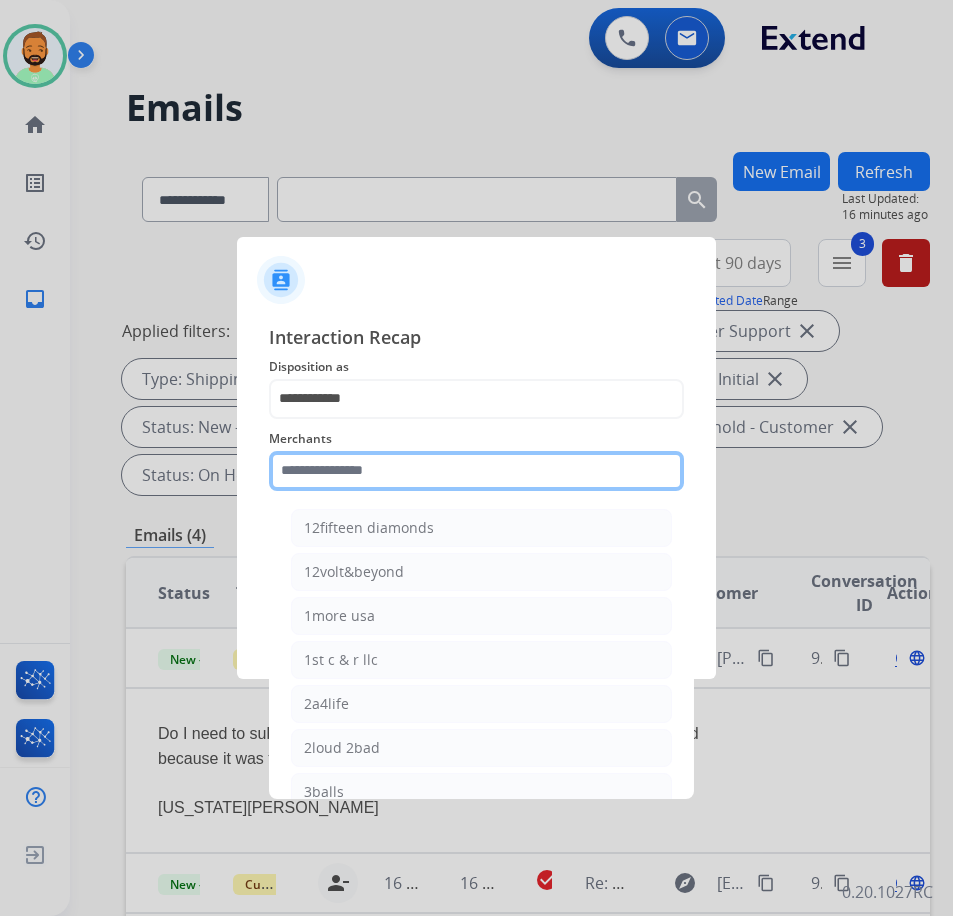 click 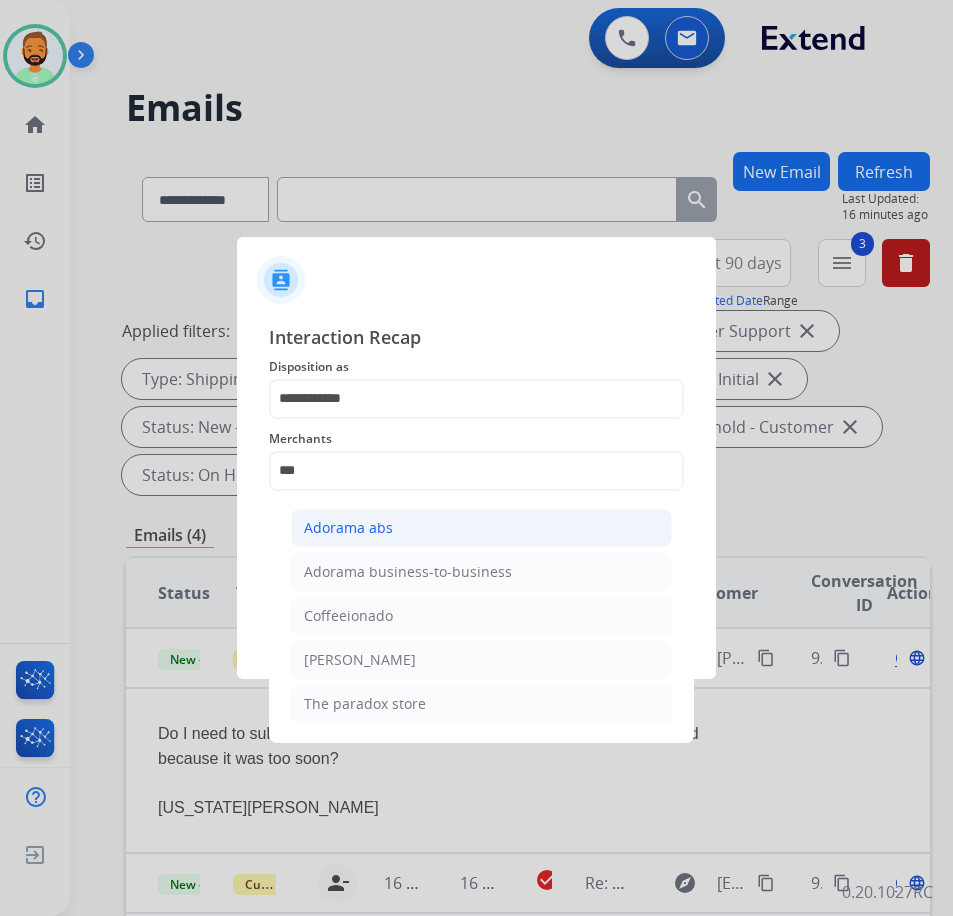 click on "Adorama abs" 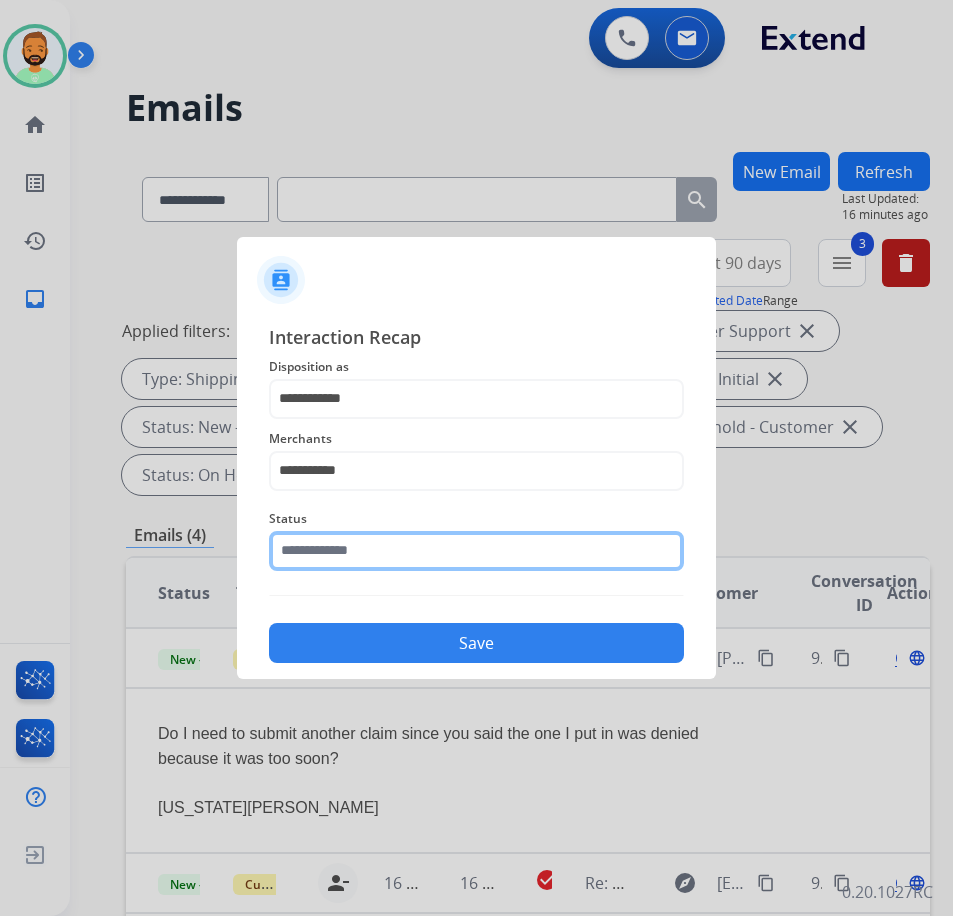 click 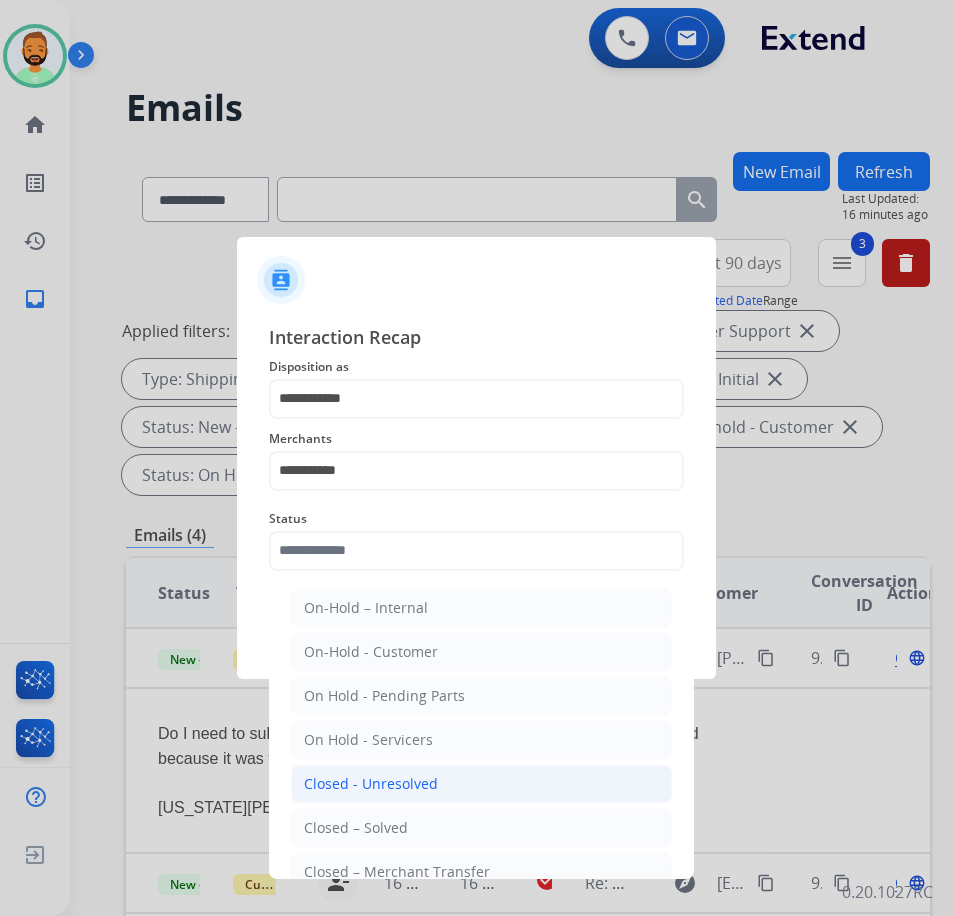 click on "Closed - Unresolved" 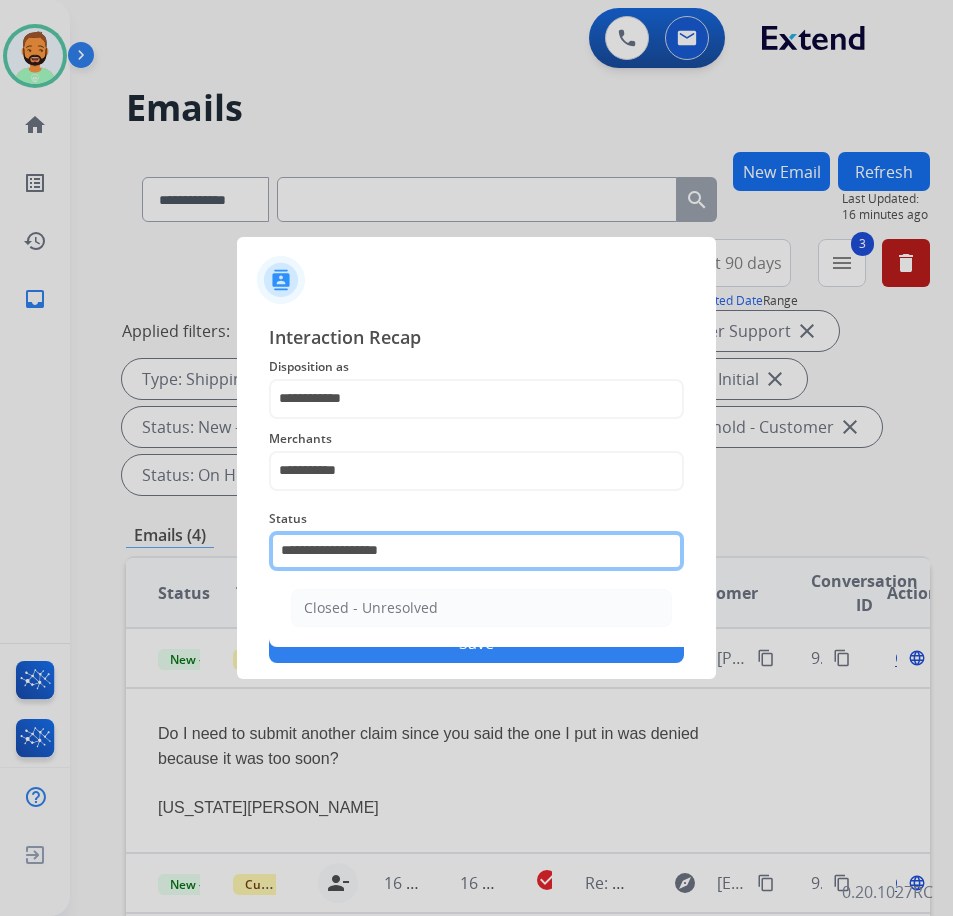 drag, startPoint x: 465, startPoint y: 551, endPoint x: 63, endPoint y: 518, distance: 403.3522 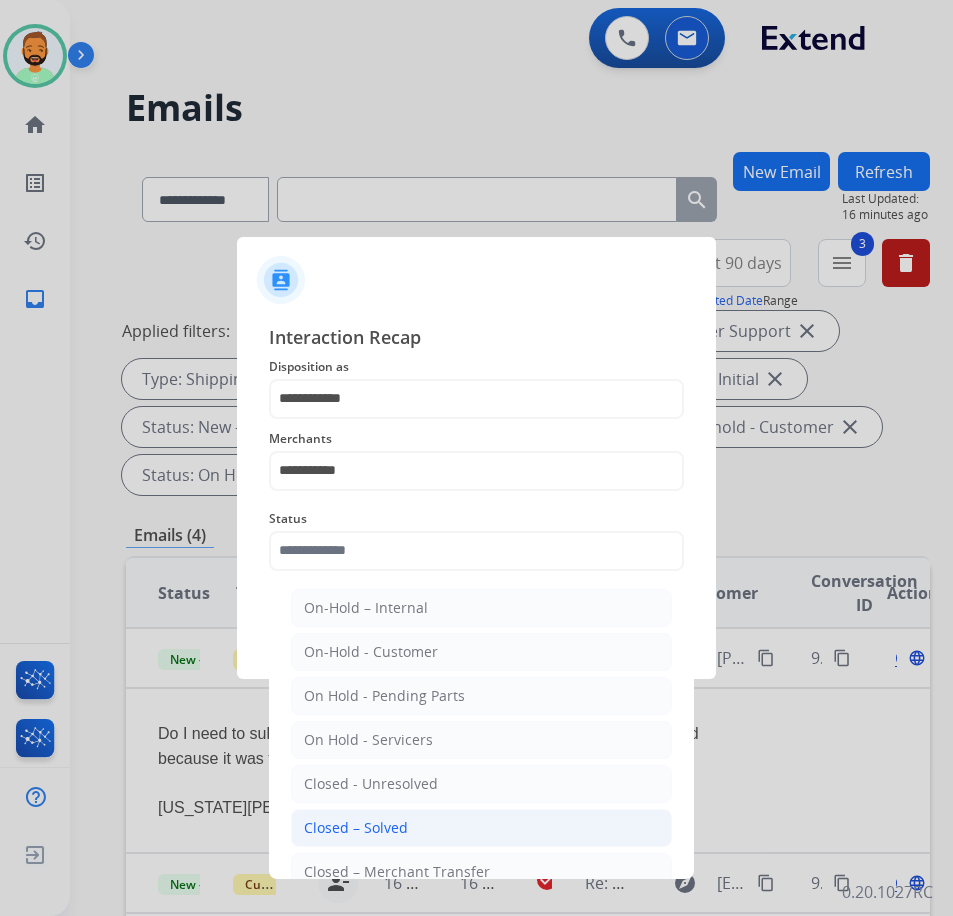 click on "Closed – Solved" 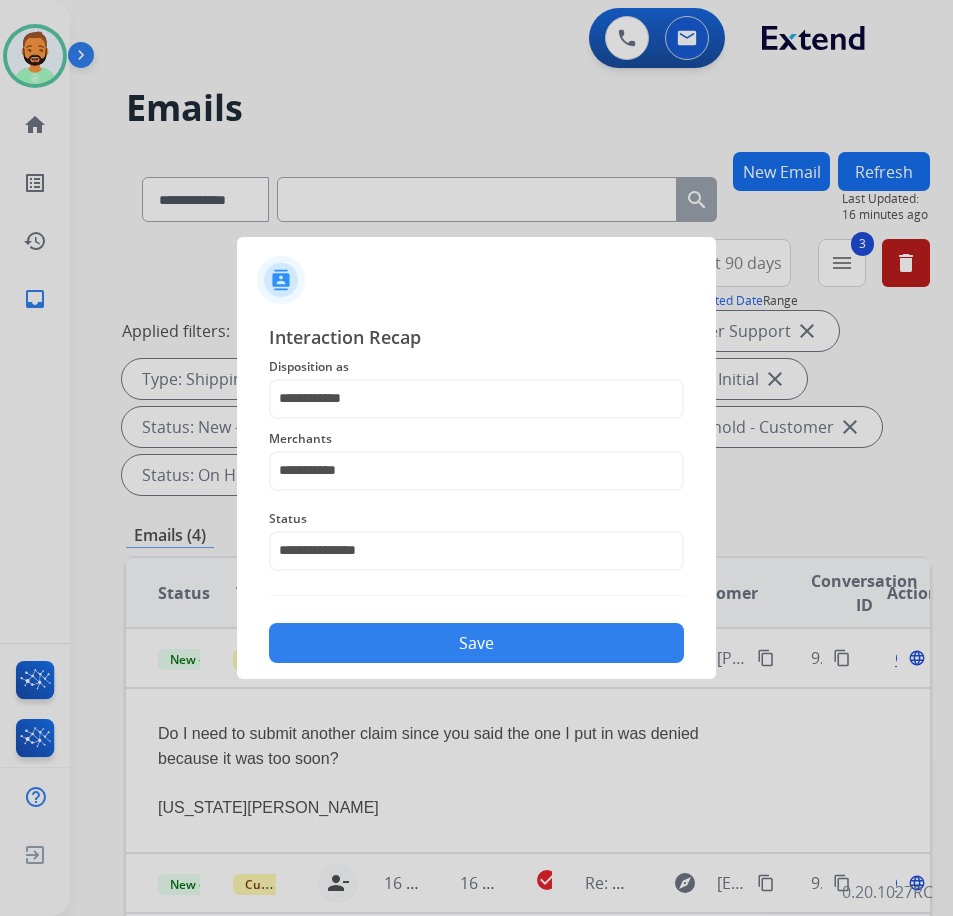 click on "Save" 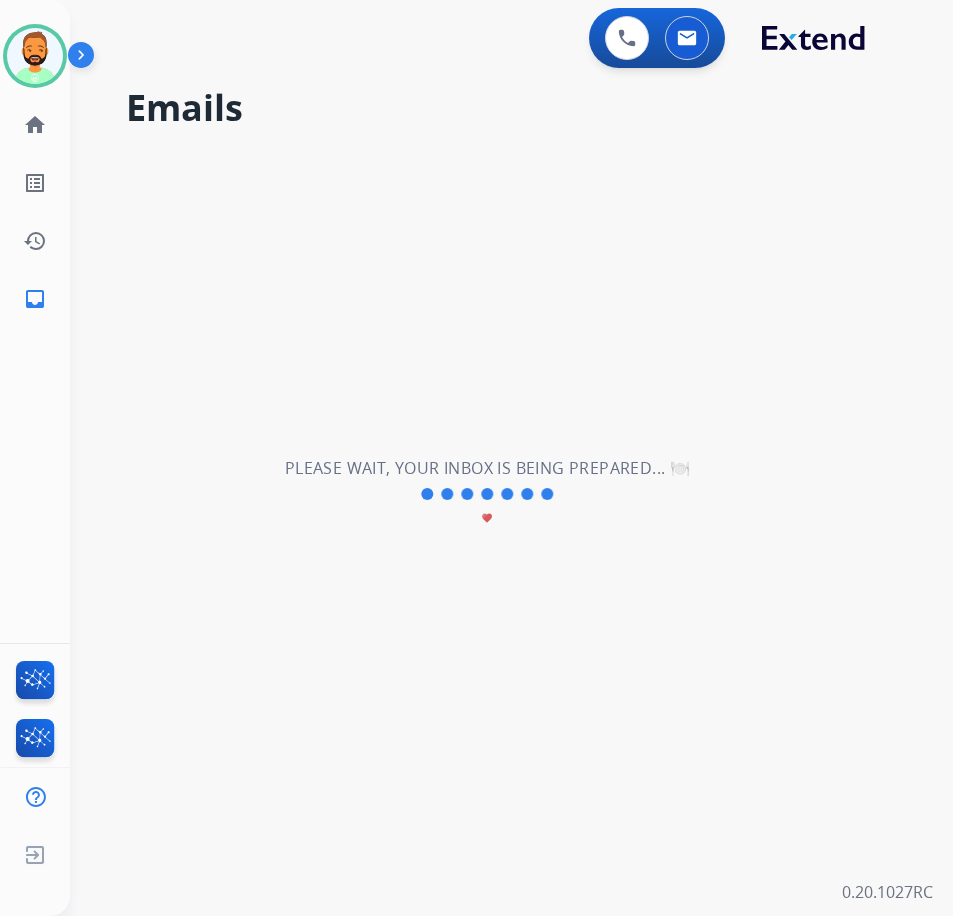 scroll, scrollTop: 0, scrollLeft: 0, axis: both 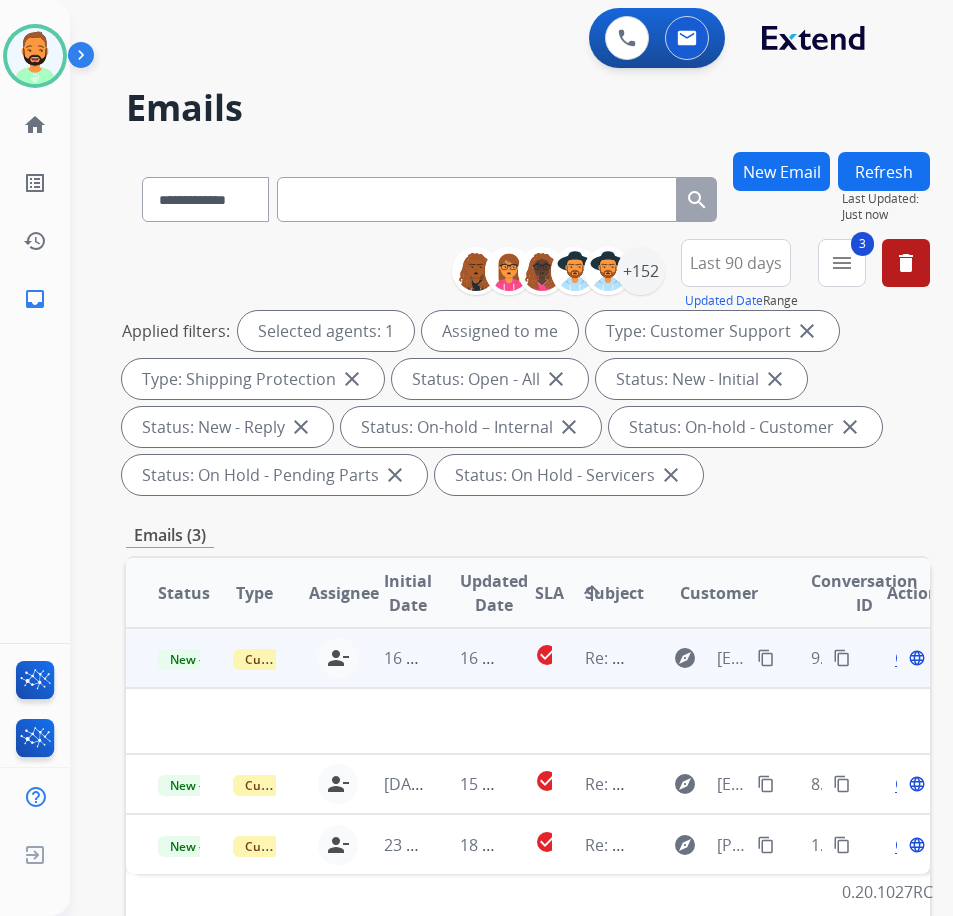 click on "16 hours ago" at bounding box center [465, 658] 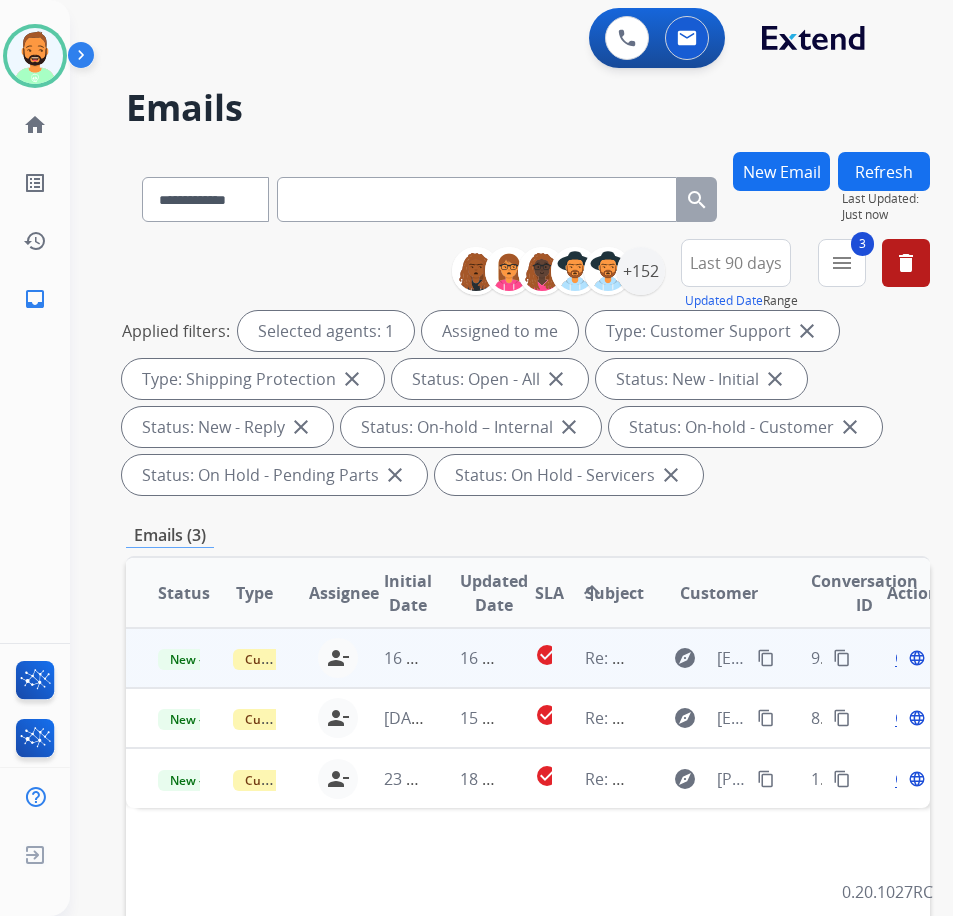 click on "16 hours ago" at bounding box center [389, 658] 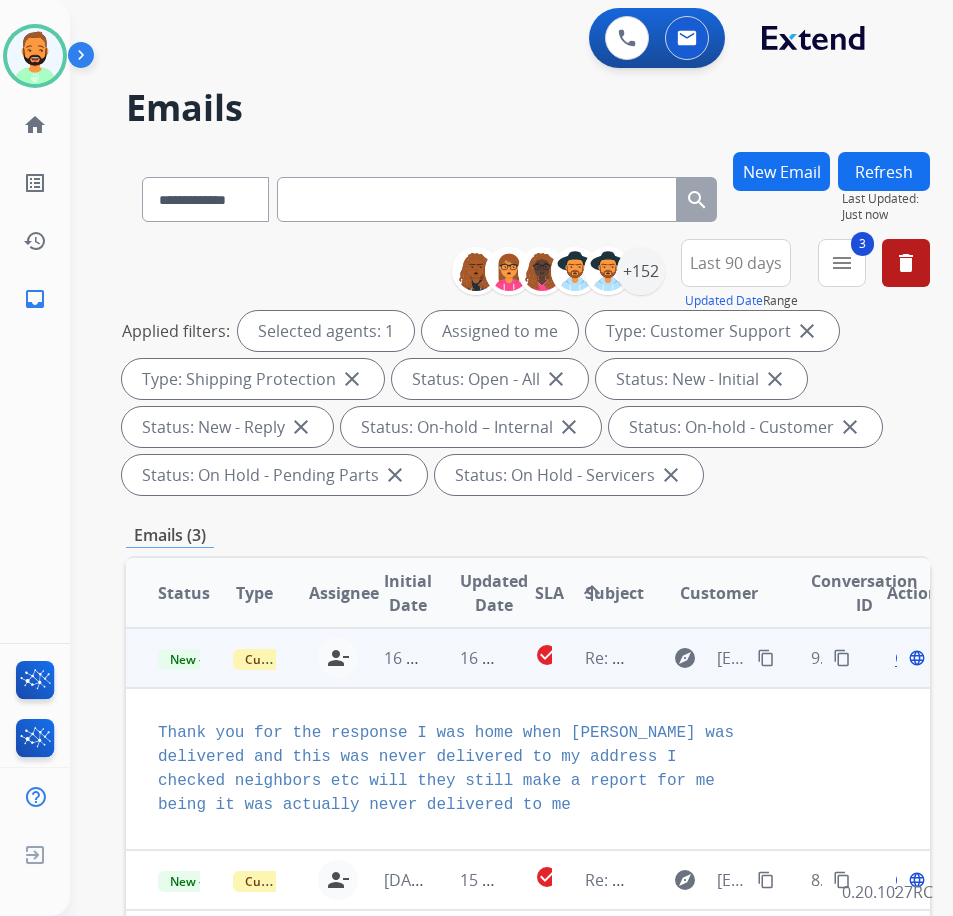 click on "Open" at bounding box center [915, 658] 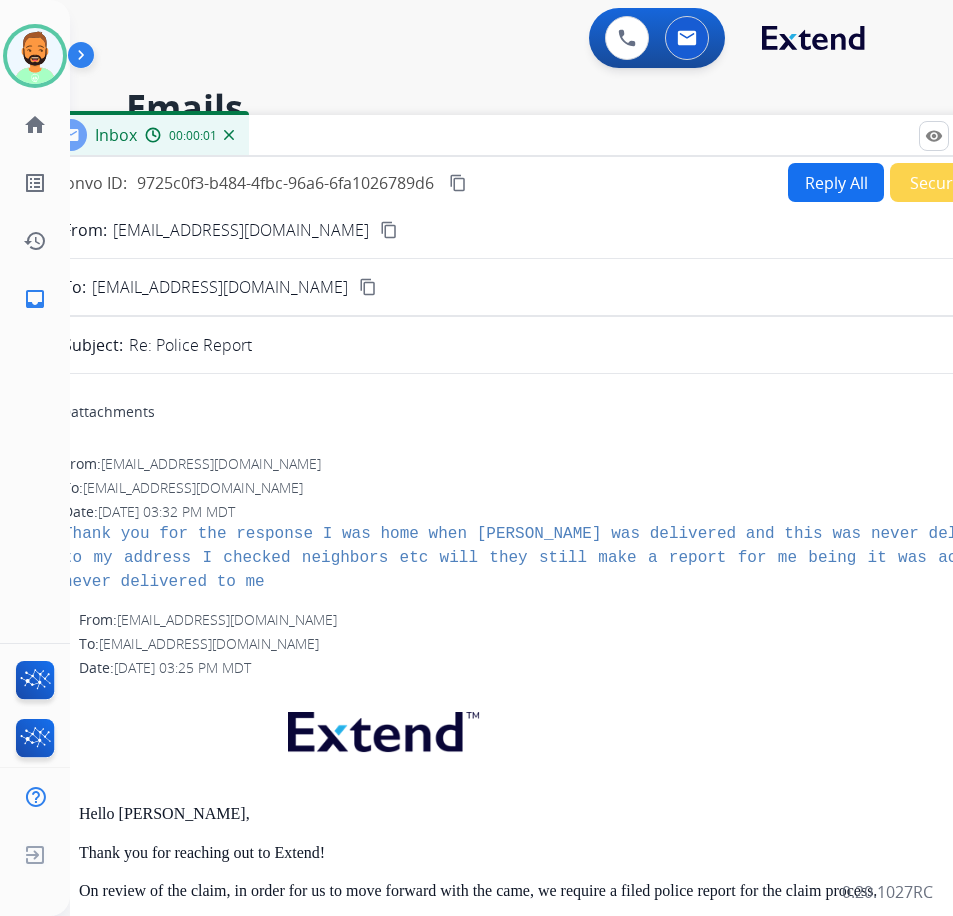 drag, startPoint x: 410, startPoint y: 131, endPoint x: 549, endPoint y: 121, distance: 139.35925 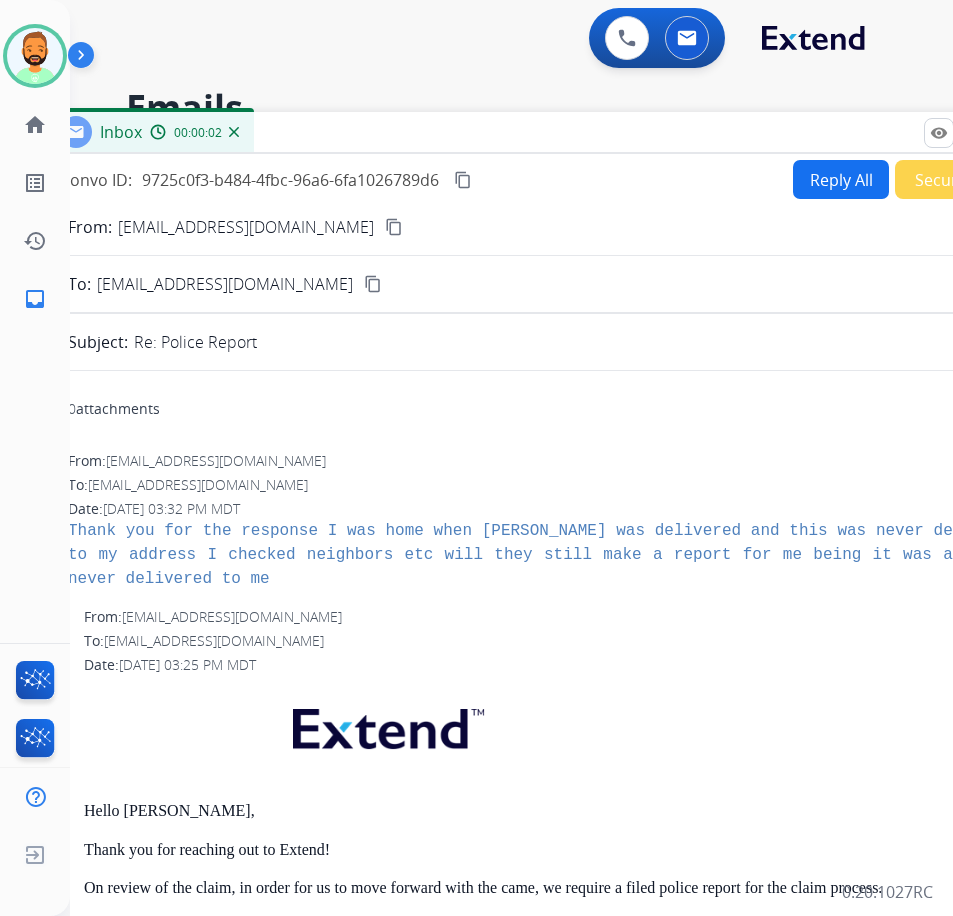 click on "content_copy" at bounding box center [394, 227] 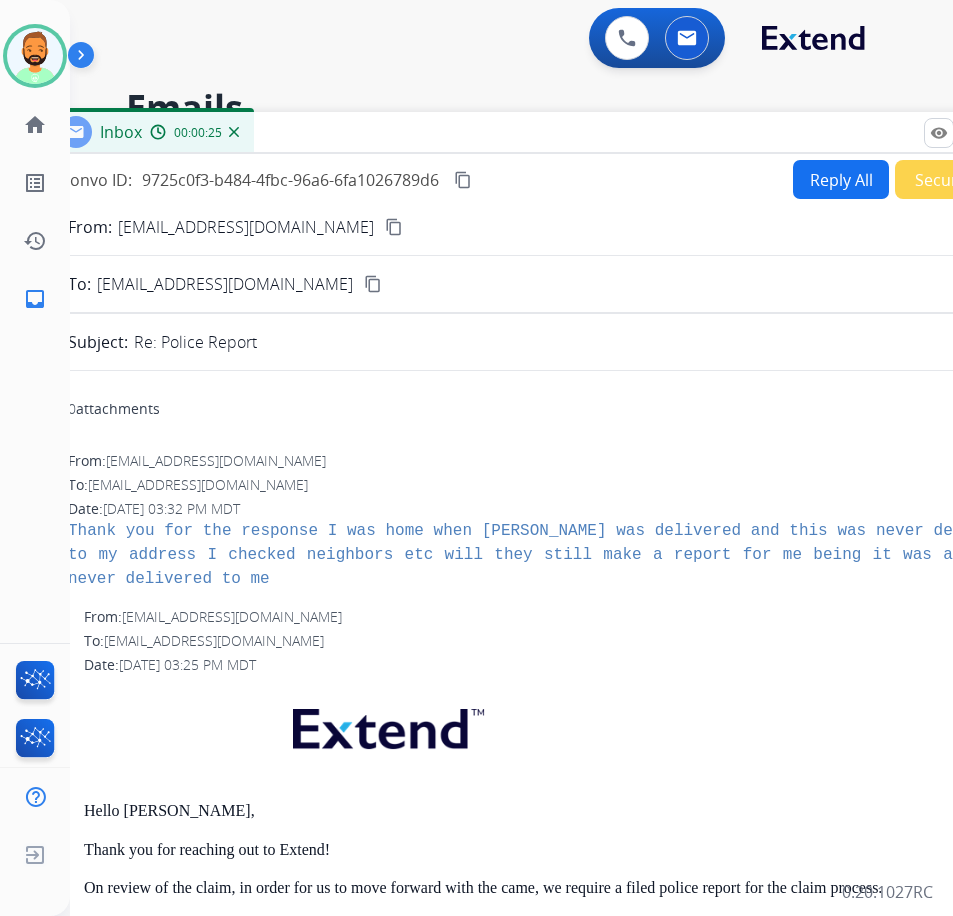 click on "Reply All" at bounding box center (841, 179) 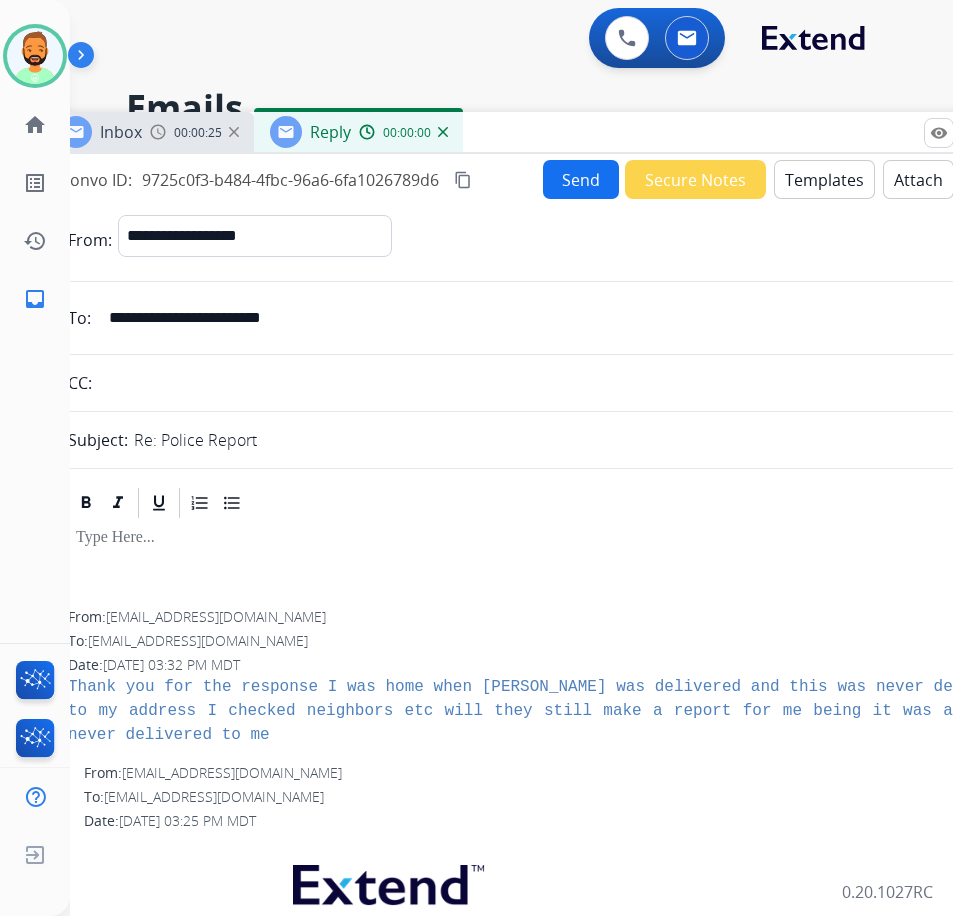 click on "Templates" at bounding box center [824, 179] 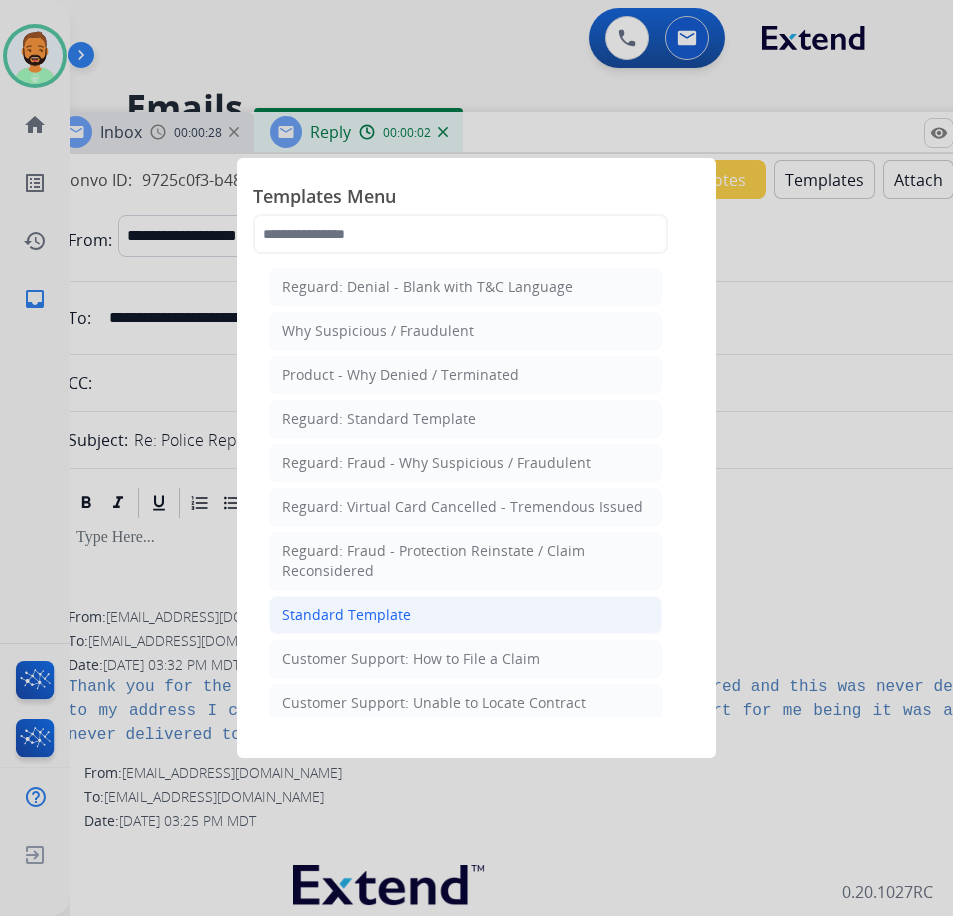 click on "Standard Template" 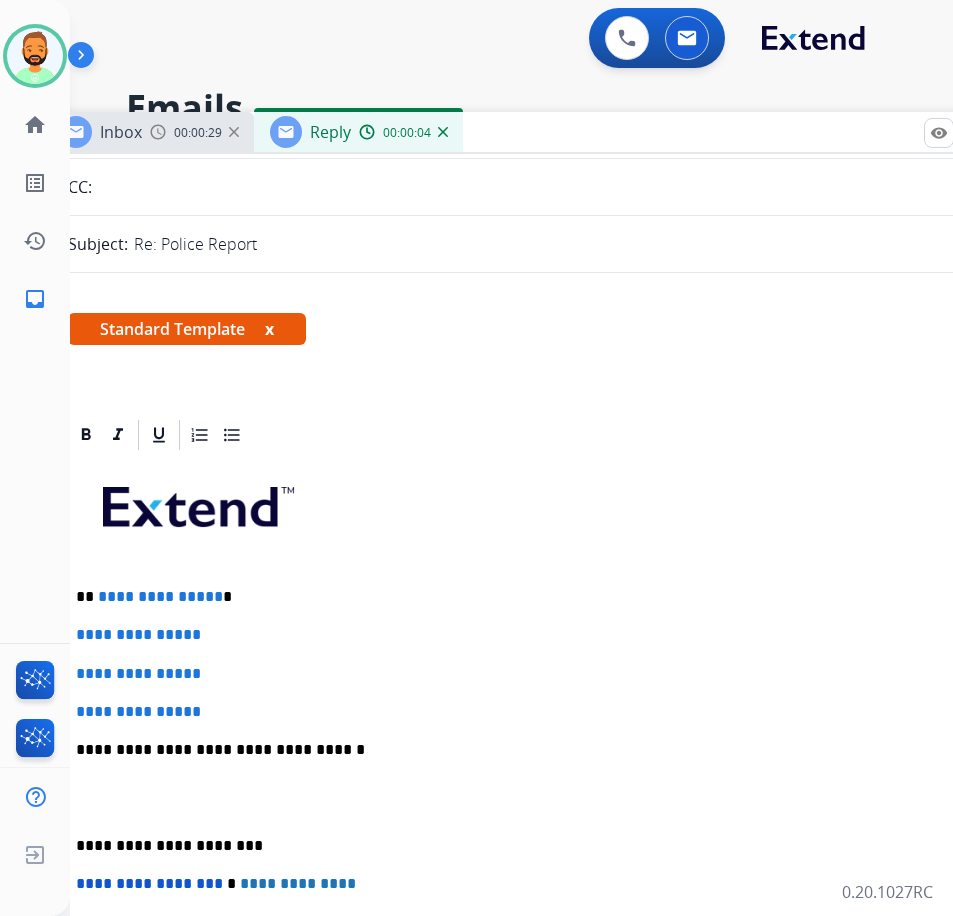 scroll, scrollTop: 200, scrollLeft: 0, axis: vertical 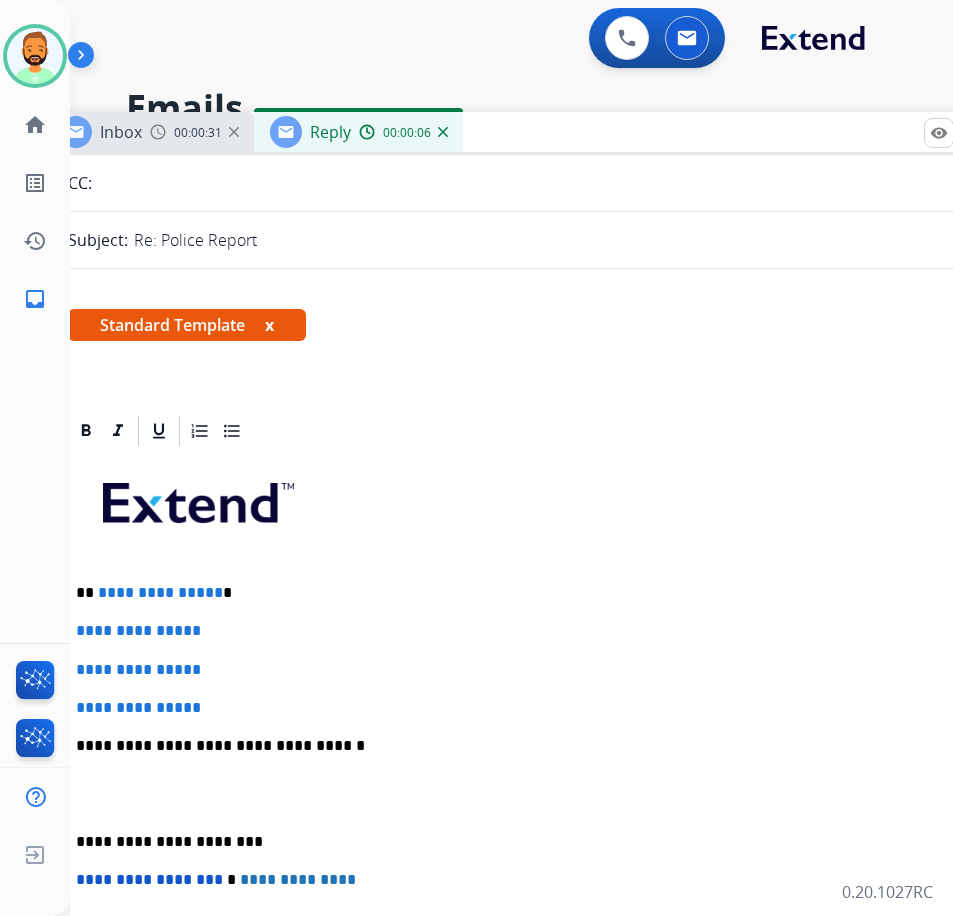 click on "**********" at bounding box center [536, 593] 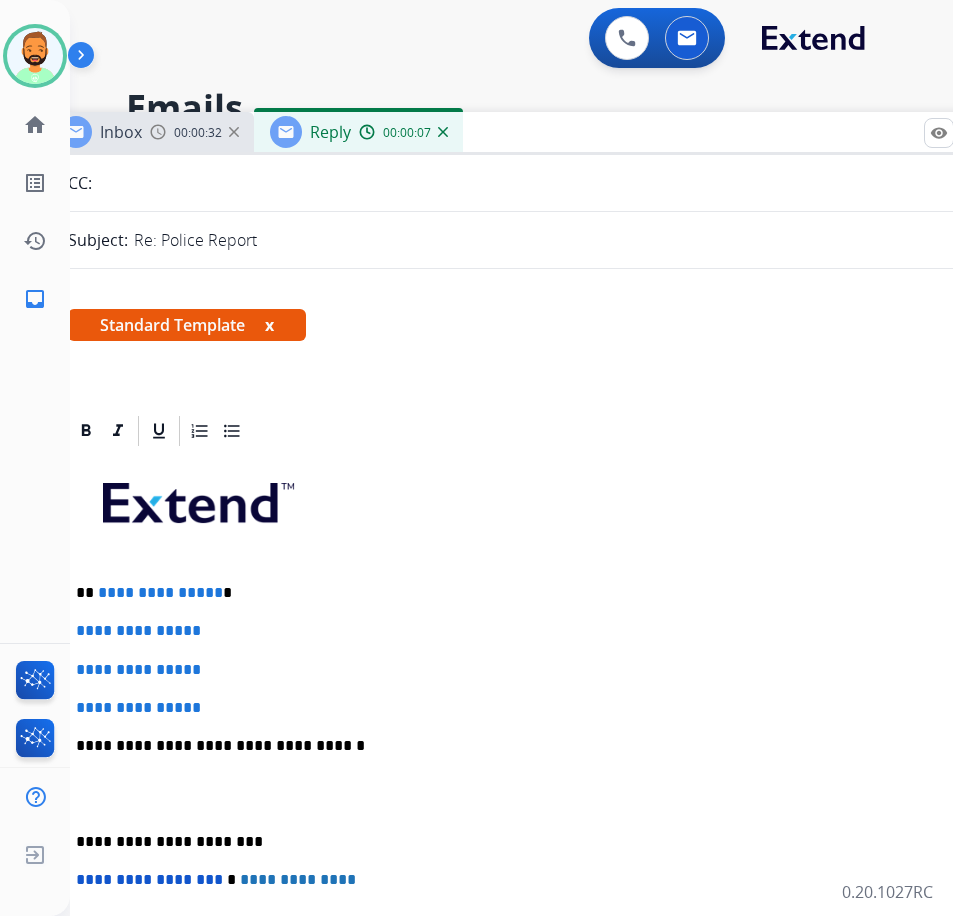 type 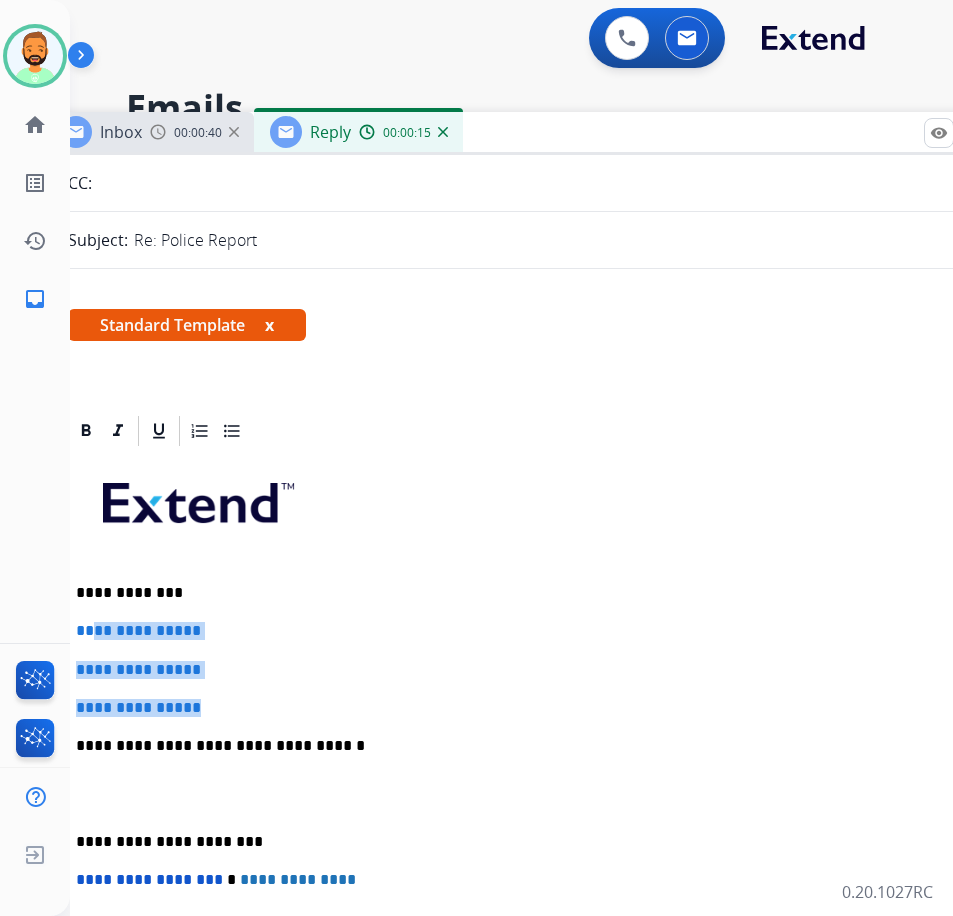 drag, startPoint x: 243, startPoint y: 715, endPoint x: 97, endPoint y: 634, distance: 166.96407 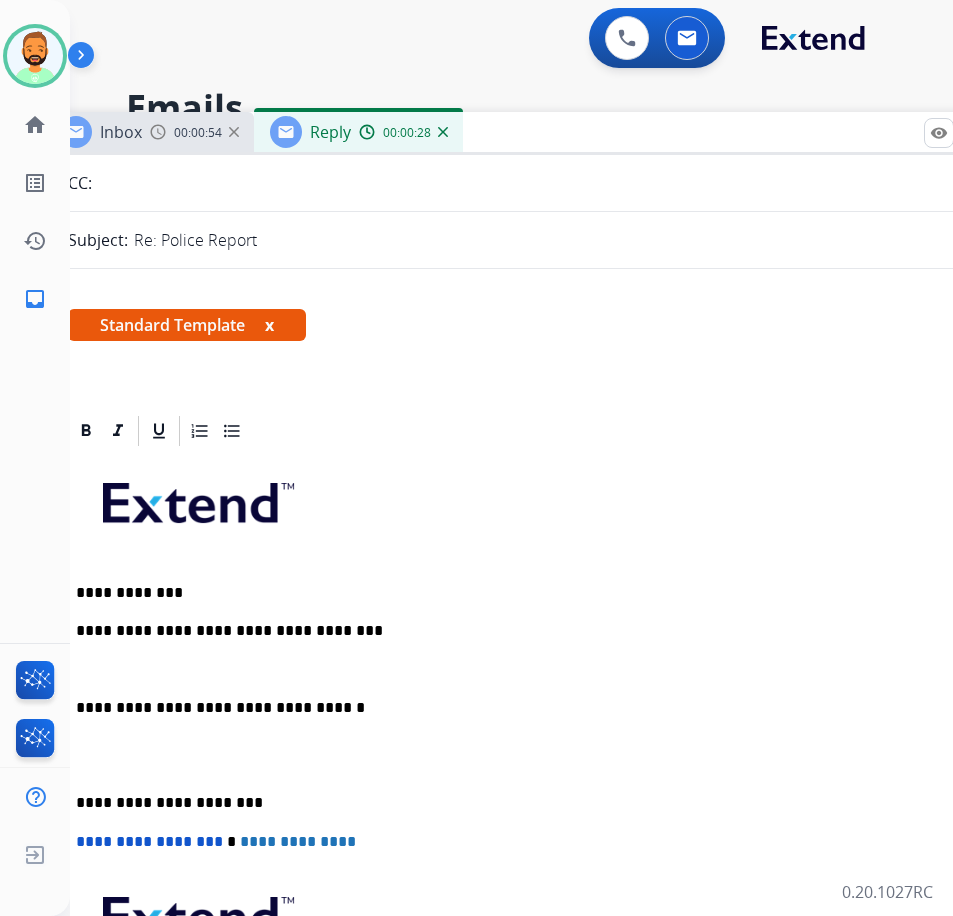 drag, startPoint x: 316, startPoint y: 622, endPoint x: 324, endPoint y: 666, distance: 44.72136 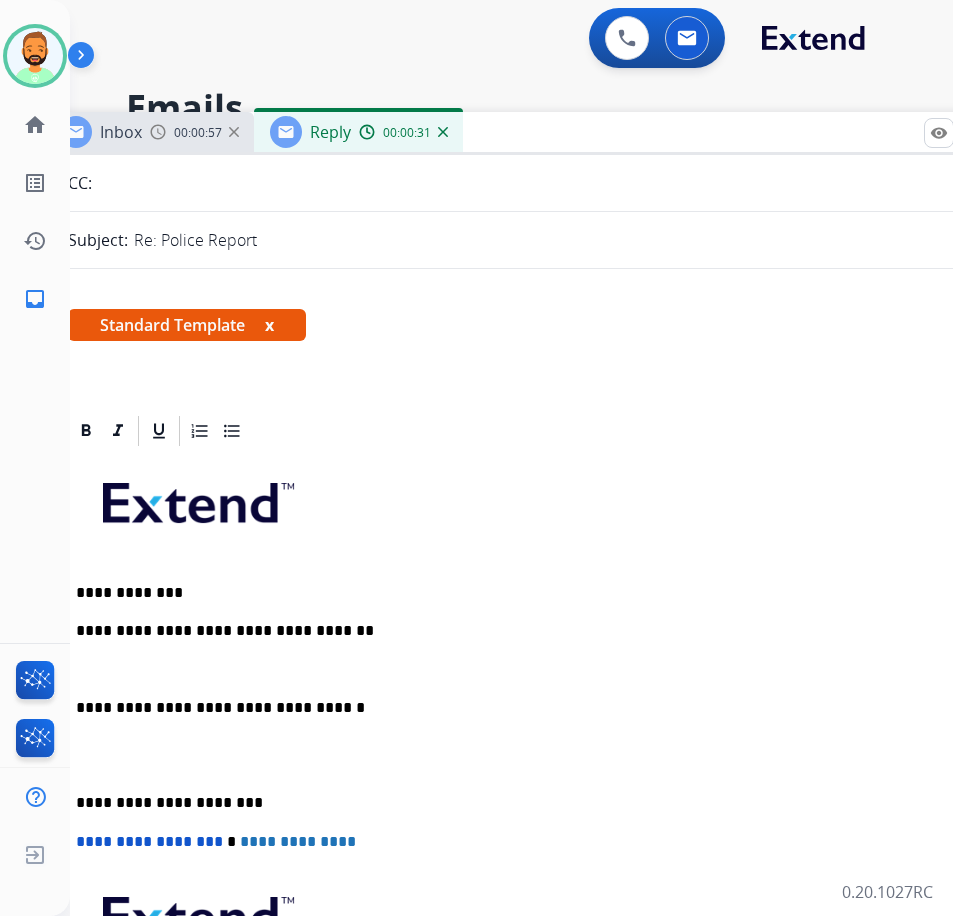 click at bounding box center [544, 670] 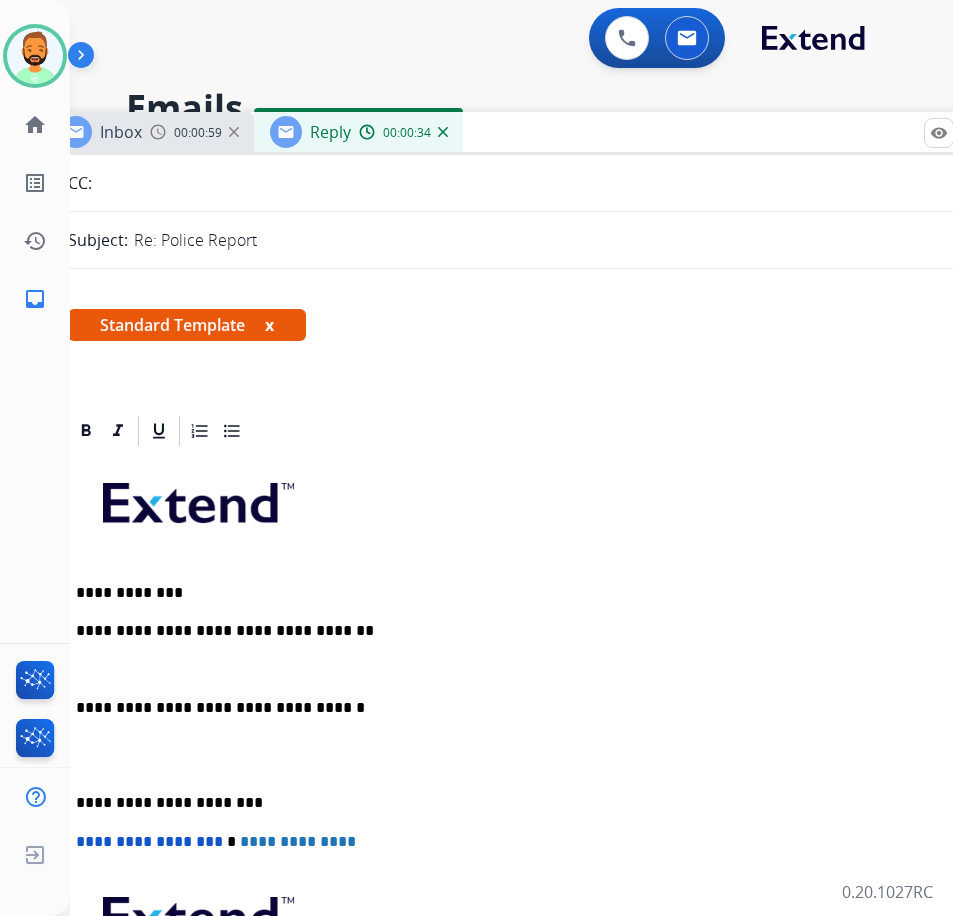 drag, startPoint x: 73, startPoint y: 782, endPoint x: 82, endPoint y: 791, distance: 12.727922 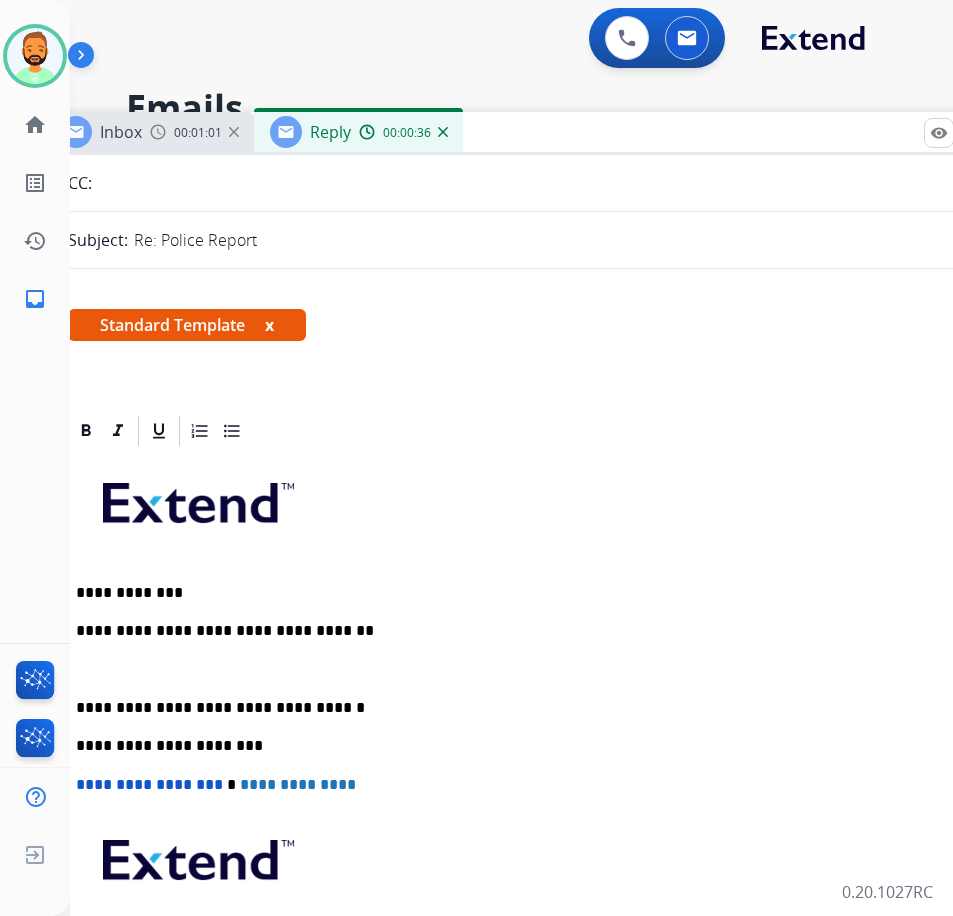 click on "**********" at bounding box center [544, 745] 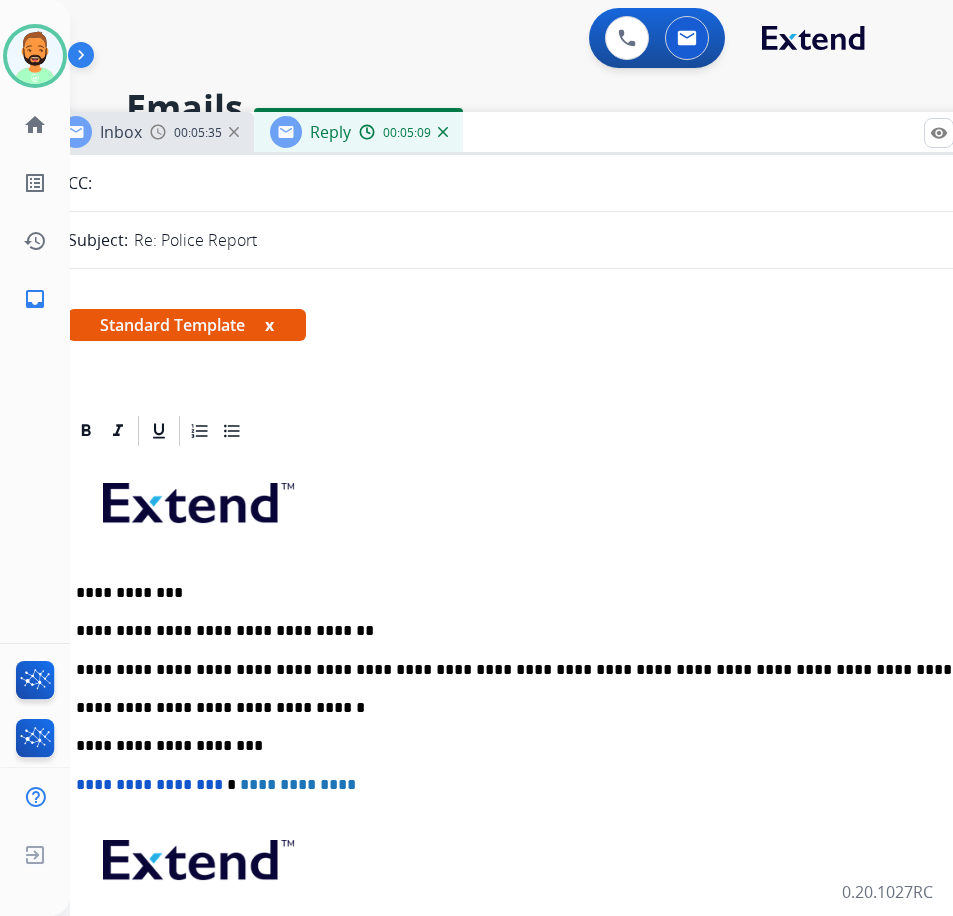 click on "**********" at bounding box center [536, 670] 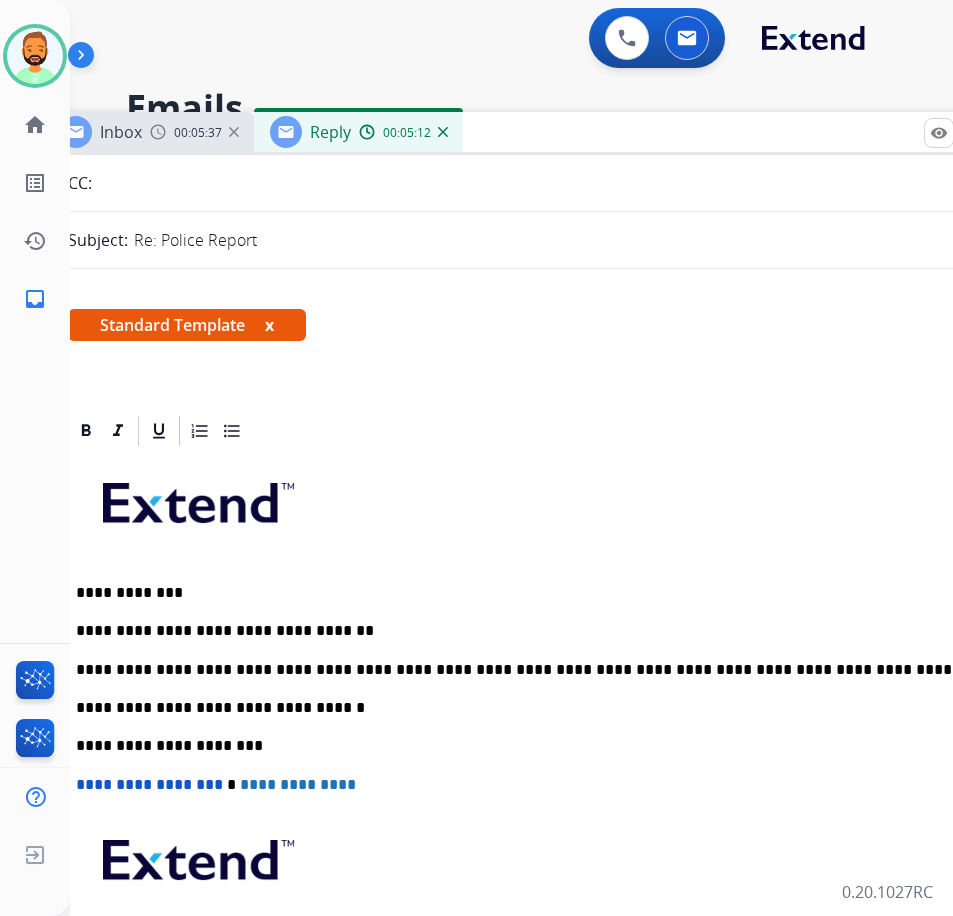 scroll, scrollTop: 0, scrollLeft: 0, axis: both 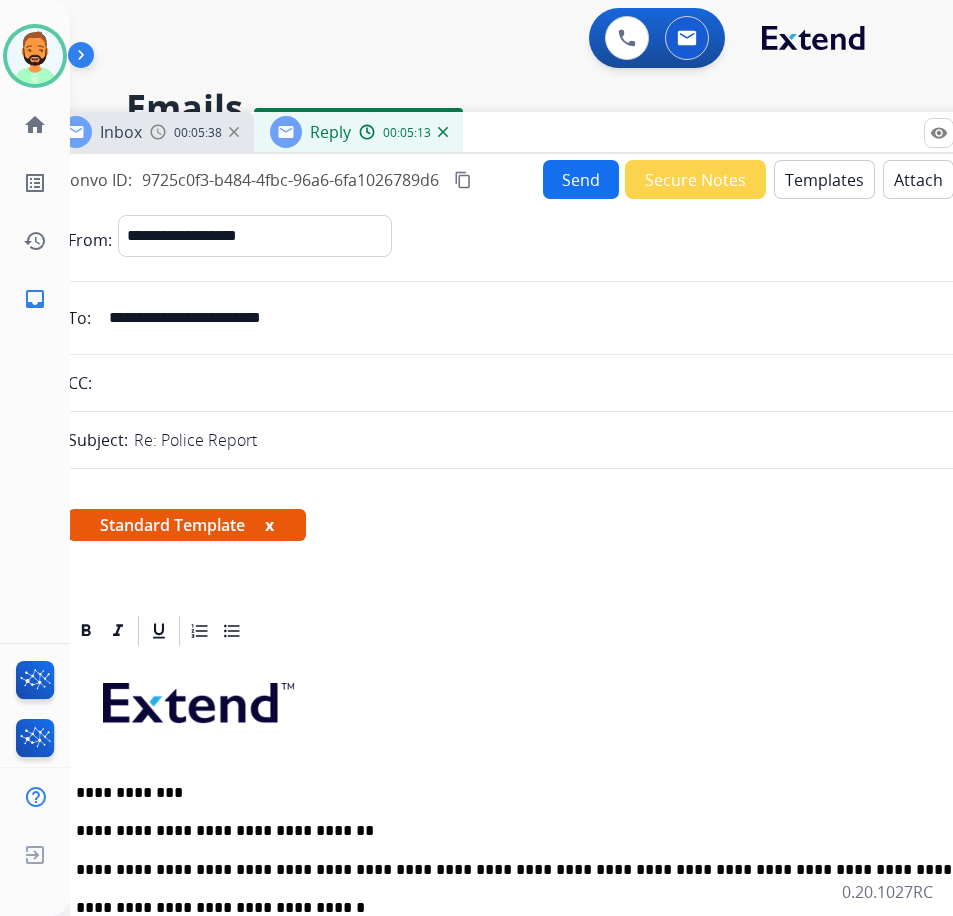 click on "Send" at bounding box center [581, 179] 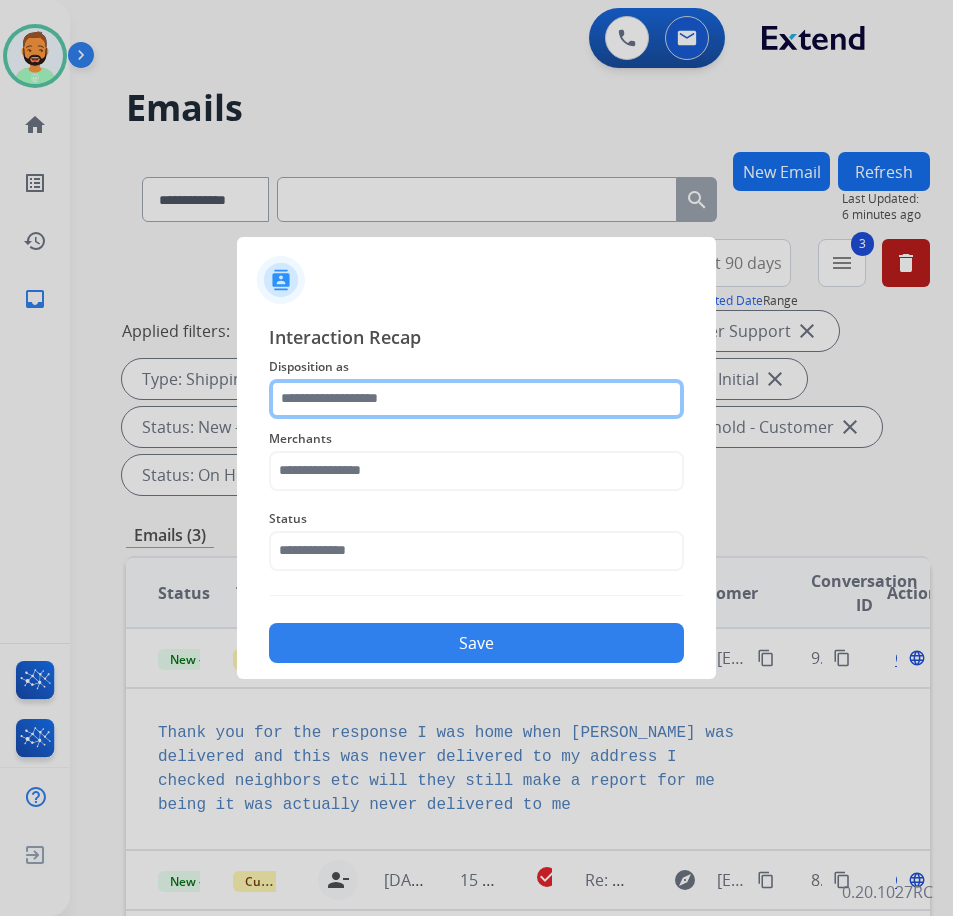 click 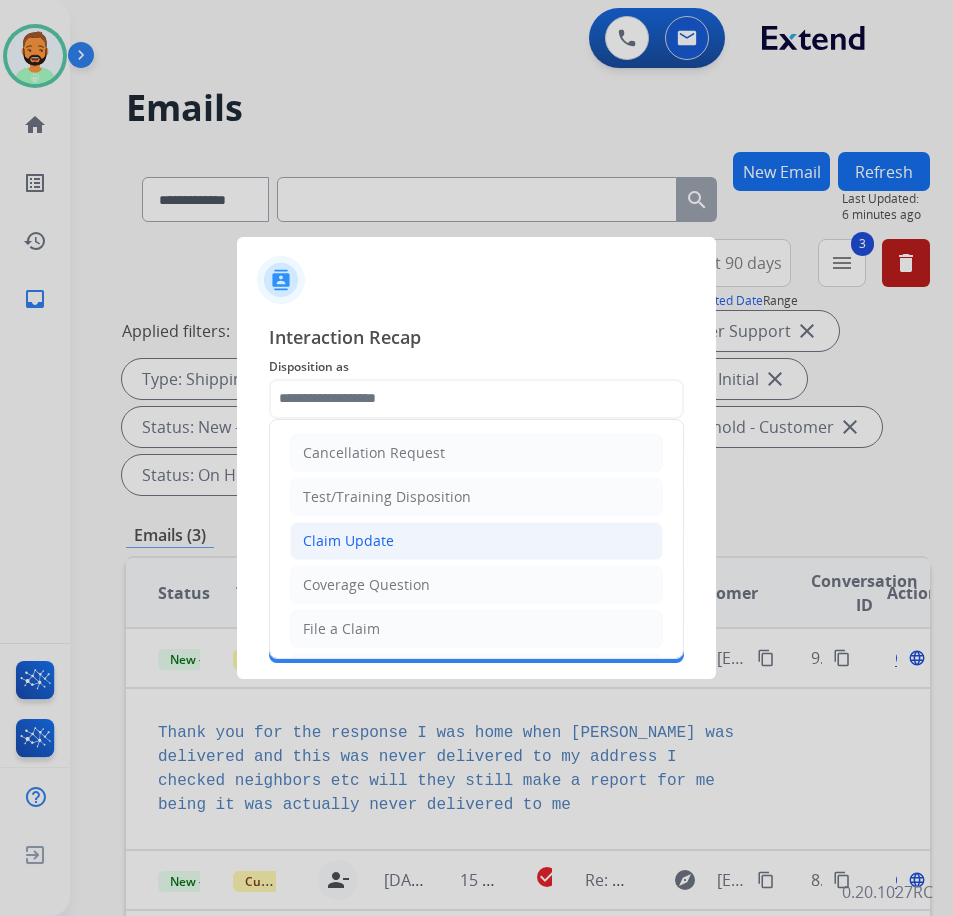 click on "Claim Update" 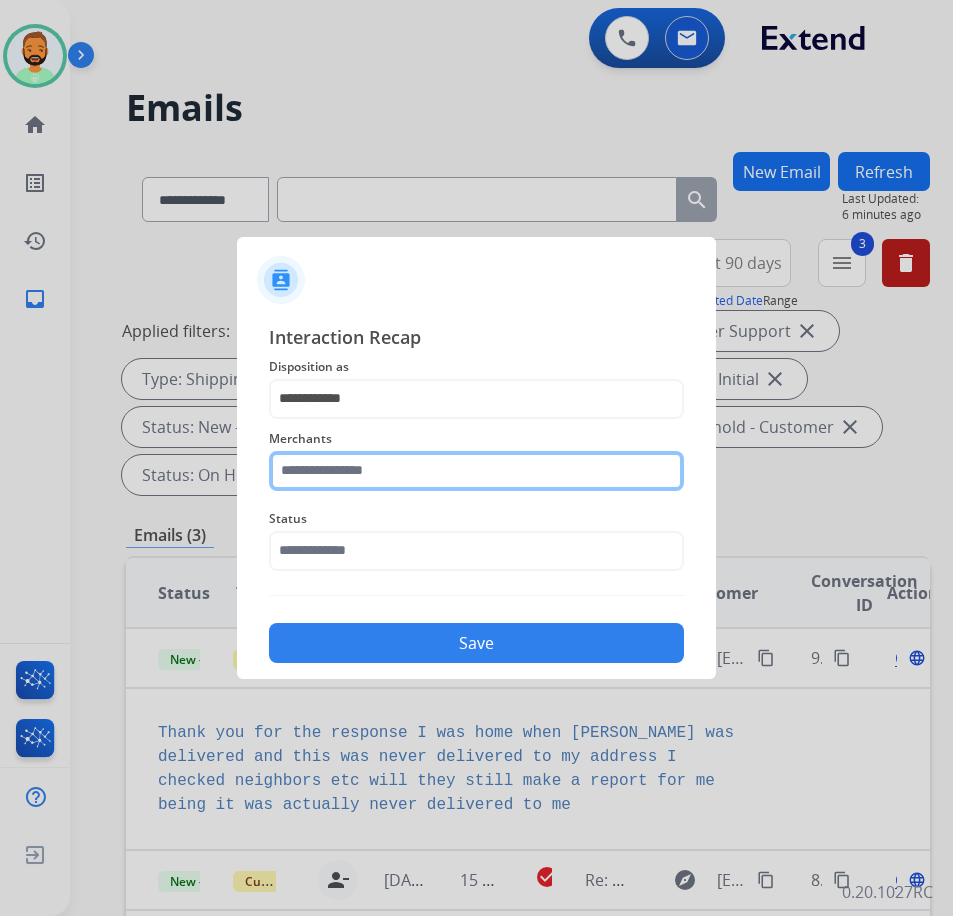 click 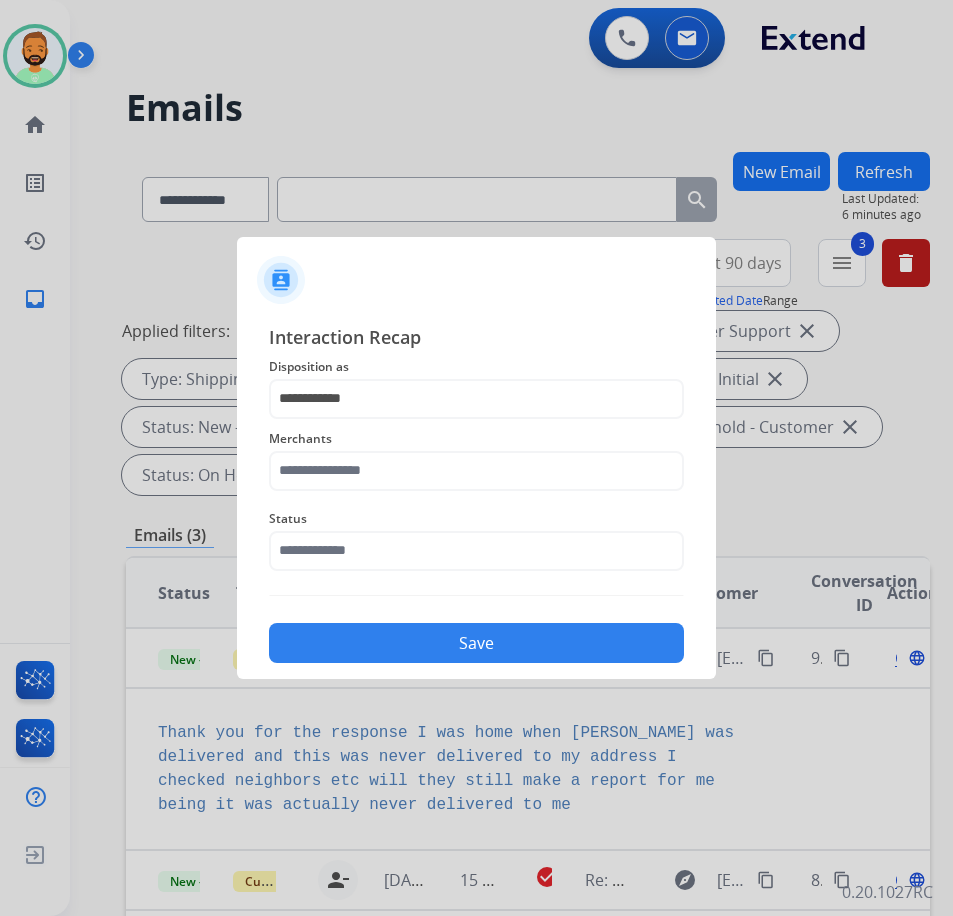 type on "**********" 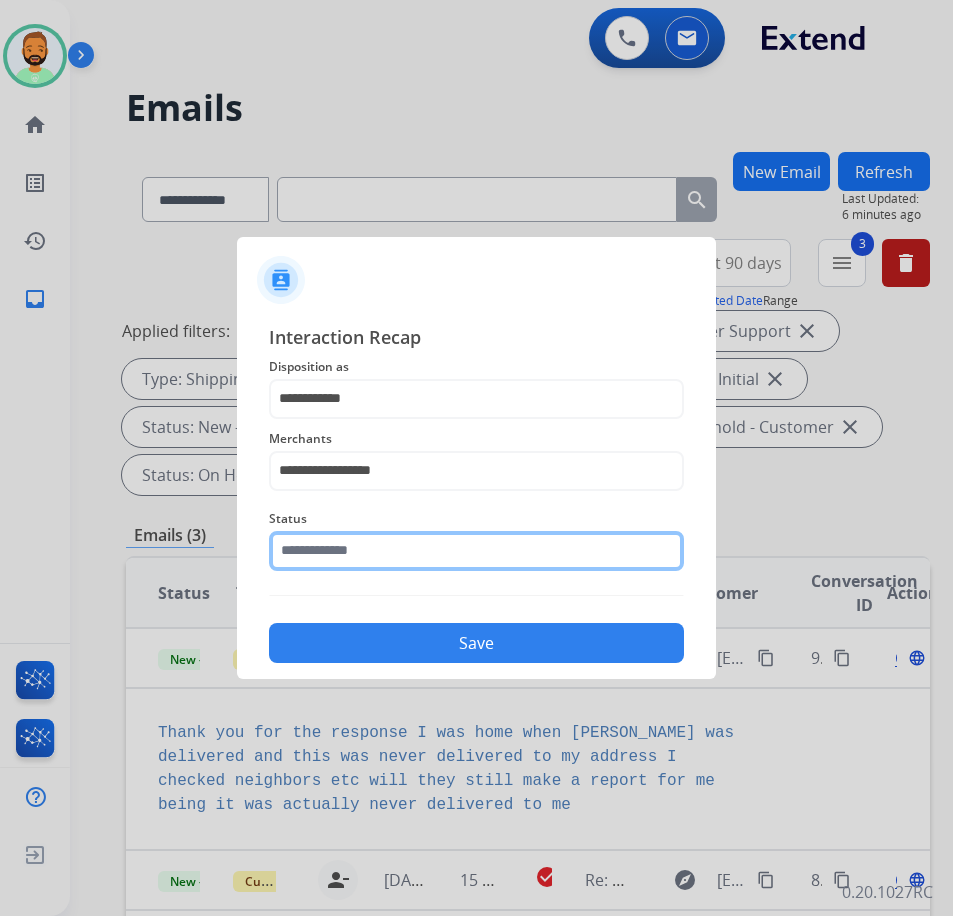 click 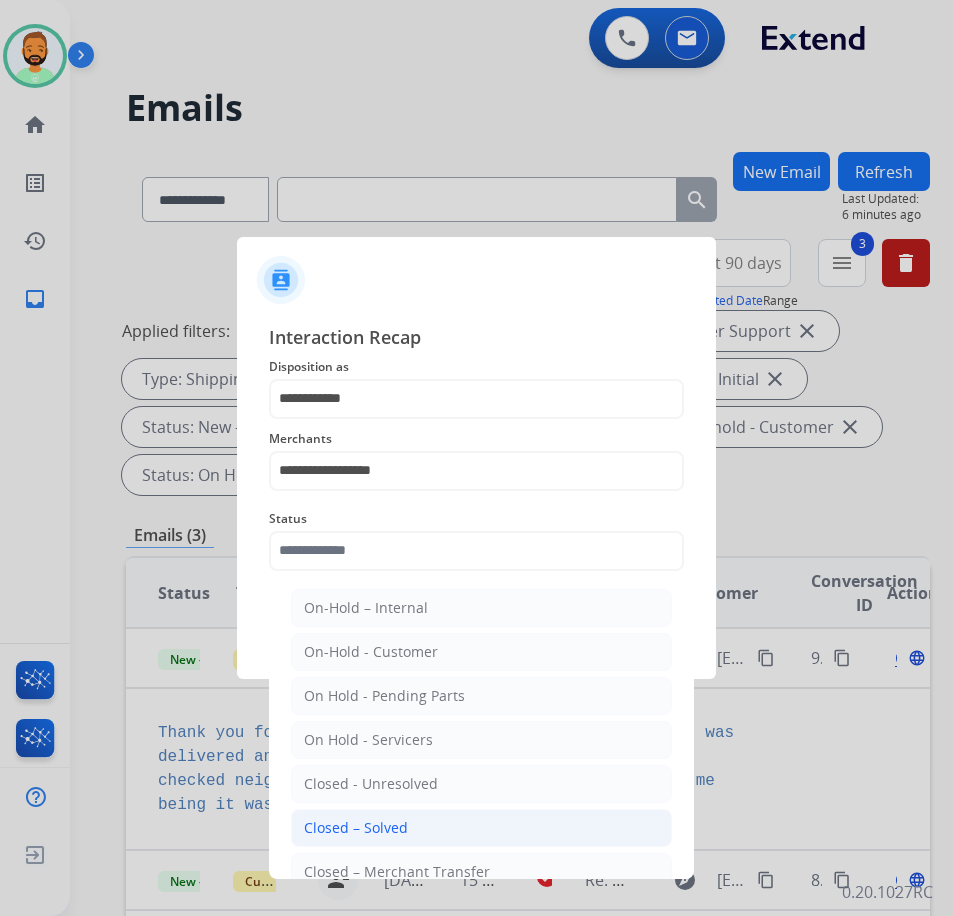 click on "Closed – Solved" 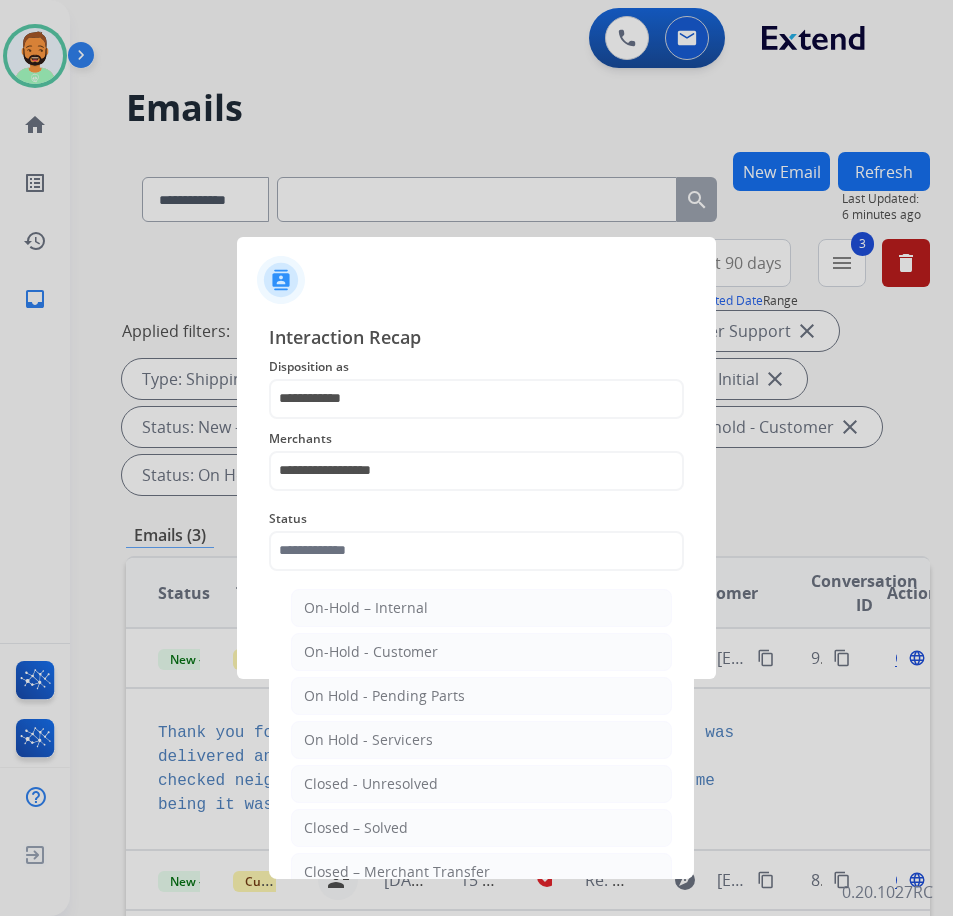 type on "**********" 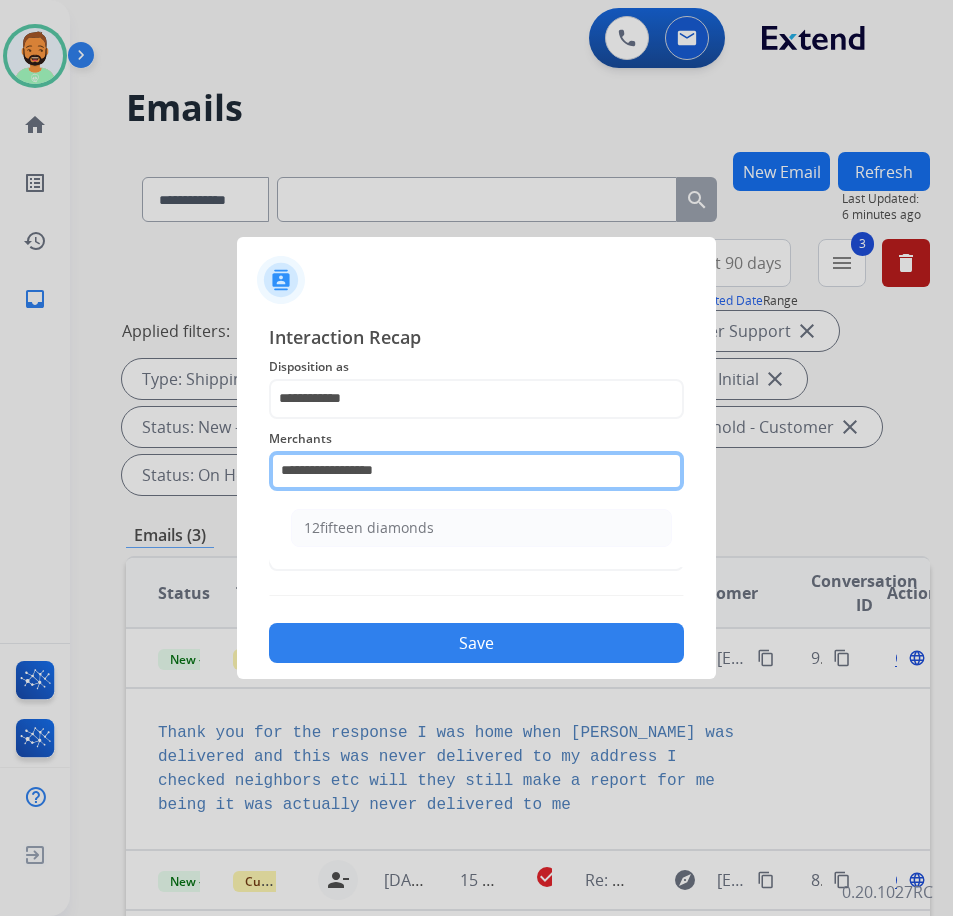 drag, startPoint x: 441, startPoint y: 483, endPoint x: 56, endPoint y: 490, distance: 385.06363 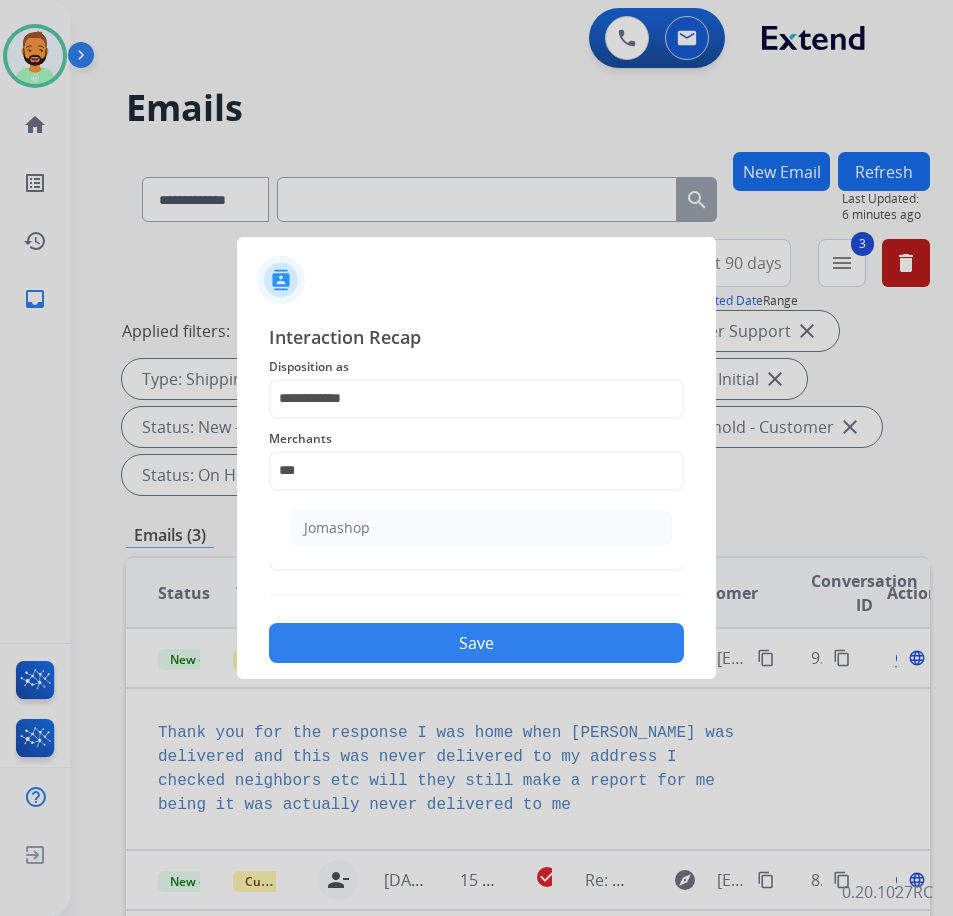 click on "Jomashop" 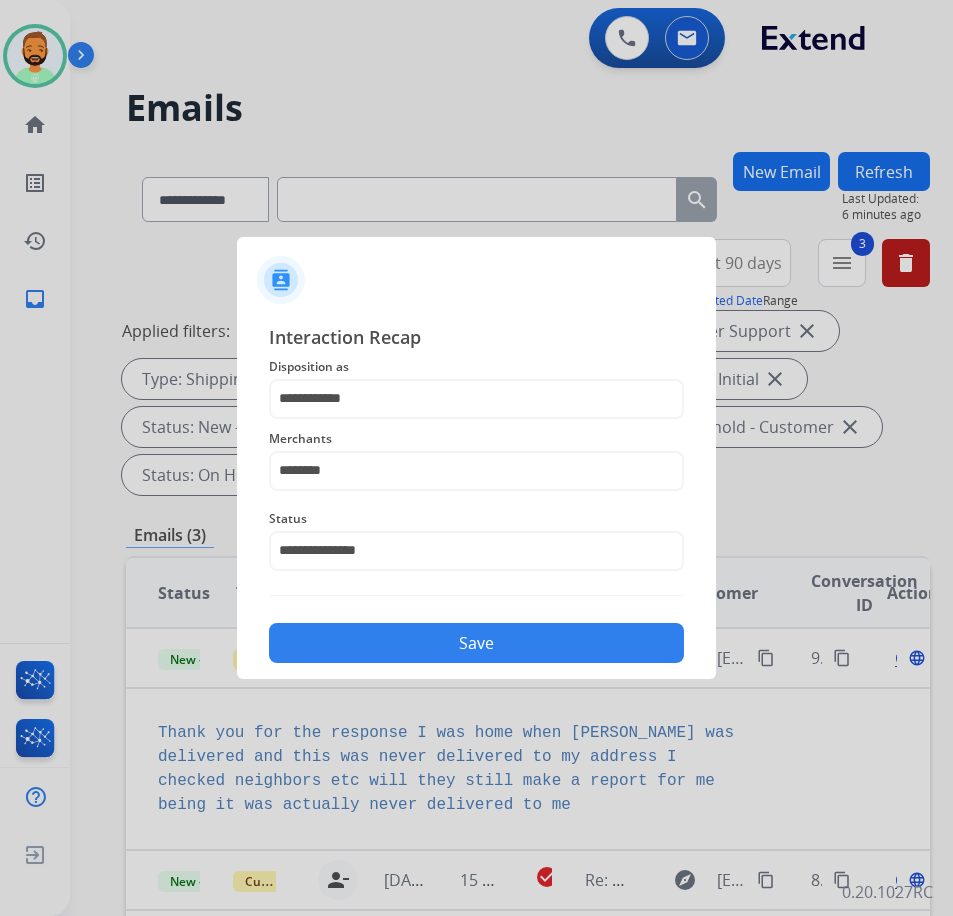 click on "Save" 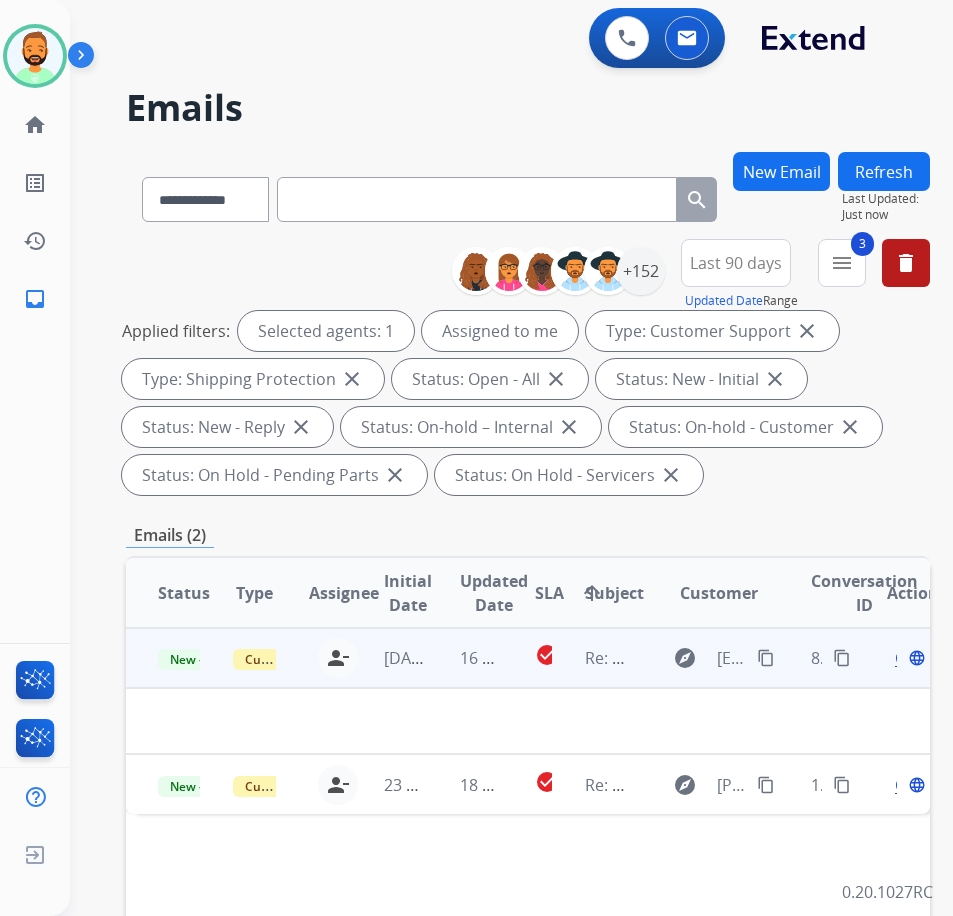 click on "16 hours ago" at bounding box center (465, 658) 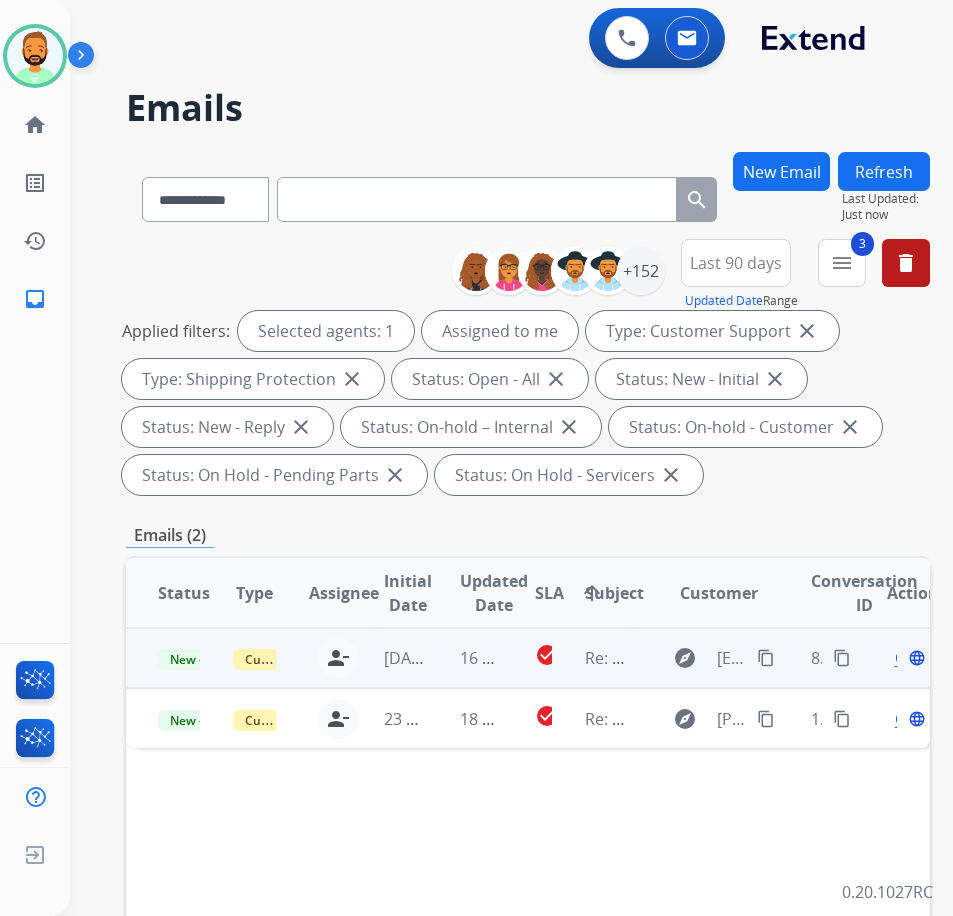 click on "16 hours ago" at bounding box center [465, 658] 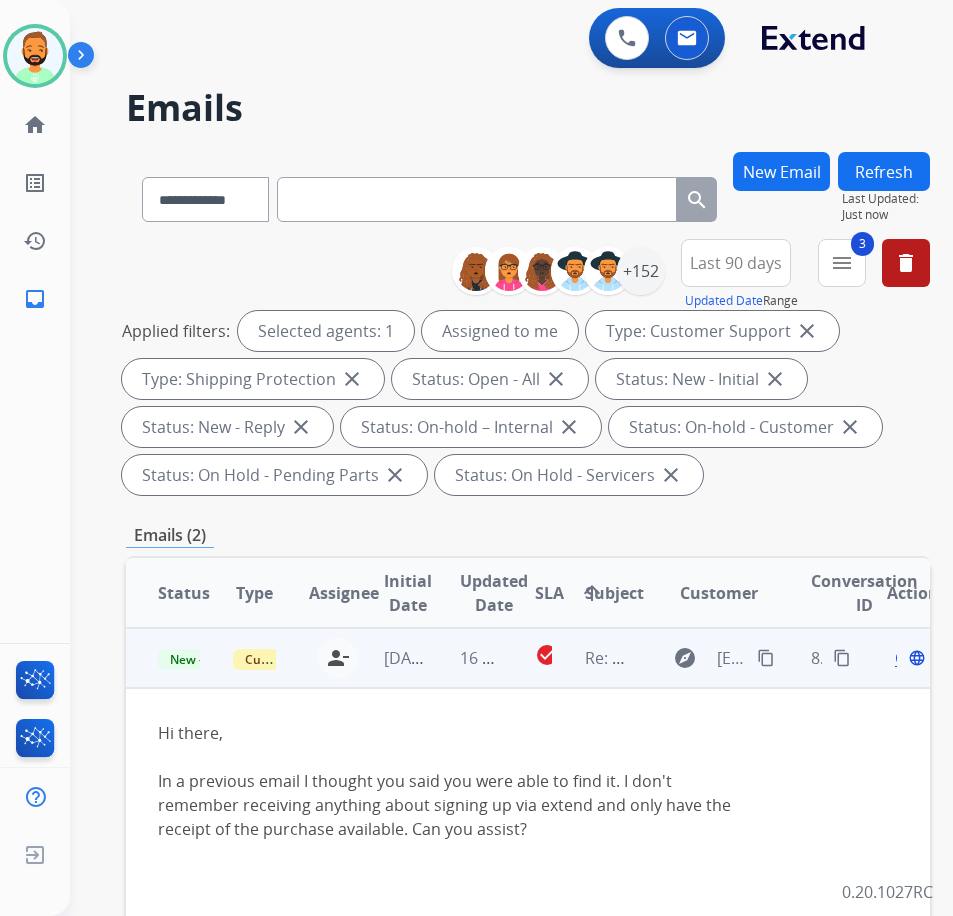 click on "content_copy" at bounding box center [766, 658] 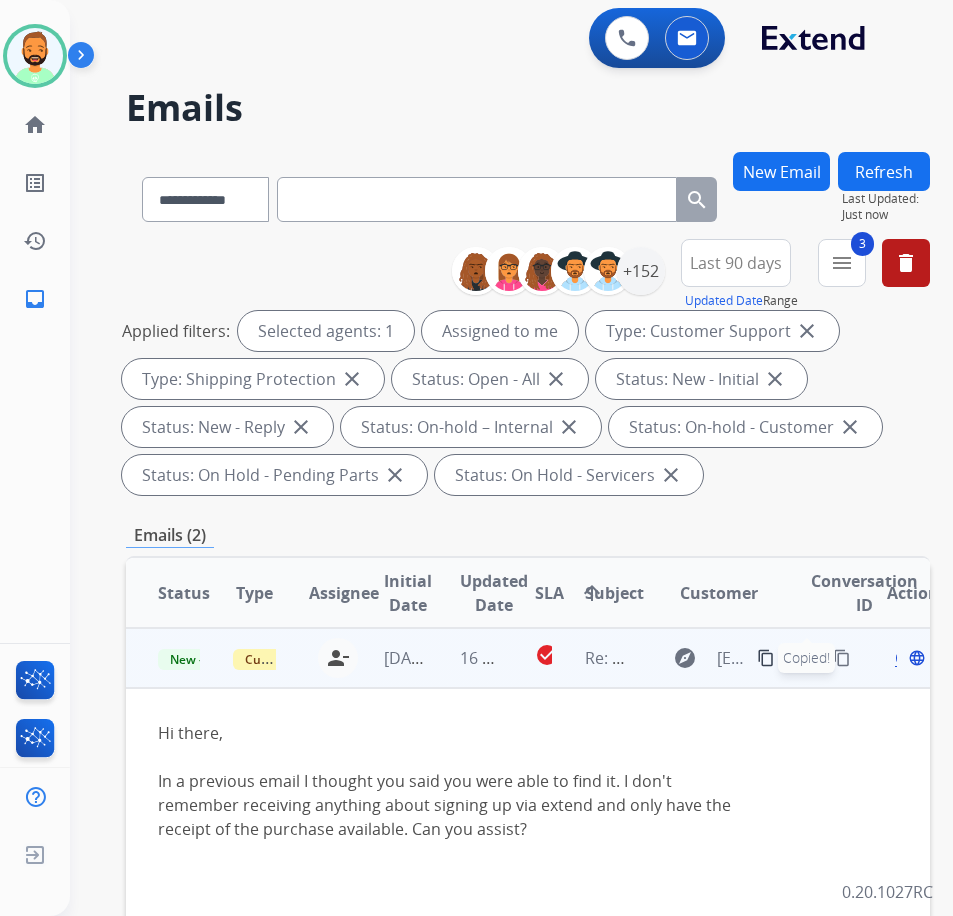 click on "Open" at bounding box center [915, 658] 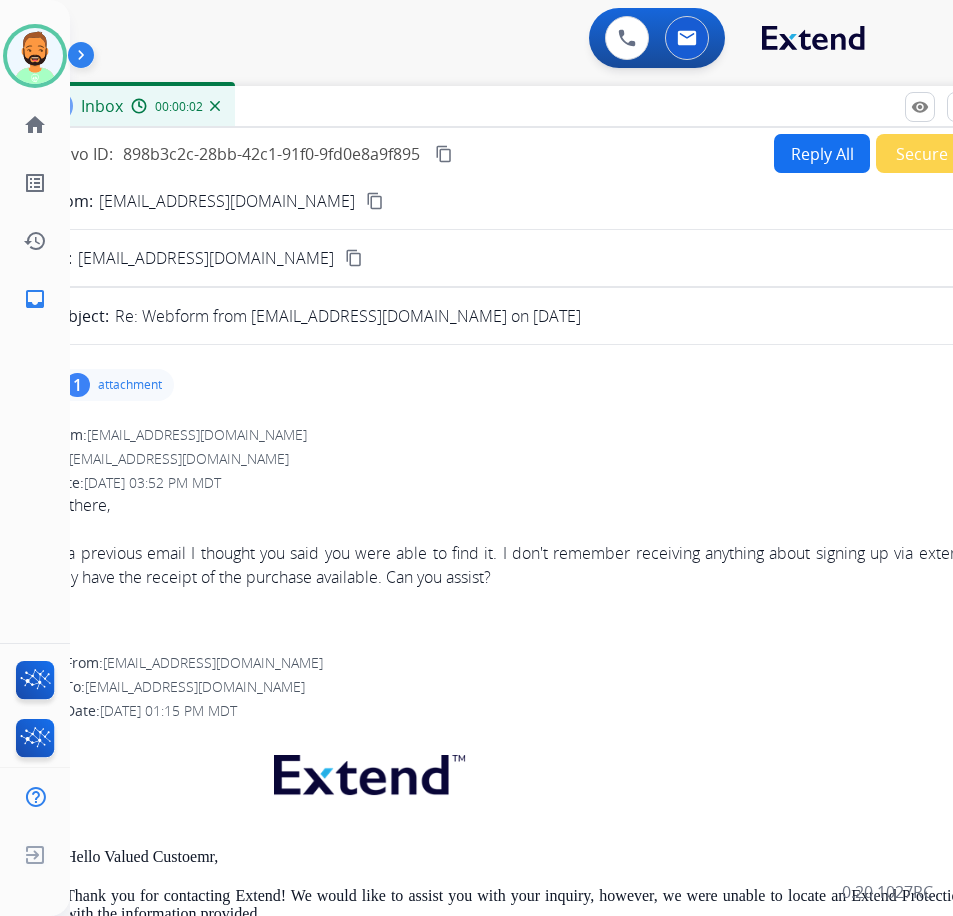 drag, startPoint x: 270, startPoint y: 135, endPoint x: 390, endPoint y: 97, distance: 125.872955 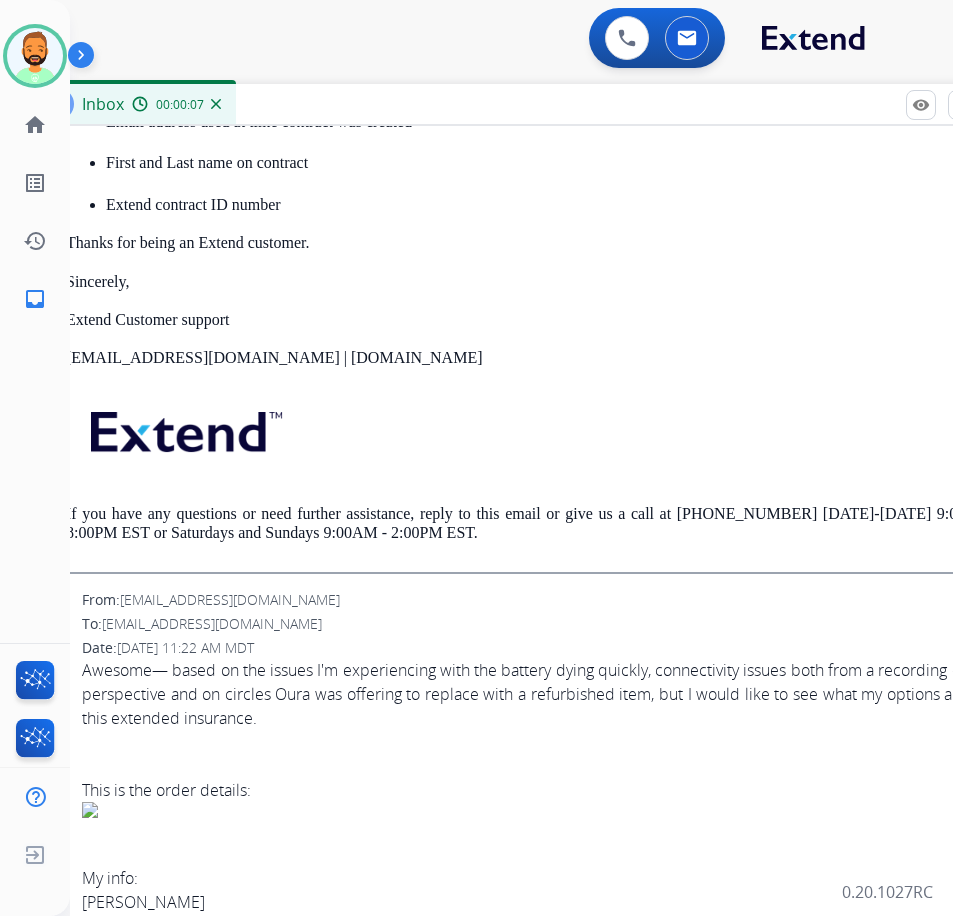 scroll, scrollTop: 900, scrollLeft: 0, axis: vertical 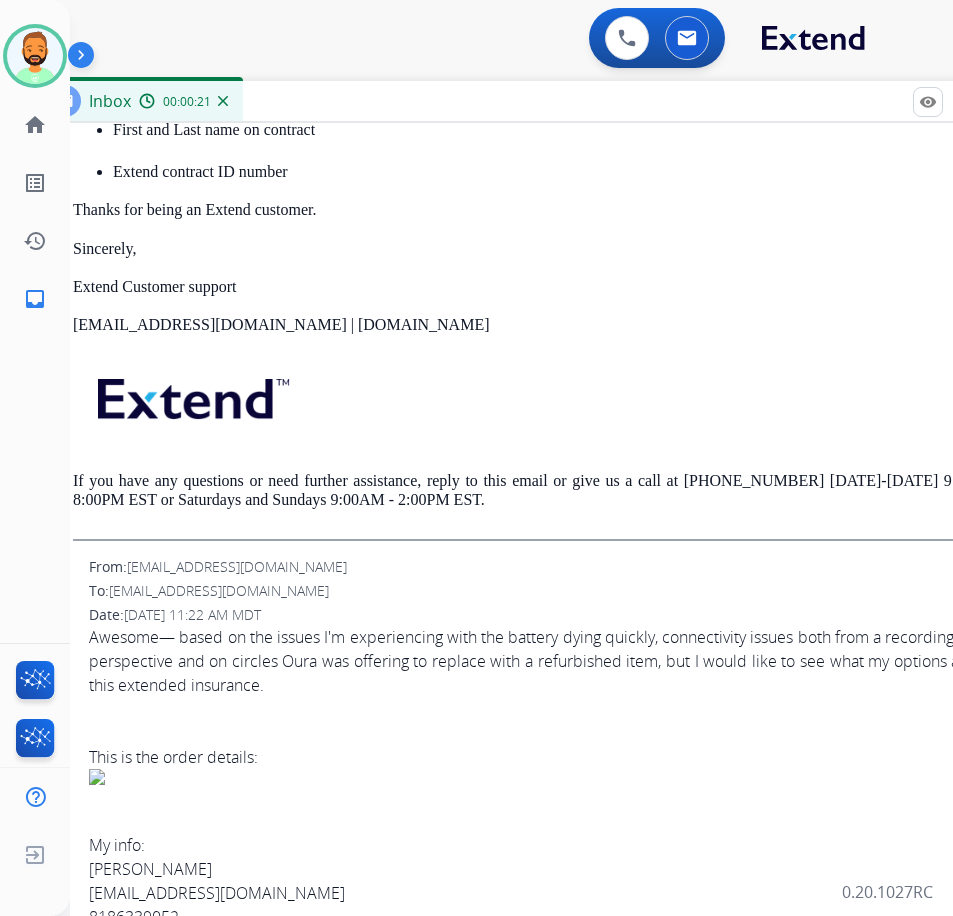 click on "Inbox  00:00:21" at bounding box center (533, 102) 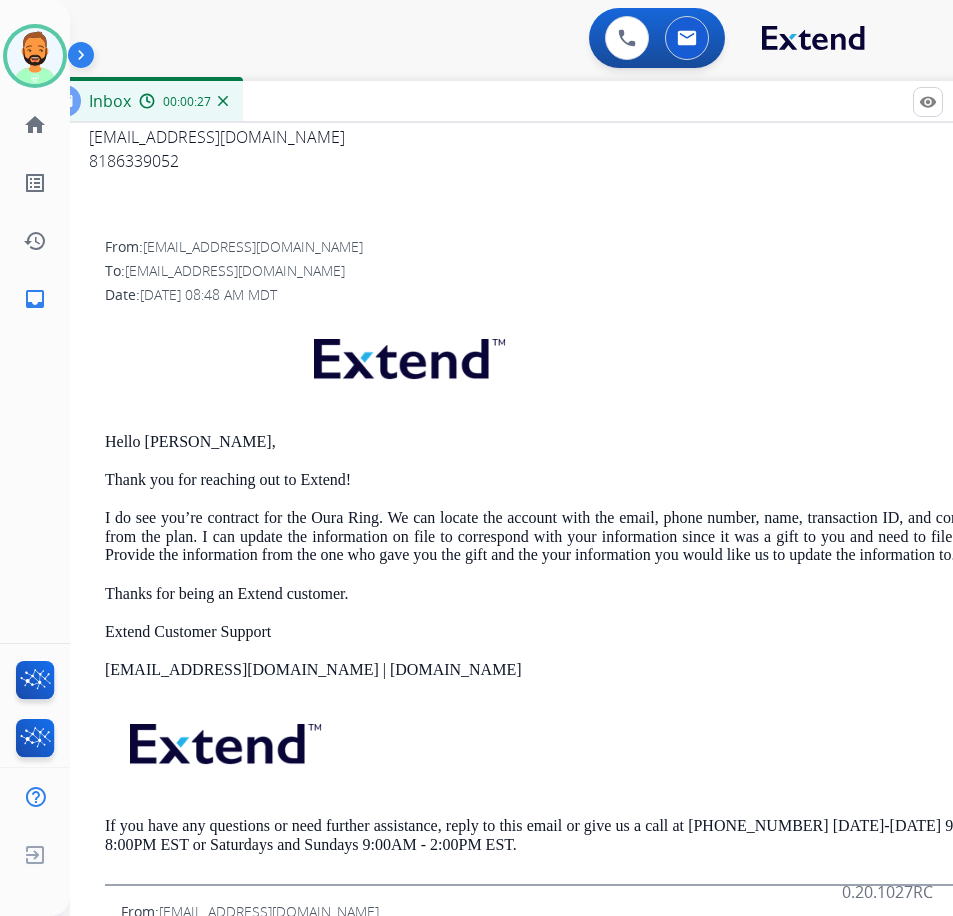 scroll, scrollTop: 1683, scrollLeft: 0, axis: vertical 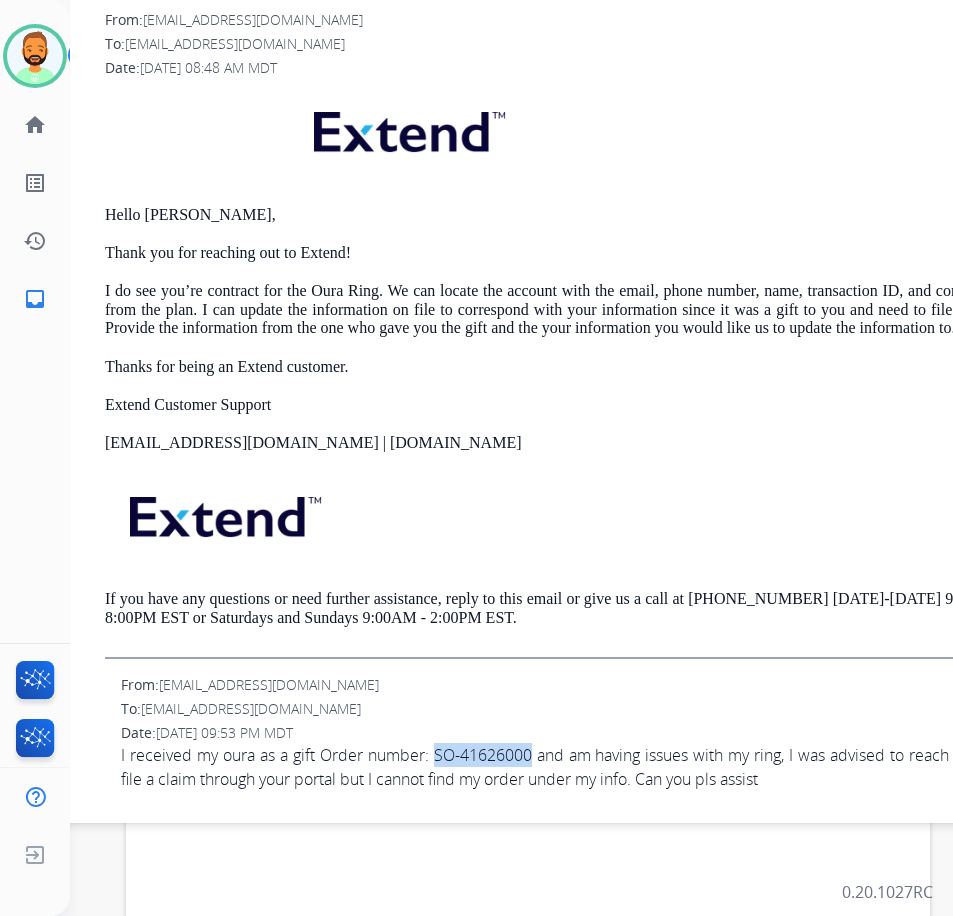 drag, startPoint x: 436, startPoint y: 757, endPoint x: 539, endPoint y: 755, distance: 103.01942 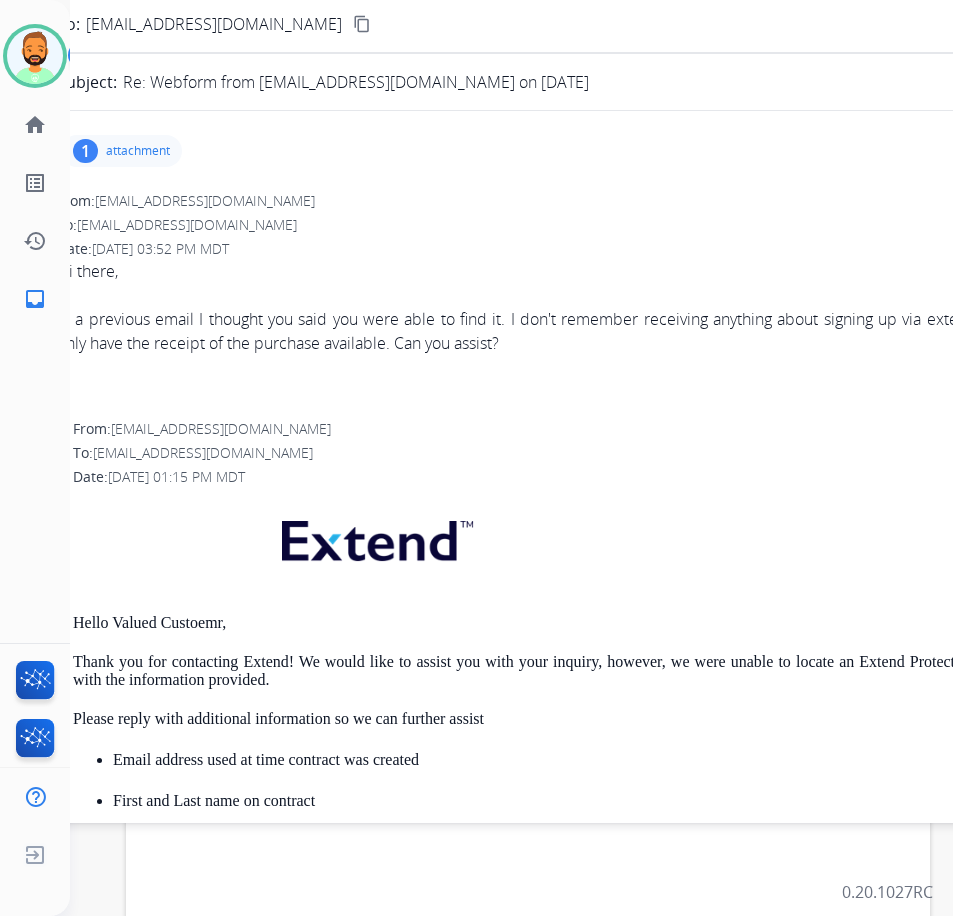 scroll, scrollTop: 0, scrollLeft: 0, axis: both 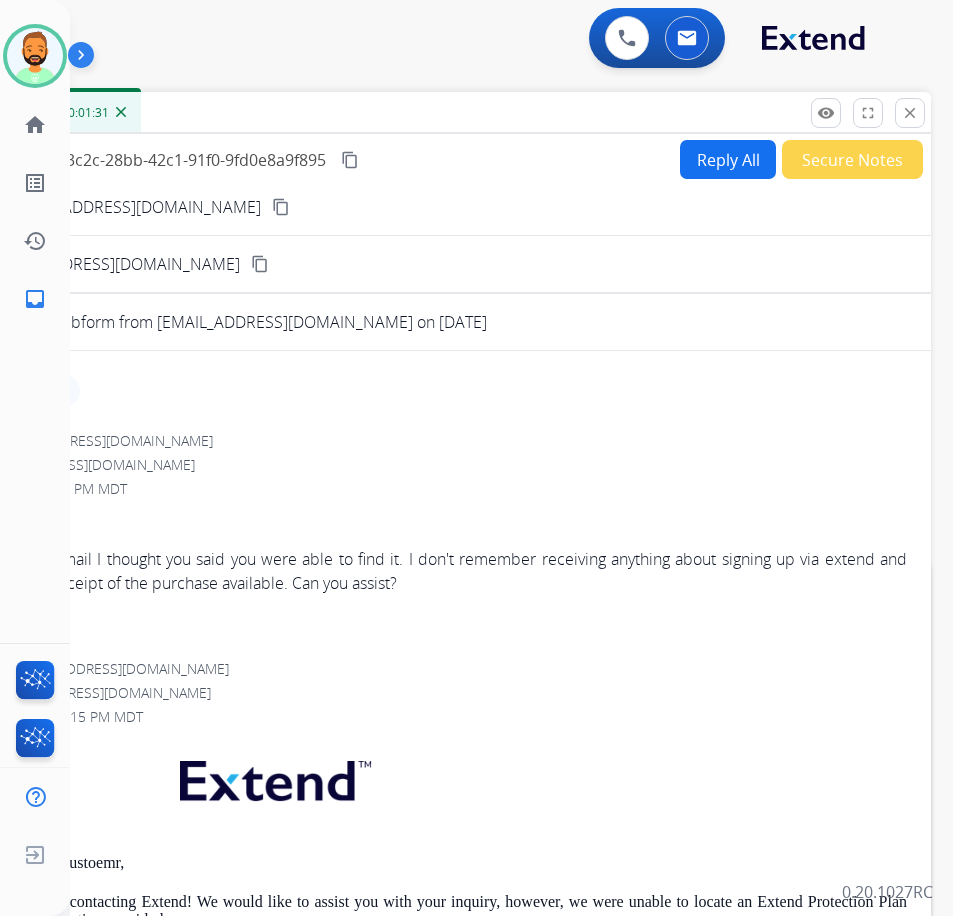 drag, startPoint x: 604, startPoint y: 93, endPoint x: 497, endPoint y: 105, distance: 107.67079 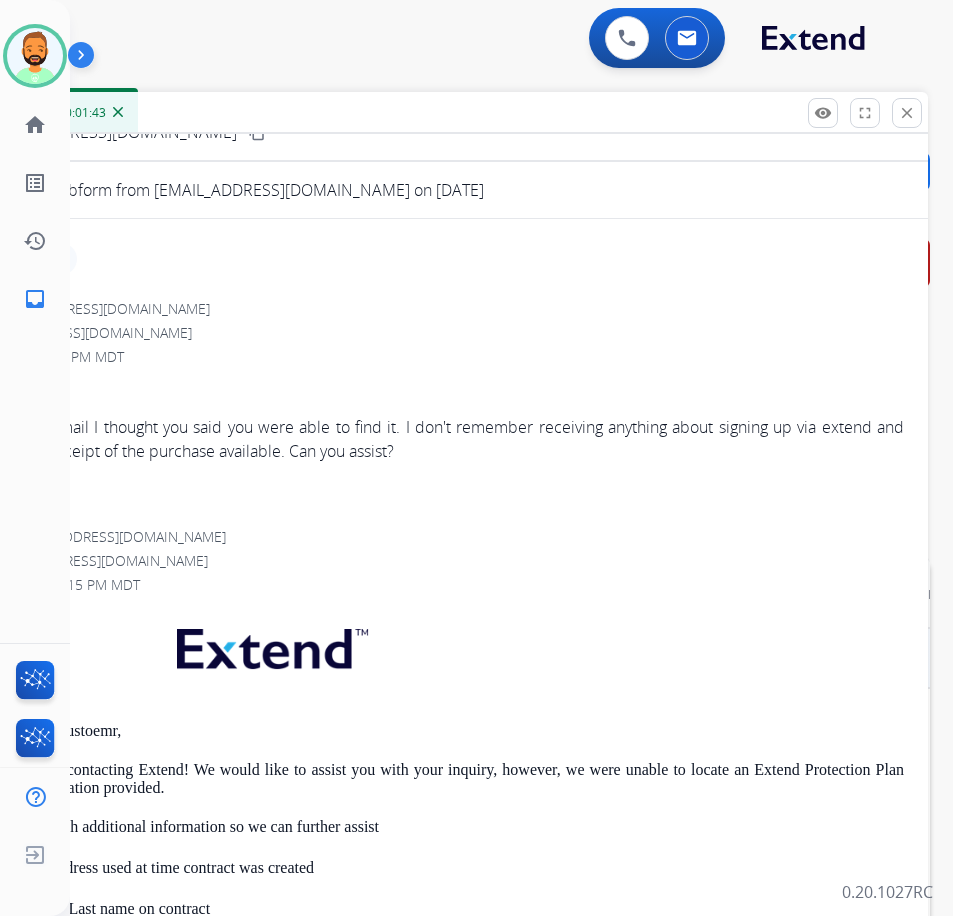 scroll, scrollTop: 100, scrollLeft: 0, axis: vertical 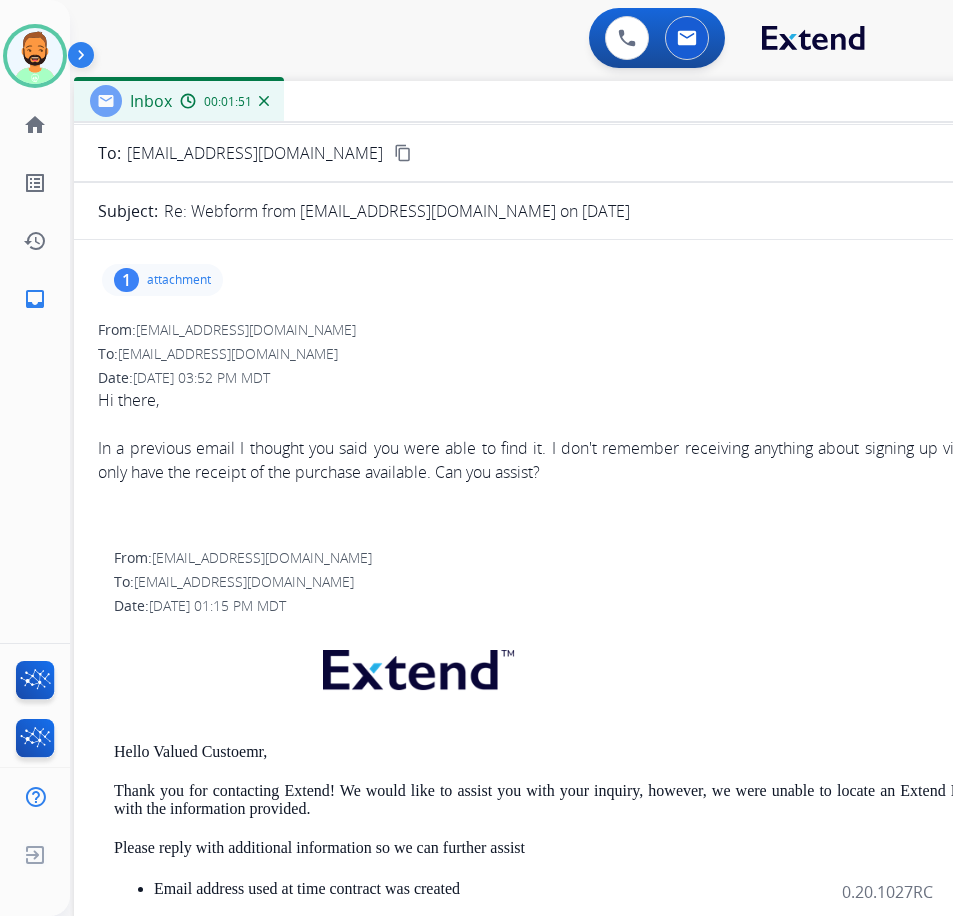 drag, startPoint x: 359, startPoint y: 130, endPoint x: 505, endPoint y: 119, distance: 146.4138 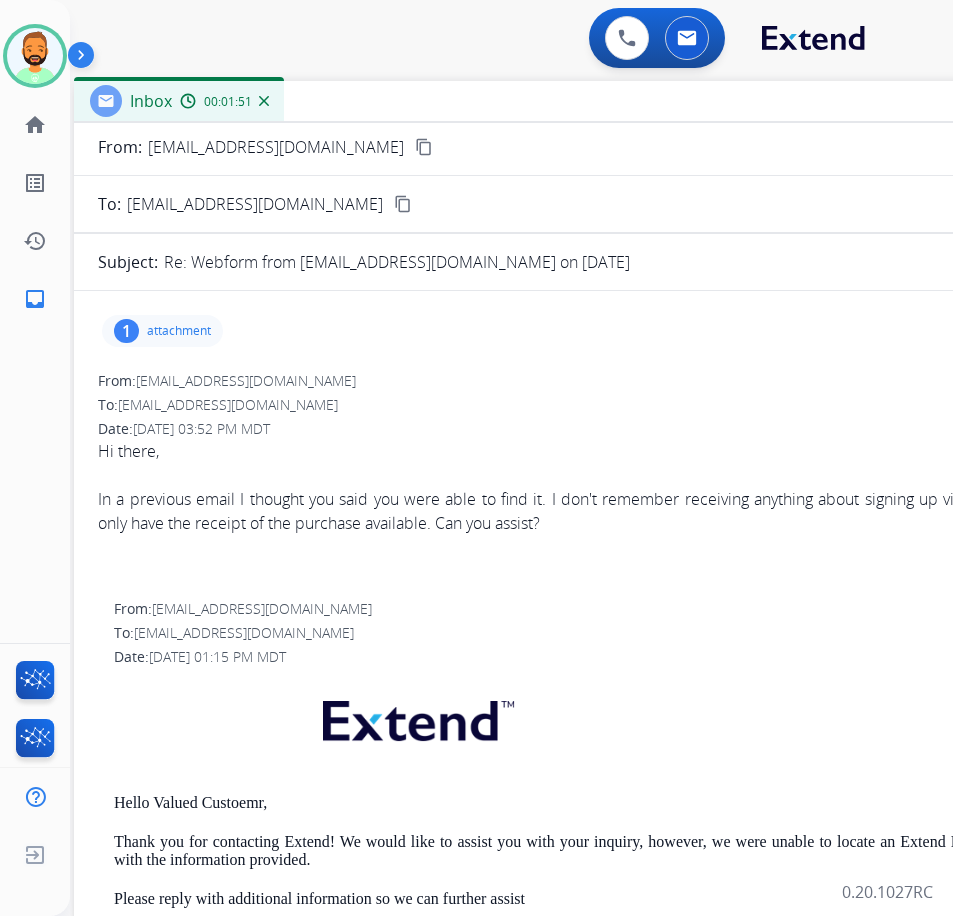 scroll, scrollTop: 0, scrollLeft: 0, axis: both 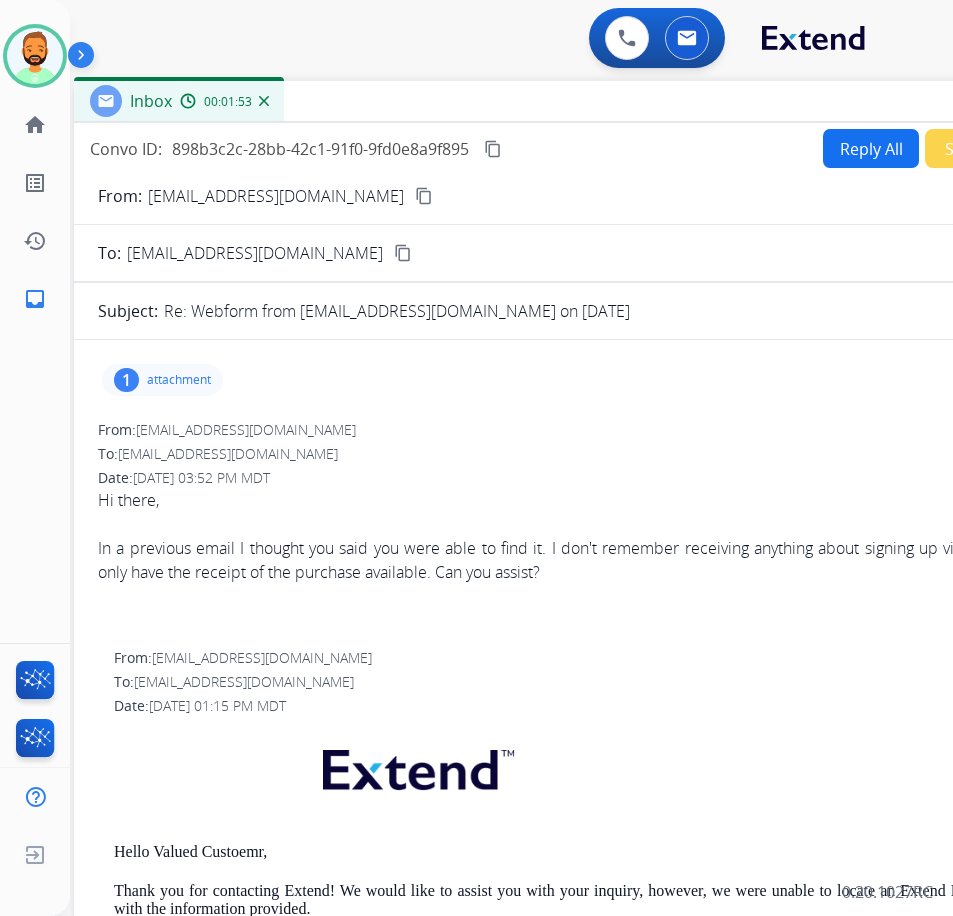 click on "Reply All" at bounding box center [871, 148] 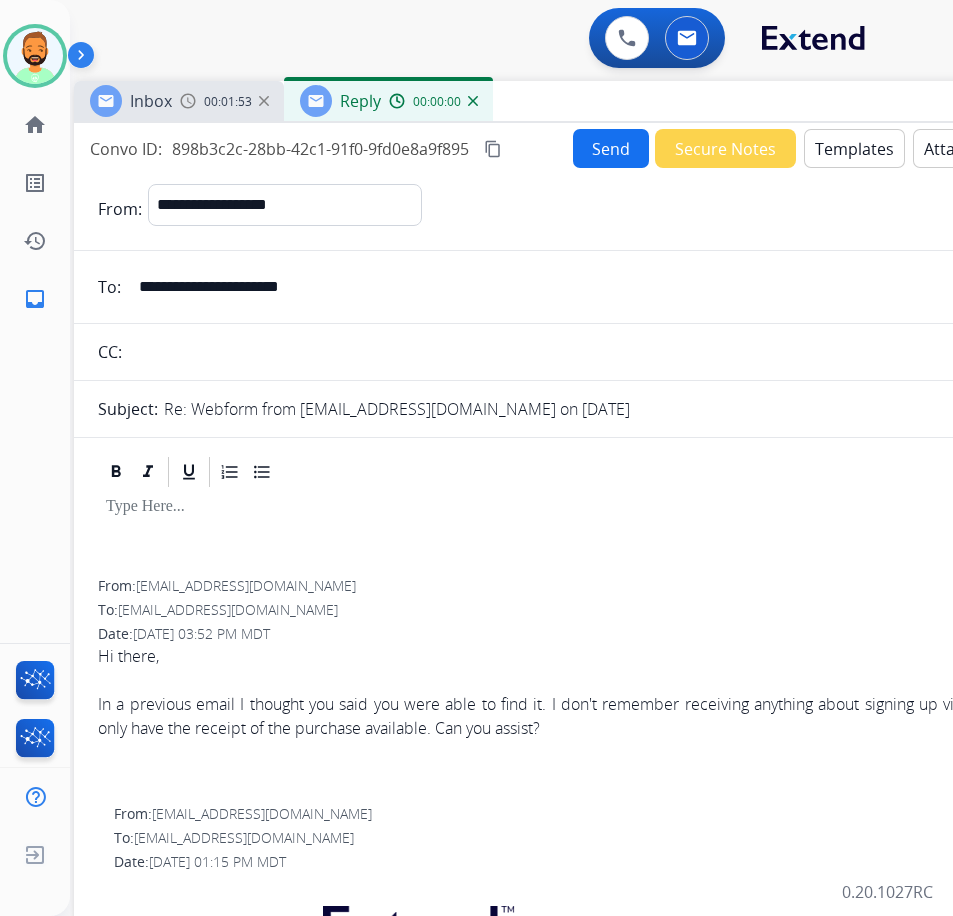 click on "Templates" at bounding box center [854, 148] 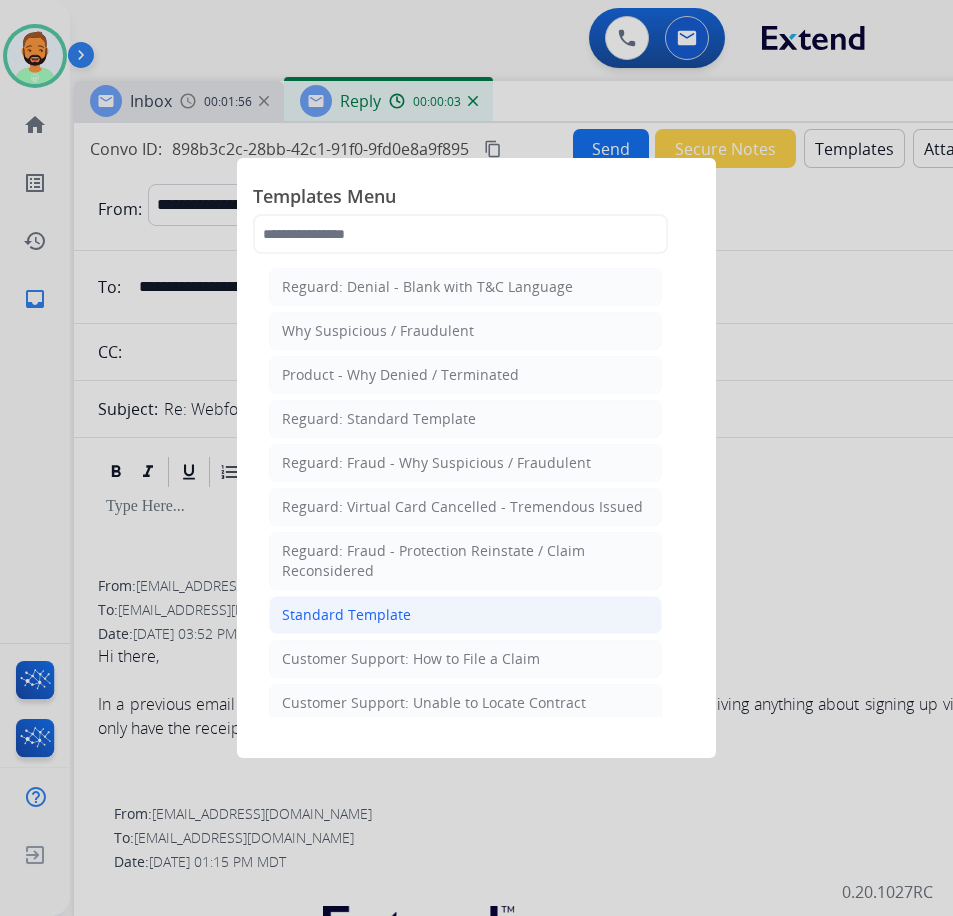 click on "Standard Template" 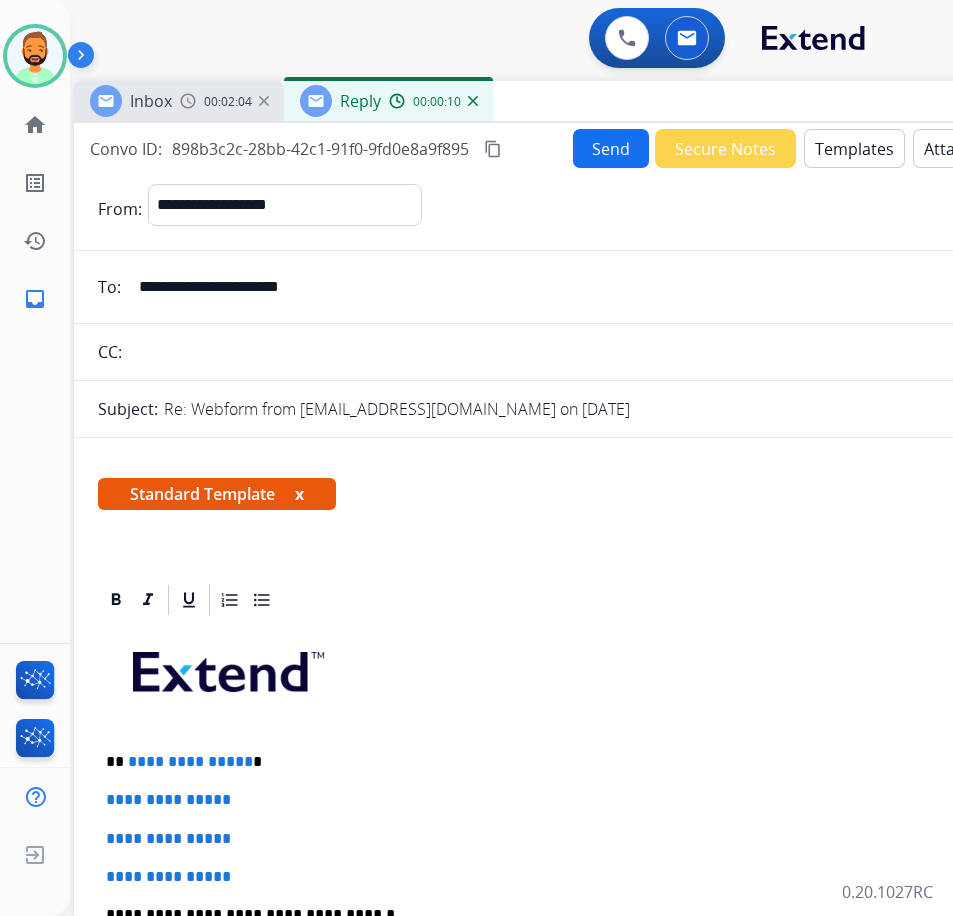 click on "**********" at bounding box center (574, 962) 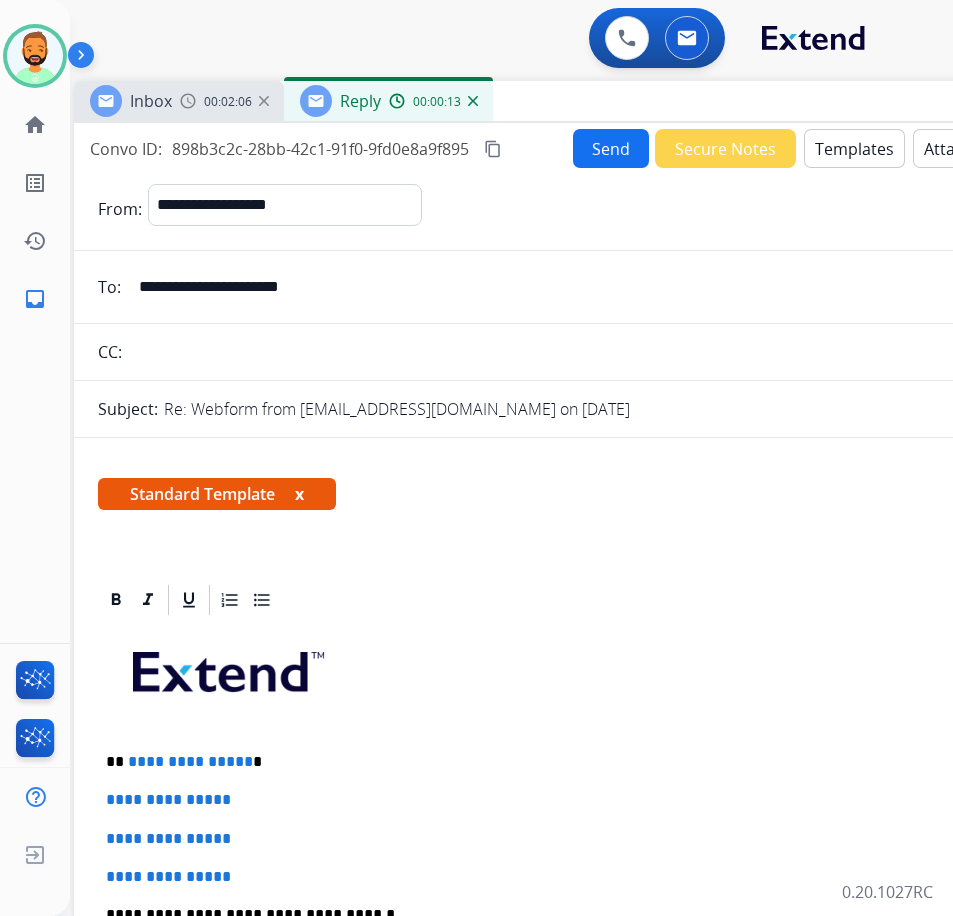 type 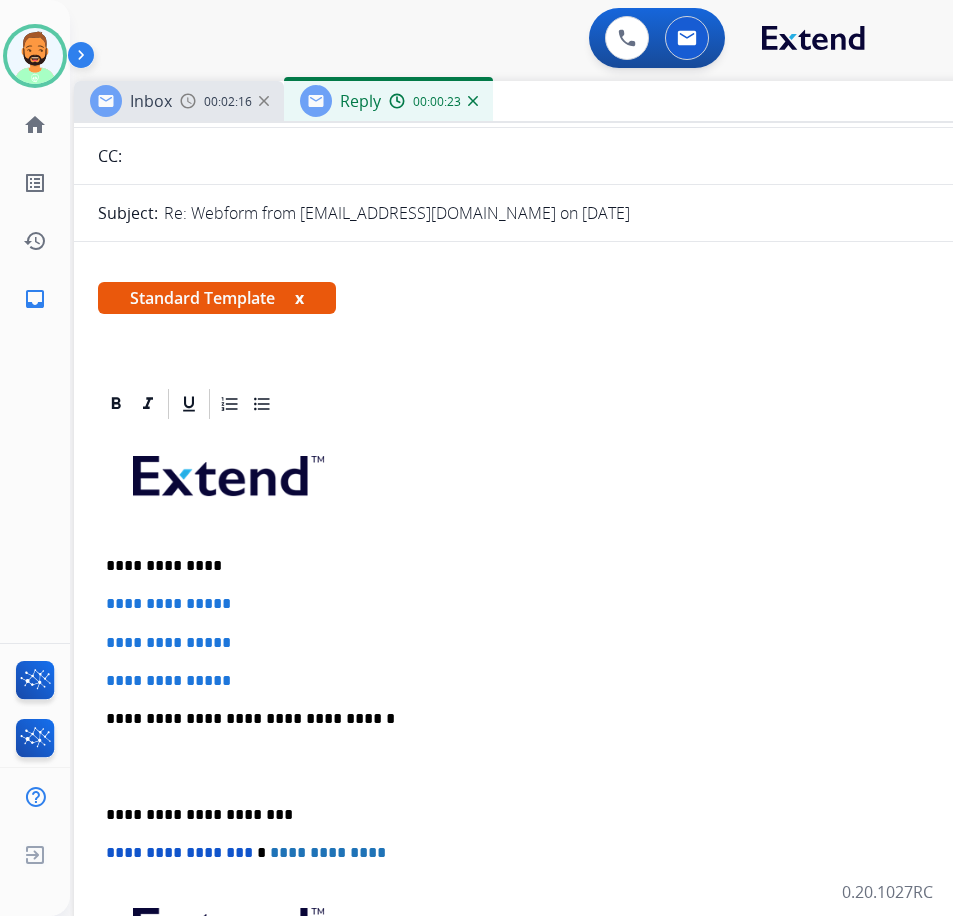 scroll, scrollTop: 200, scrollLeft: 0, axis: vertical 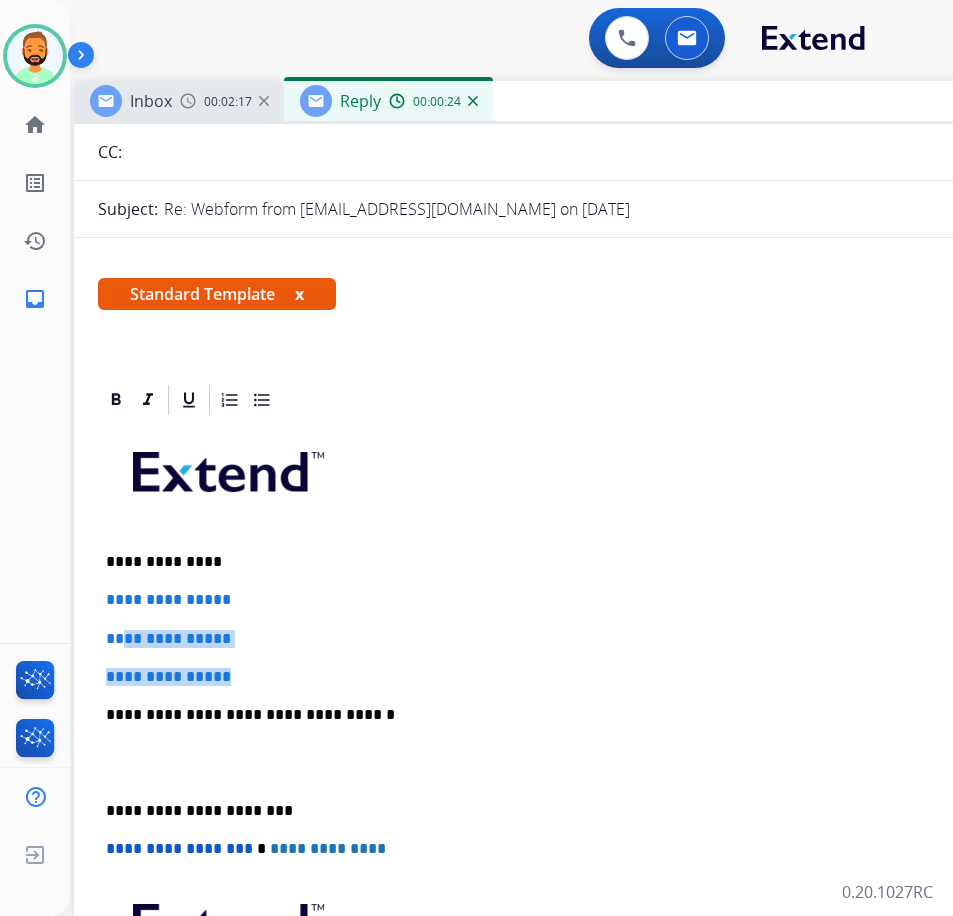 drag, startPoint x: 271, startPoint y: 675, endPoint x: 124, endPoint y: 610, distance: 160.72958 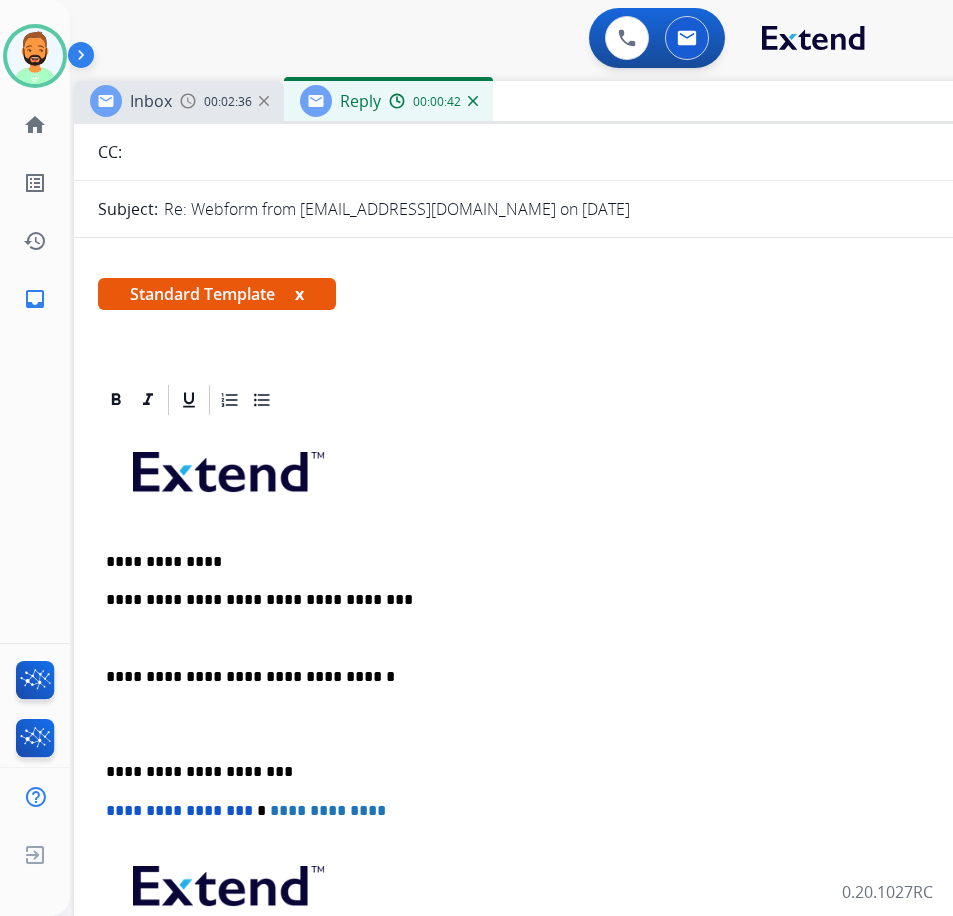 click on "**********" at bounding box center (566, 600) 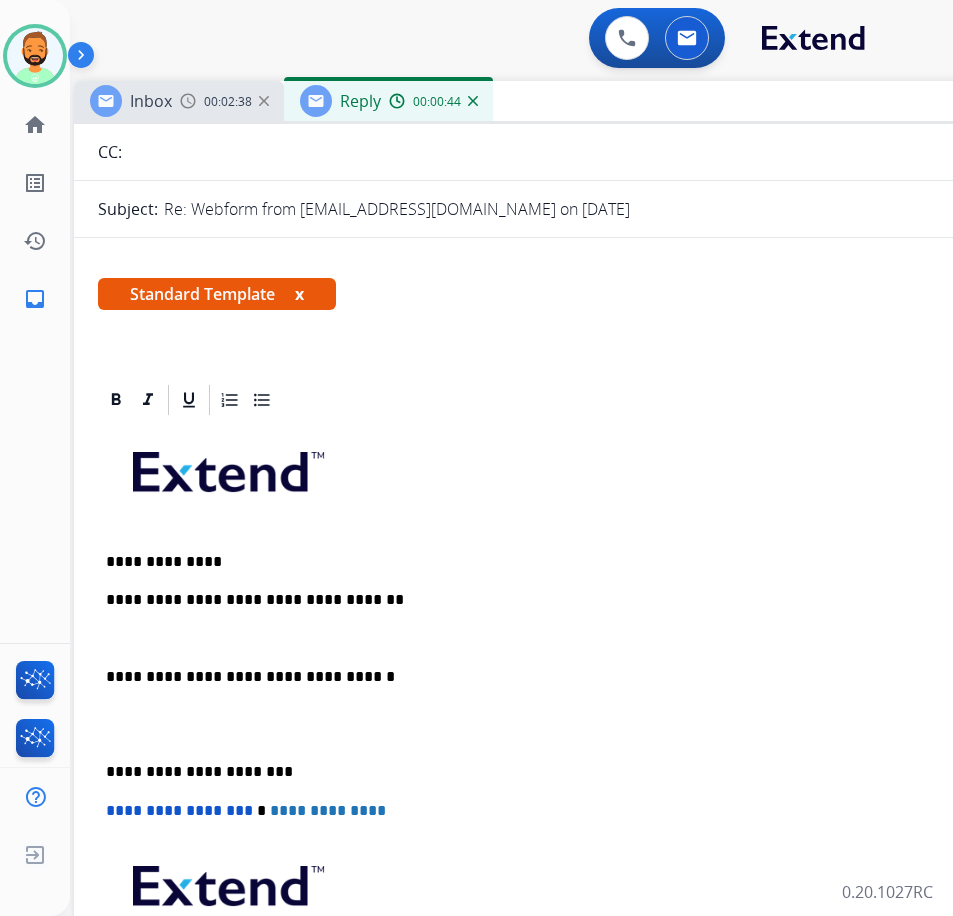 click on "**********" at bounding box center [574, 743] 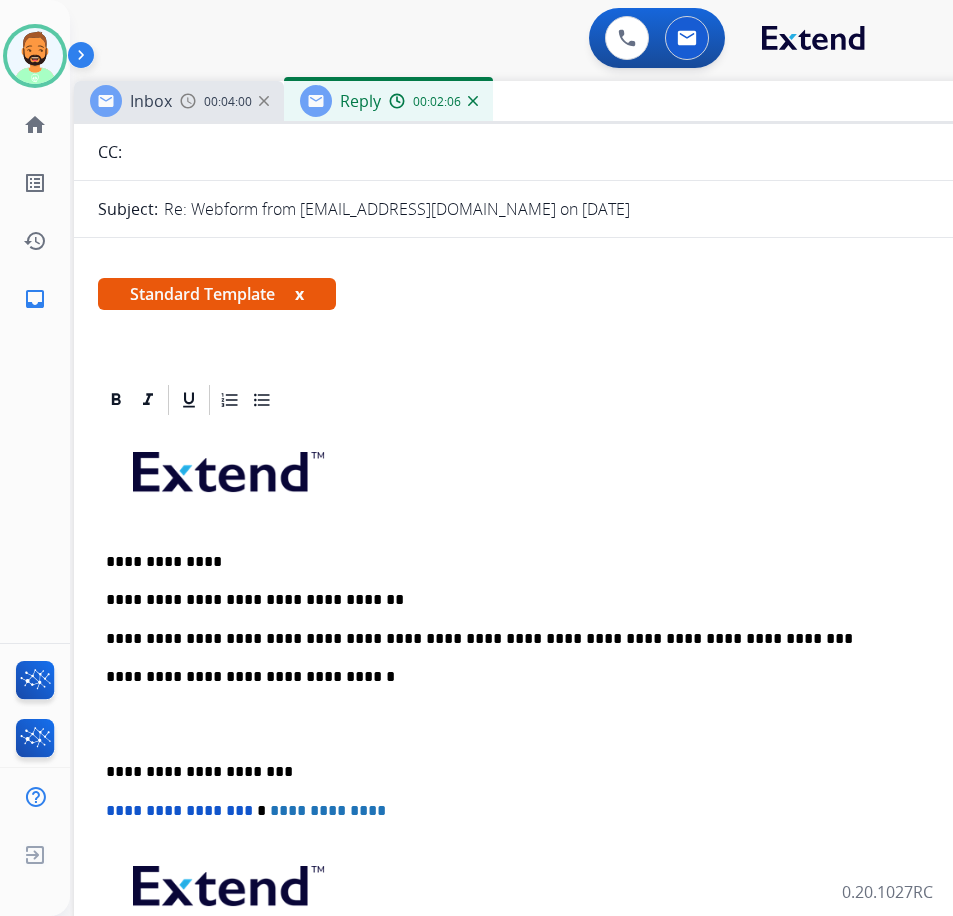 click on "**********" at bounding box center [566, 639] 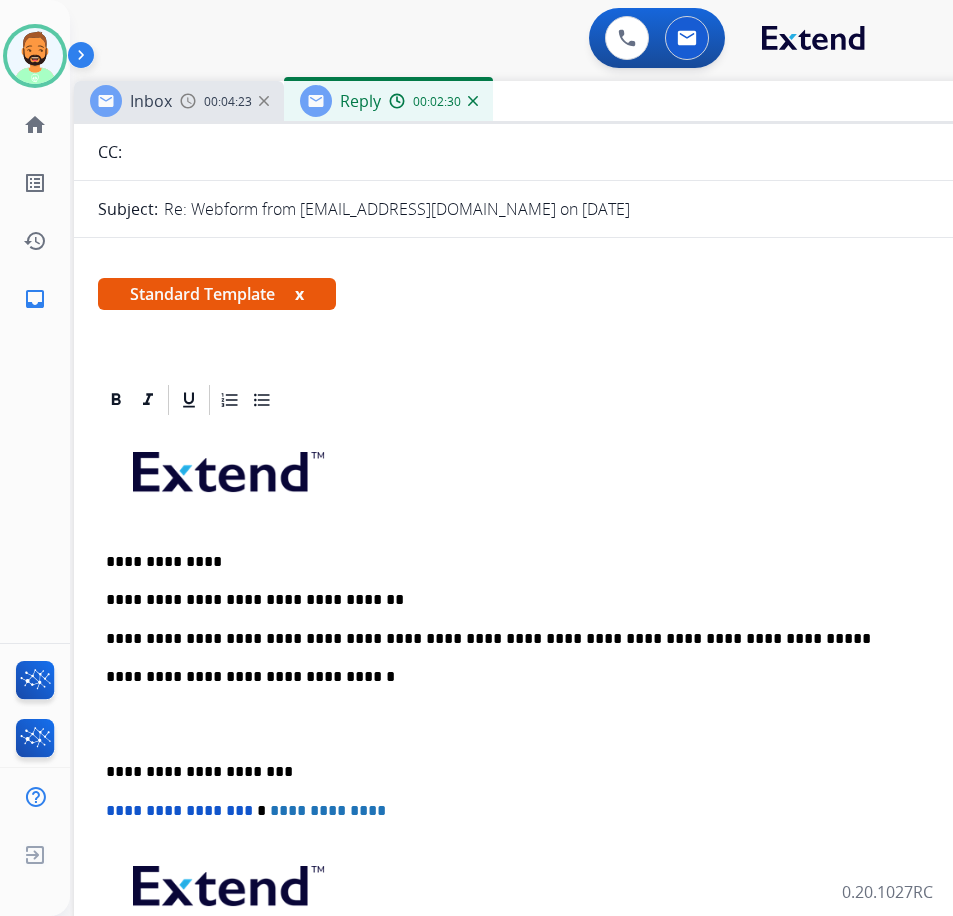 click on "**********" at bounding box center (566, 639) 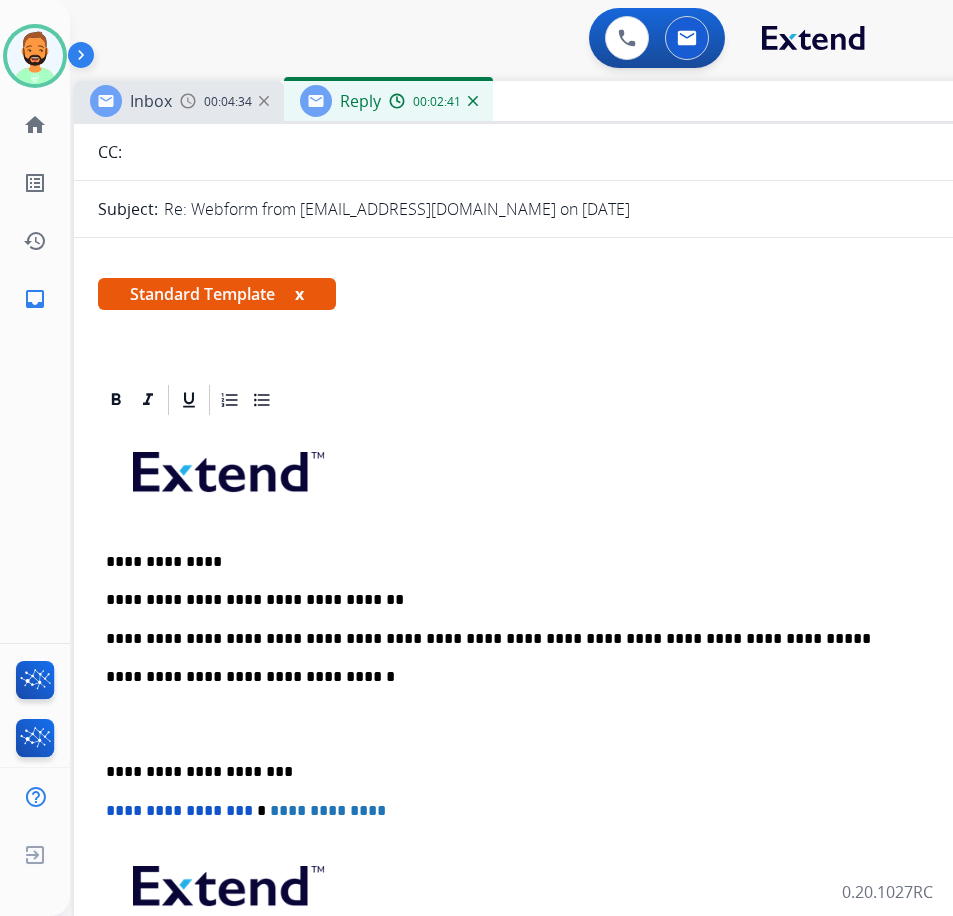 click on "**********" at bounding box center [574, 743] 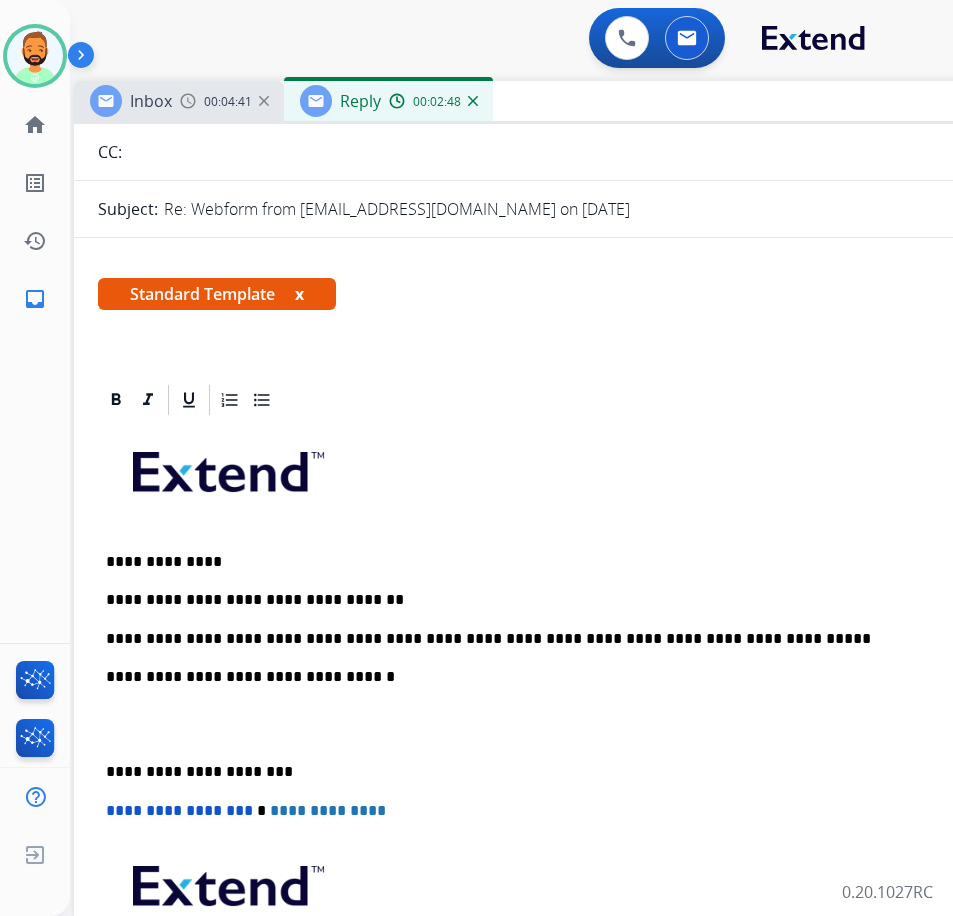 click on "**********" at bounding box center (566, 639) 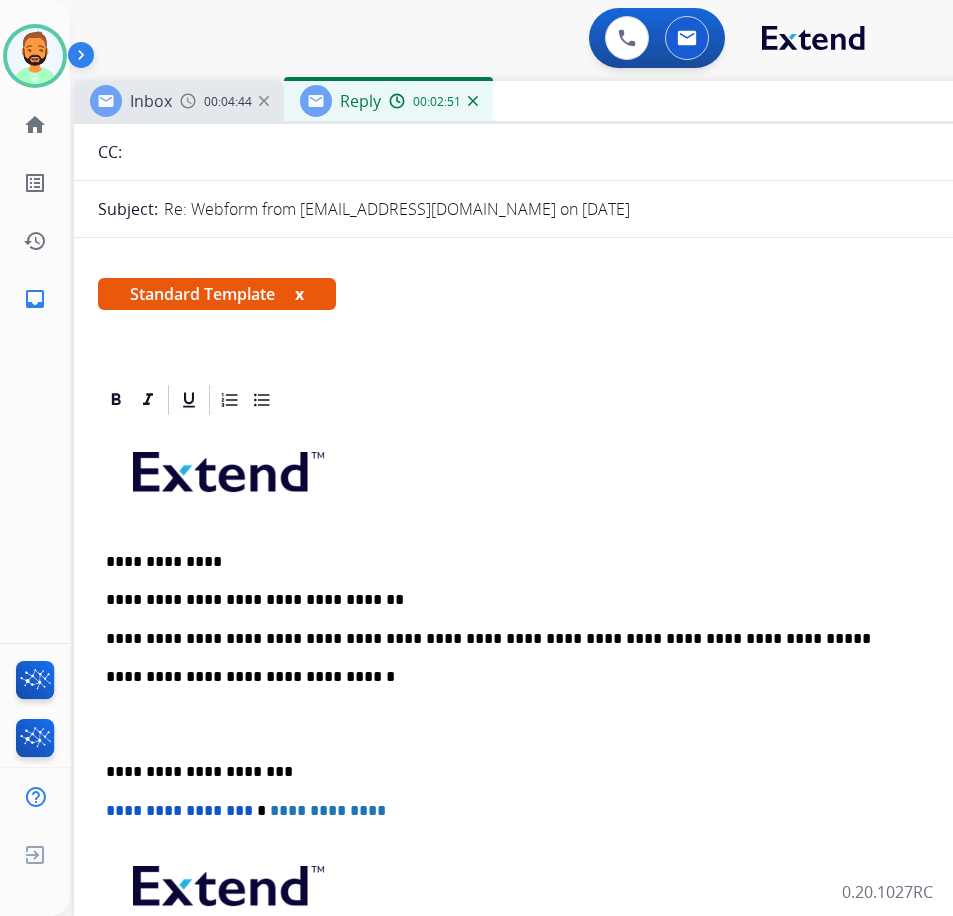 click on "**********" at bounding box center (566, 677) 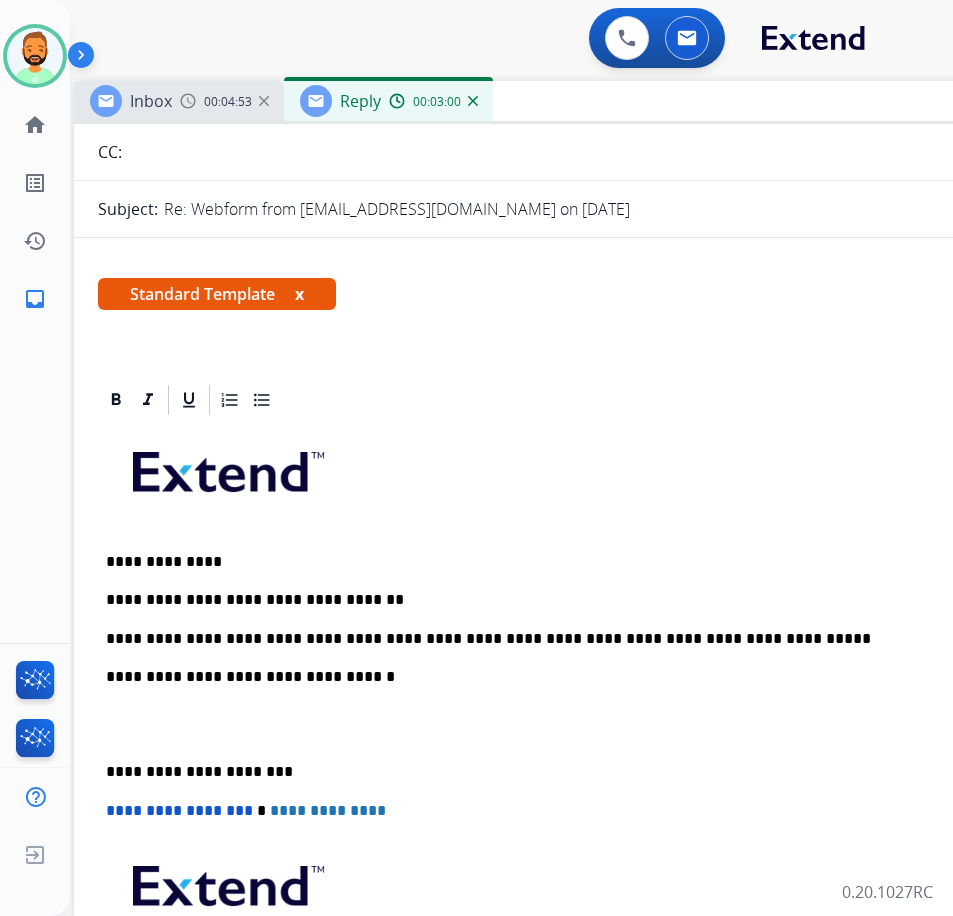 click on "**********" at bounding box center [566, 600] 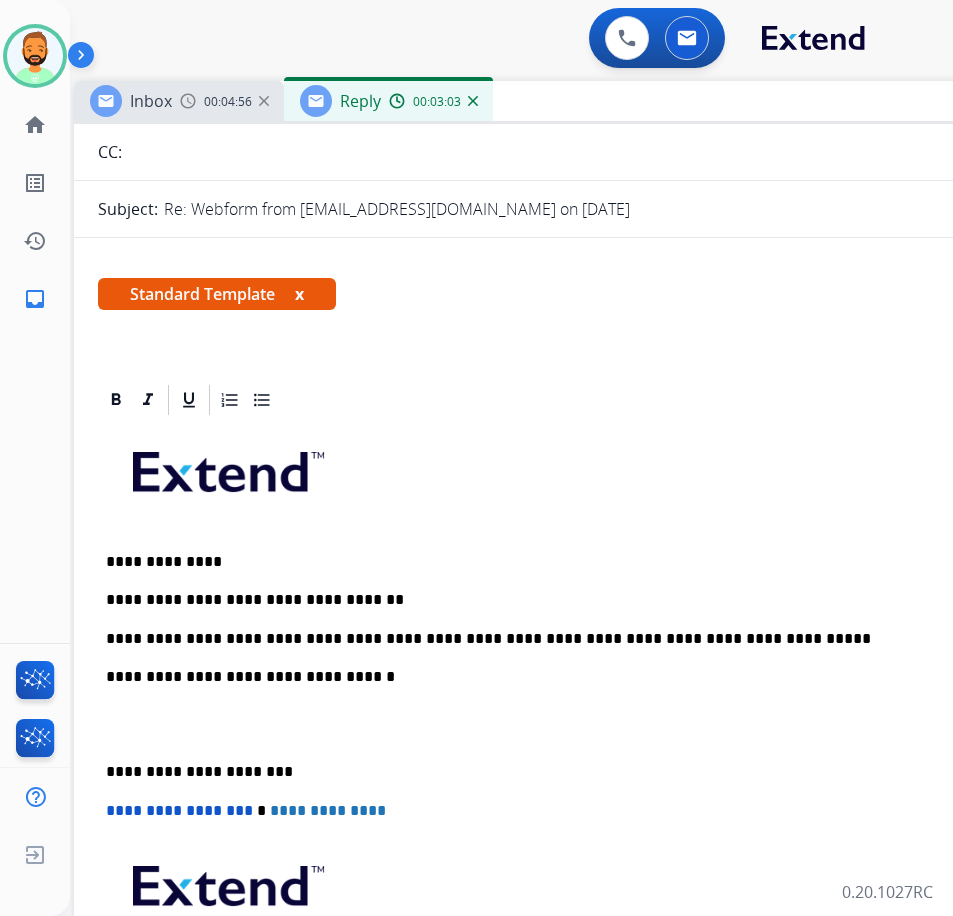 click on "**********" at bounding box center [566, 639] 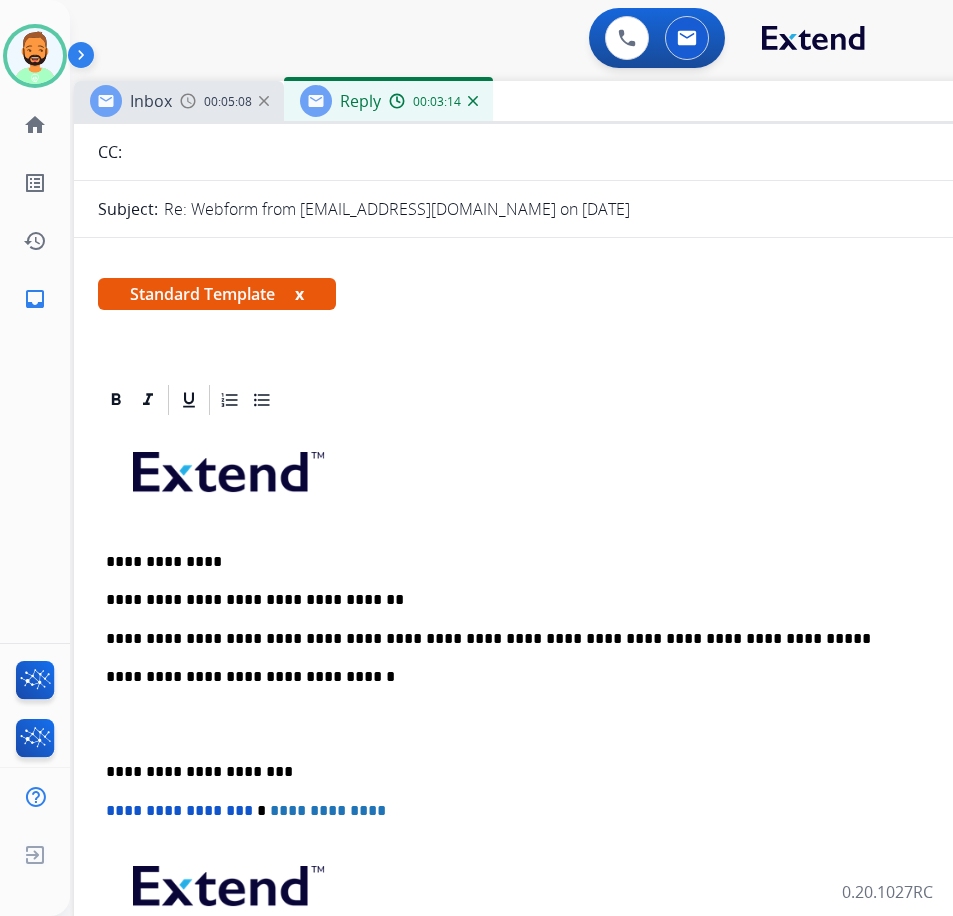 click on "**********" at bounding box center (566, 639) 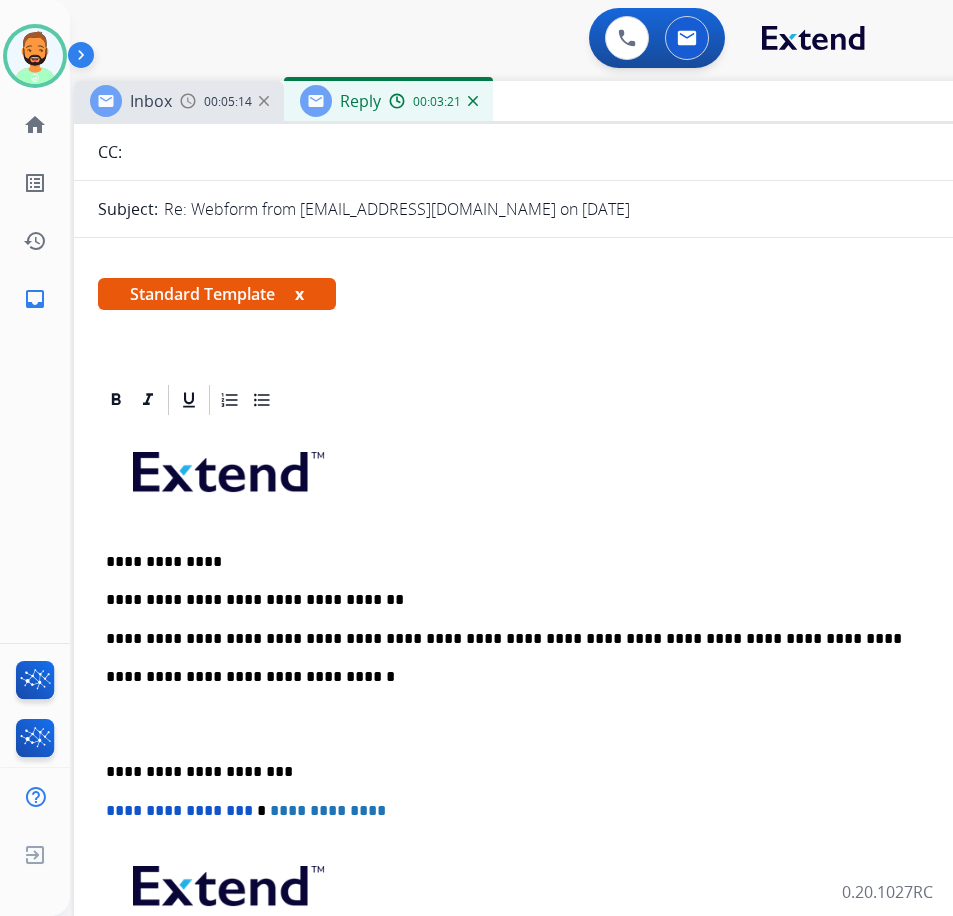 click on "**********" at bounding box center (566, 639) 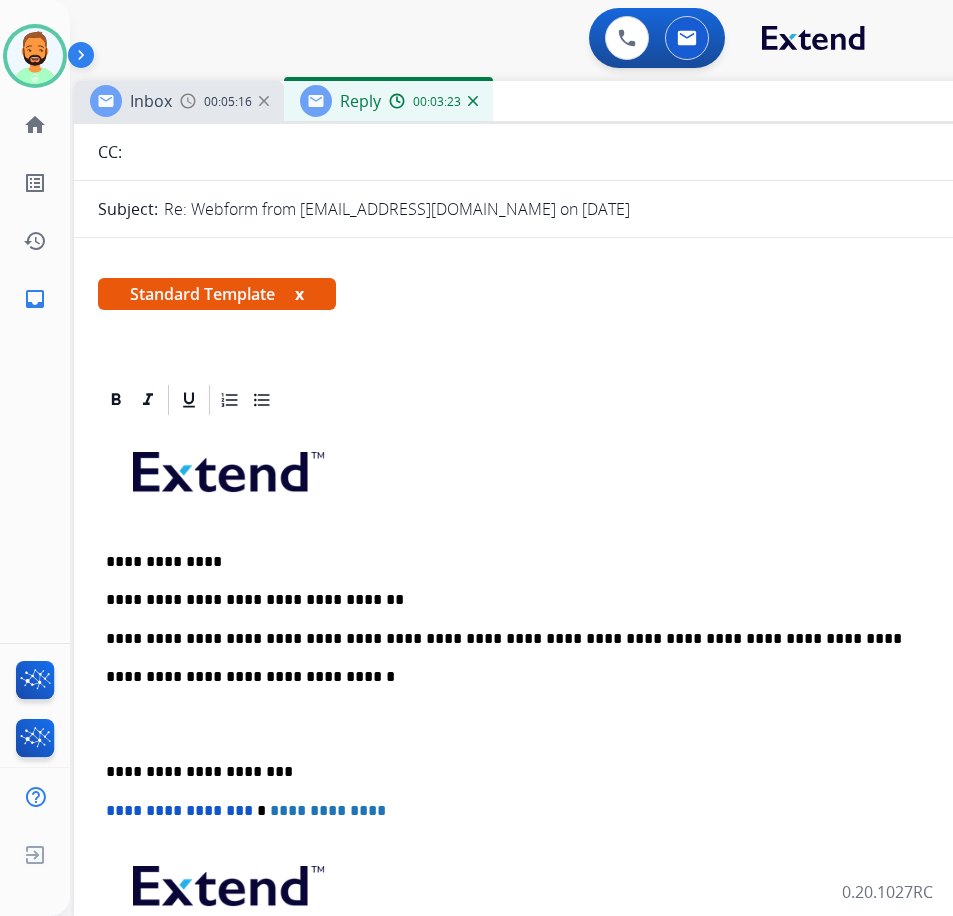 click on "**********" at bounding box center (566, 639) 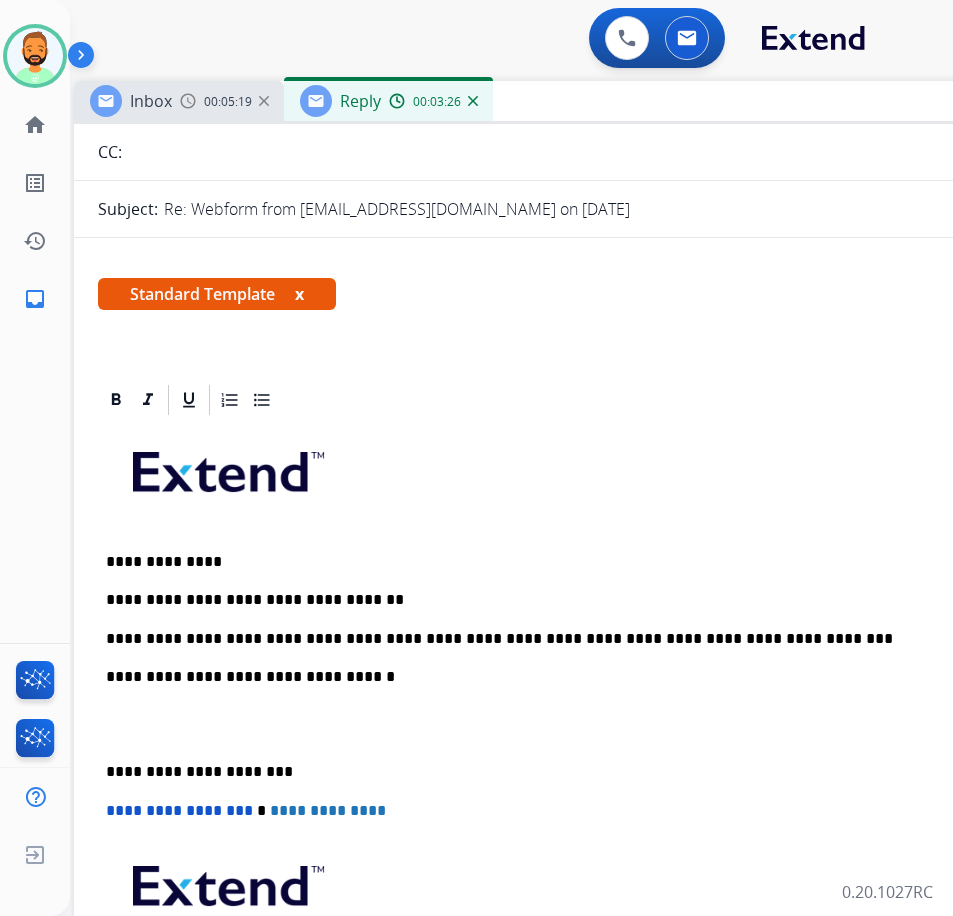 click on "**********" at bounding box center [574, 743] 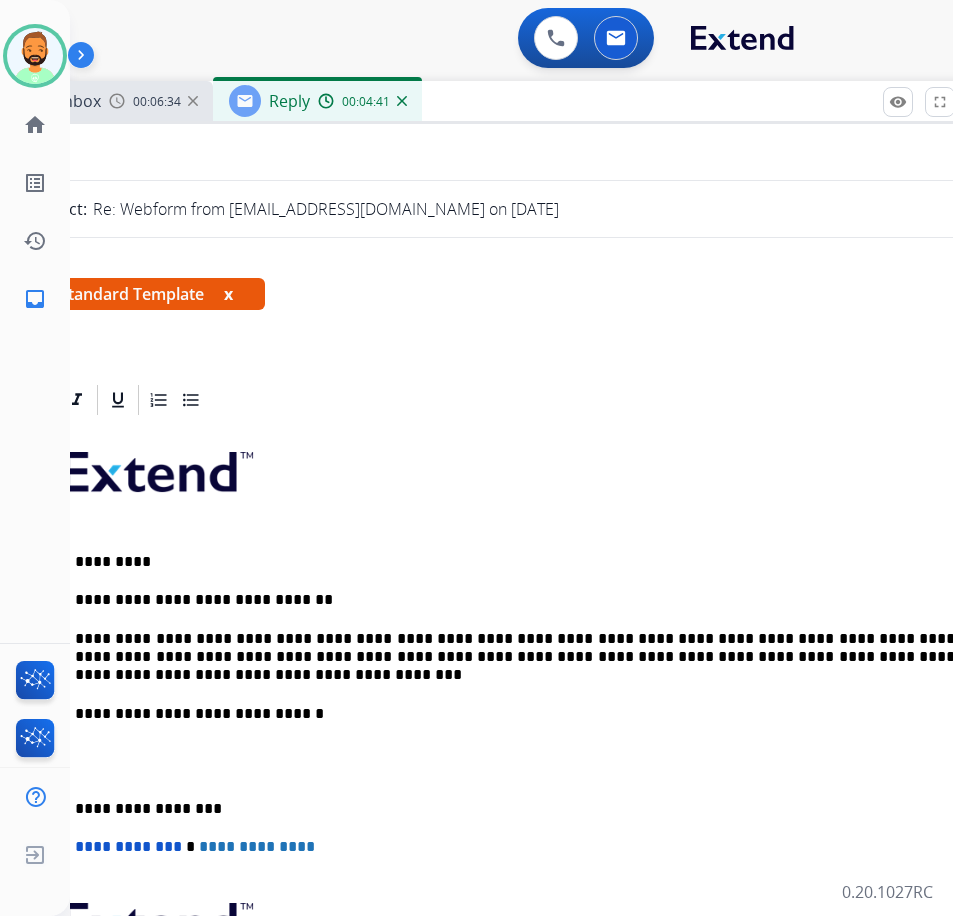 scroll, scrollTop: 0, scrollLeft: 60, axis: horizontal 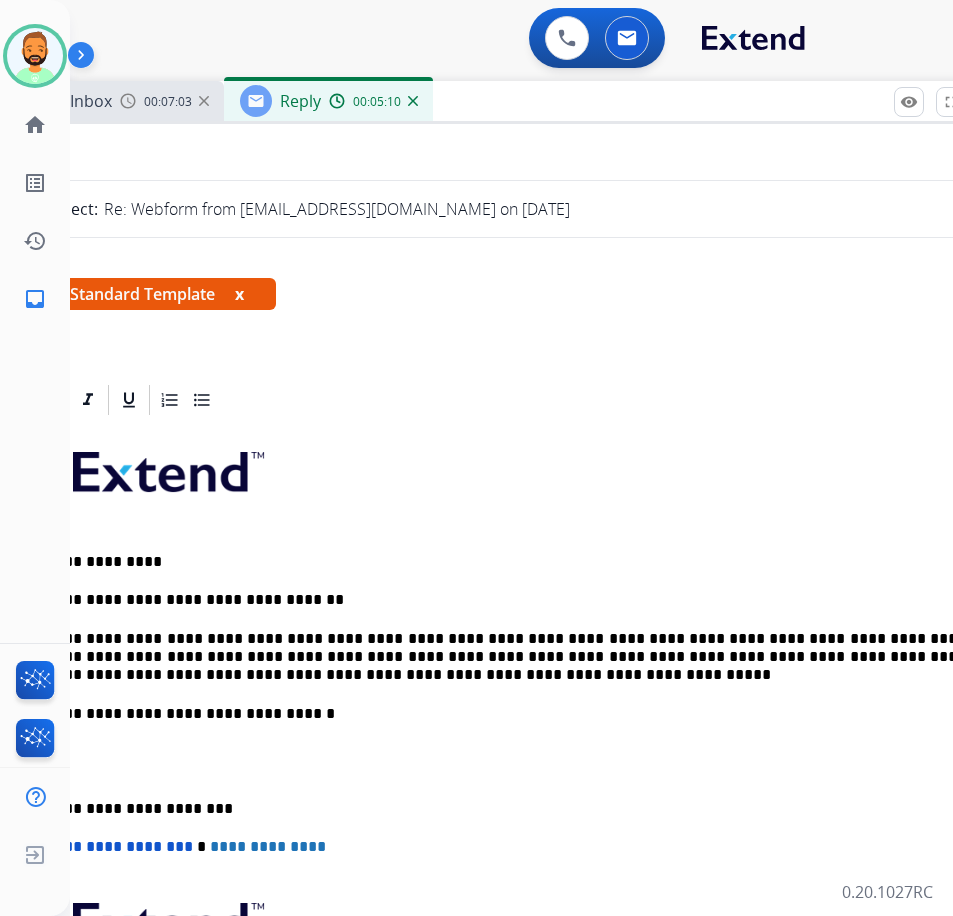 click on "**********" at bounding box center [506, 809] 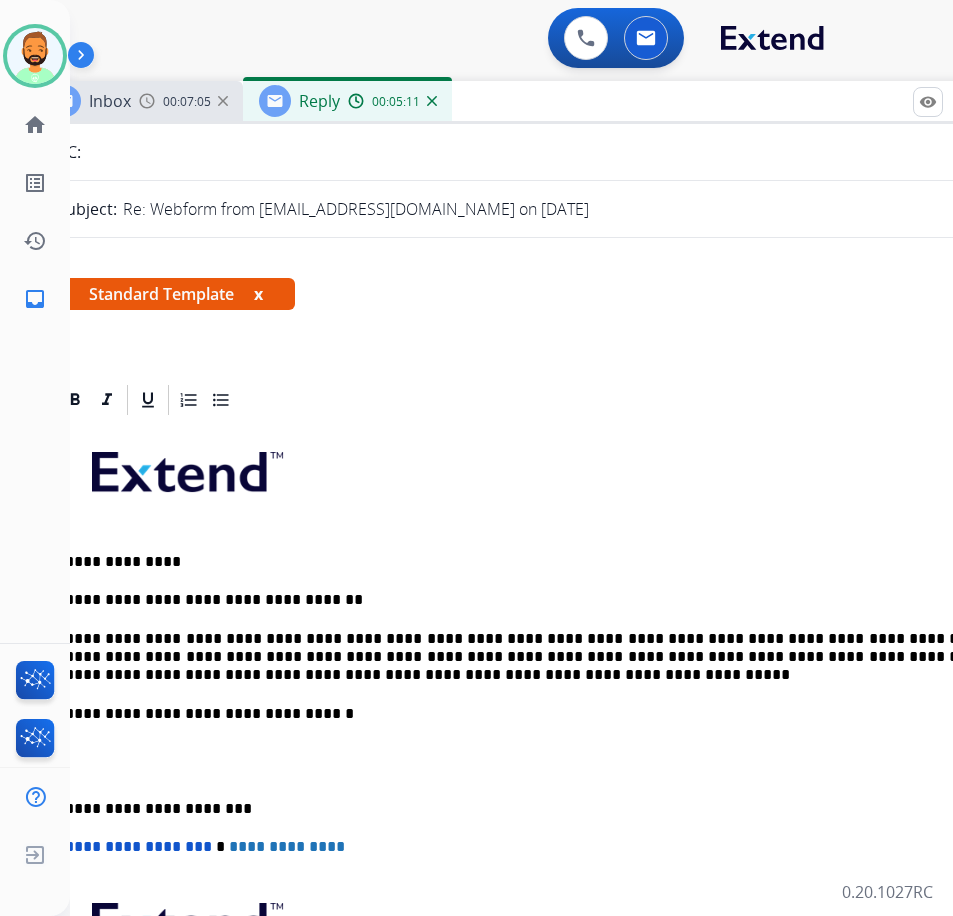 scroll, scrollTop: 0, scrollLeft: 31, axis: horizontal 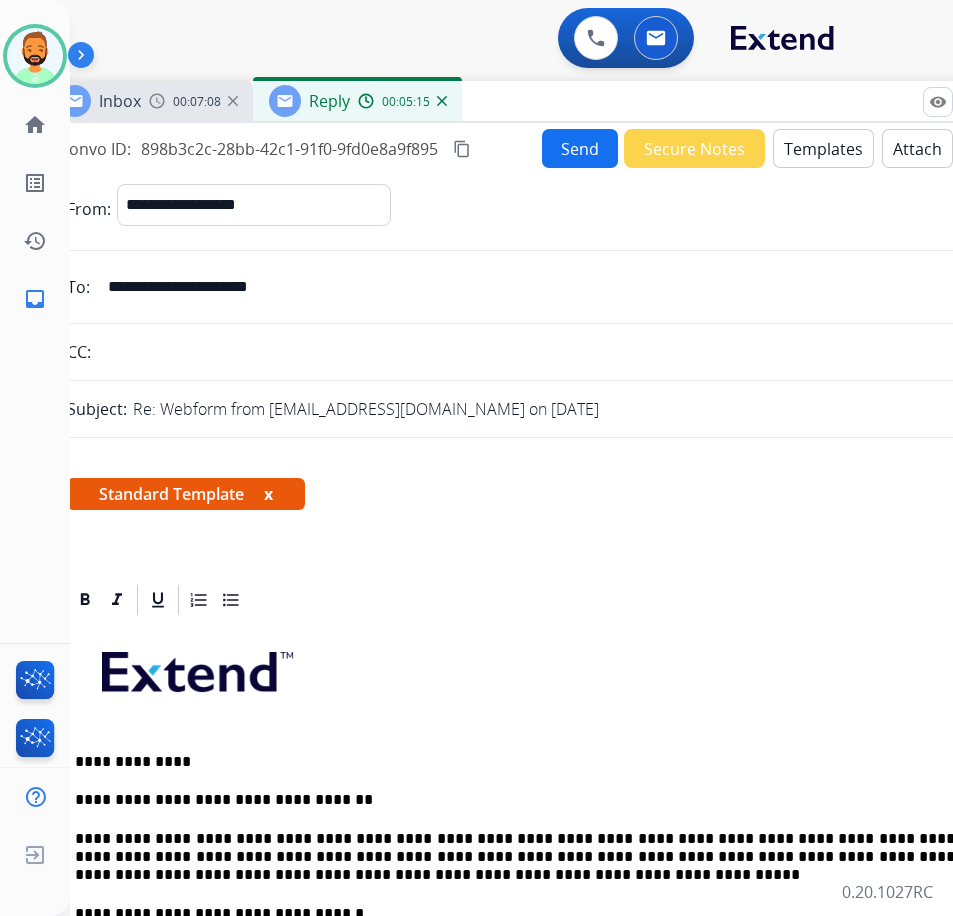 click on "Send" at bounding box center [580, 148] 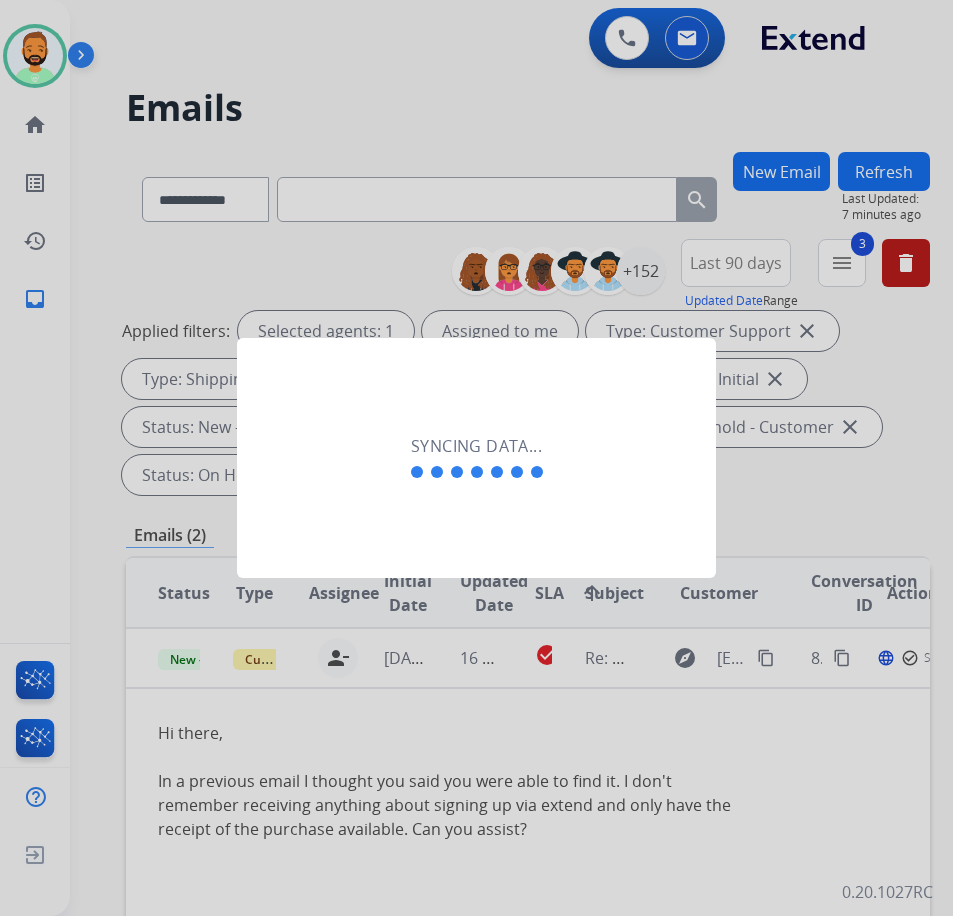 scroll, scrollTop: 0, scrollLeft: 3, axis: horizontal 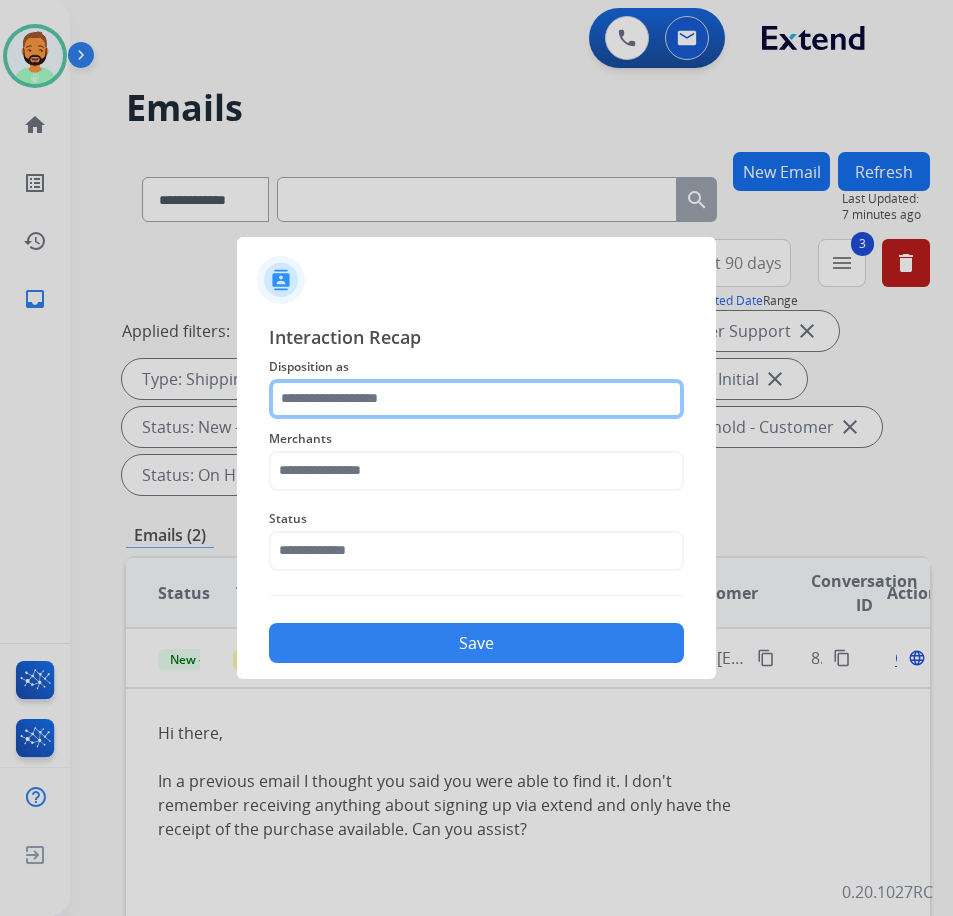 click 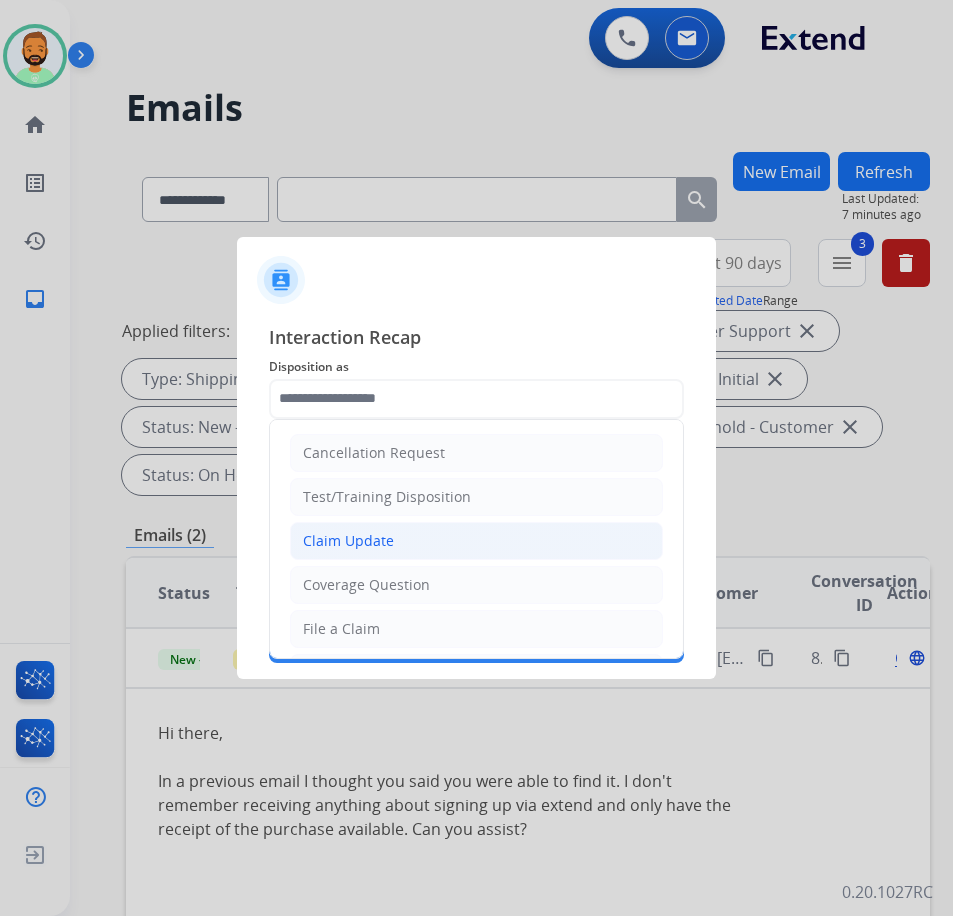 click on "Claim Update" 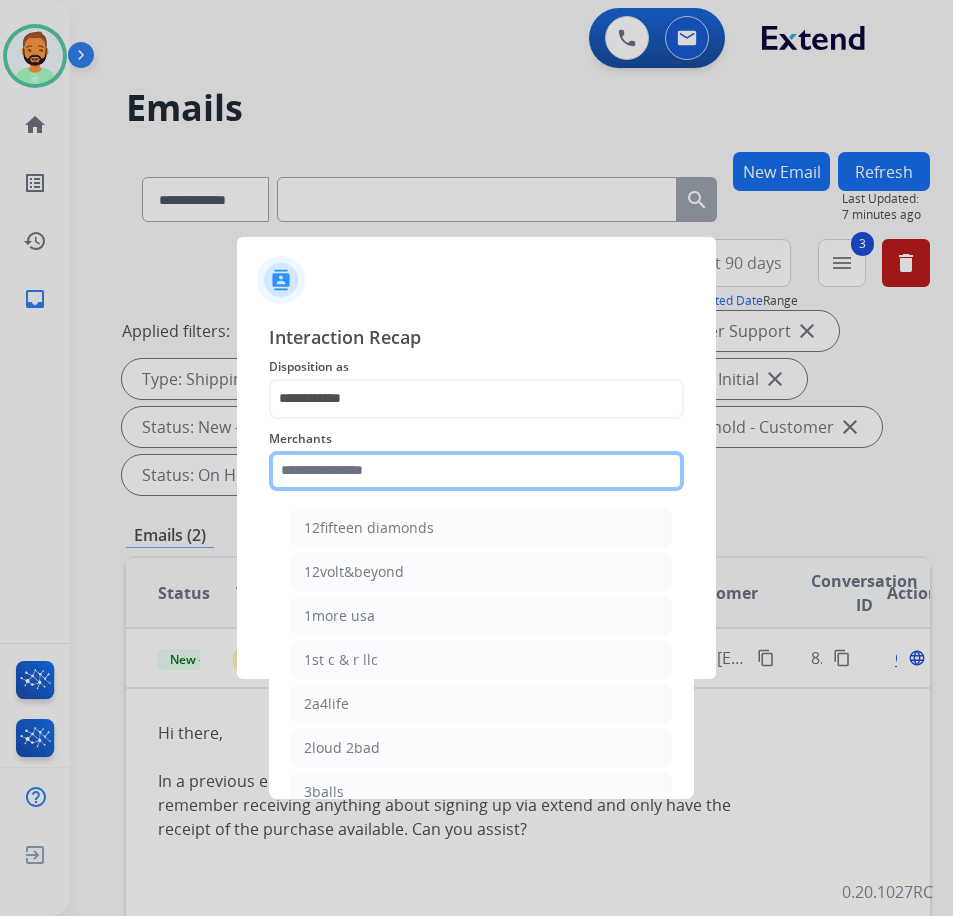 click 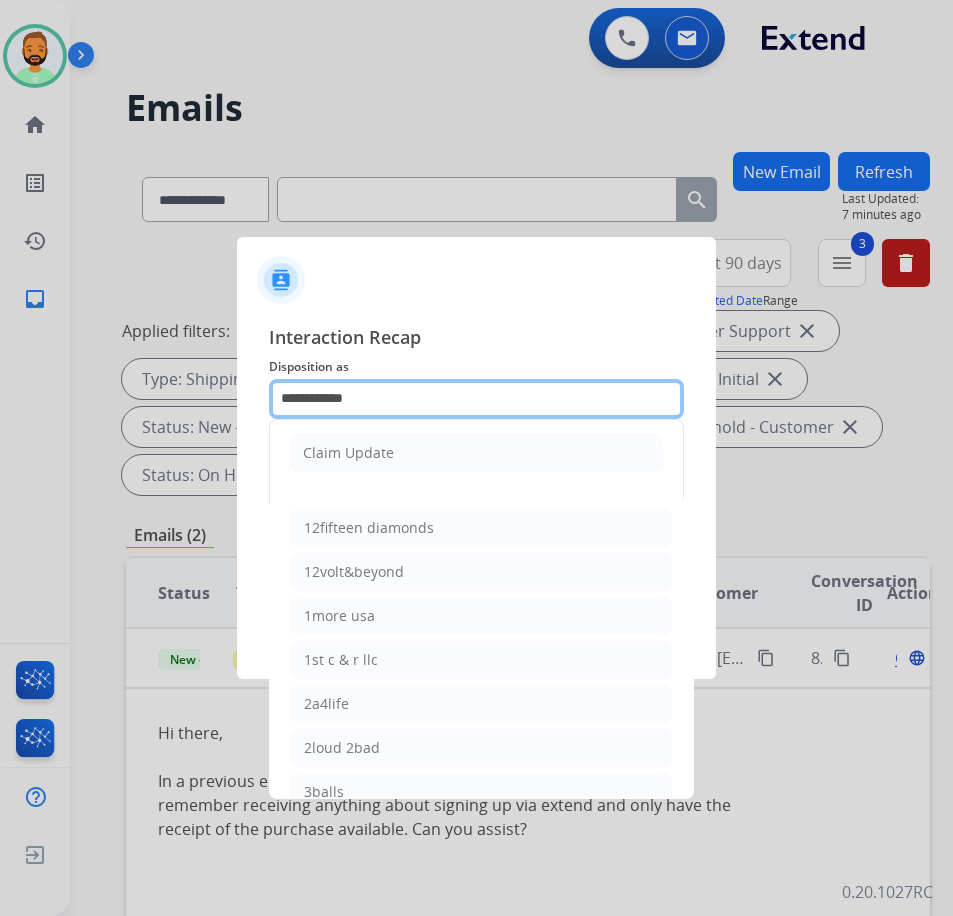 drag, startPoint x: 438, startPoint y: 405, endPoint x: 154, endPoint y: 400, distance: 284.044 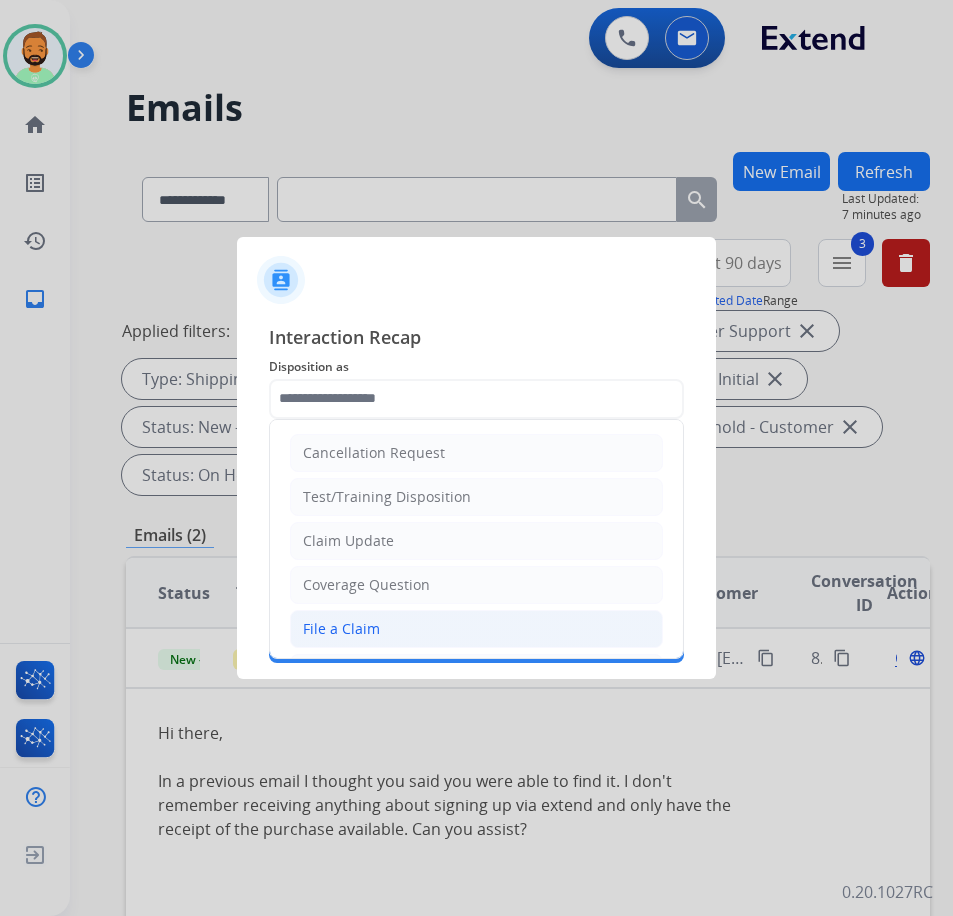 click on "File a Claim" 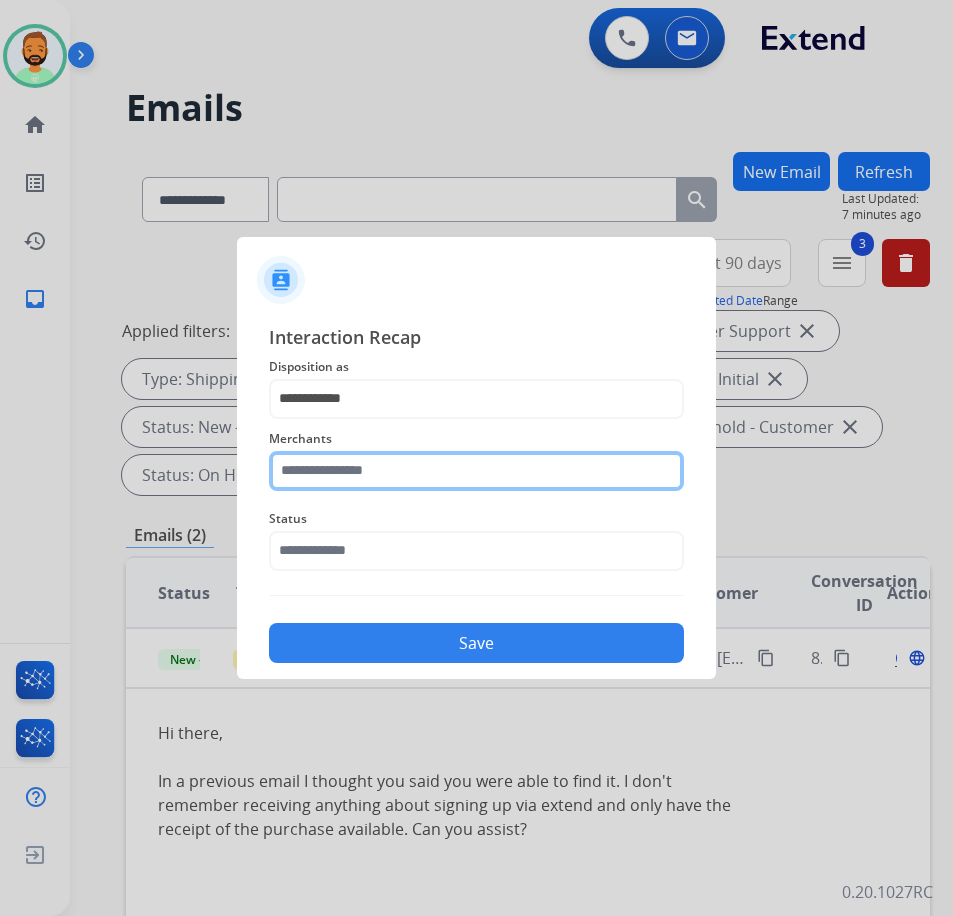 click 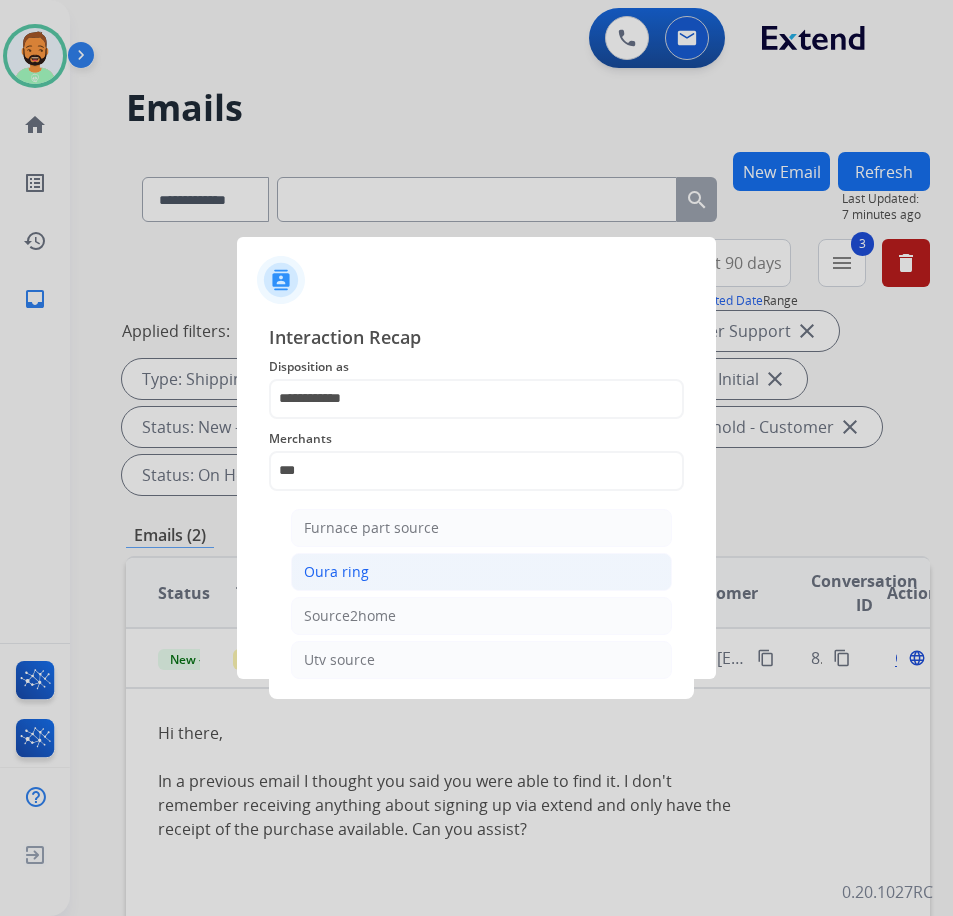 click on "Oura ring" 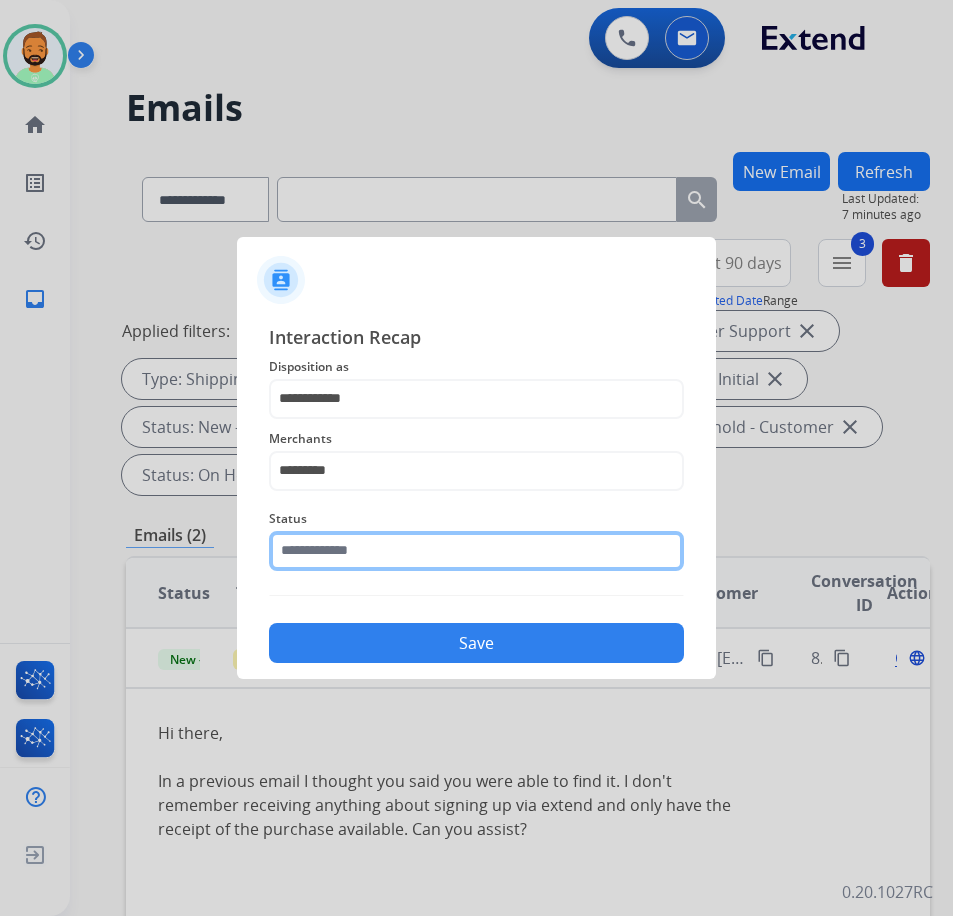 click 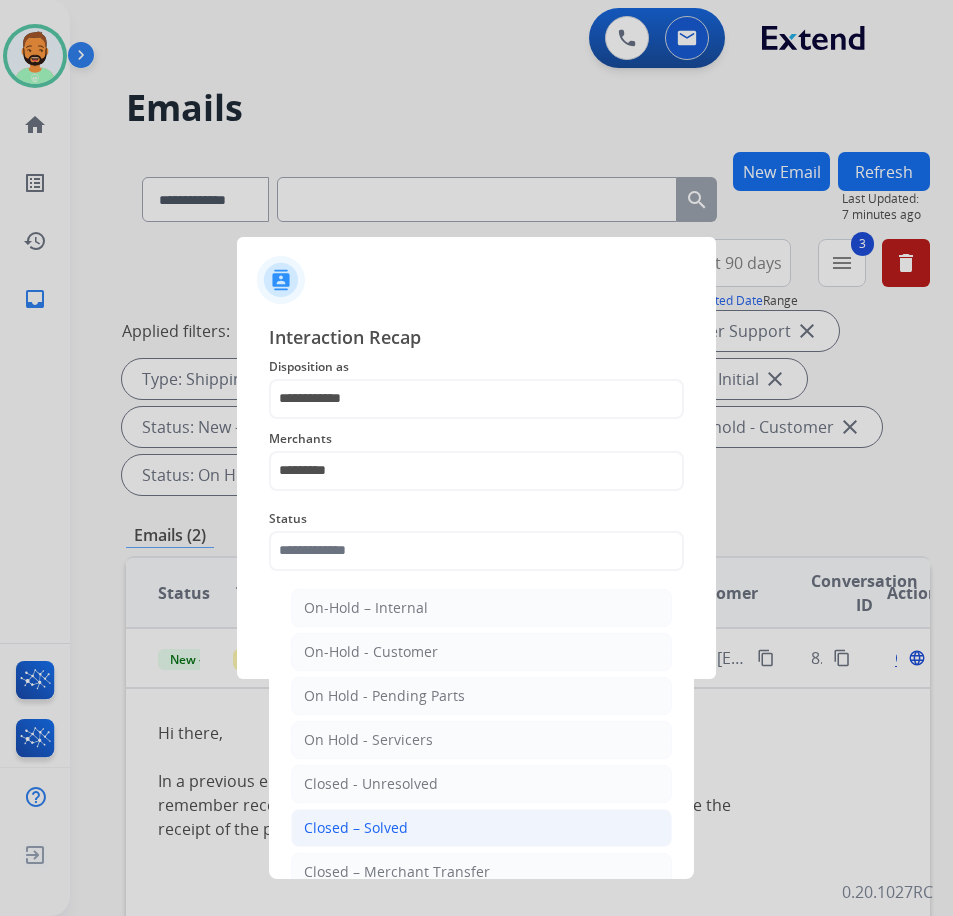 click on "Closed – Solved" 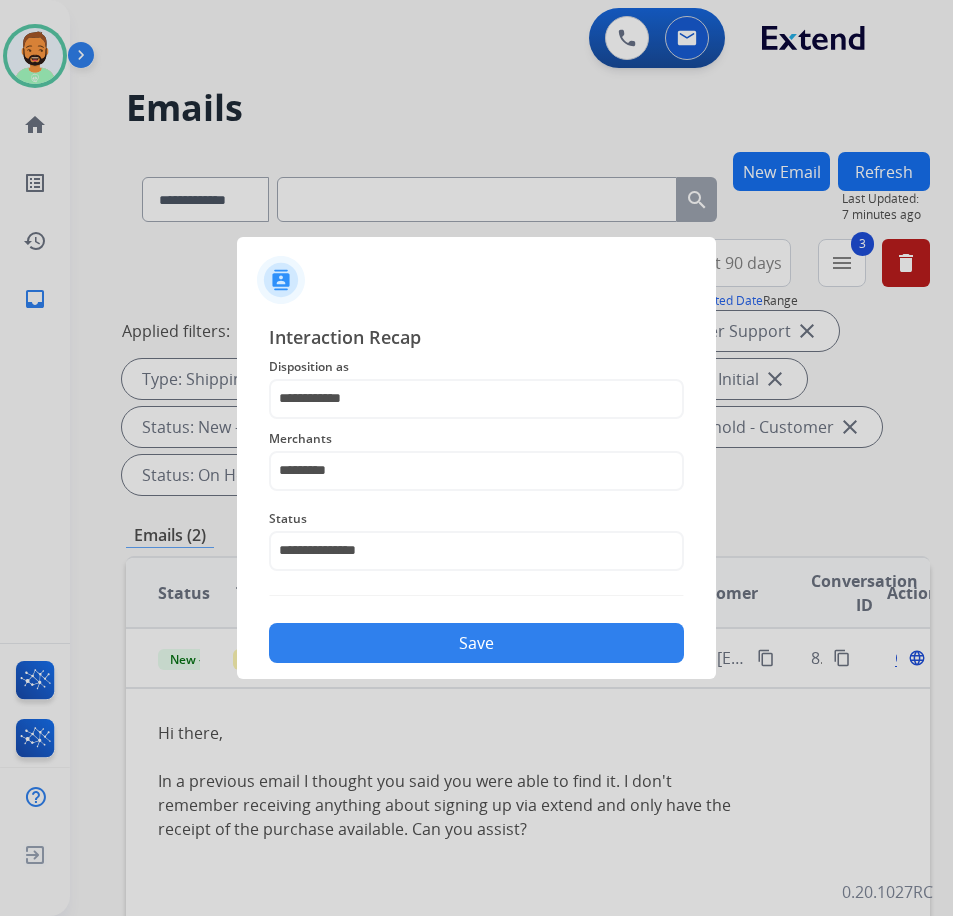 click on "Save" 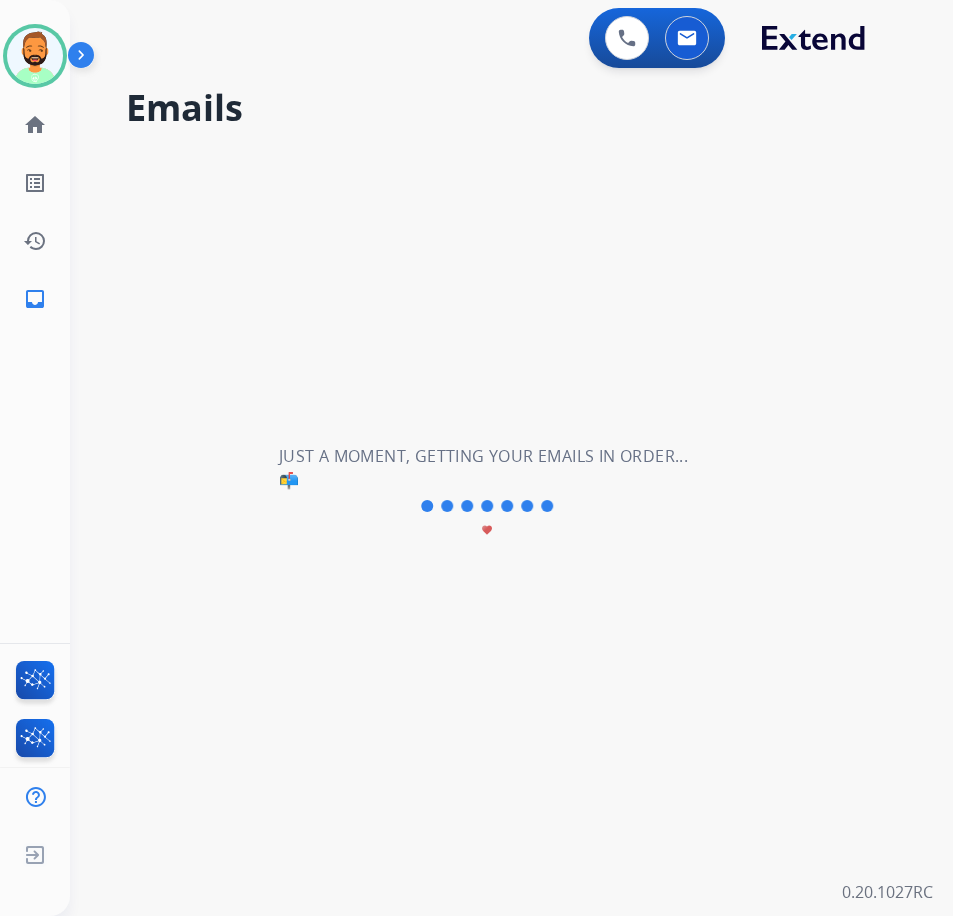 scroll, scrollTop: 0, scrollLeft: 0, axis: both 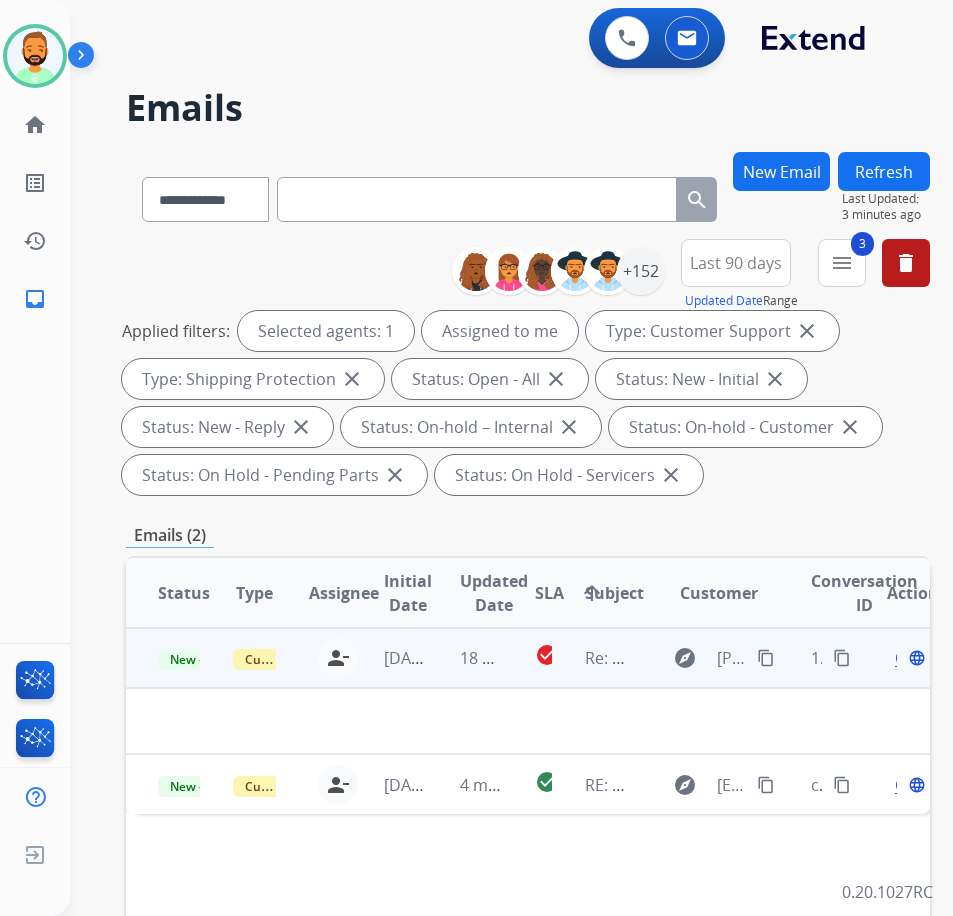 click on "New - Reply Customer Support [PERSON_NAME][EMAIL_ADDRESS][PERSON_NAME][DOMAIN_NAME] person_remove Unassign to Me [DATE] 18 hours ago check_circle  Re: Additional Information  explore [PERSON_NAME][EMAIL_ADDRESS][DOMAIN_NAME] content_copy  17cae947-d650-4a7b-a3f3-46ae7537f867  content_copy Open language" at bounding box center [528, 658] 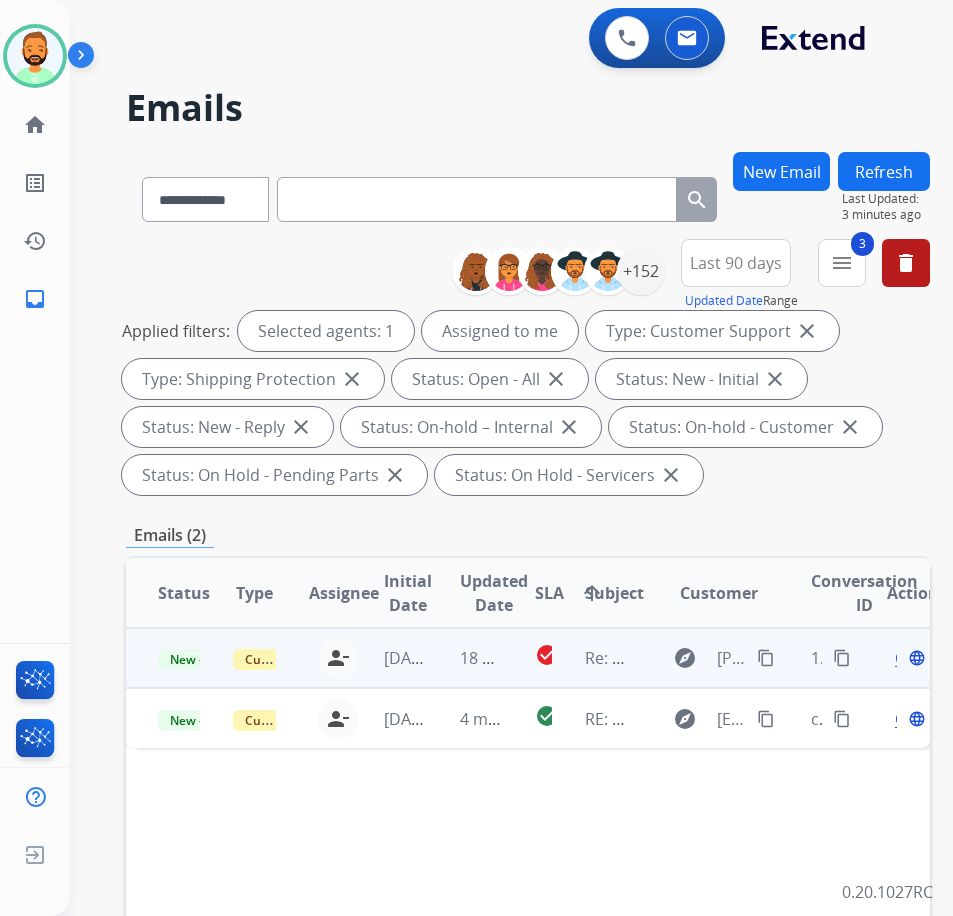 click on "18 hours ago" at bounding box center (465, 658) 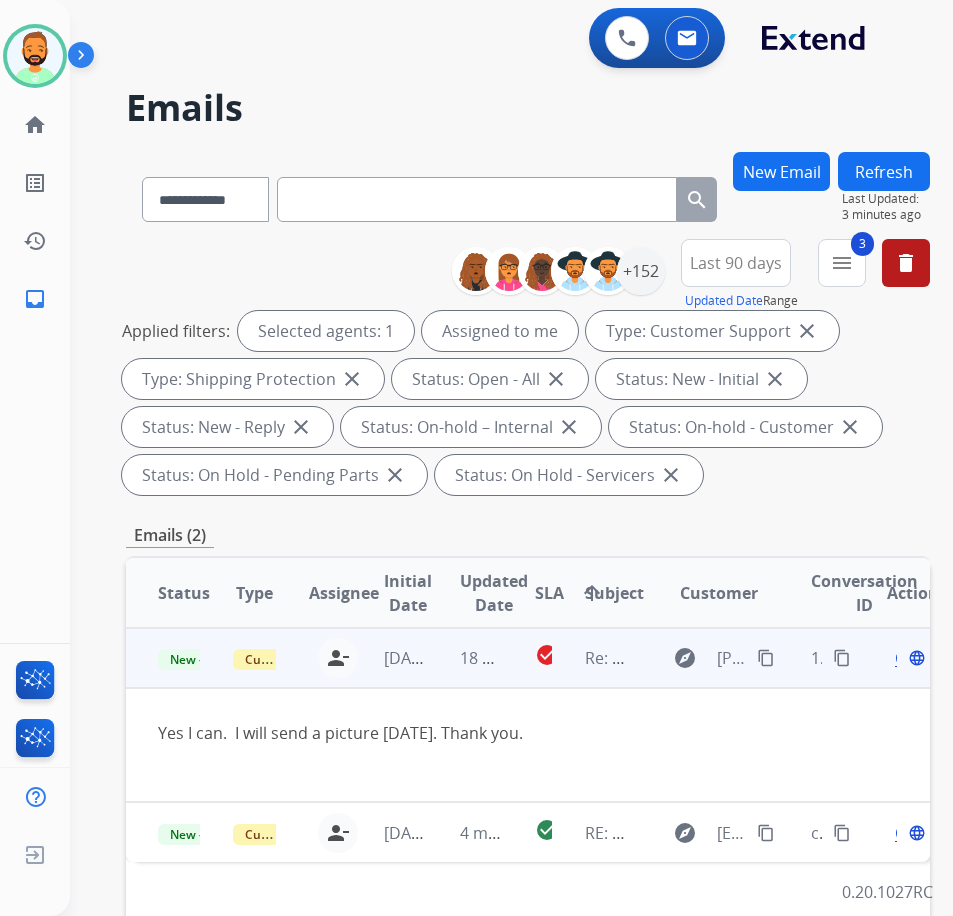 click on "Open" at bounding box center [915, 658] 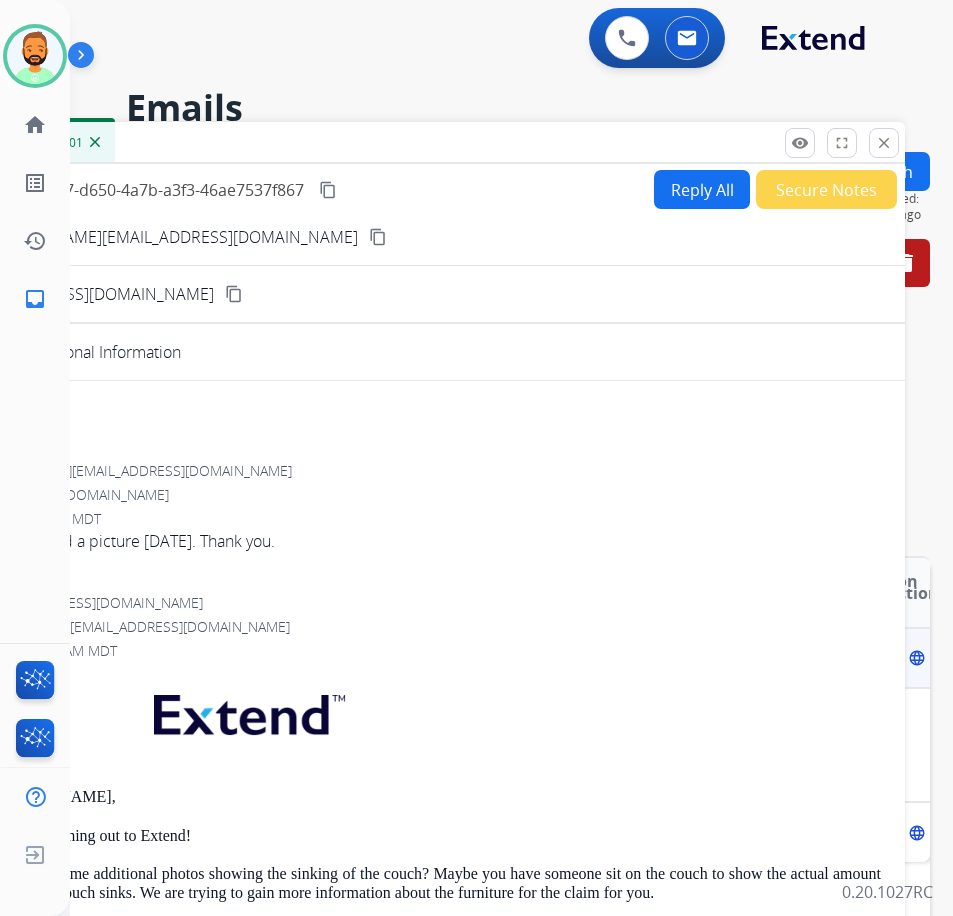 click on "Secure Notes" at bounding box center (826, 189) 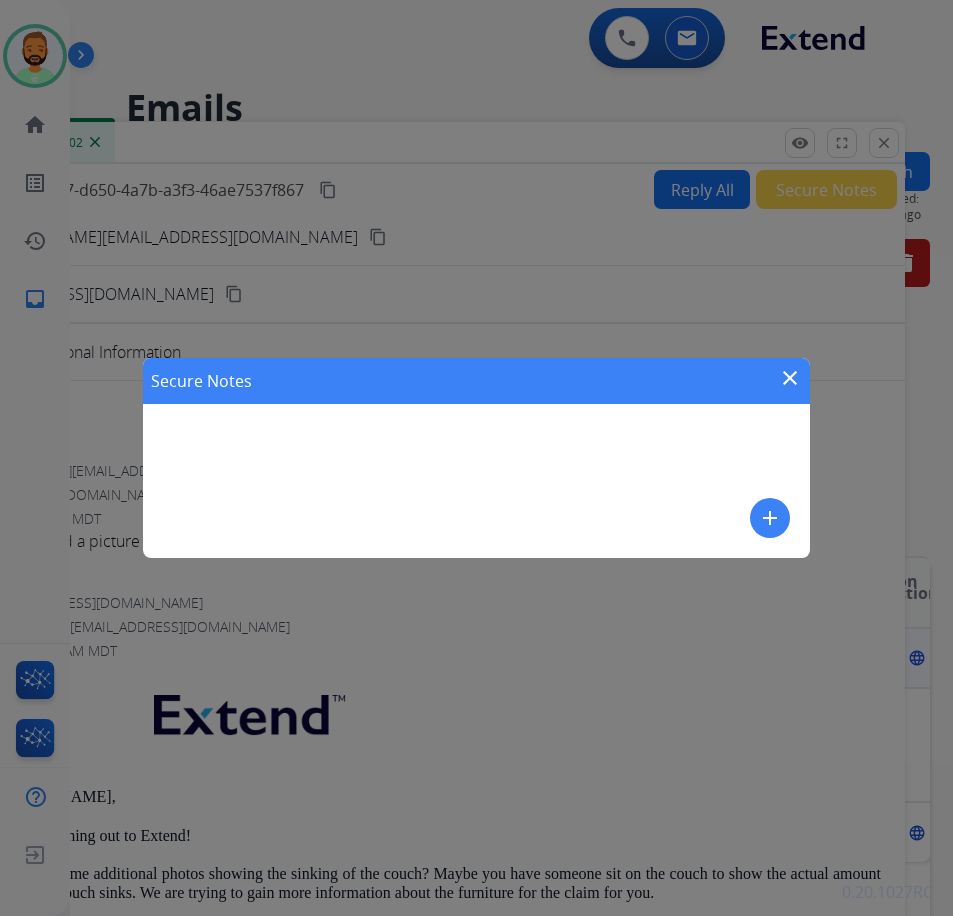 click on "add" at bounding box center (770, 518) 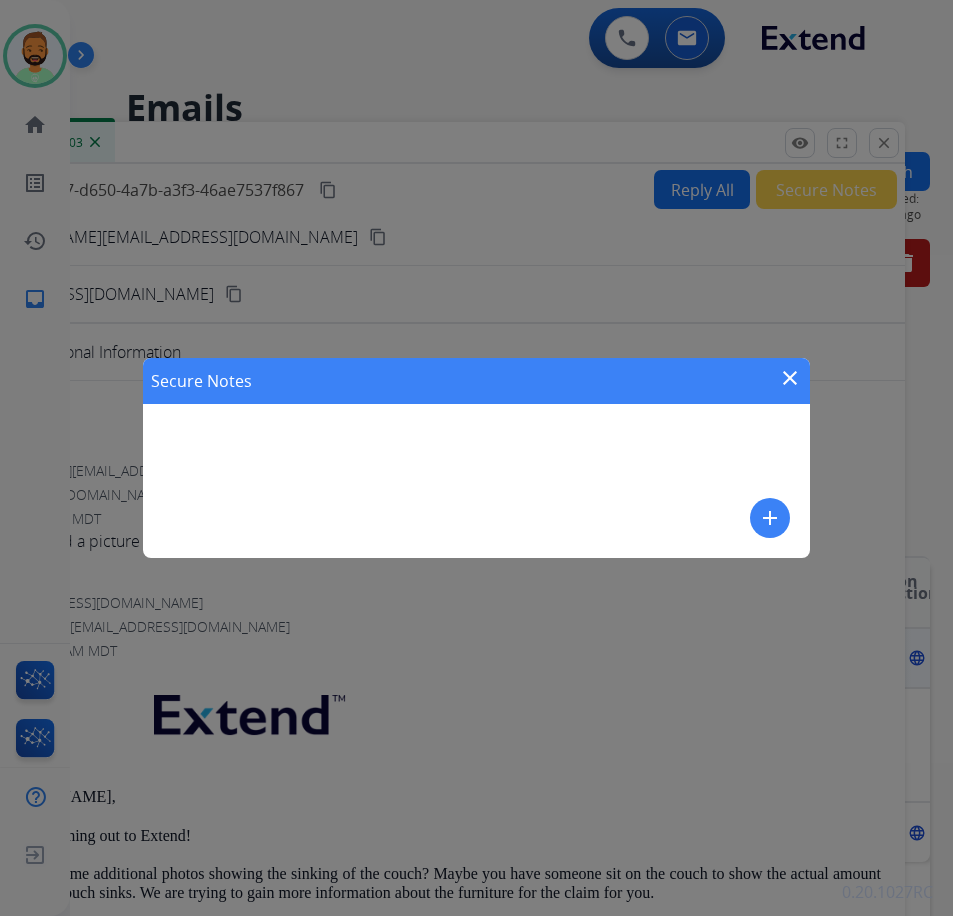 click on "add" at bounding box center (770, 518) 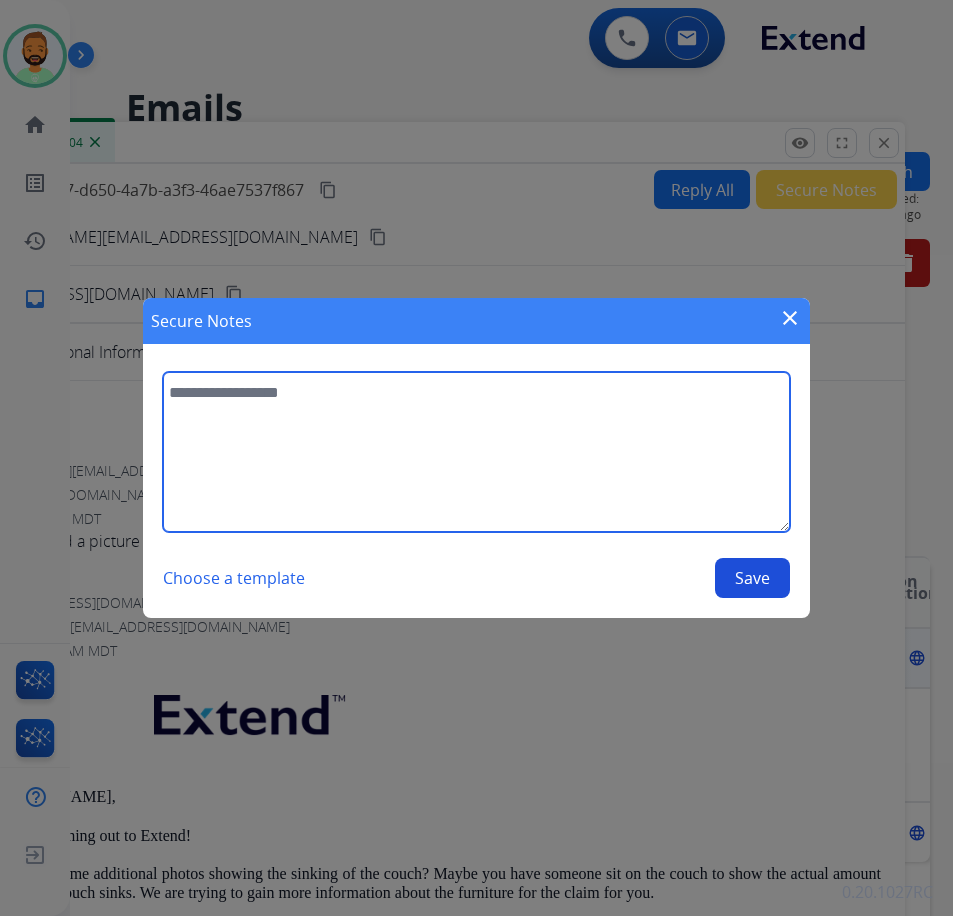 click at bounding box center [476, 452] 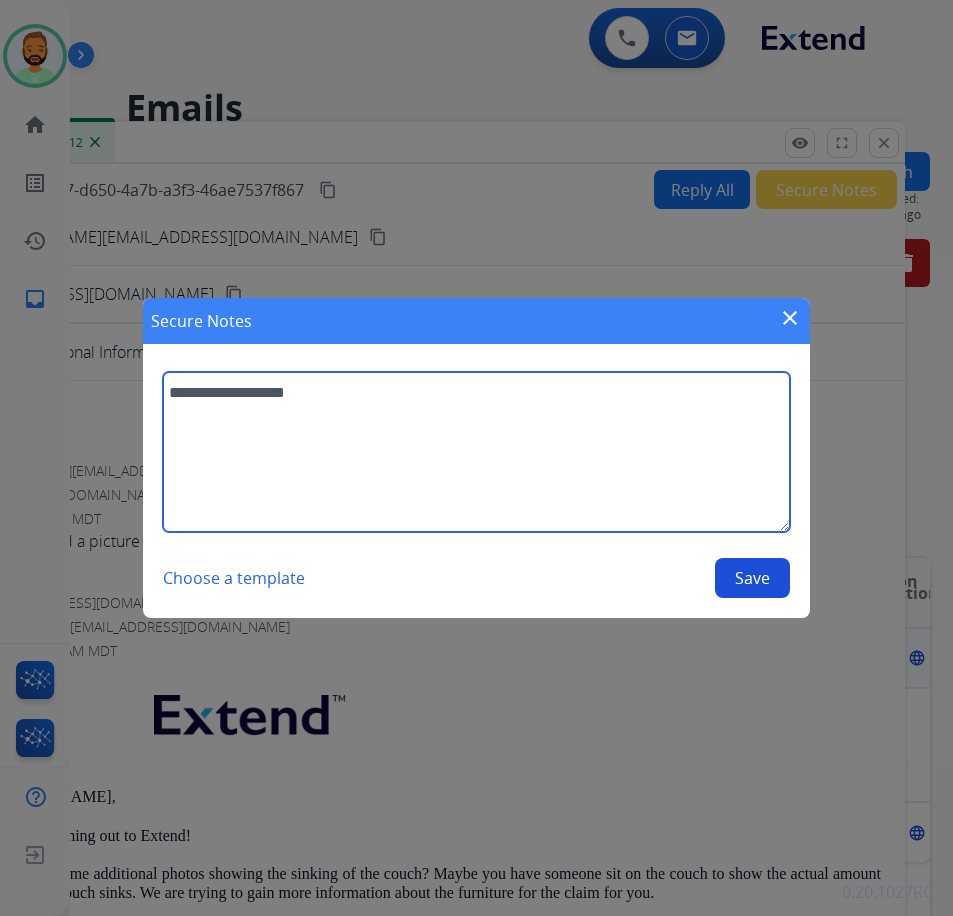 type on "**********" 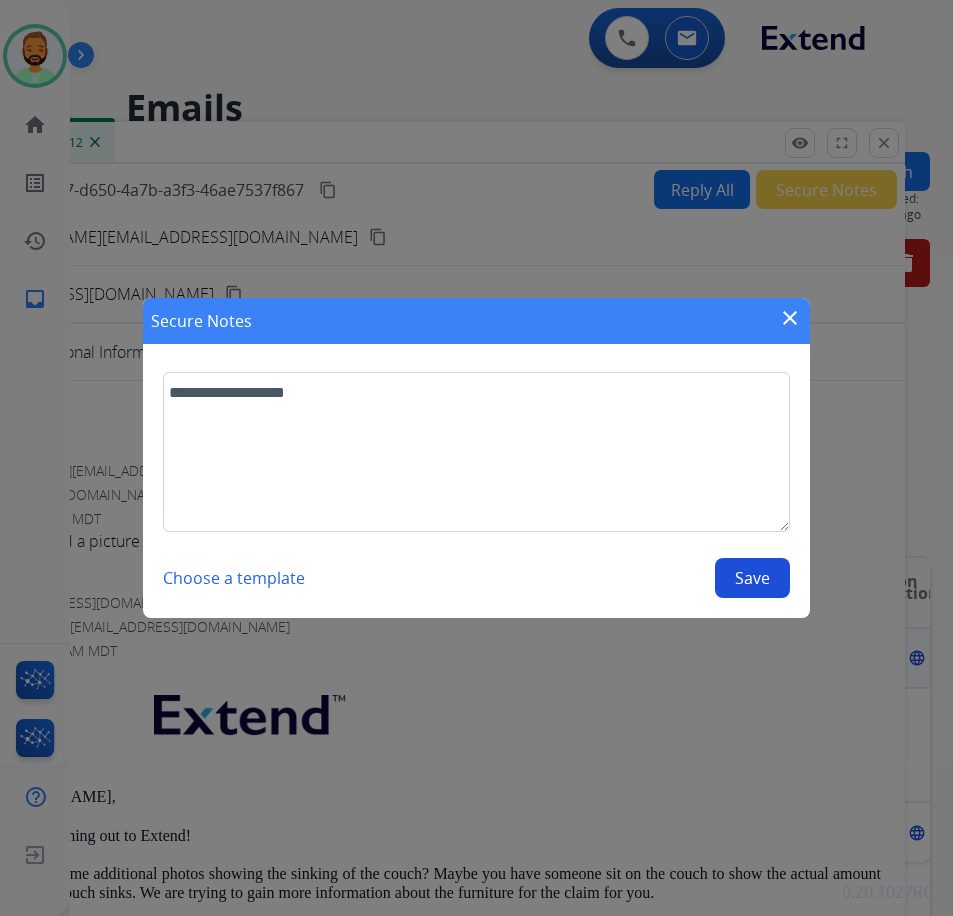 click on "Save" at bounding box center (752, 578) 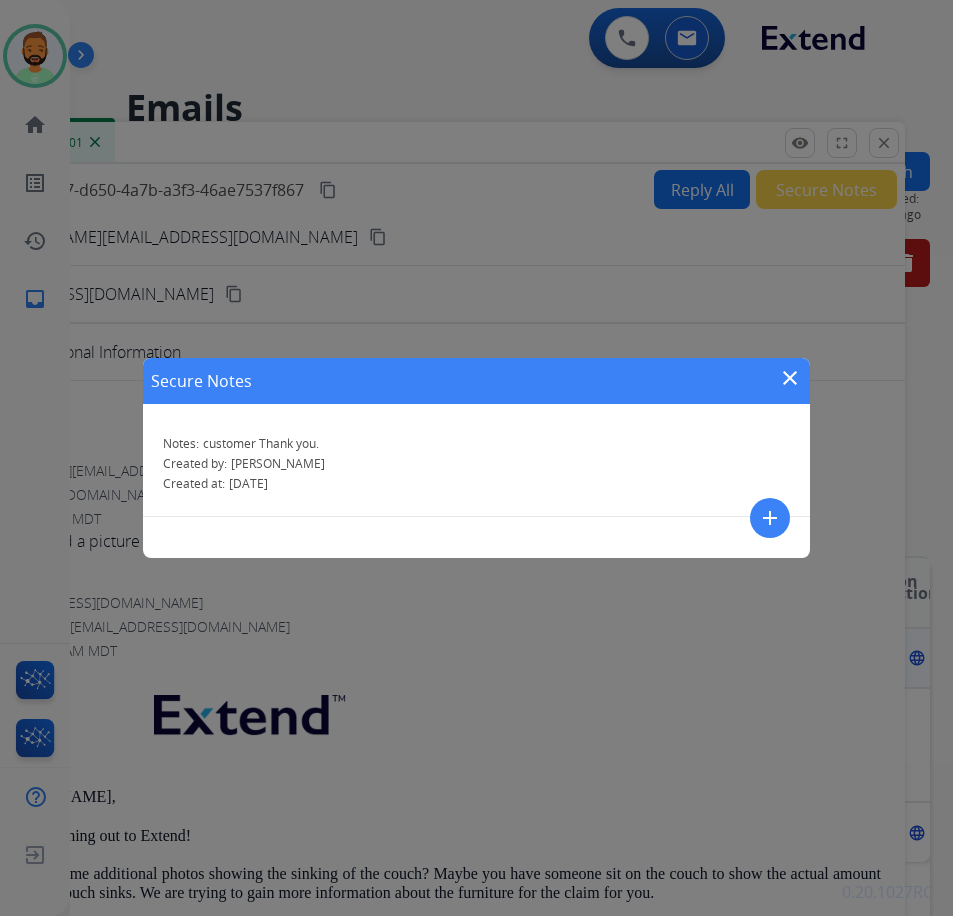 click on "close" at bounding box center [790, 378] 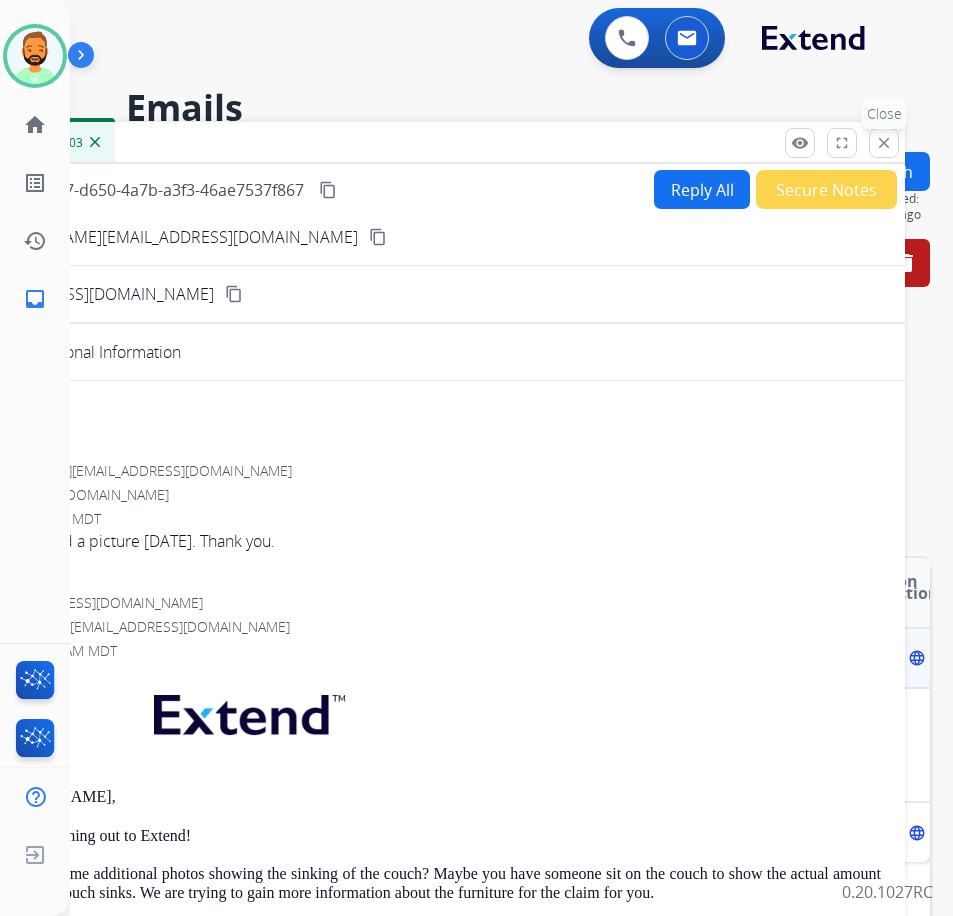 click on "close" at bounding box center [884, 143] 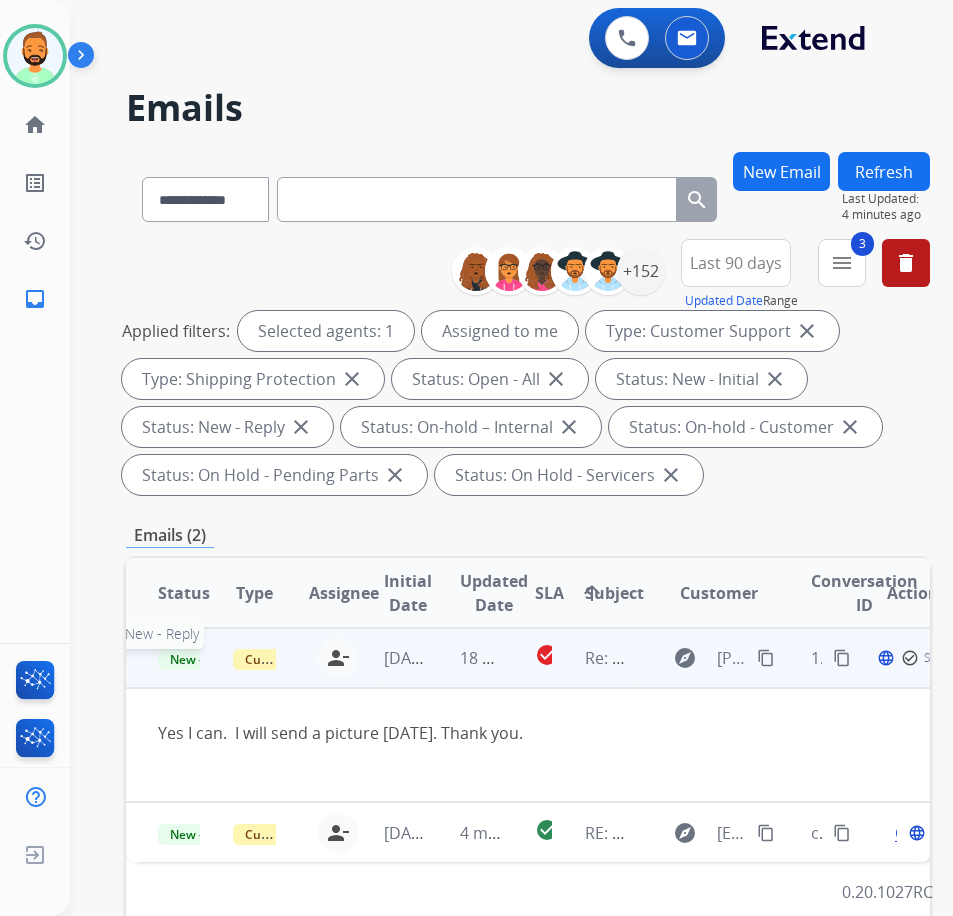 click on "New - Reply" at bounding box center [203, 659] 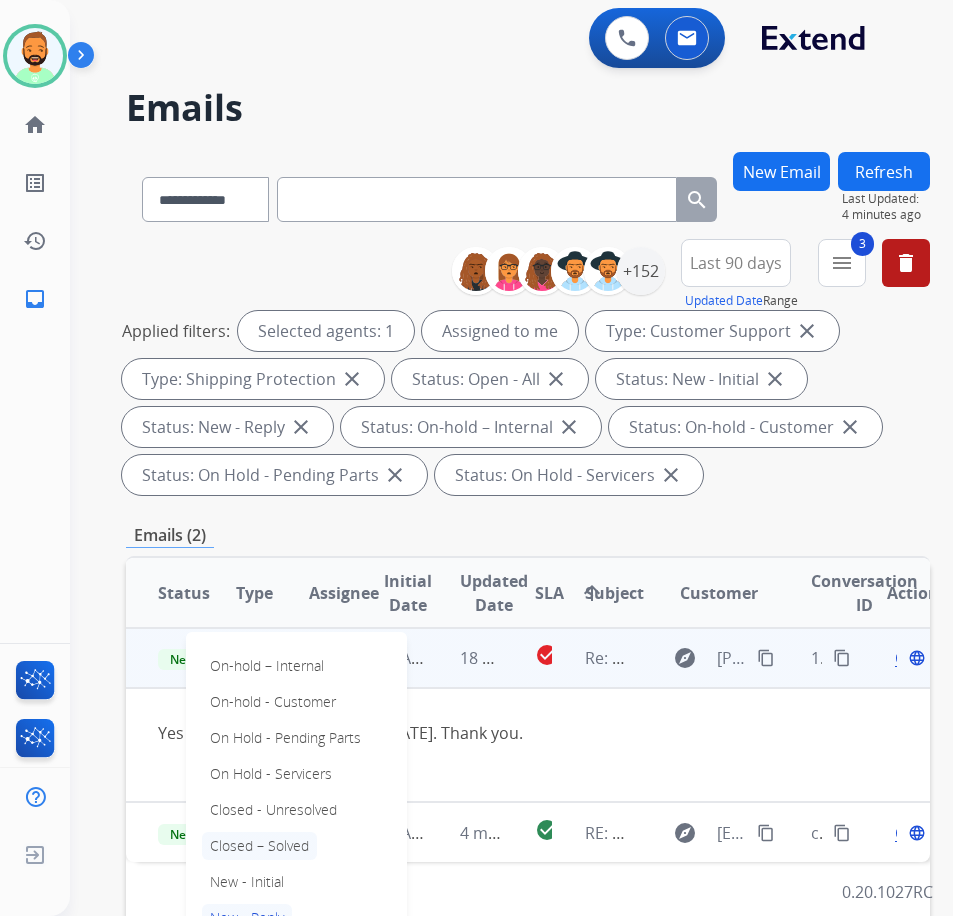 click on "Closed – Solved" at bounding box center (259, 846) 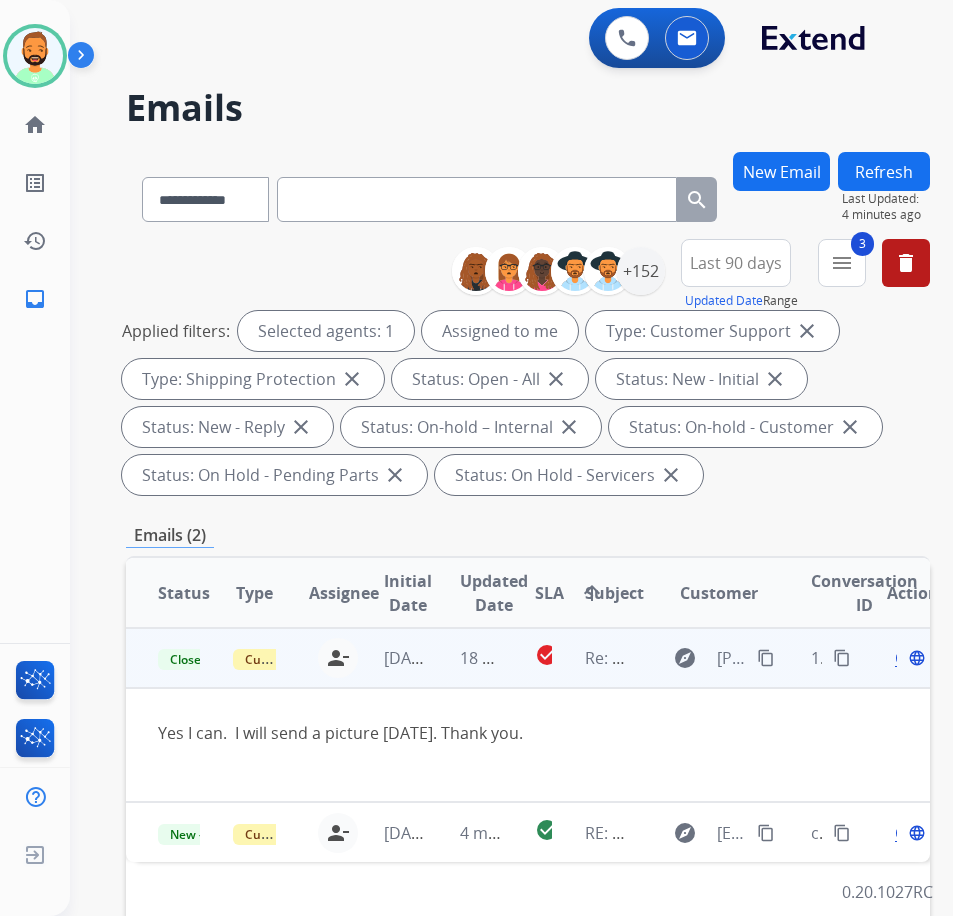 click on "Refresh" at bounding box center [884, 171] 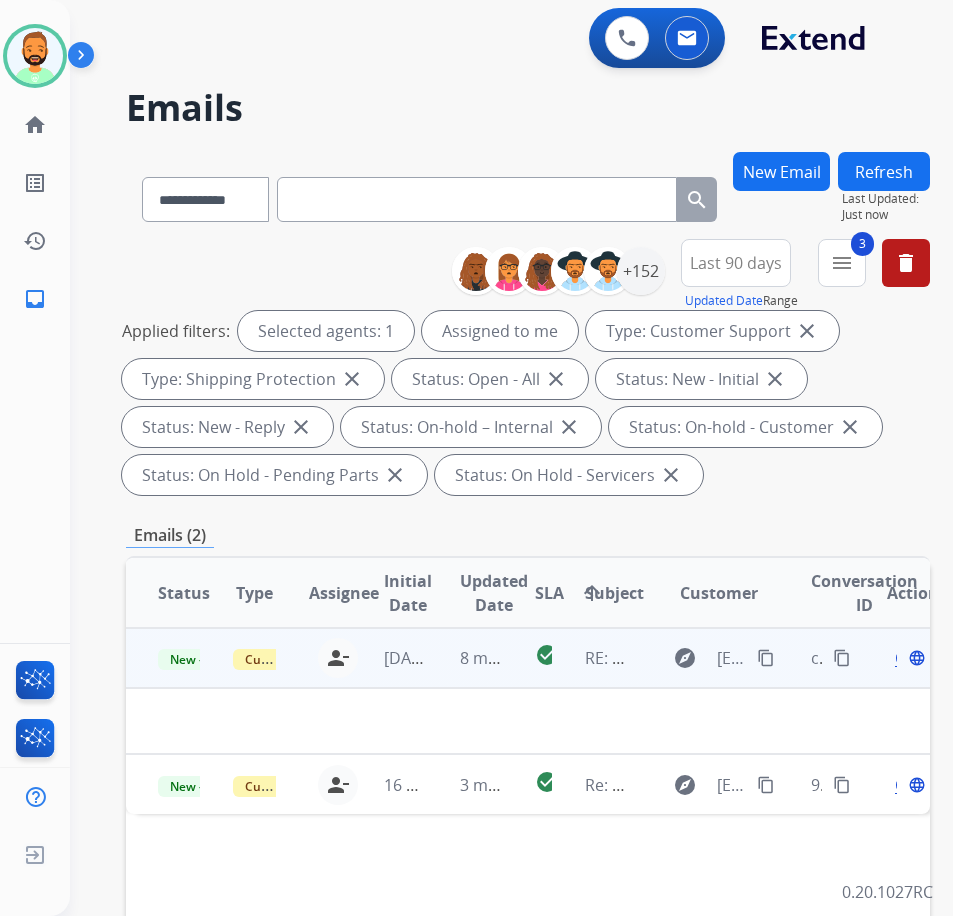 click on "8 minutes ago" at bounding box center (465, 658) 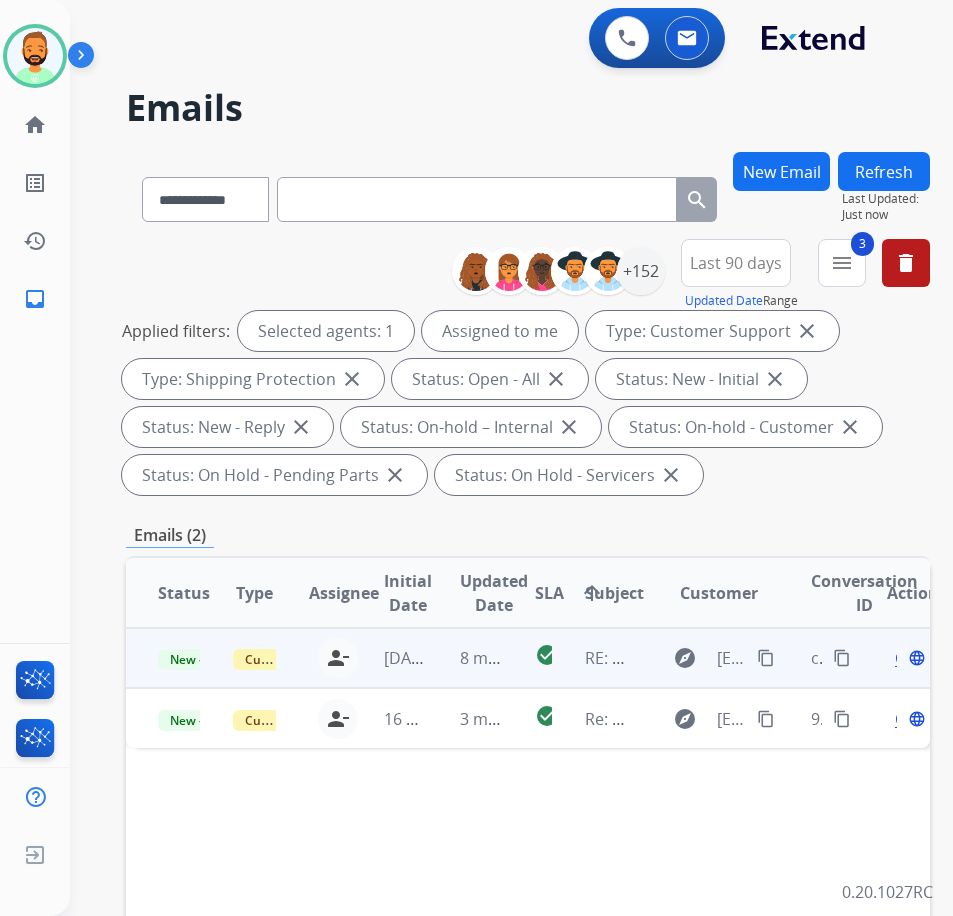 click on "8 minutes ago" at bounding box center [465, 658] 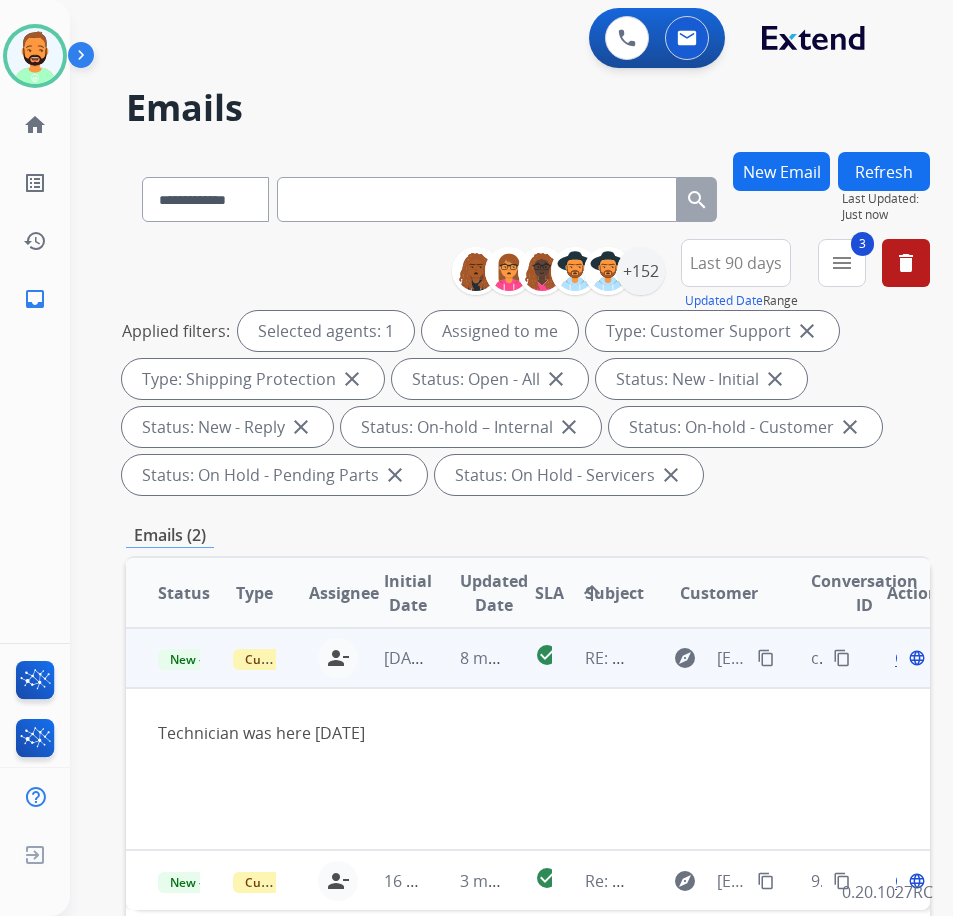 click on "Open language" at bounding box center [908, 658] 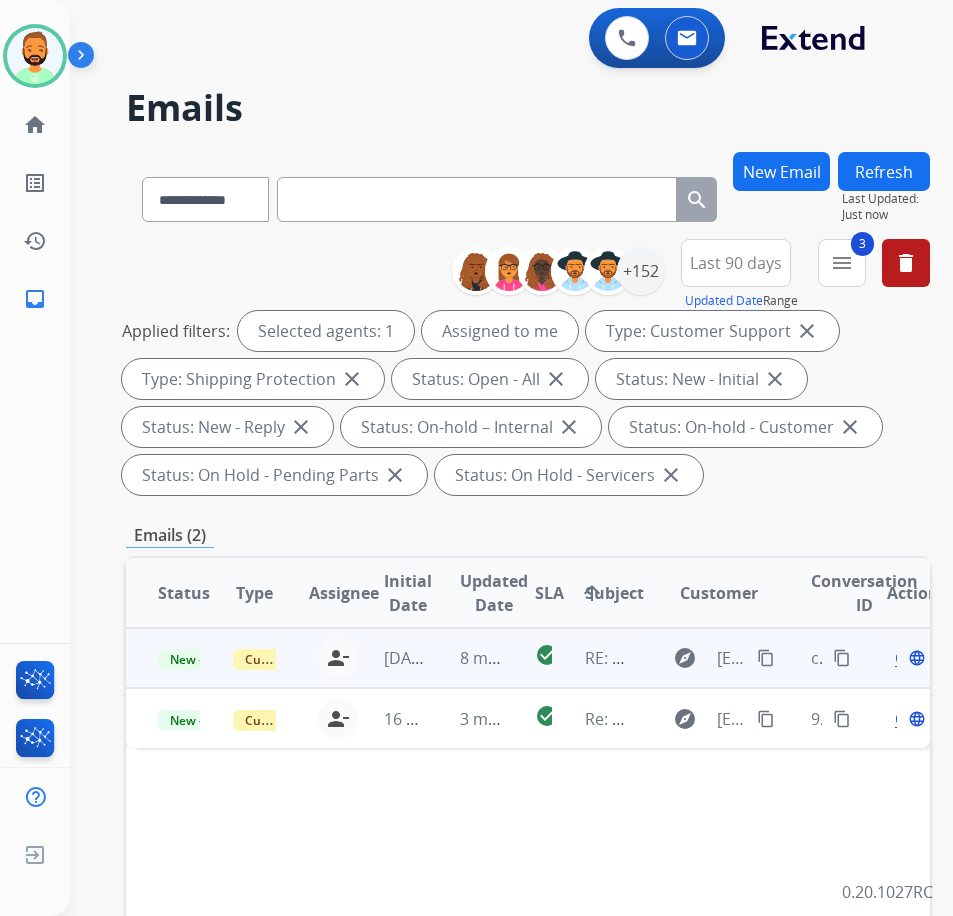 click on "Open" at bounding box center (915, 658) 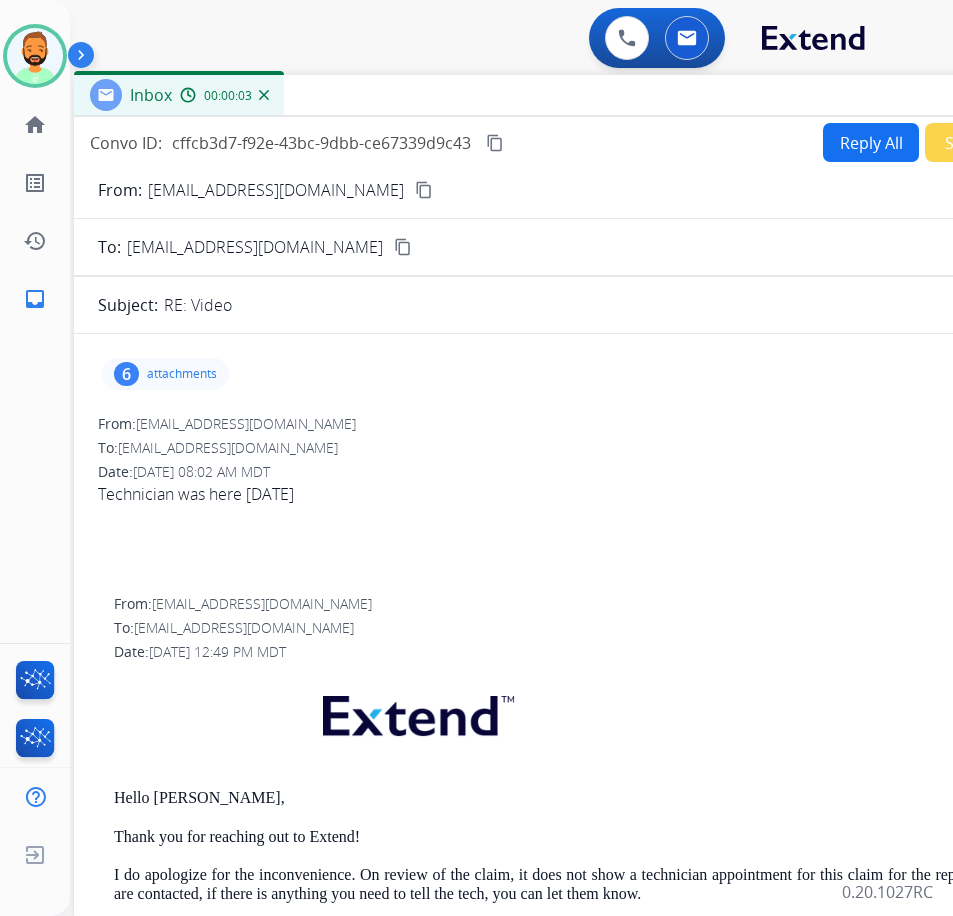 drag, startPoint x: 561, startPoint y: 140, endPoint x: 730, endPoint y: 93, distance: 175.4138 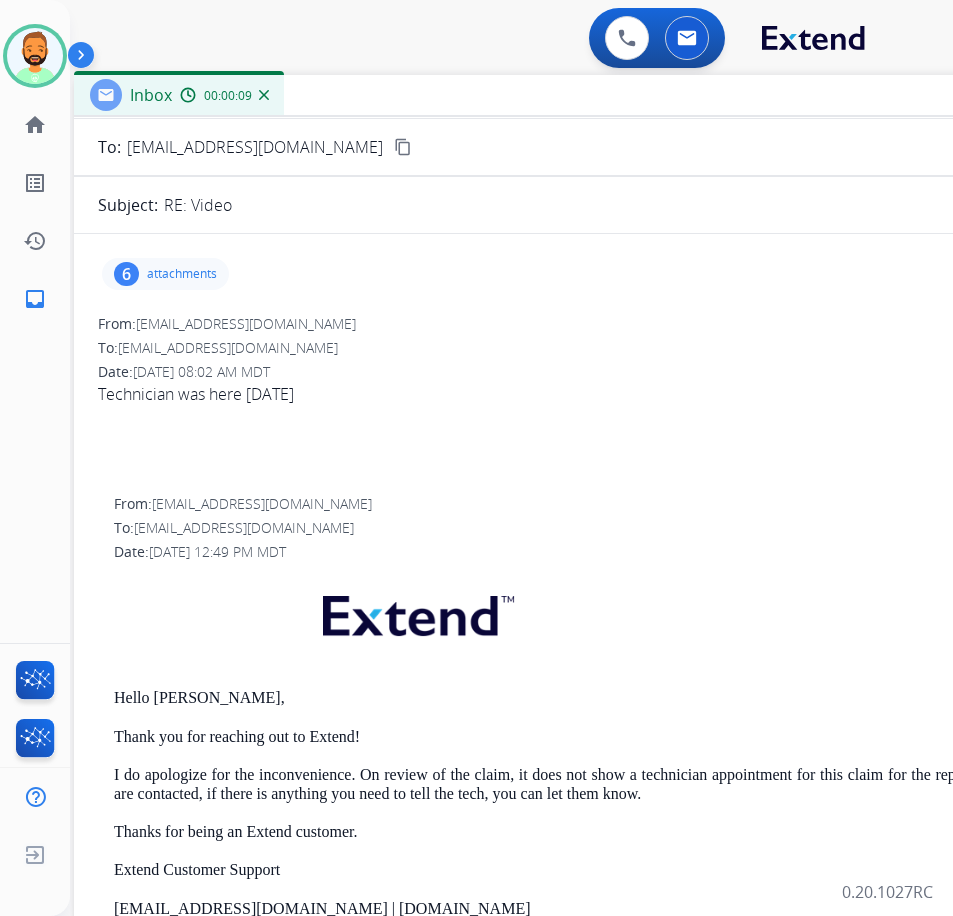 scroll, scrollTop: 0, scrollLeft: 0, axis: both 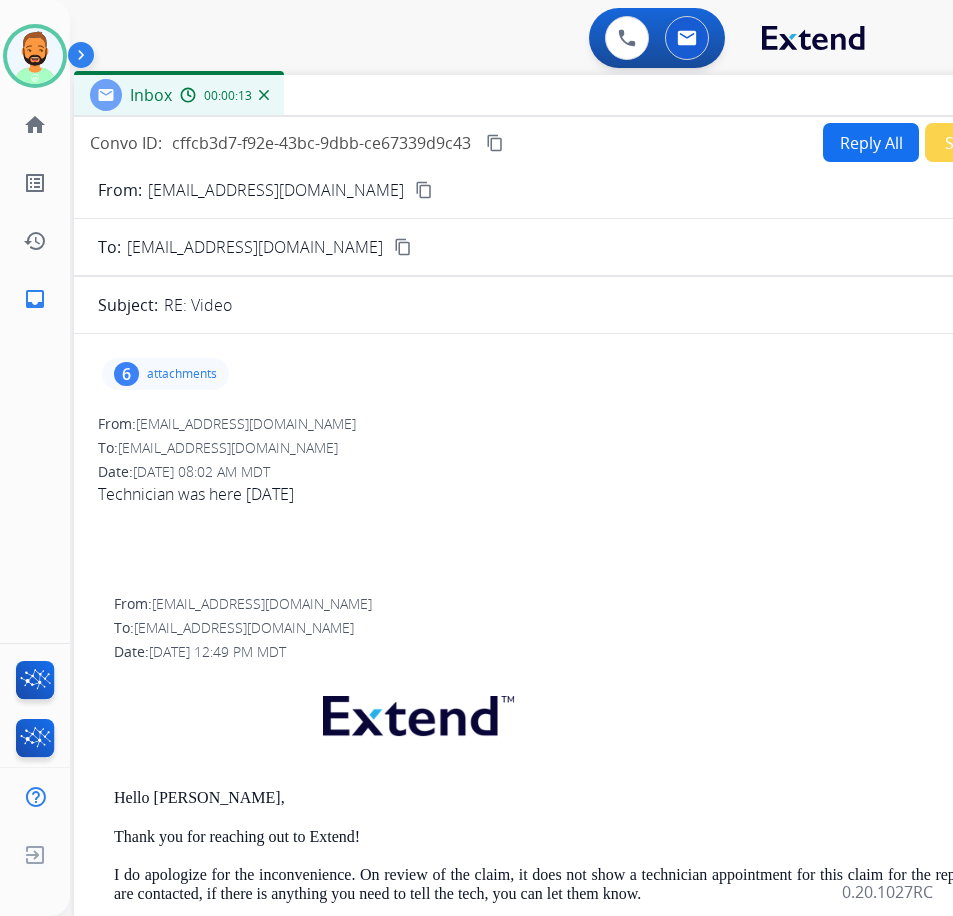 click on "Reply All" at bounding box center (871, 142) 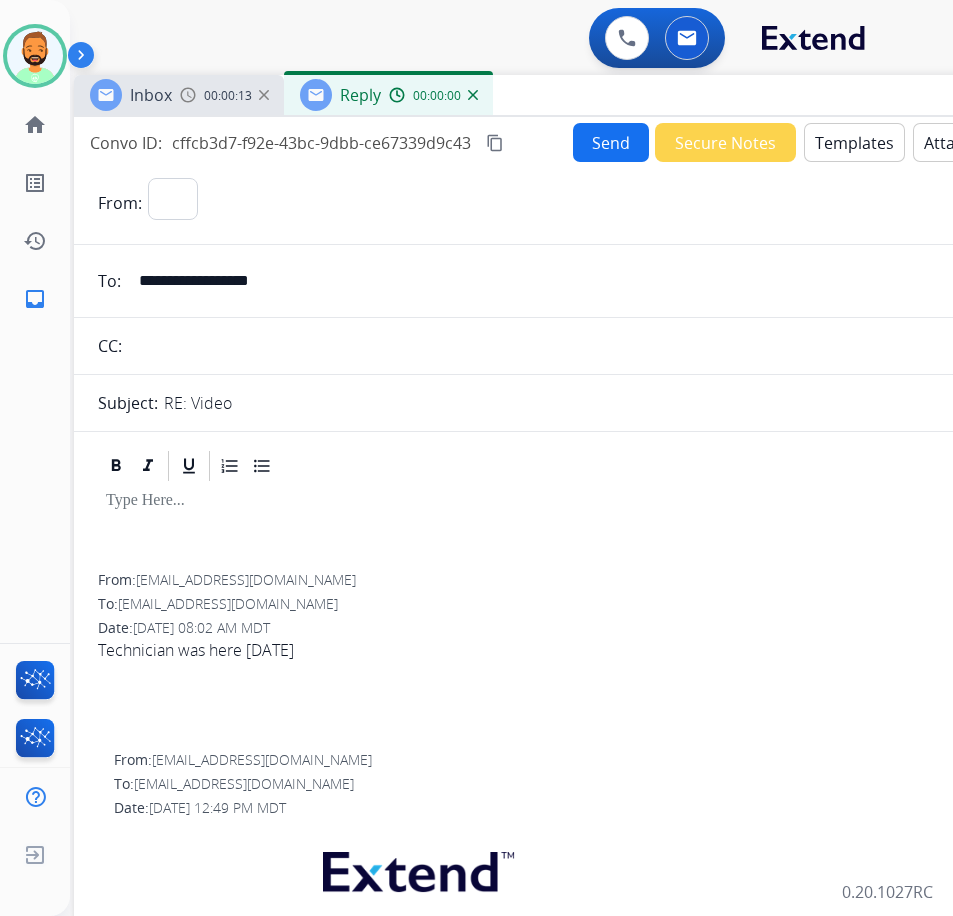 select on "**********" 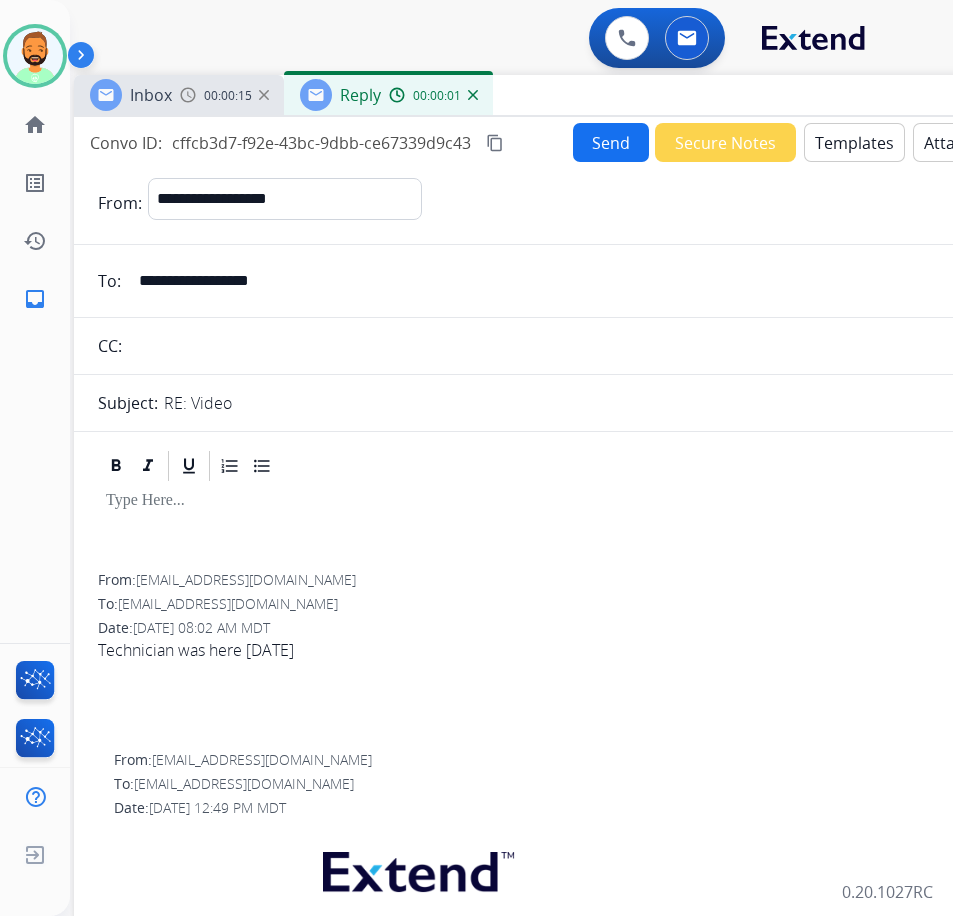 click at bounding box center (574, 529) 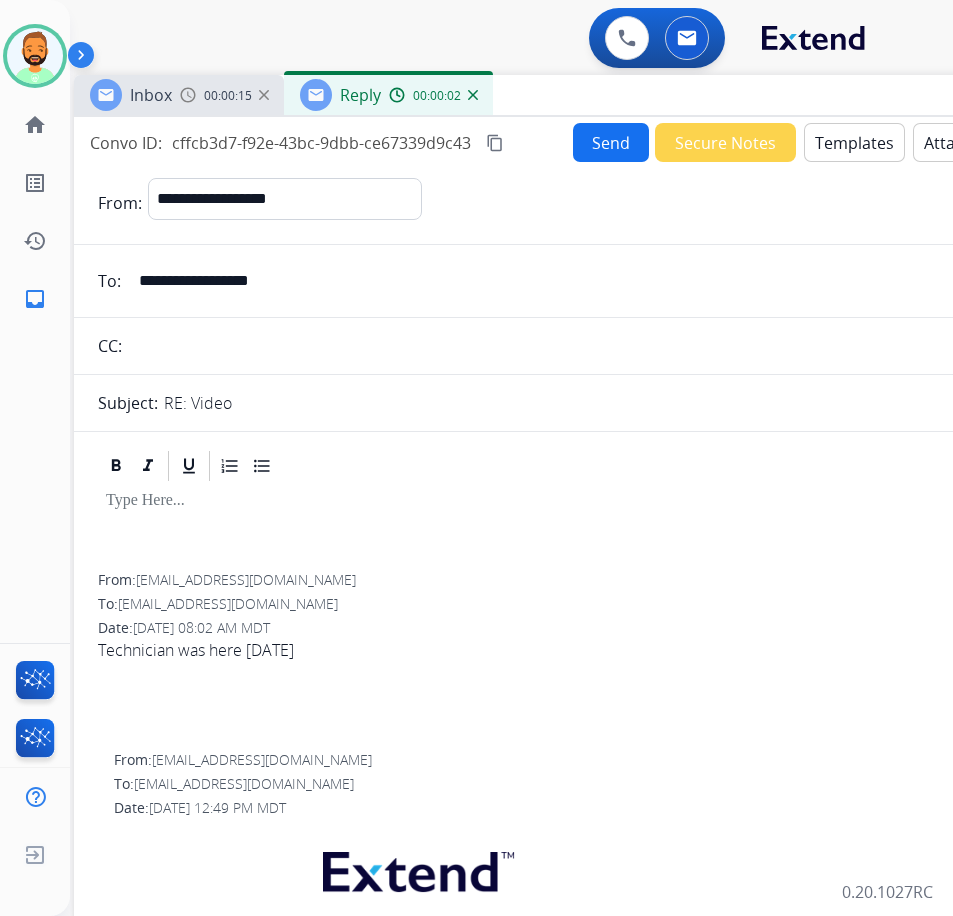 click on "Templates" at bounding box center [854, 142] 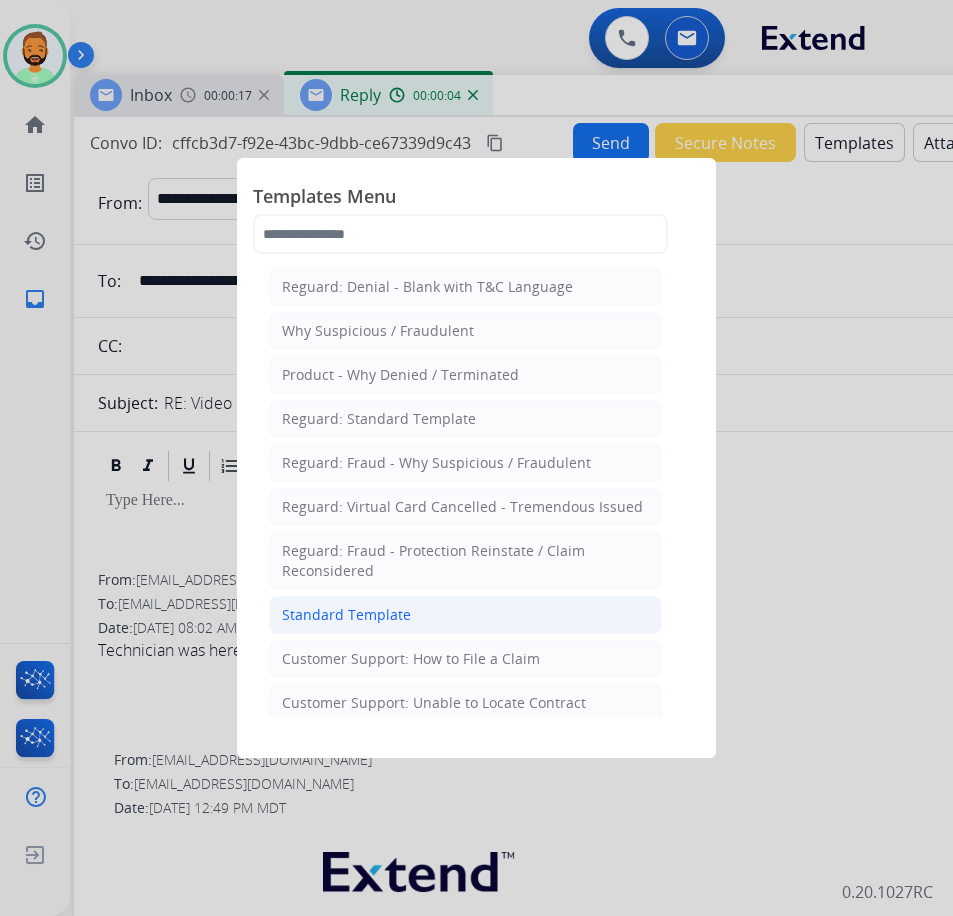 click on "Standard Template" 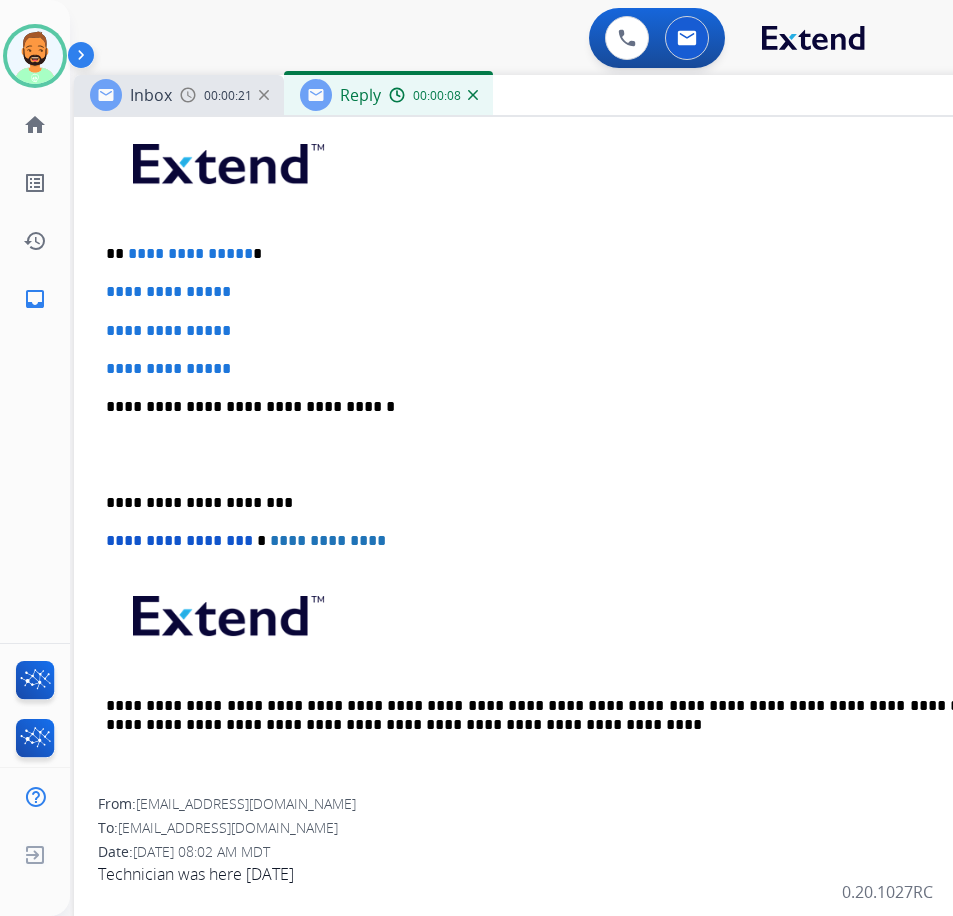 scroll, scrollTop: 500, scrollLeft: 0, axis: vertical 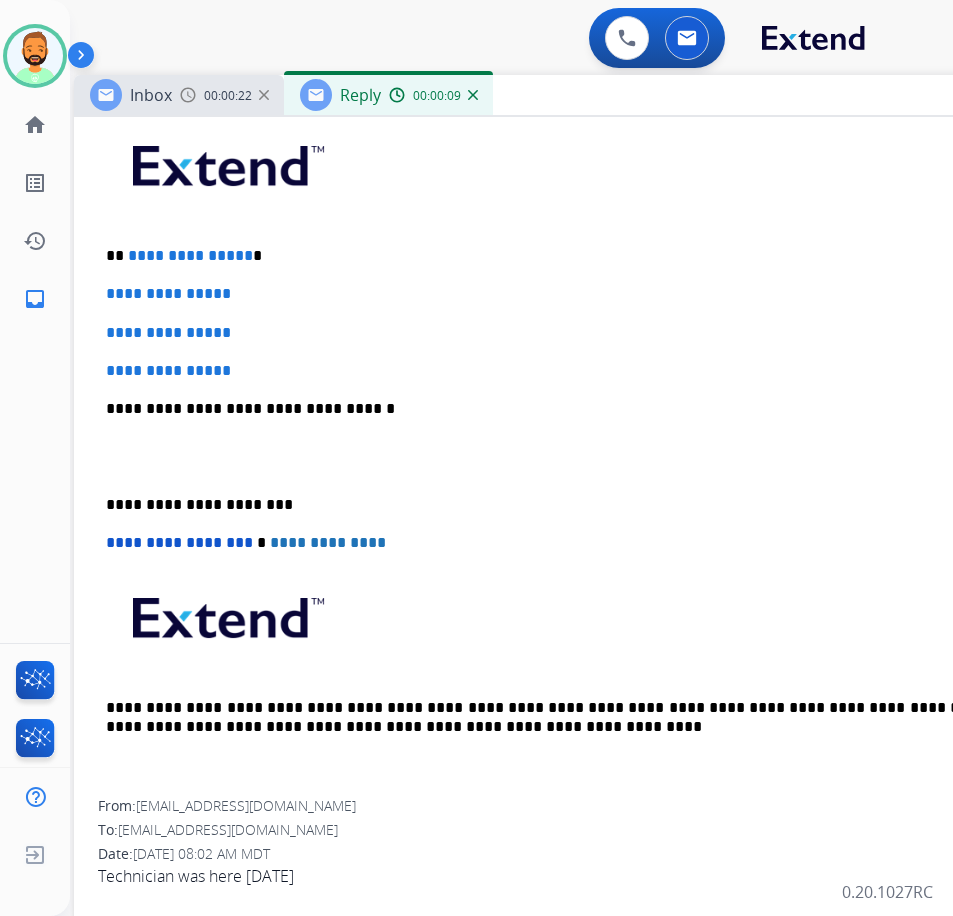 click on "**********" at bounding box center [566, 256] 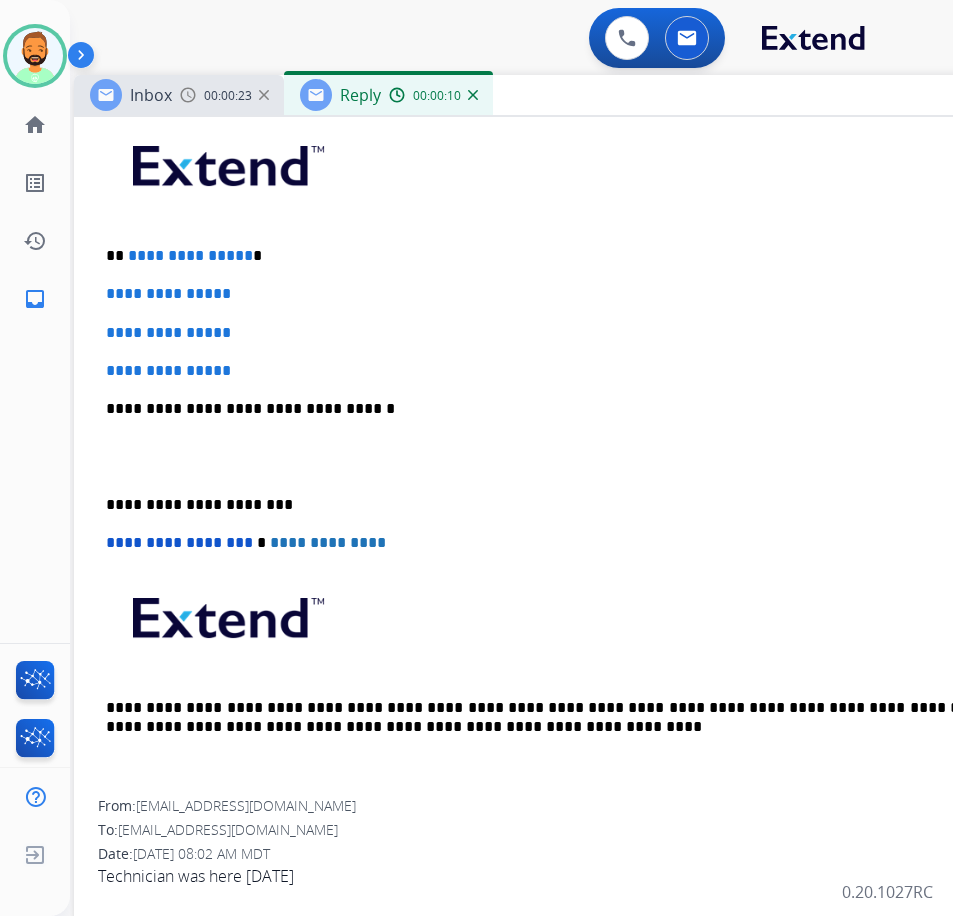 type 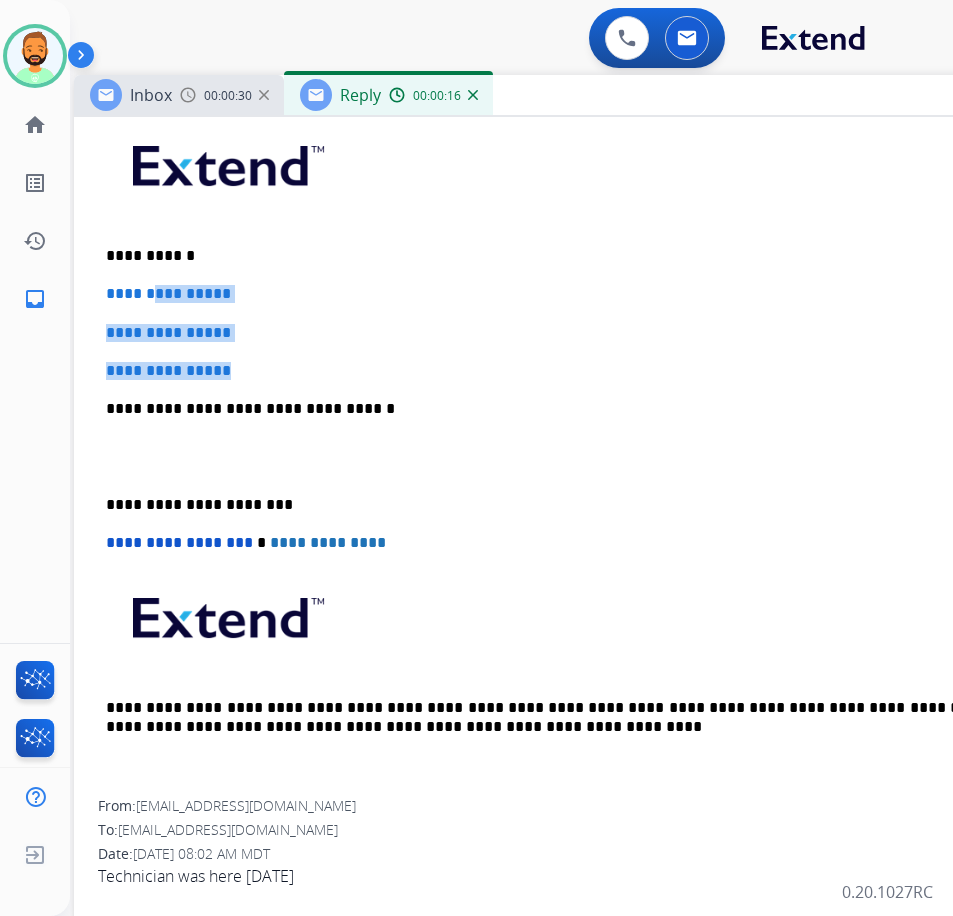 drag, startPoint x: 249, startPoint y: 366, endPoint x: 157, endPoint y: 285, distance: 122.57651 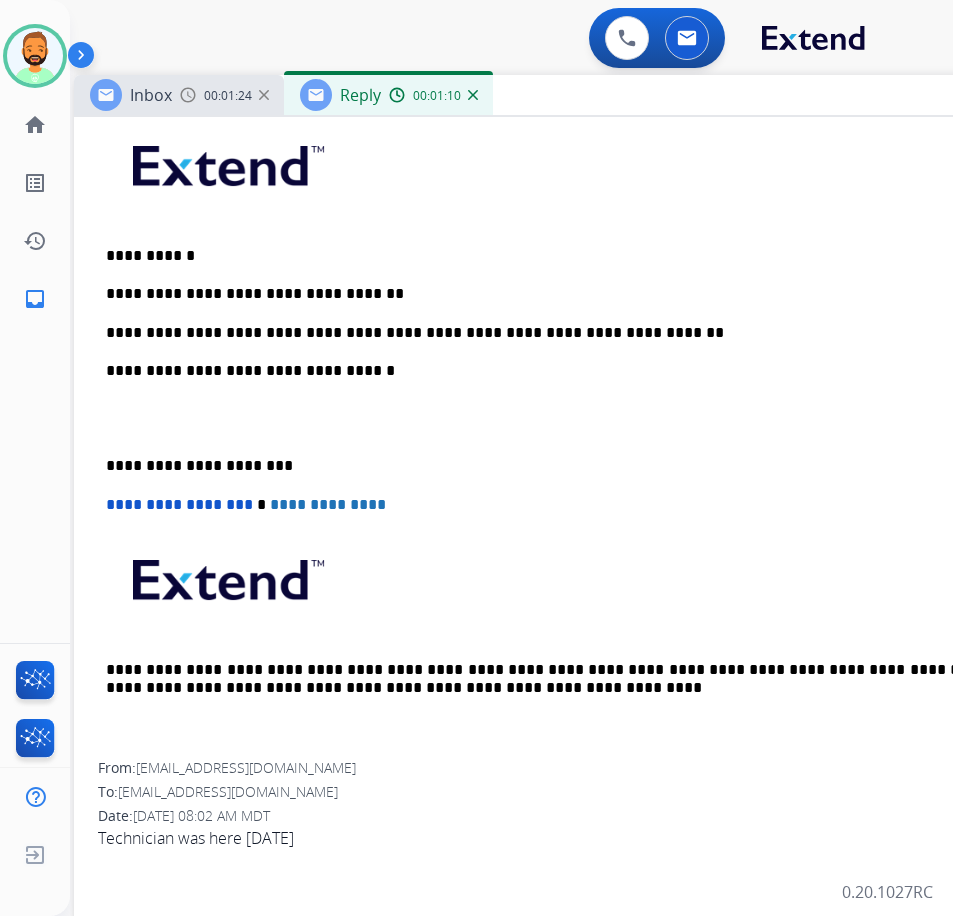 click on "**********" at bounding box center [574, 437] 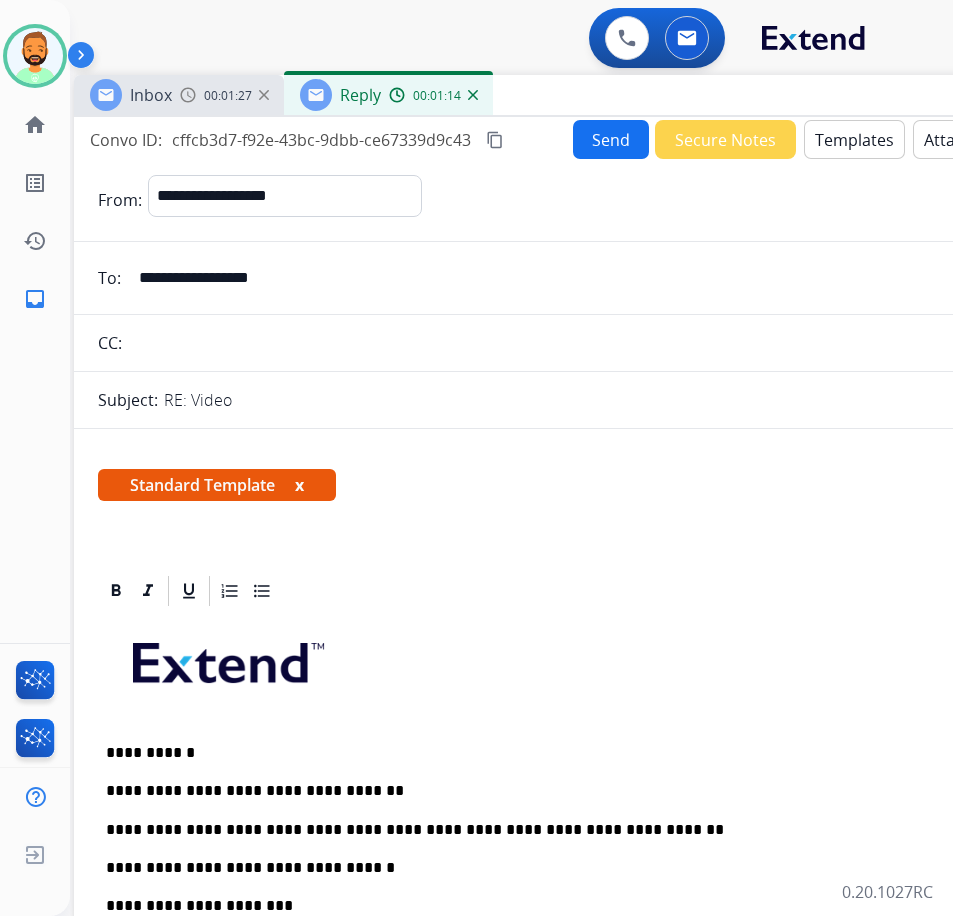 scroll, scrollTop: 0, scrollLeft: 0, axis: both 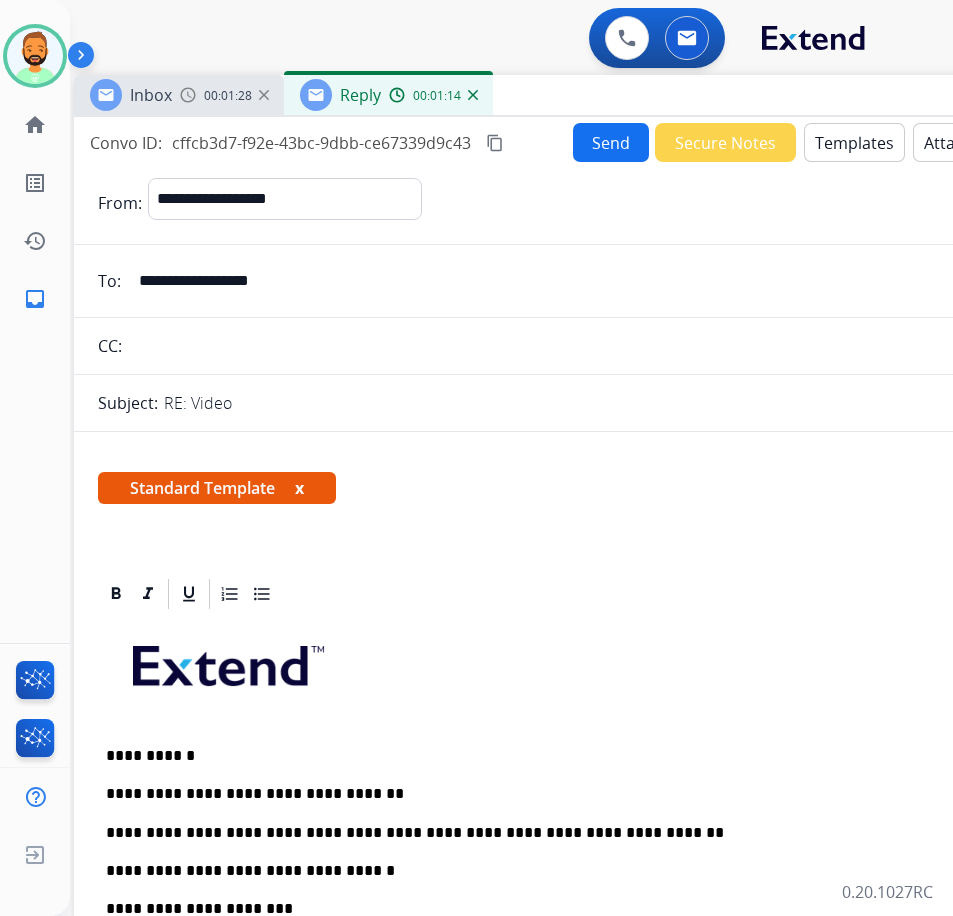 click on "Send" at bounding box center [611, 142] 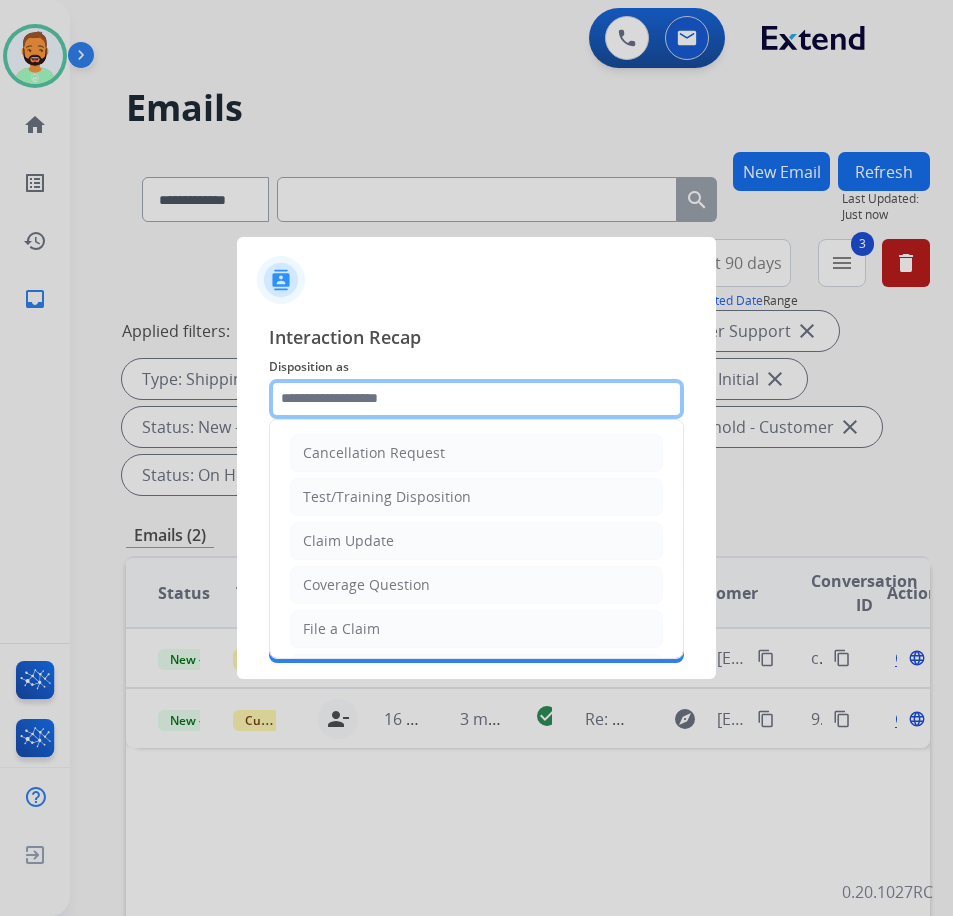 click 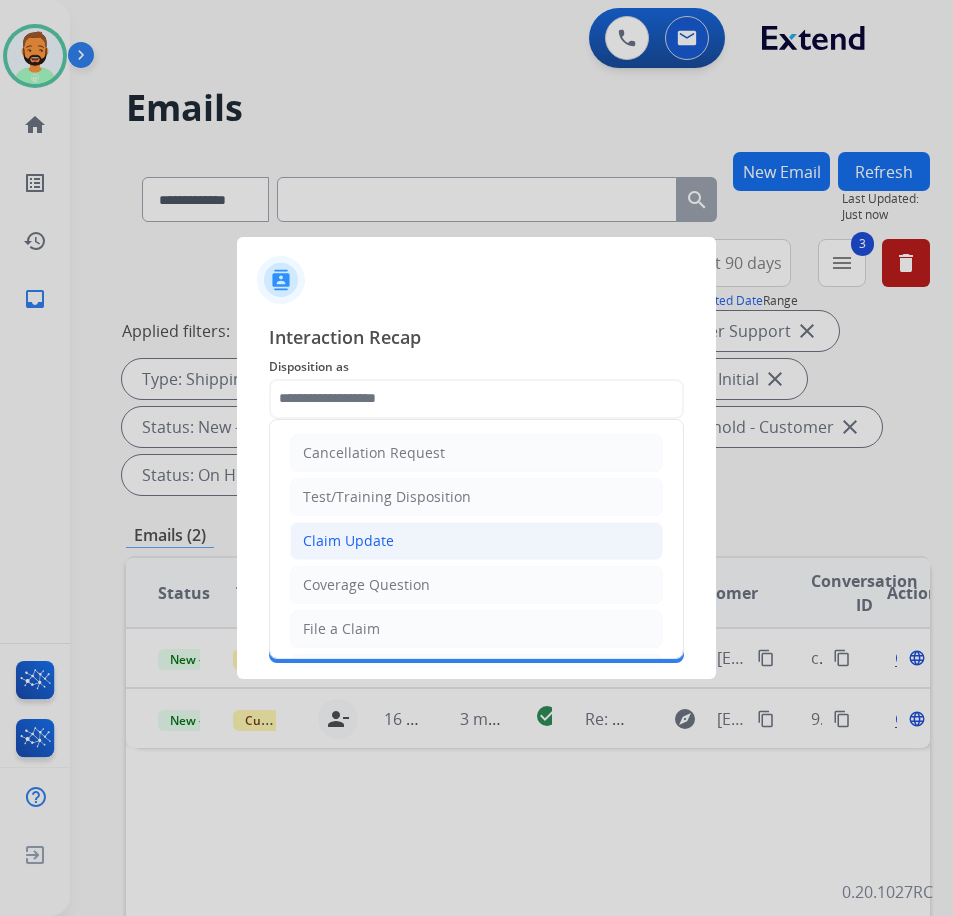 click on "Claim Update" 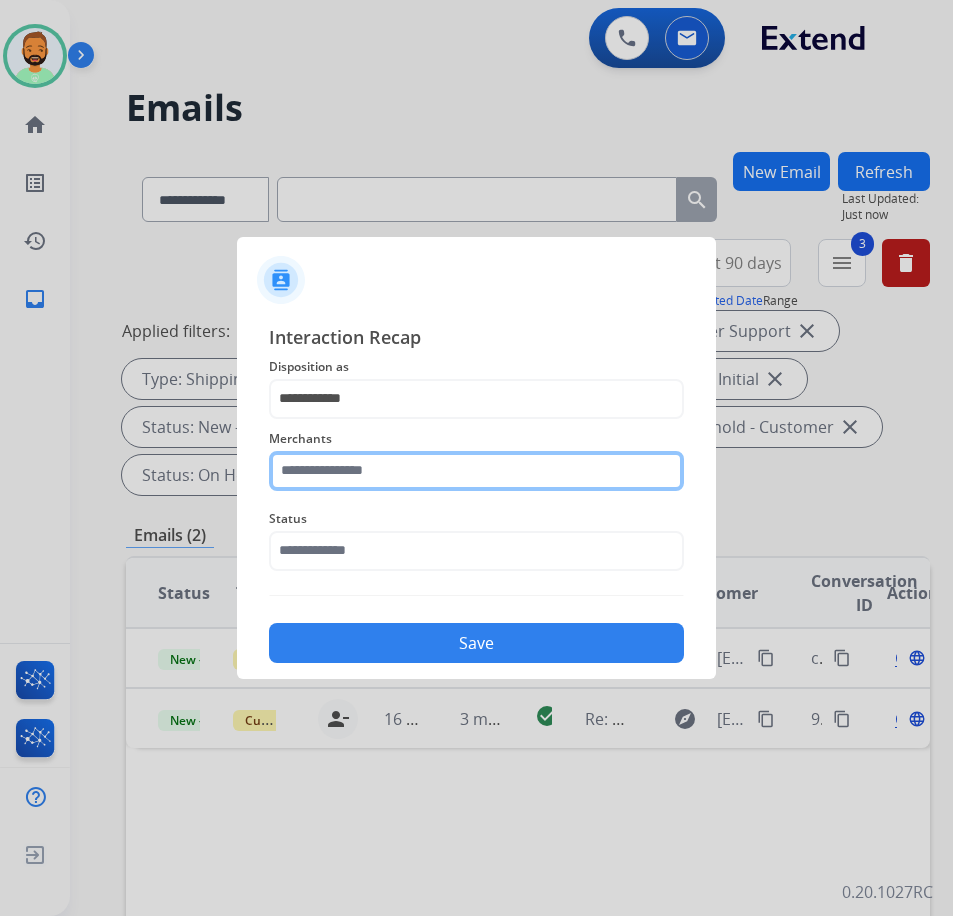 click 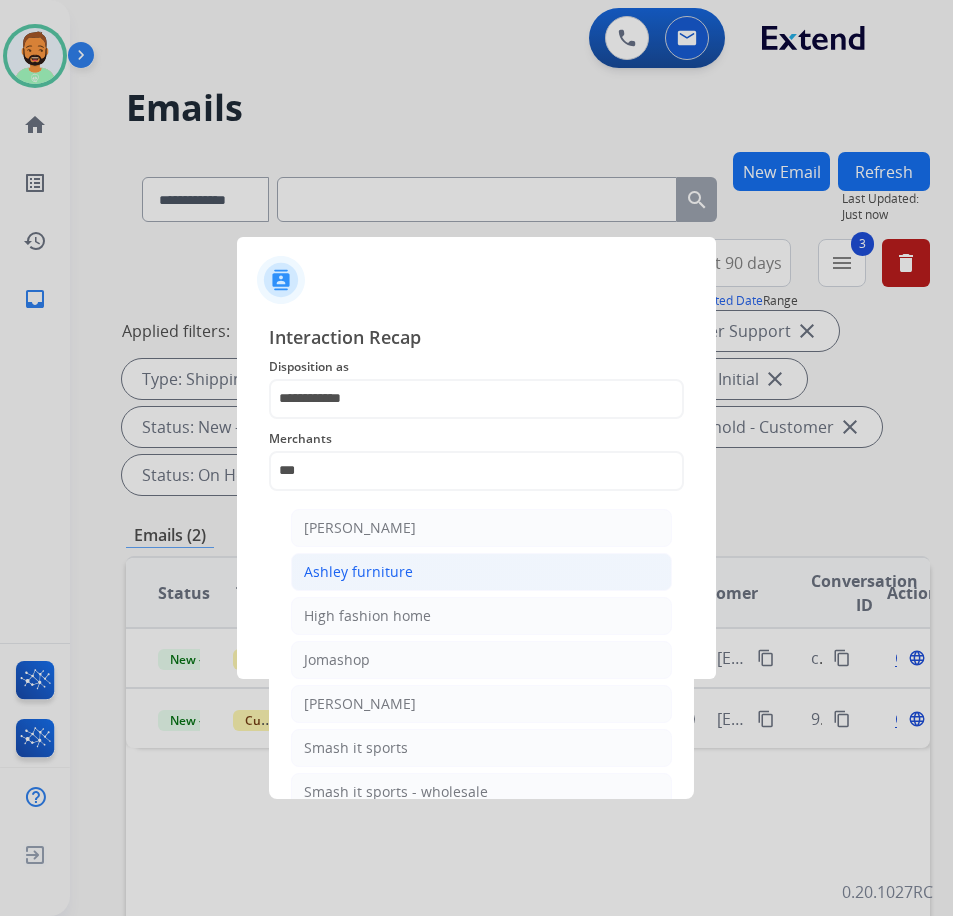 click on "Ashley furniture" 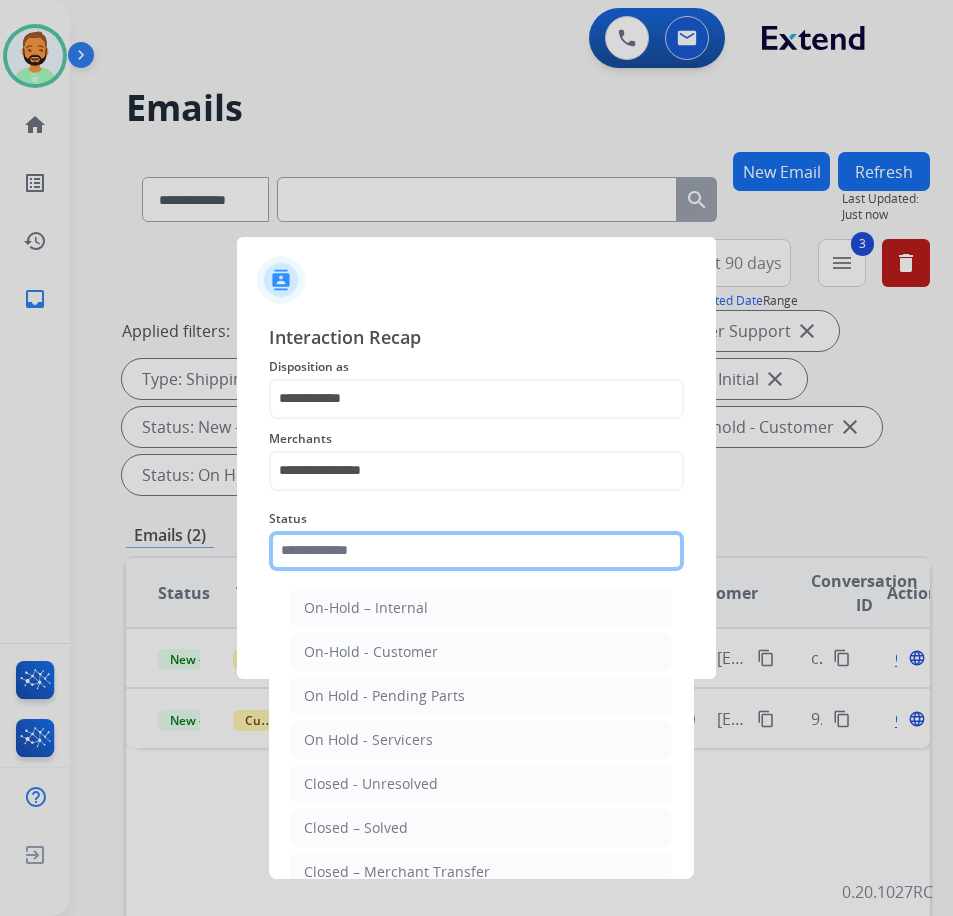 click 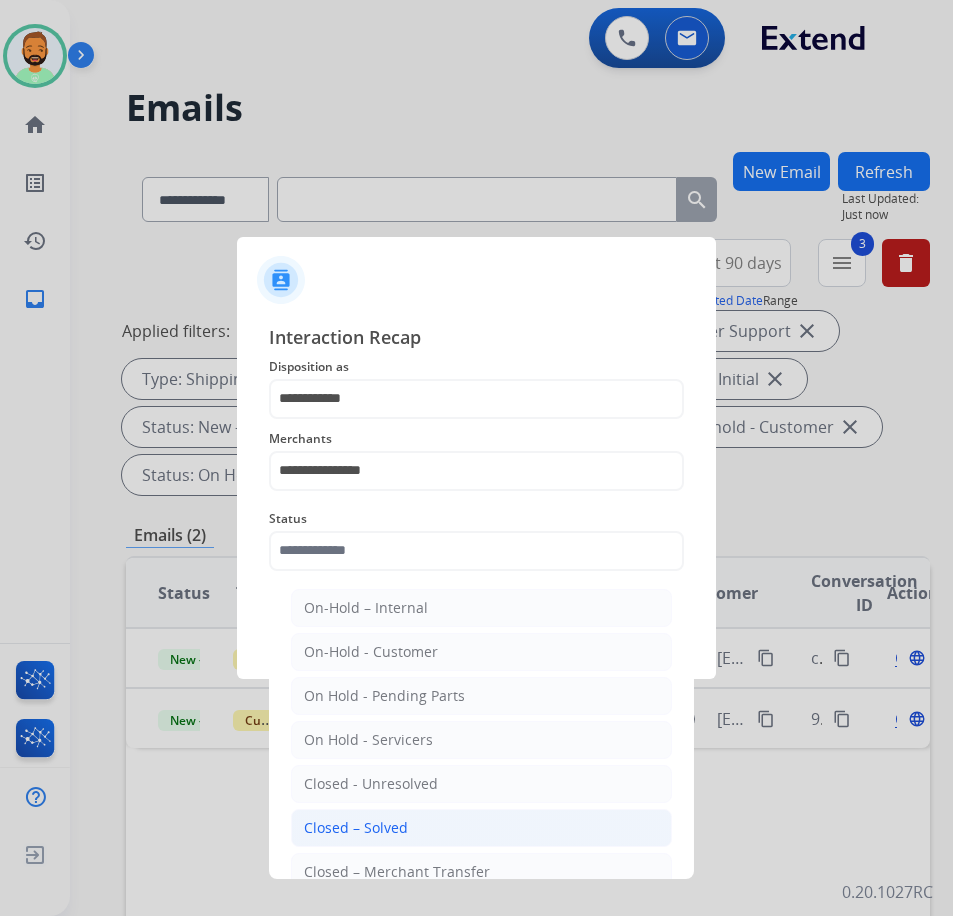 click on "Closed – Solved" 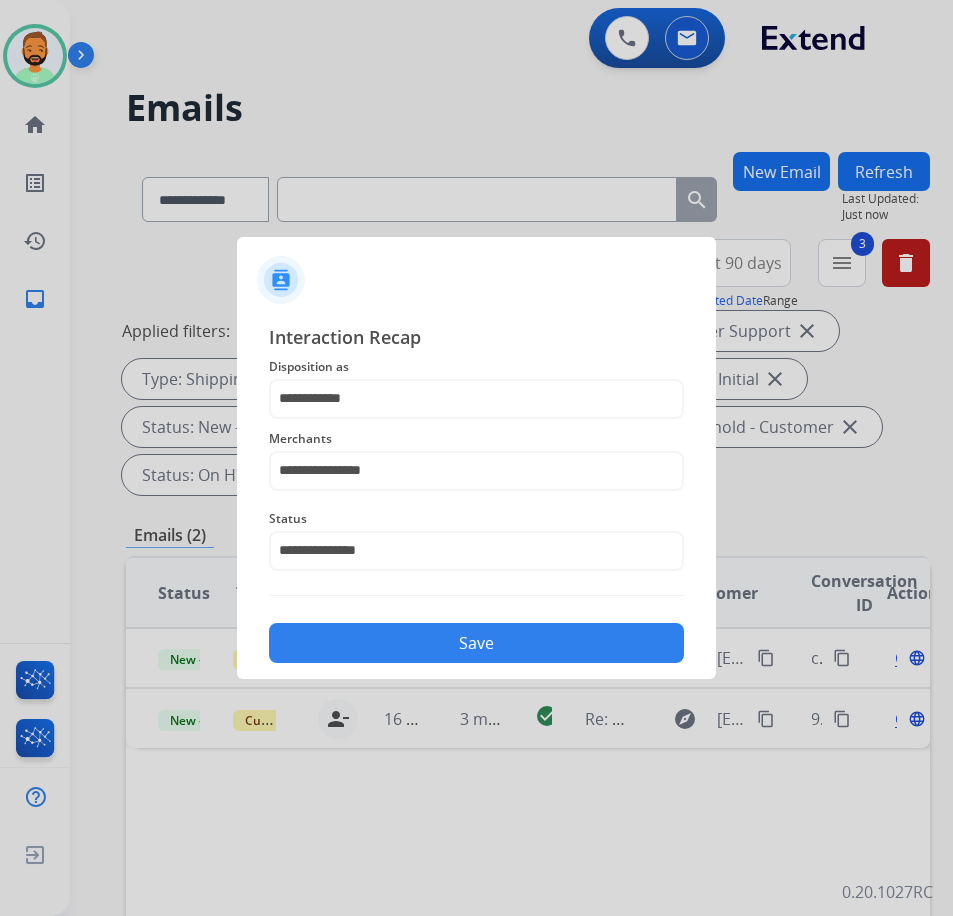 click on "Save" 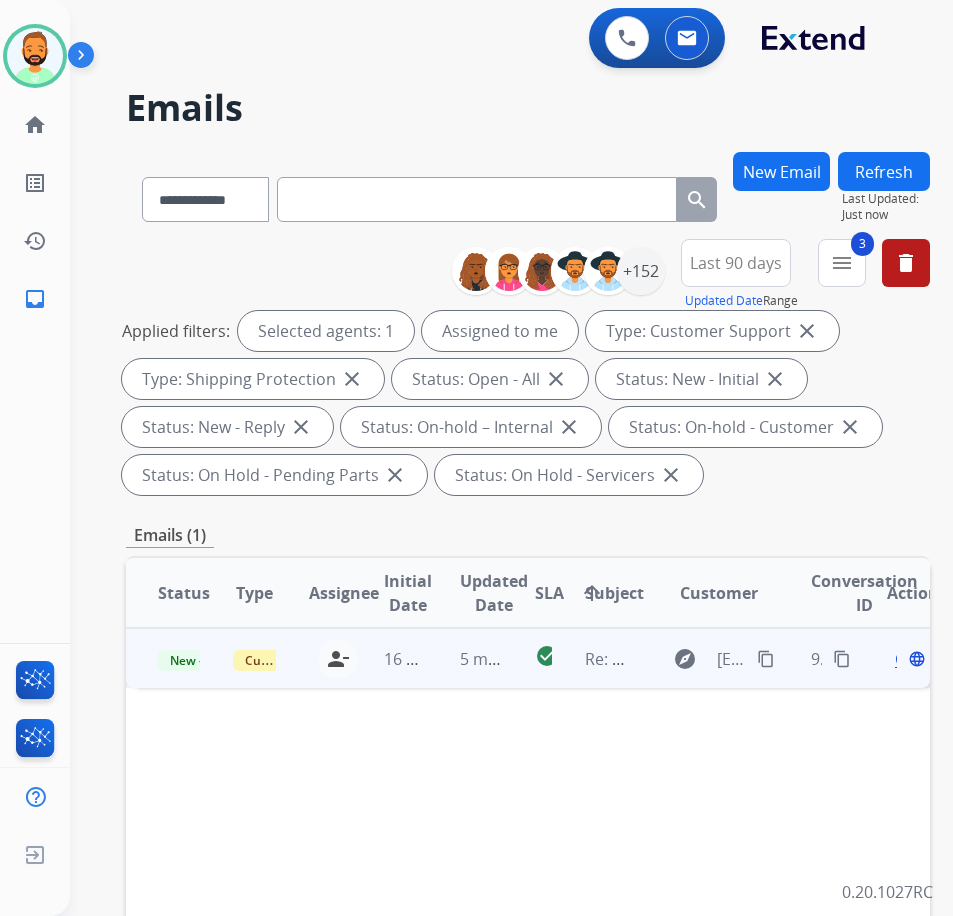 click on "5 minutes ago" at bounding box center (465, 658) 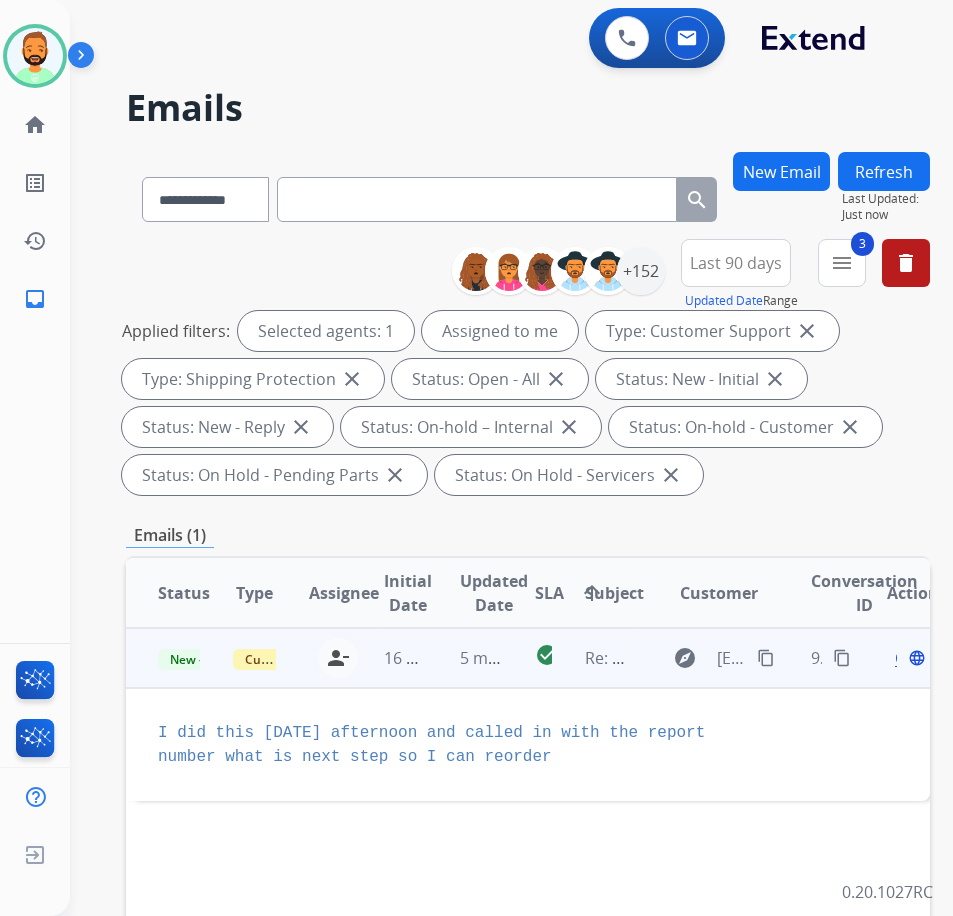 click on "Open" at bounding box center [915, 658] 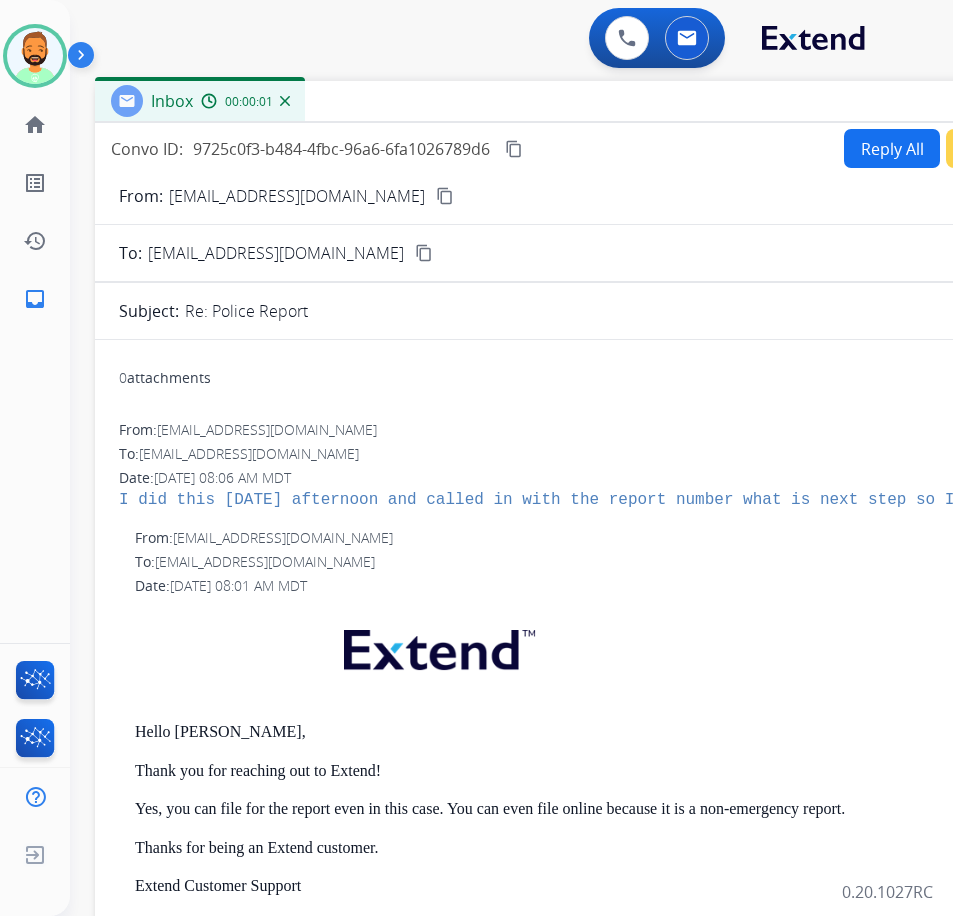 drag, startPoint x: 481, startPoint y: 149, endPoint x: 664, endPoint y: 125, distance: 184.56706 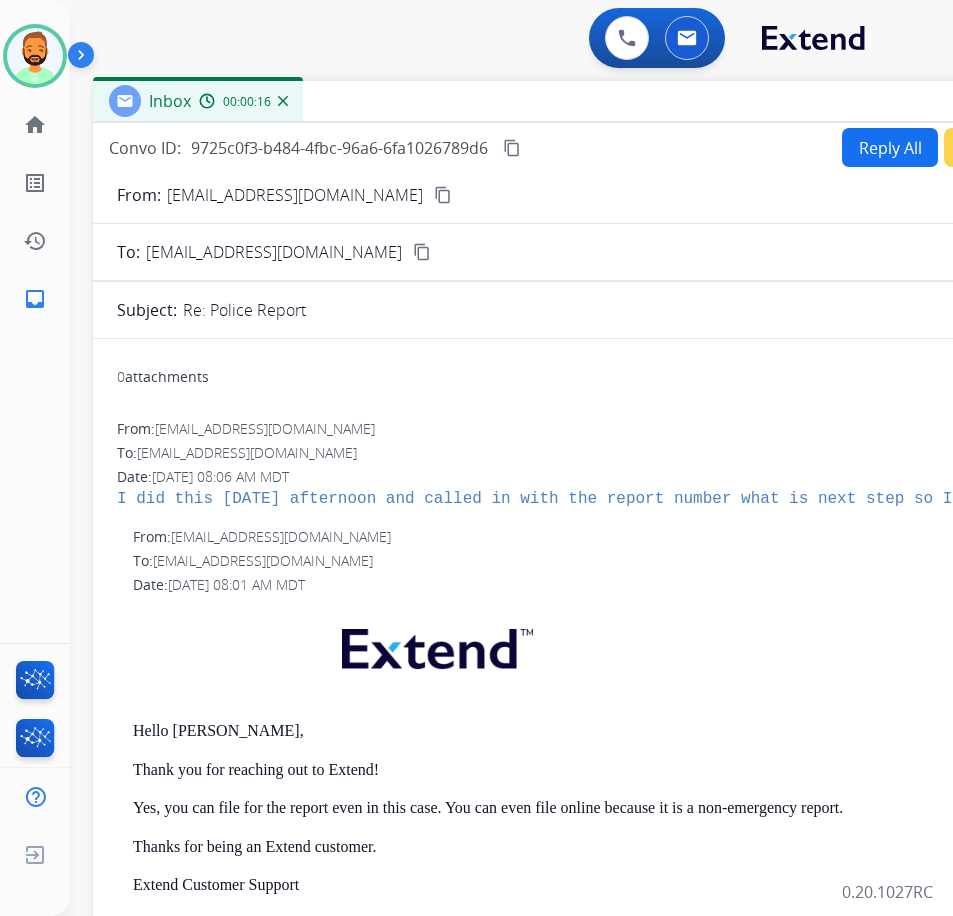 scroll, scrollTop: 0, scrollLeft: 0, axis: both 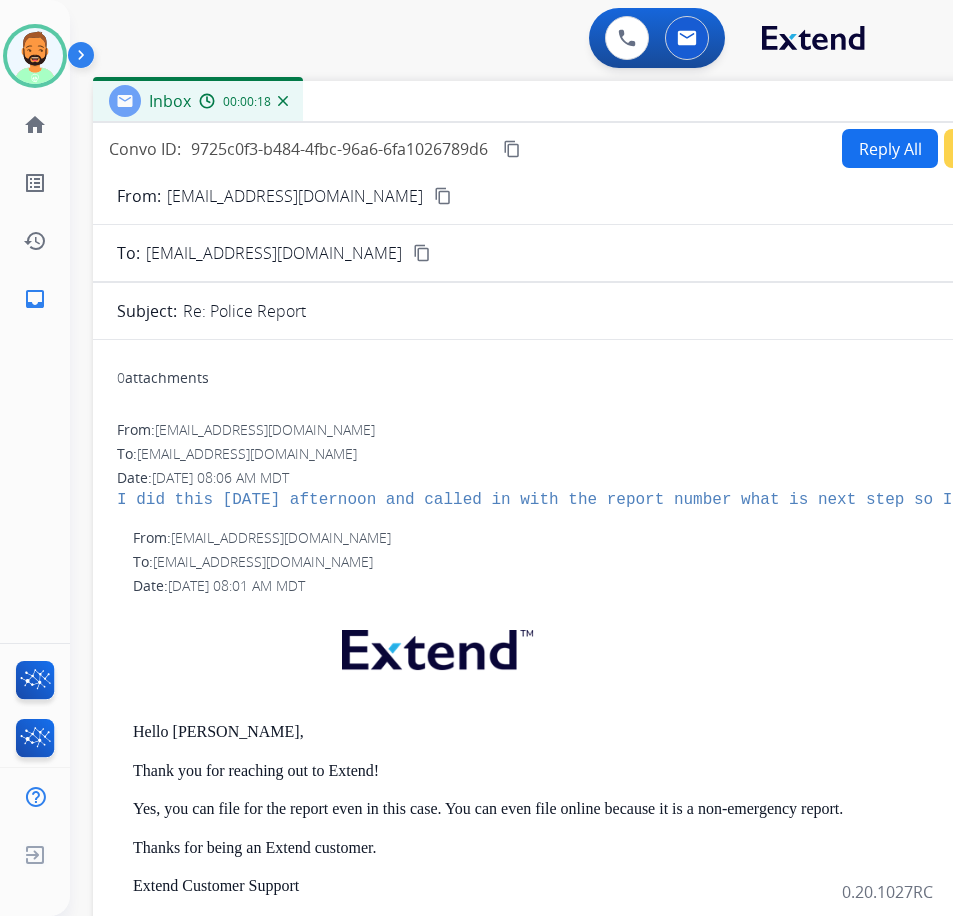 click on "Reply All" at bounding box center (890, 148) 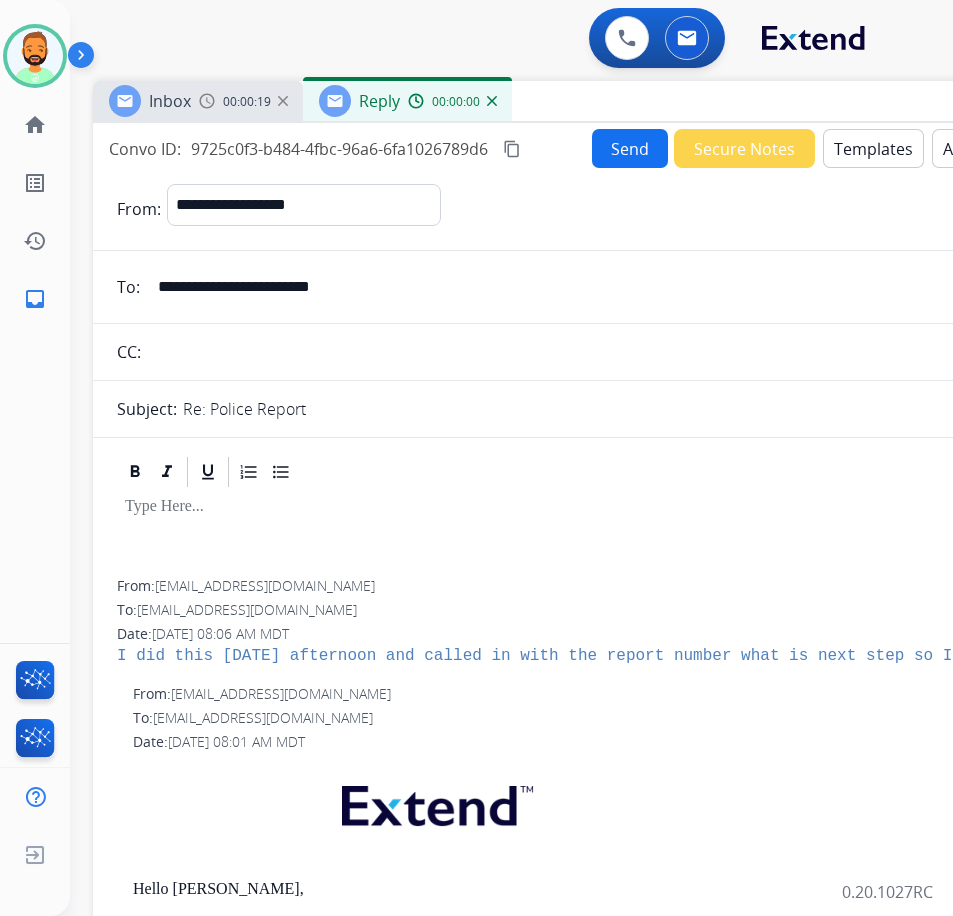 click on "Templates" at bounding box center (873, 148) 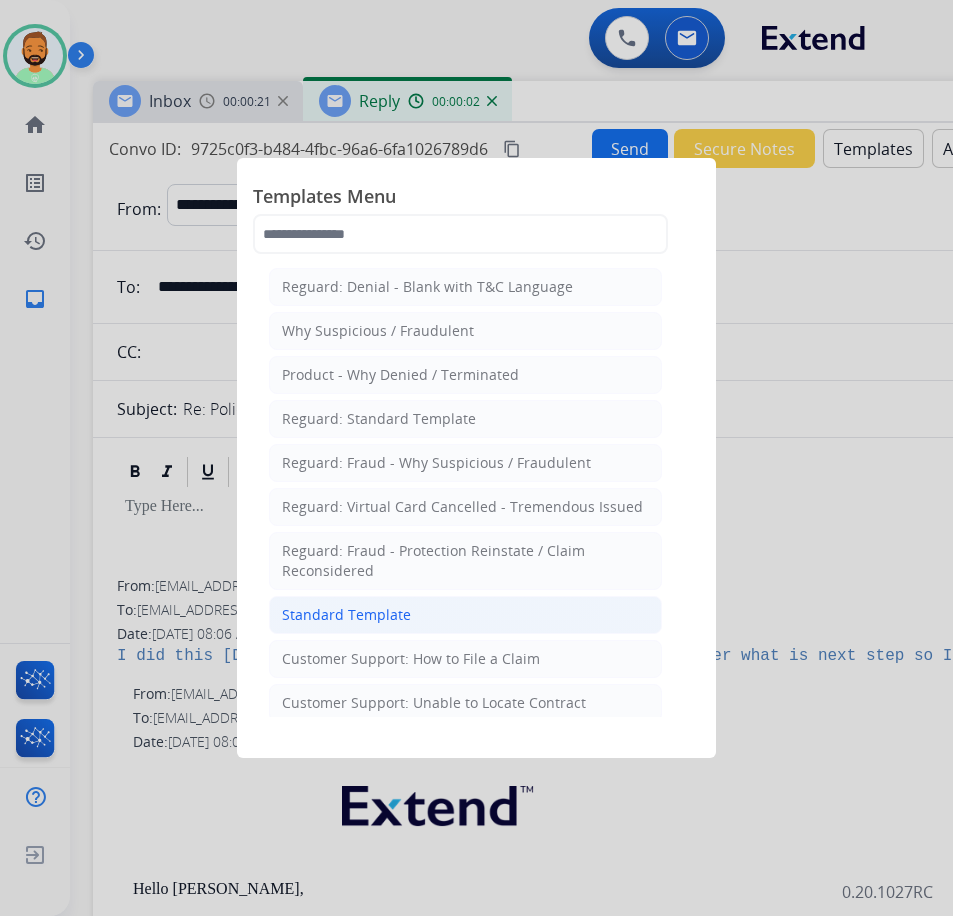 click on "Standard Template" 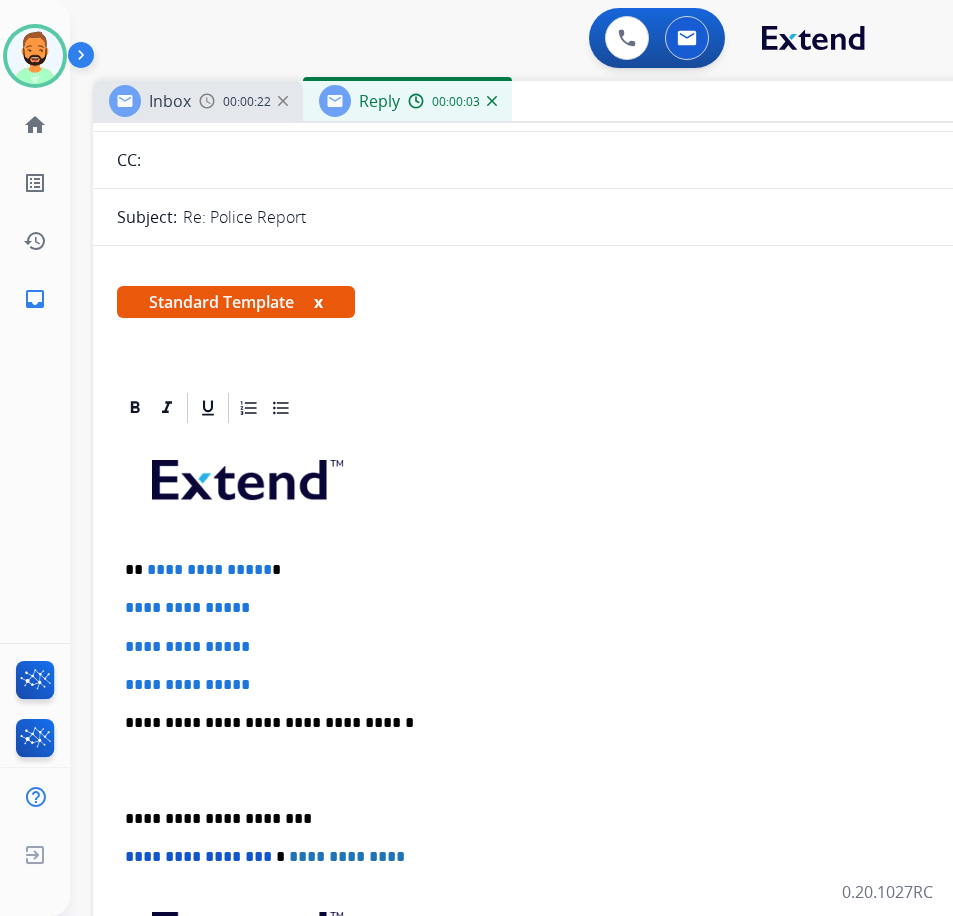scroll, scrollTop: 200, scrollLeft: 0, axis: vertical 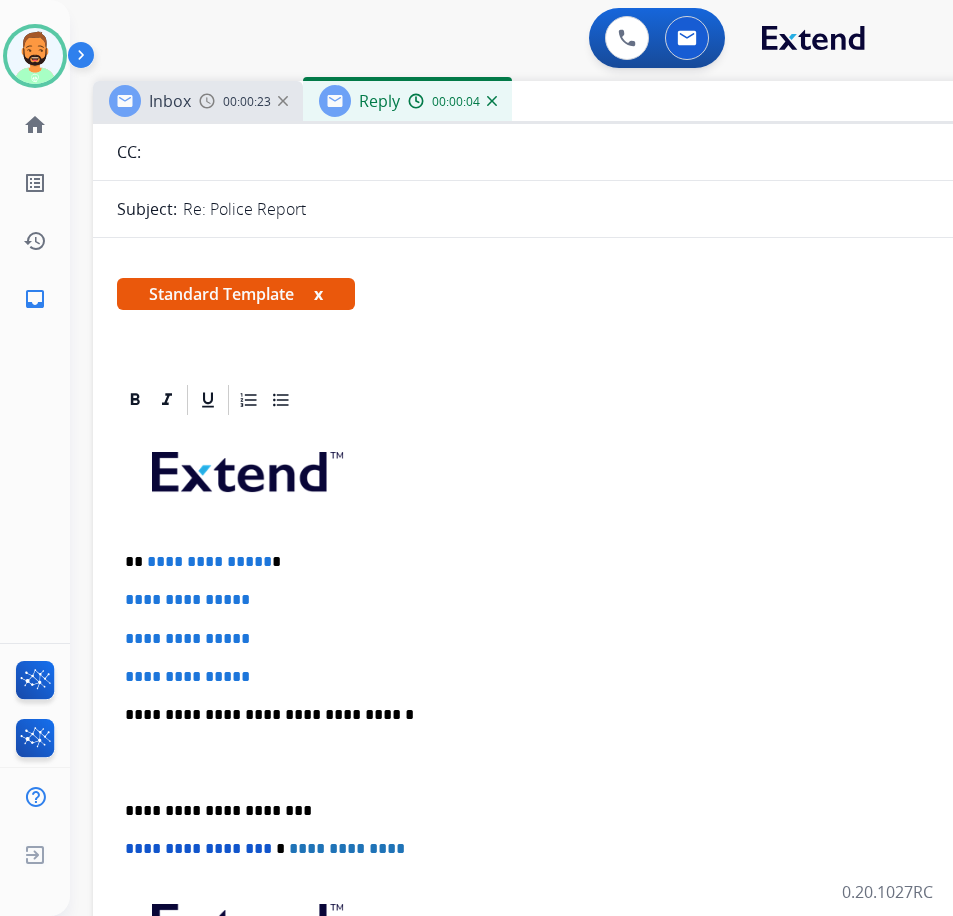 click on "**********" at bounding box center (585, 562) 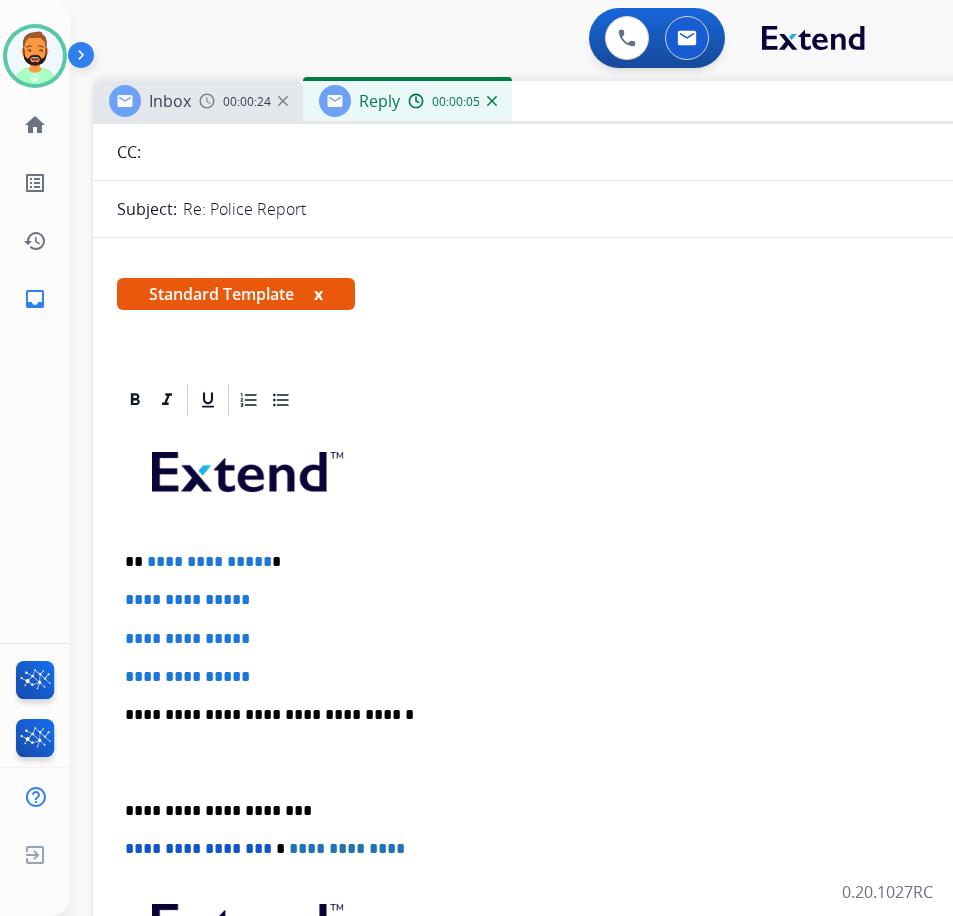 type 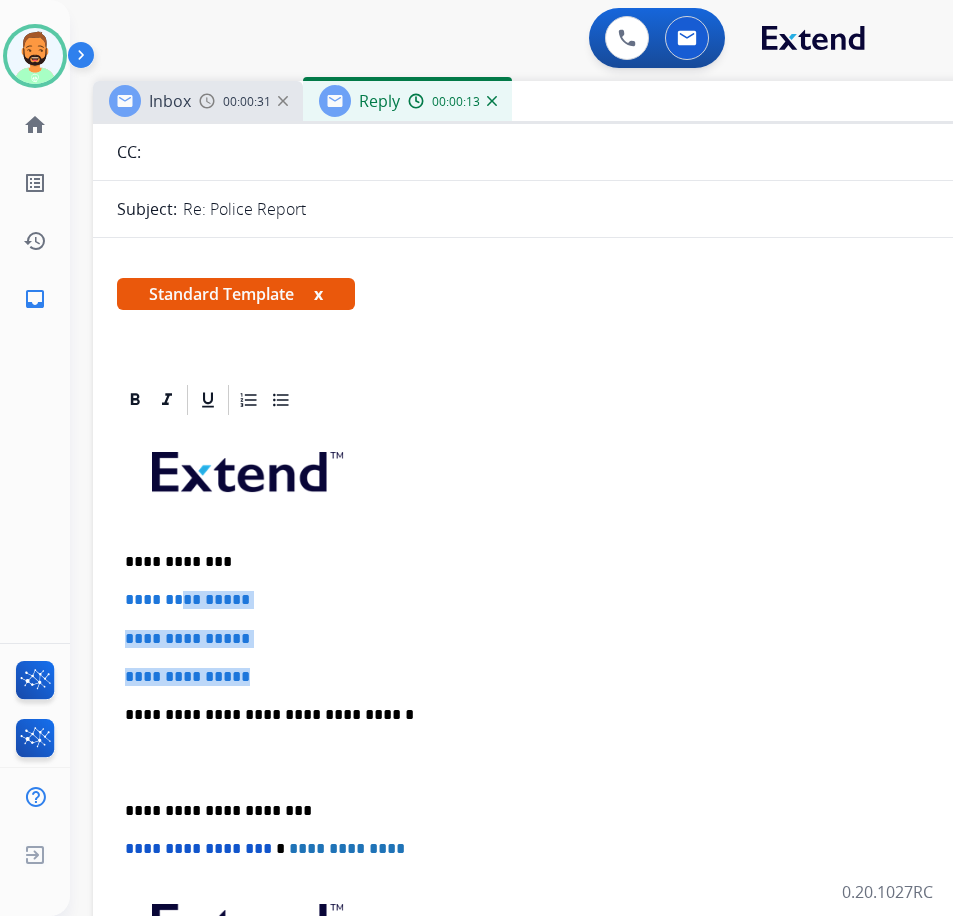 drag, startPoint x: 271, startPoint y: 675, endPoint x: 186, endPoint y: 598, distance: 114.69089 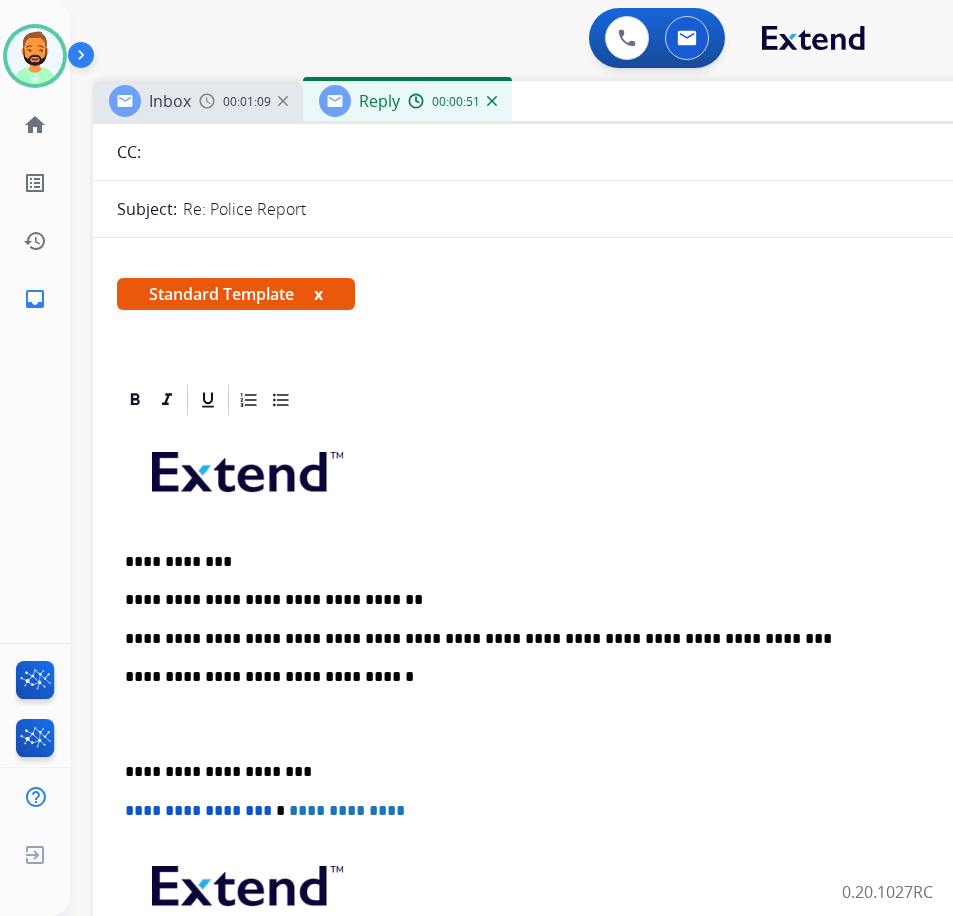 click on "**********" at bounding box center [593, 743] 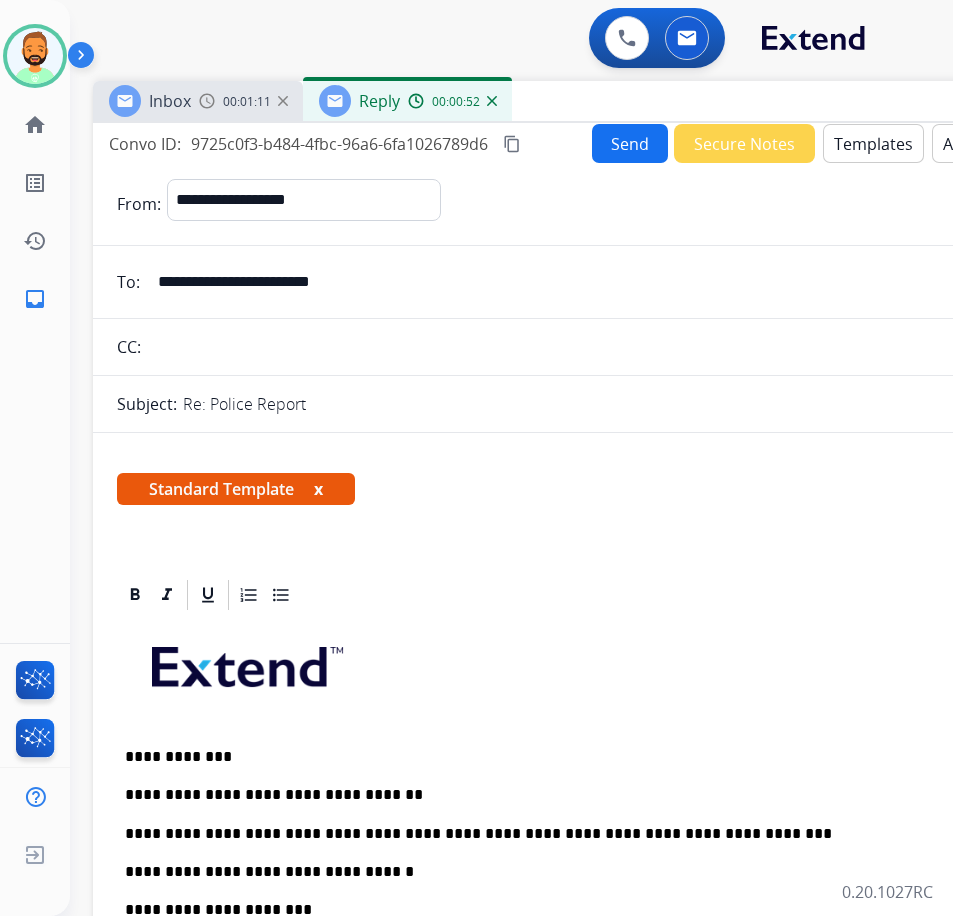 scroll, scrollTop: 0, scrollLeft: 0, axis: both 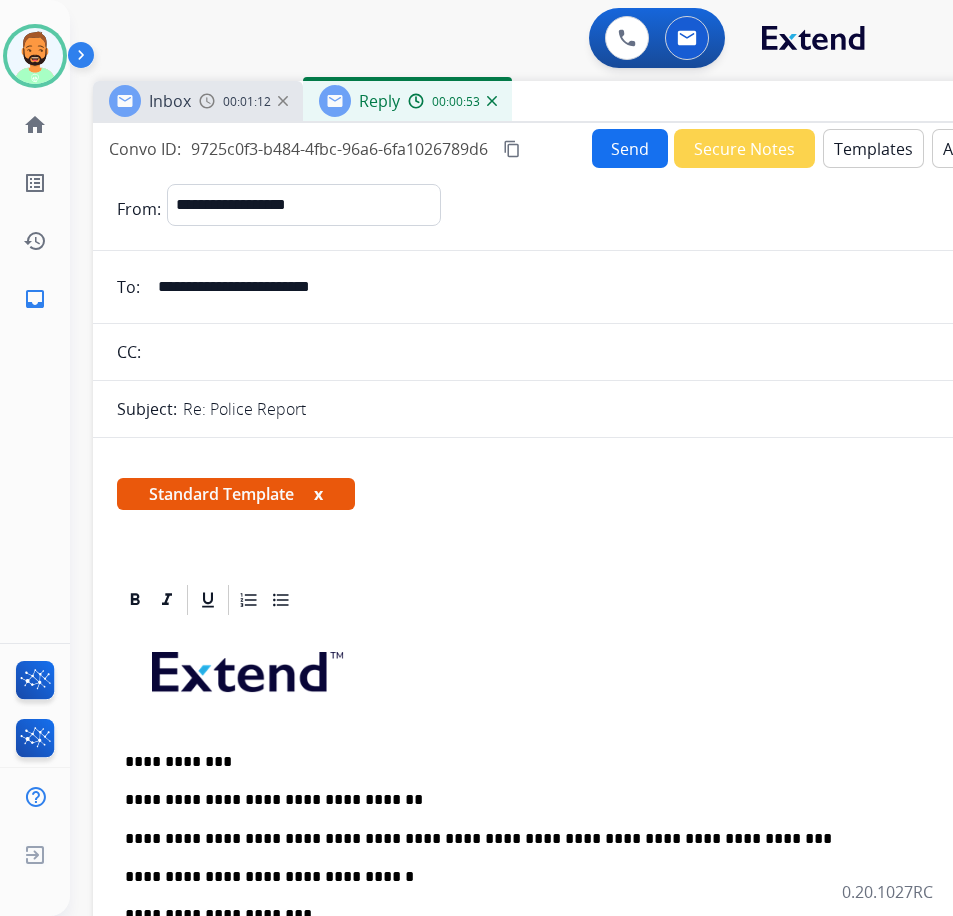 click on "Send" at bounding box center [630, 148] 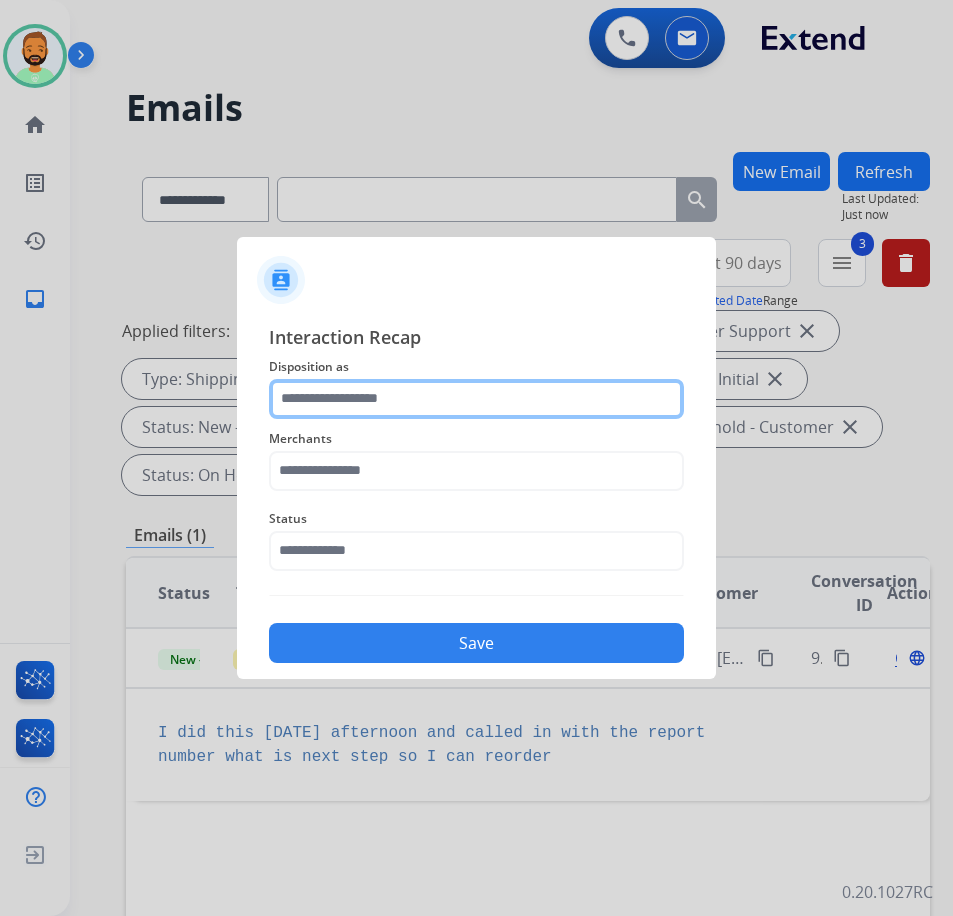 click 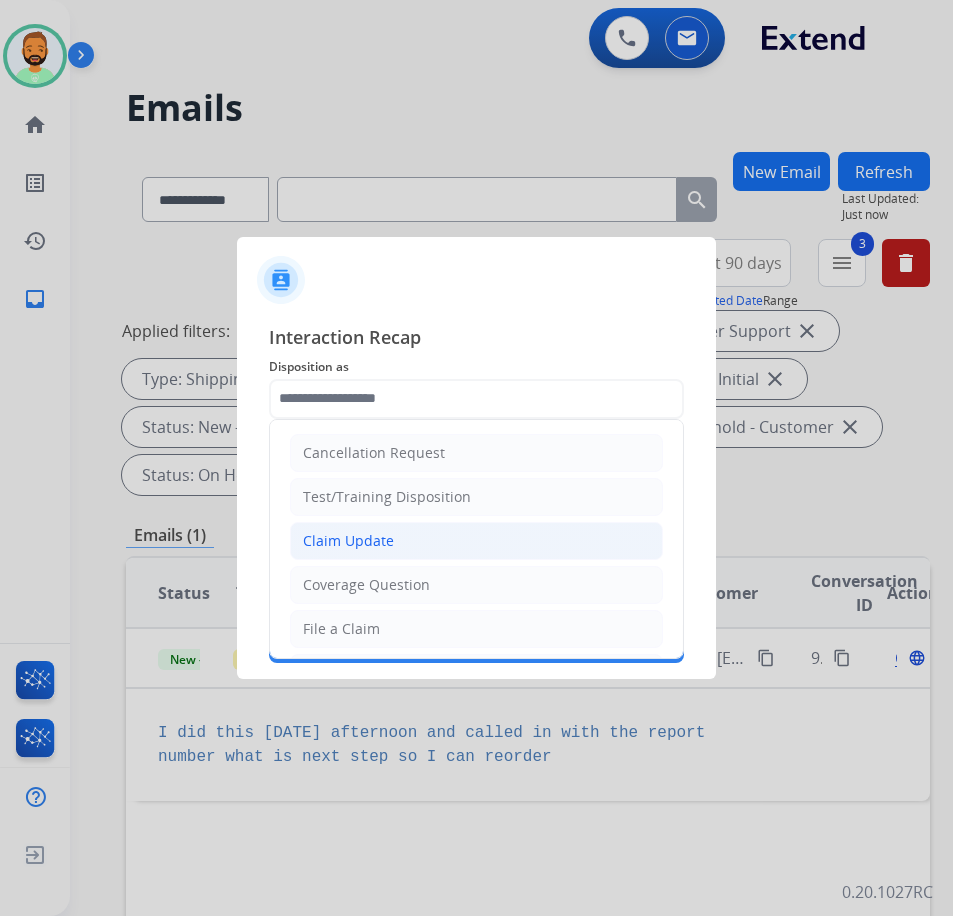 click on "Claim Update" 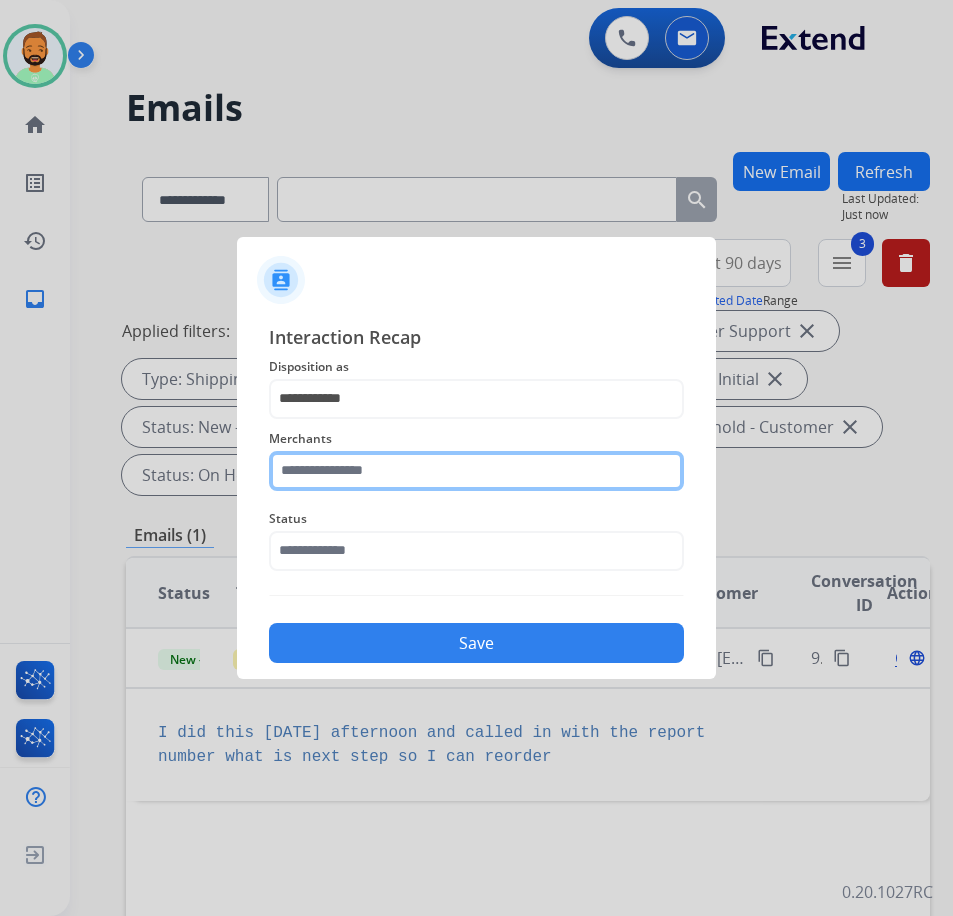 click 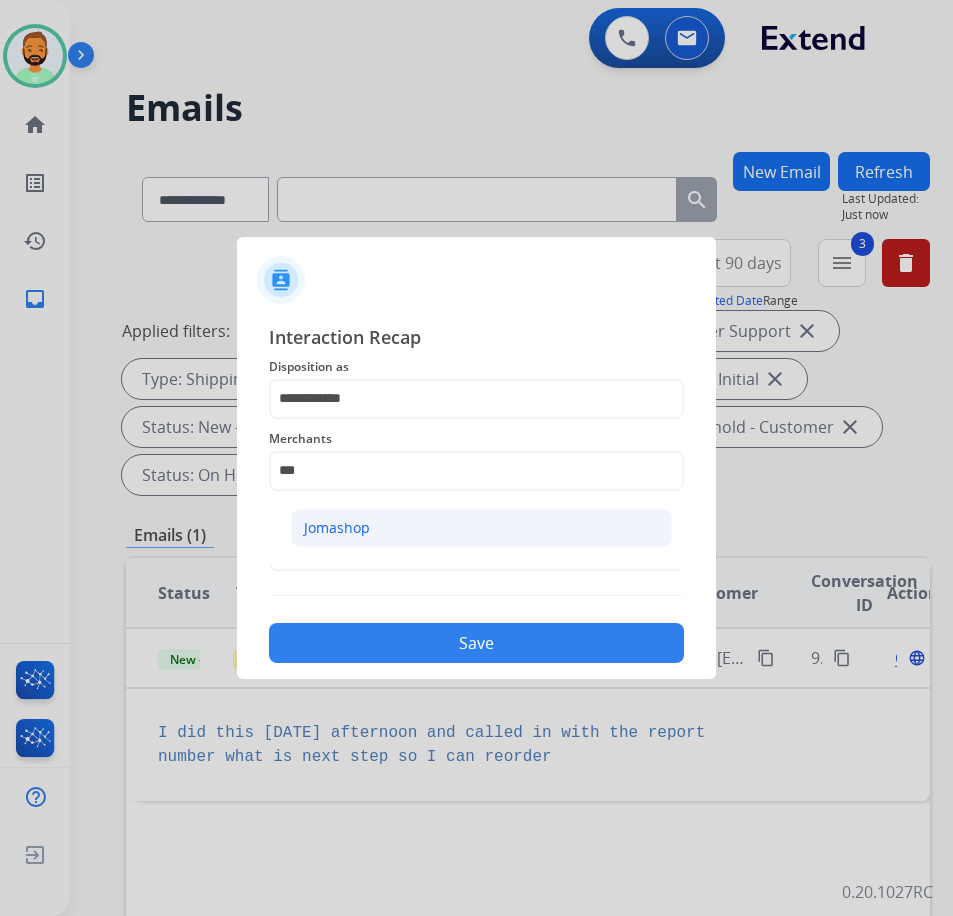 click on "Jomashop" 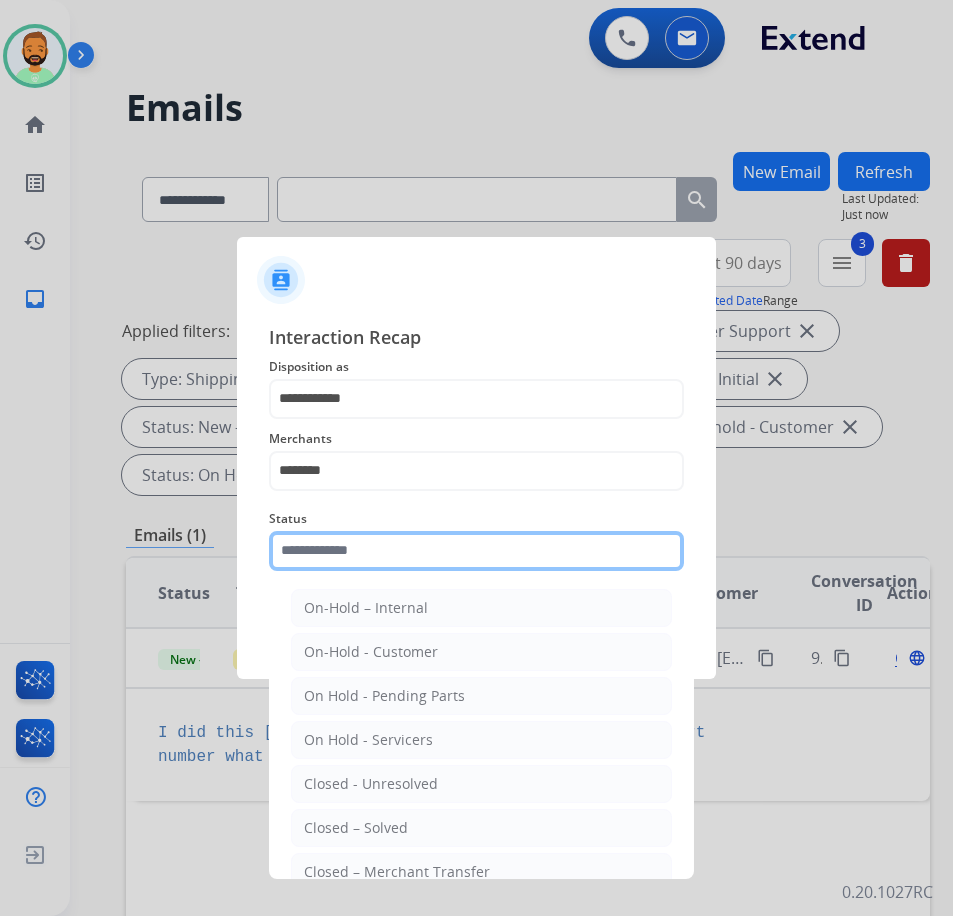 click 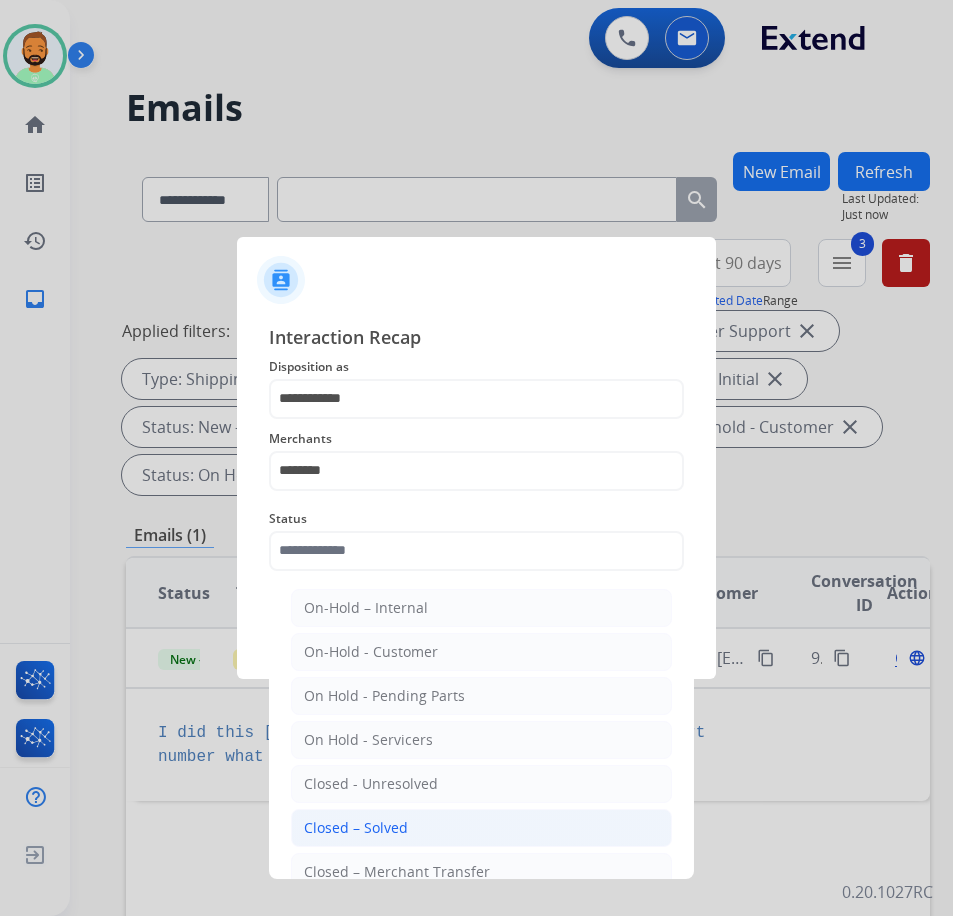 click on "Closed – Solved" 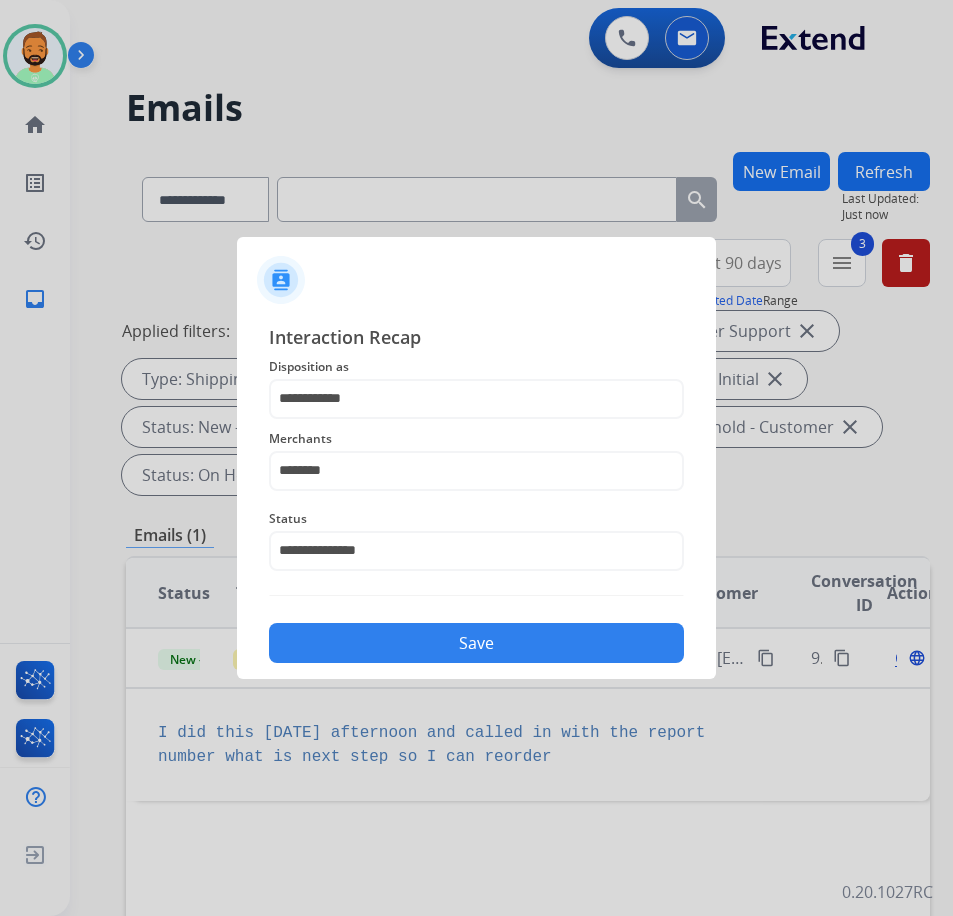 click on "Save" 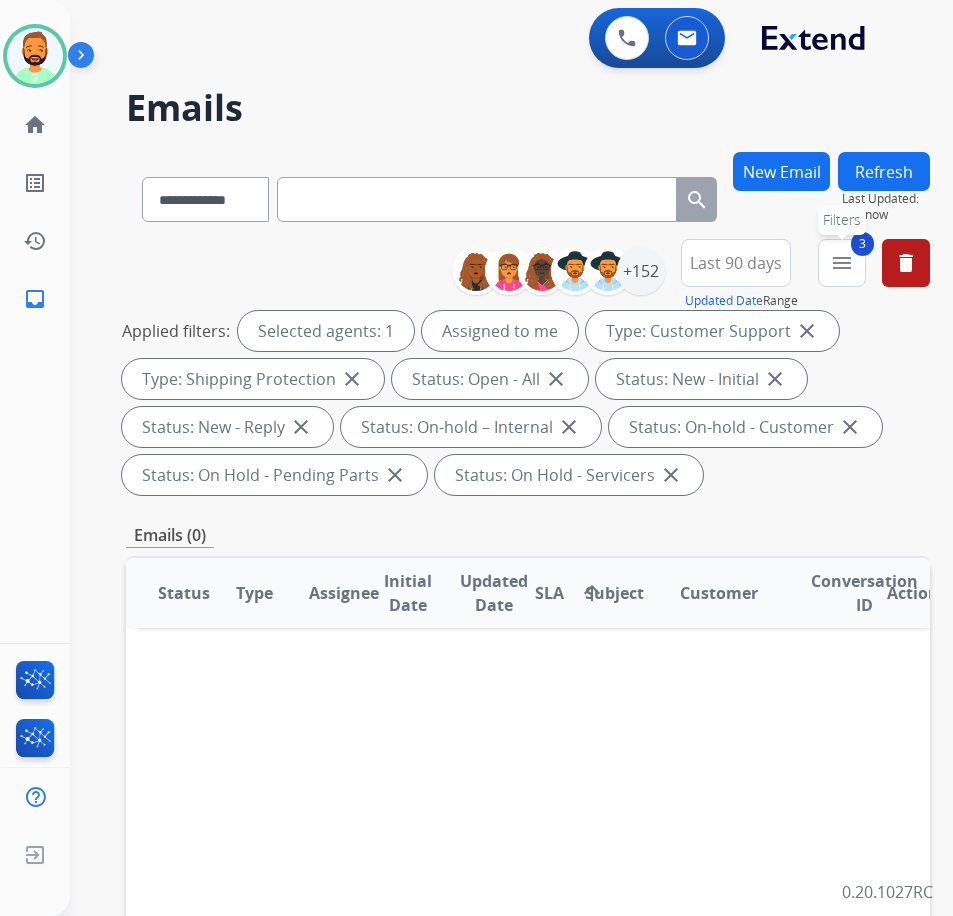 click on "menu" at bounding box center (842, 263) 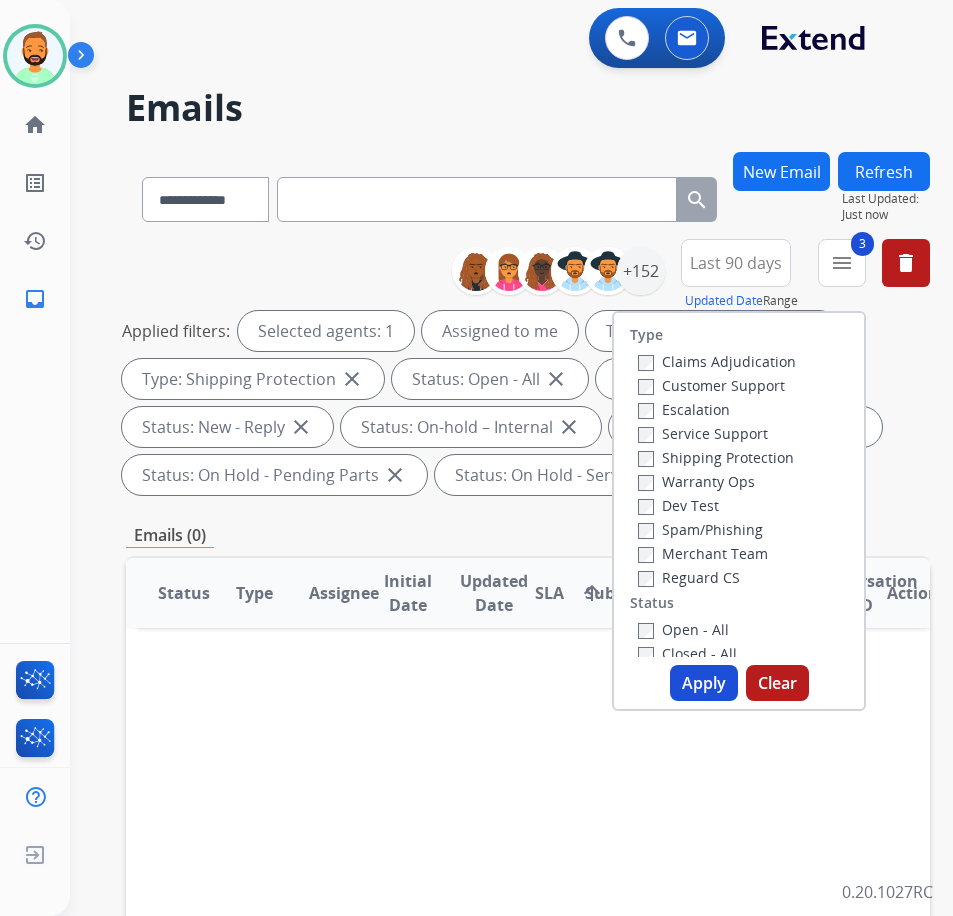 click on "Reguard CS" at bounding box center [689, 577] 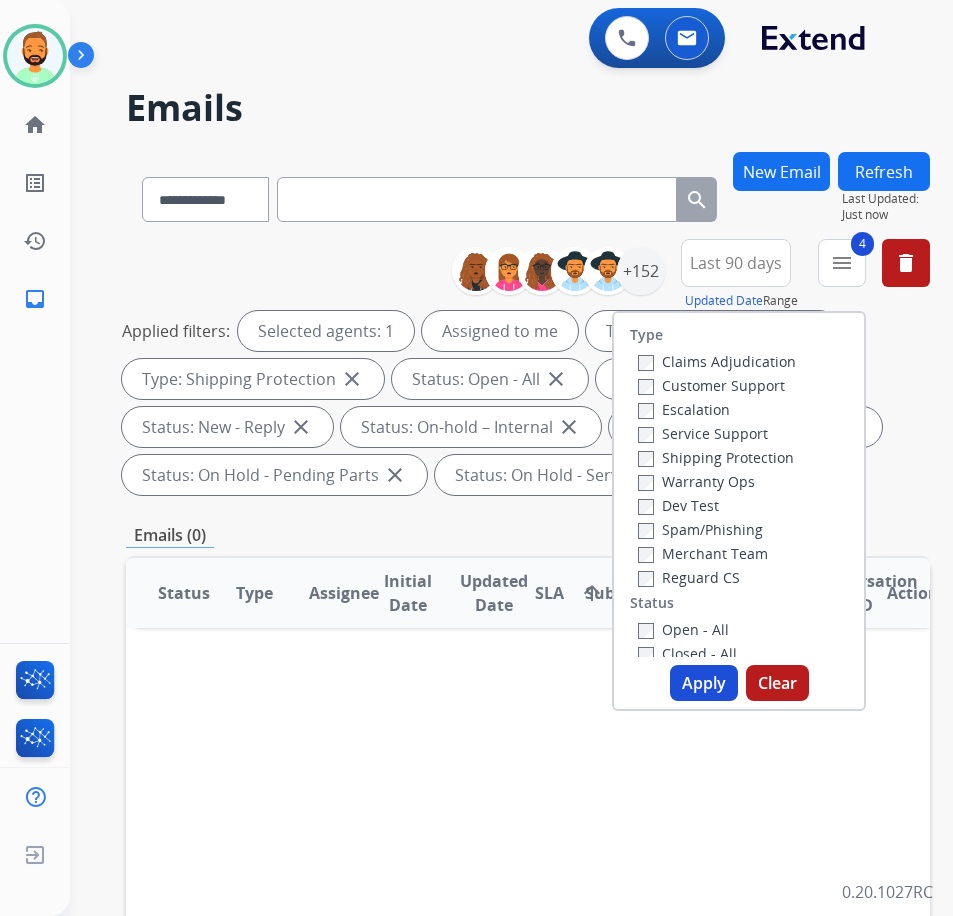 click on "Shipping Protection" at bounding box center (716, 457) 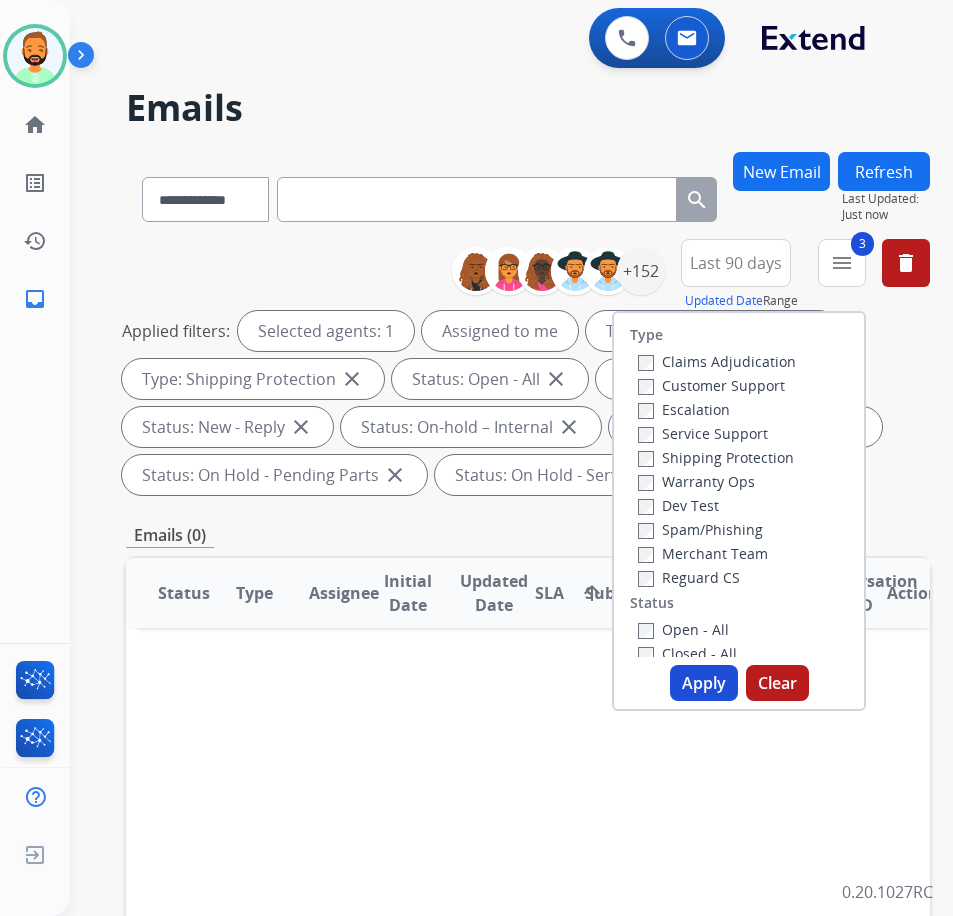 click on "Customer Support" at bounding box center (717, 385) 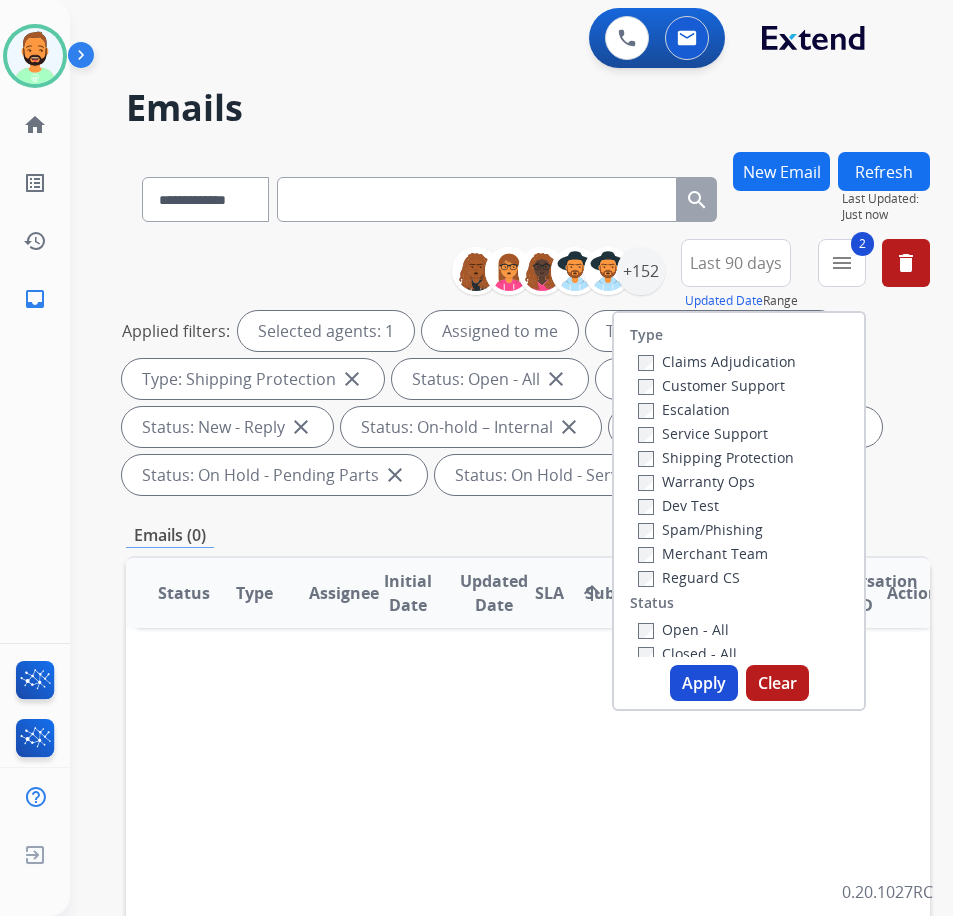 click on "Apply" at bounding box center (704, 683) 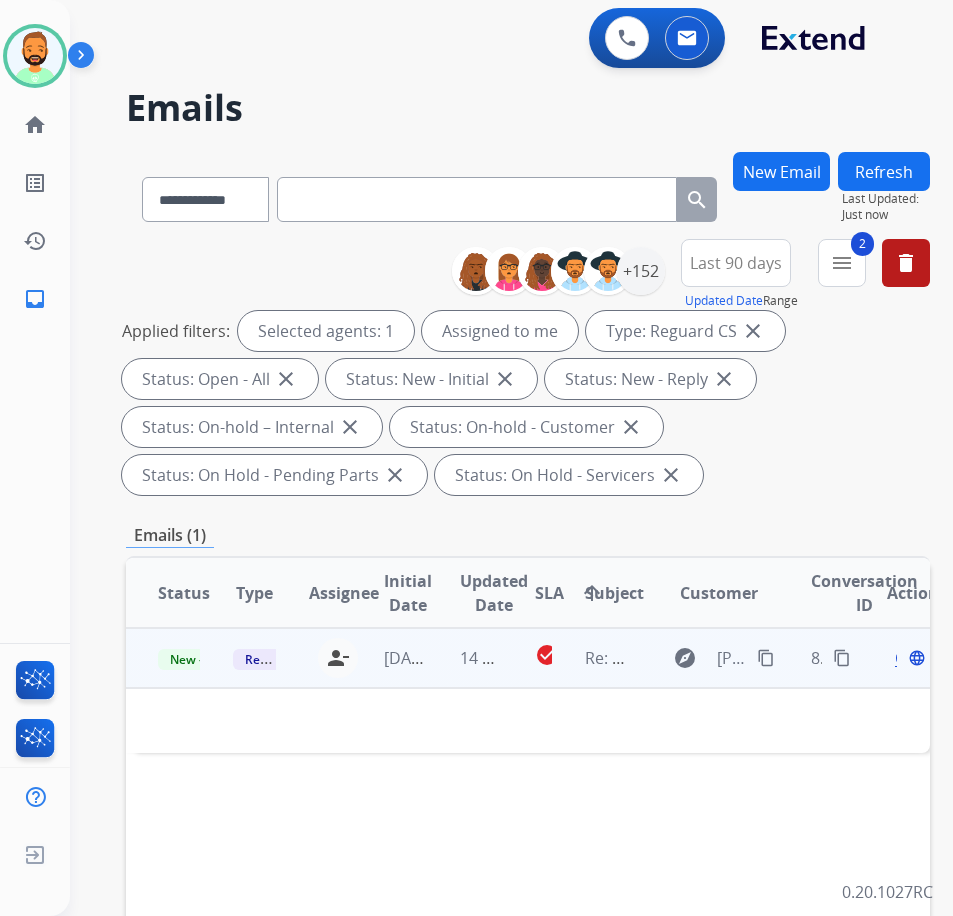 click on "14 hours ago" at bounding box center (465, 658) 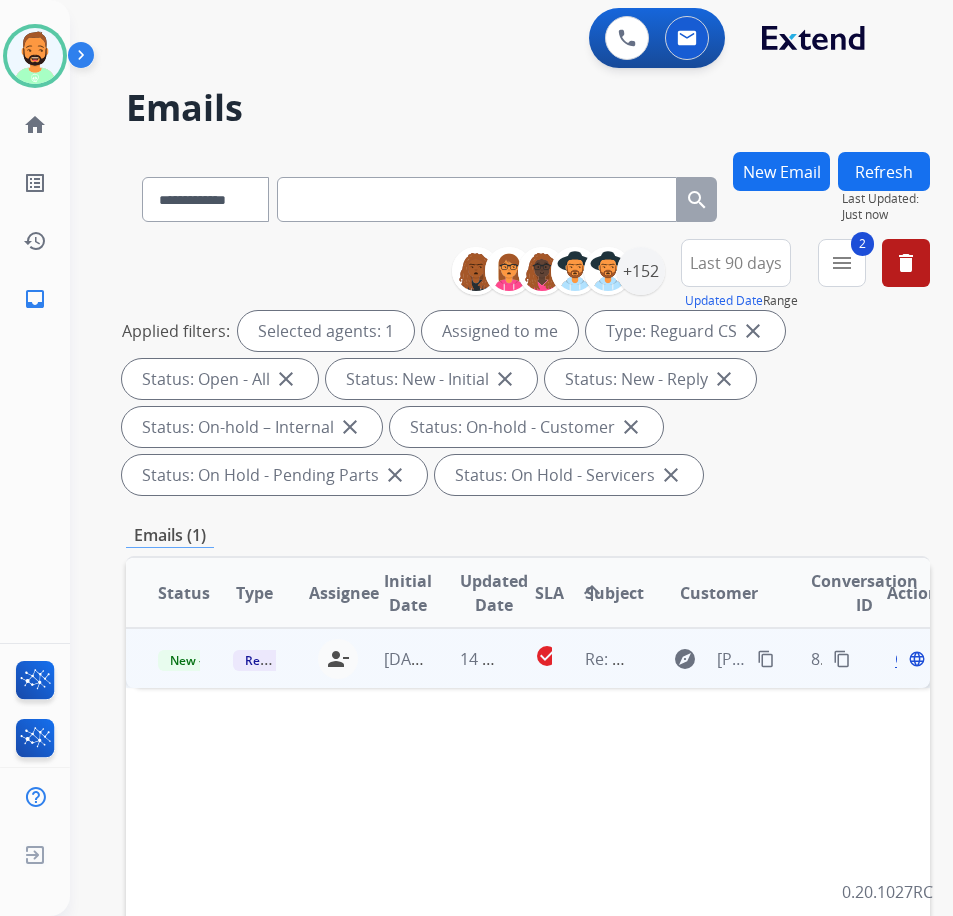 click on "14 hours ago" at bounding box center (465, 658) 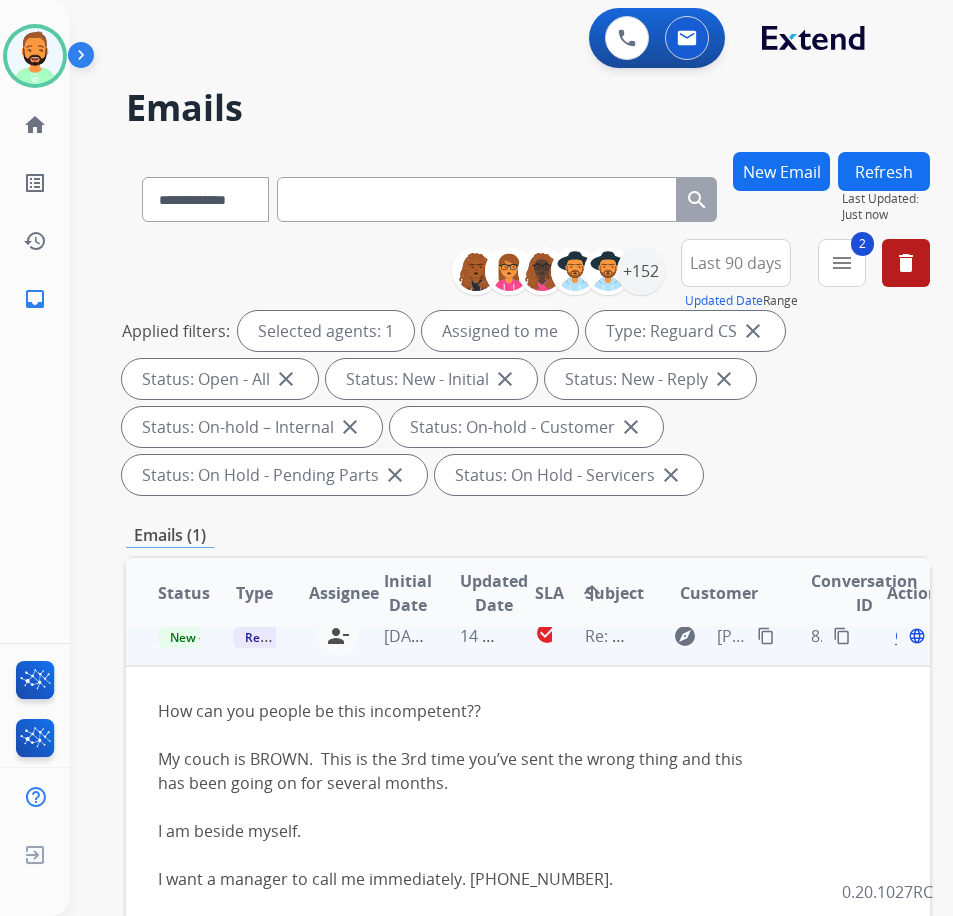 scroll, scrollTop: 39, scrollLeft: 0, axis: vertical 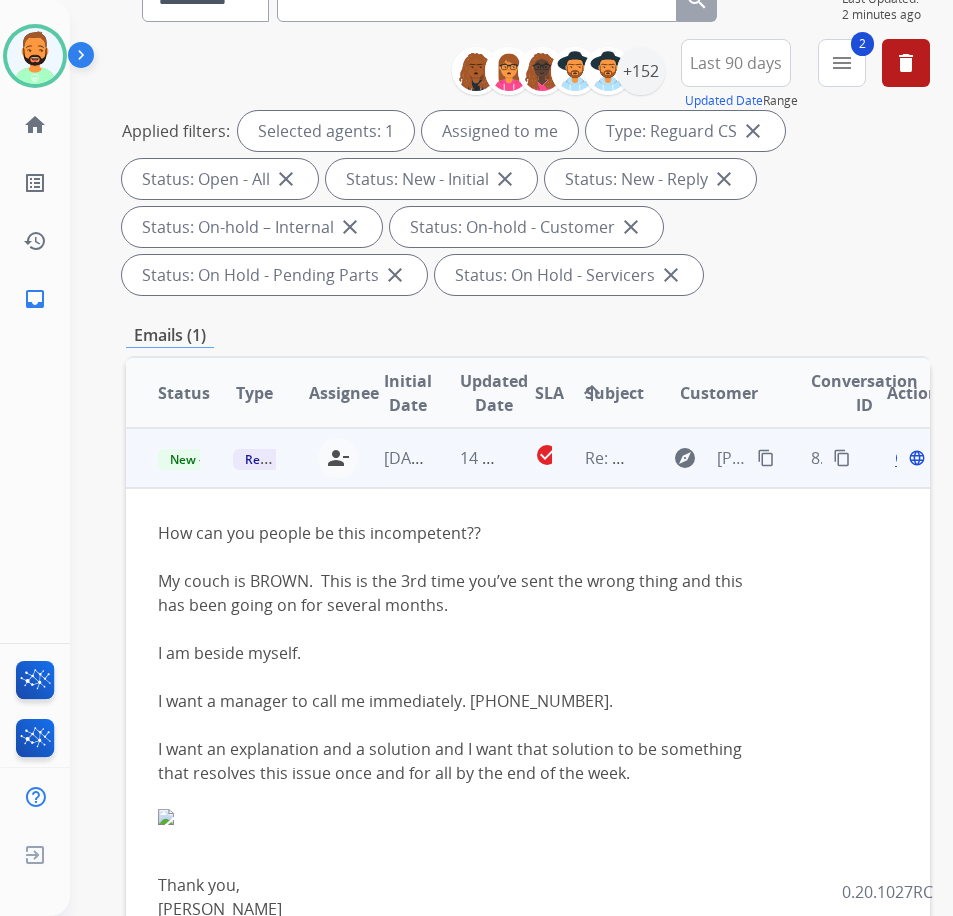 click on "content_copy" at bounding box center (766, 458) 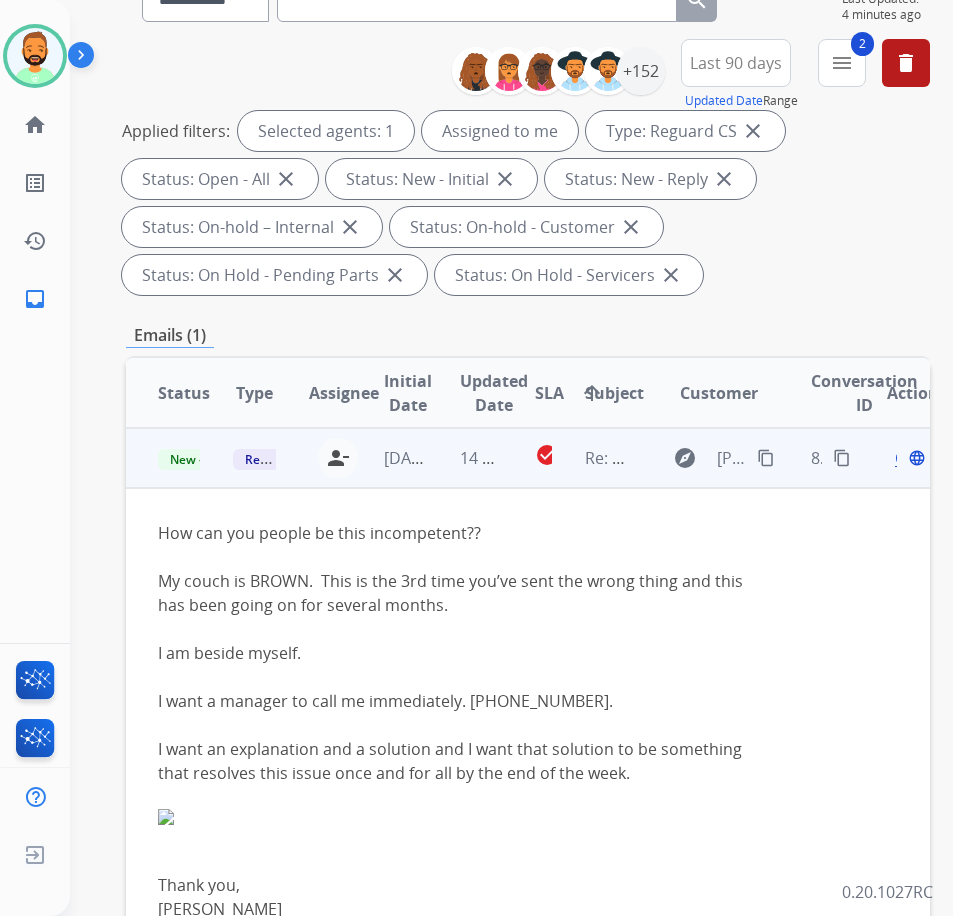 click at bounding box center [452, 557] 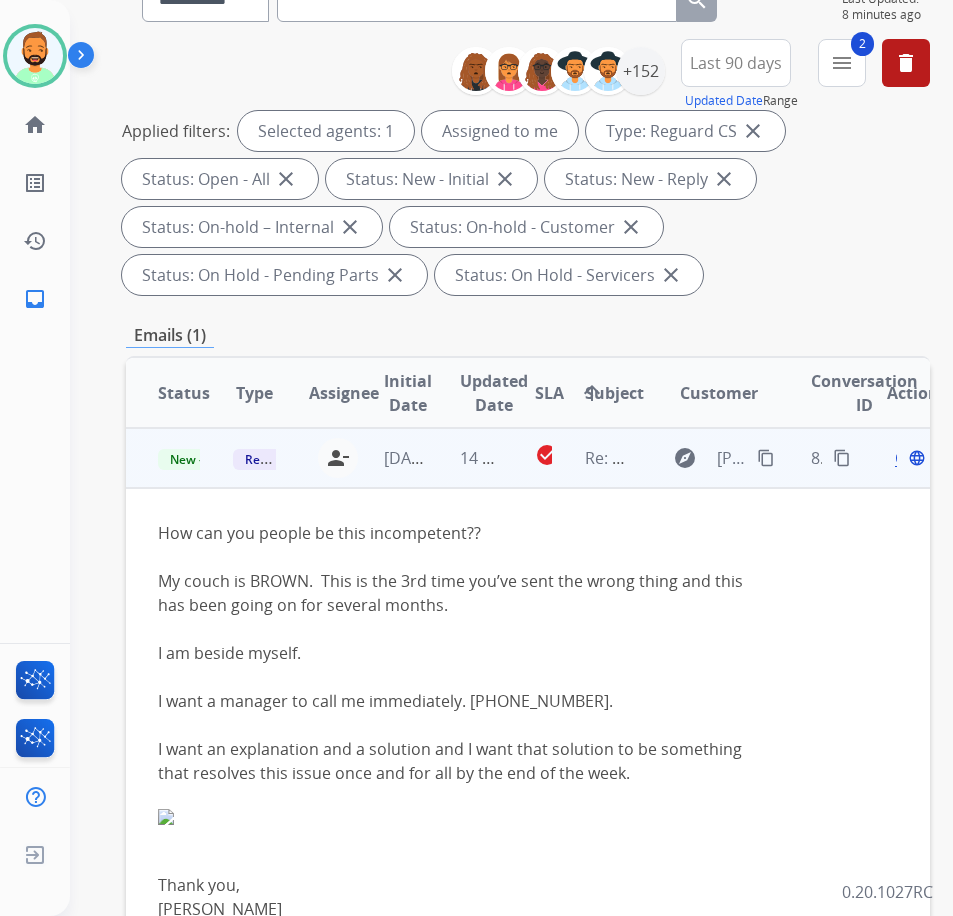 click on "Open" at bounding box center [915, 458] 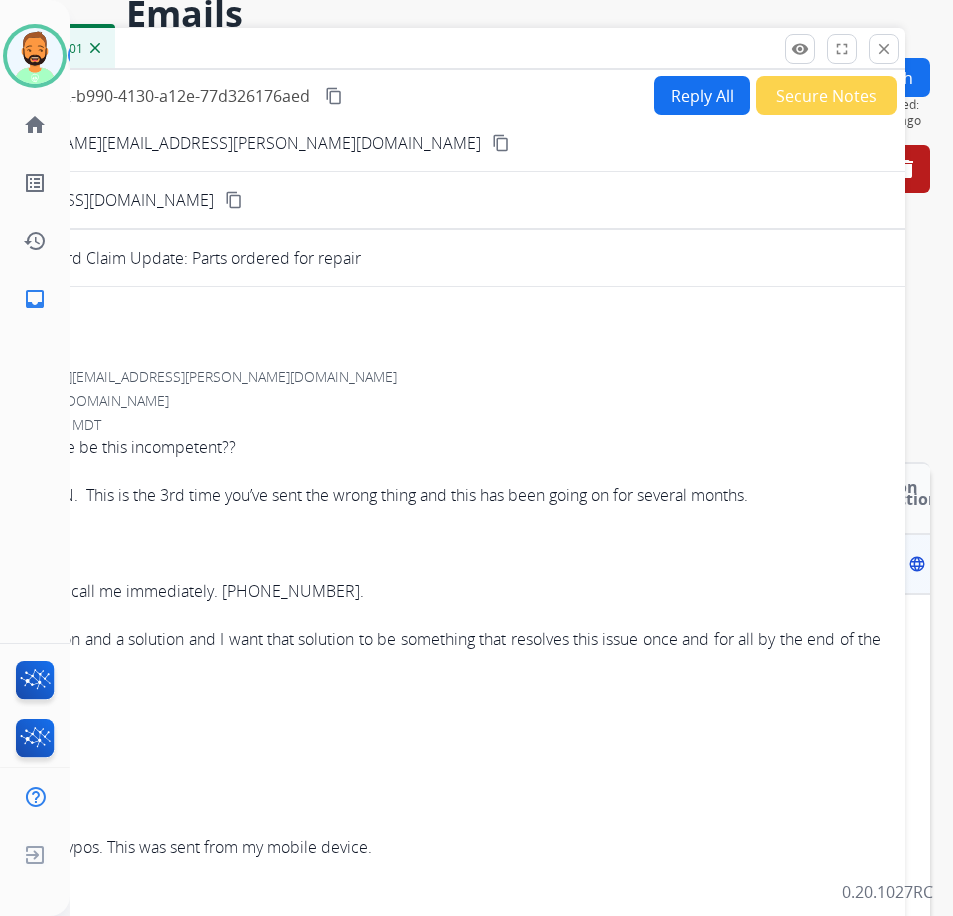 scroll, scrollTop: 0, scrollLeft: 0, axis: both 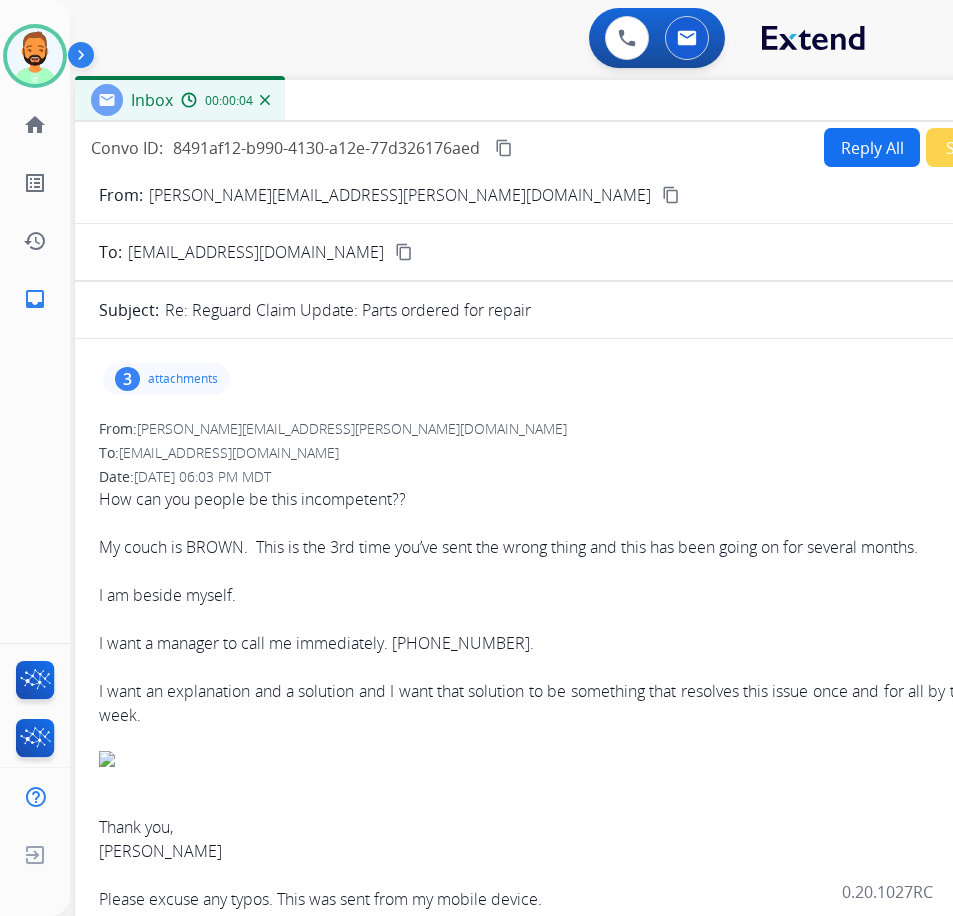 drag, startPoint x: 319, startPoint y: 139, endPoint x: 489, endPoint y: 97, distance: 175.11139 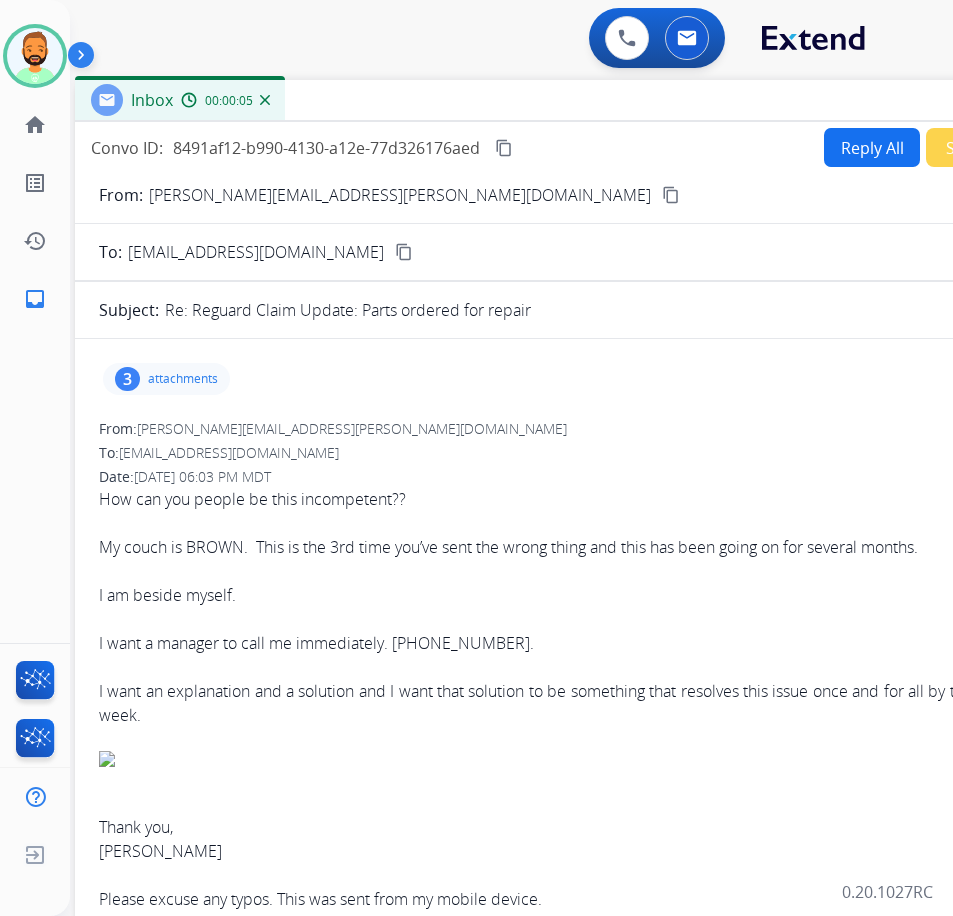 click on "Secure Notes" at bounding box center (996, 147) 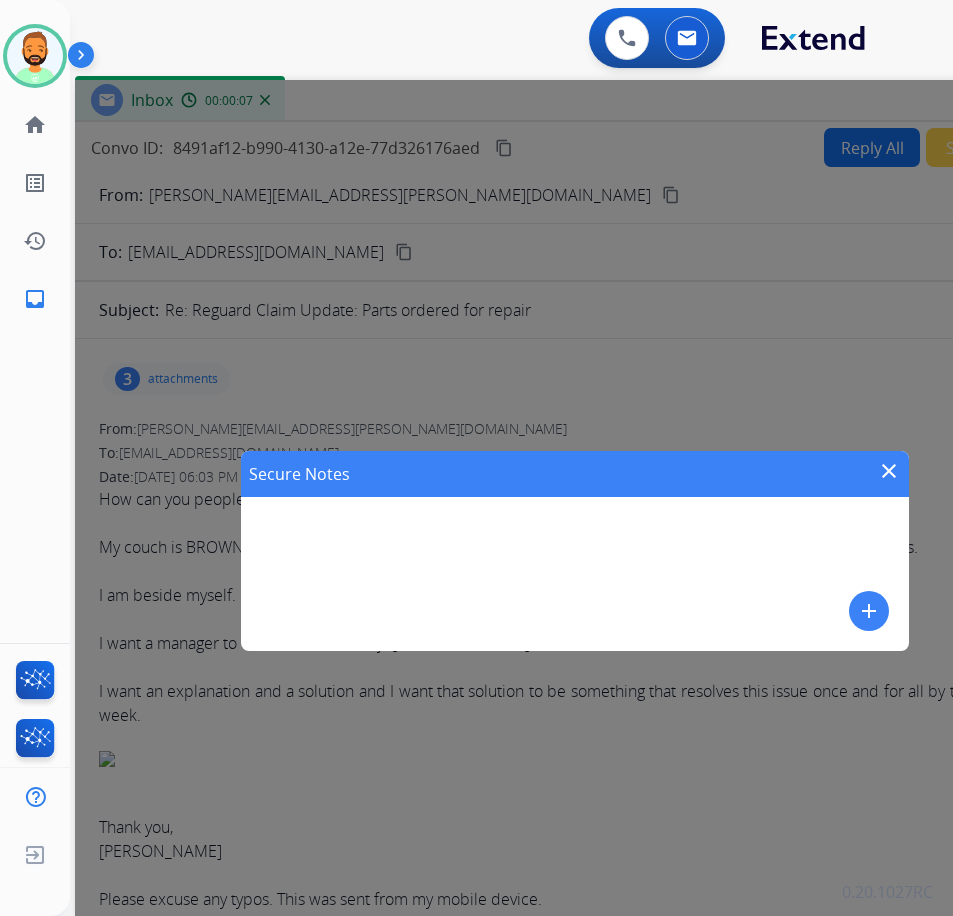 click on "add" at bounding box center (869, 611) 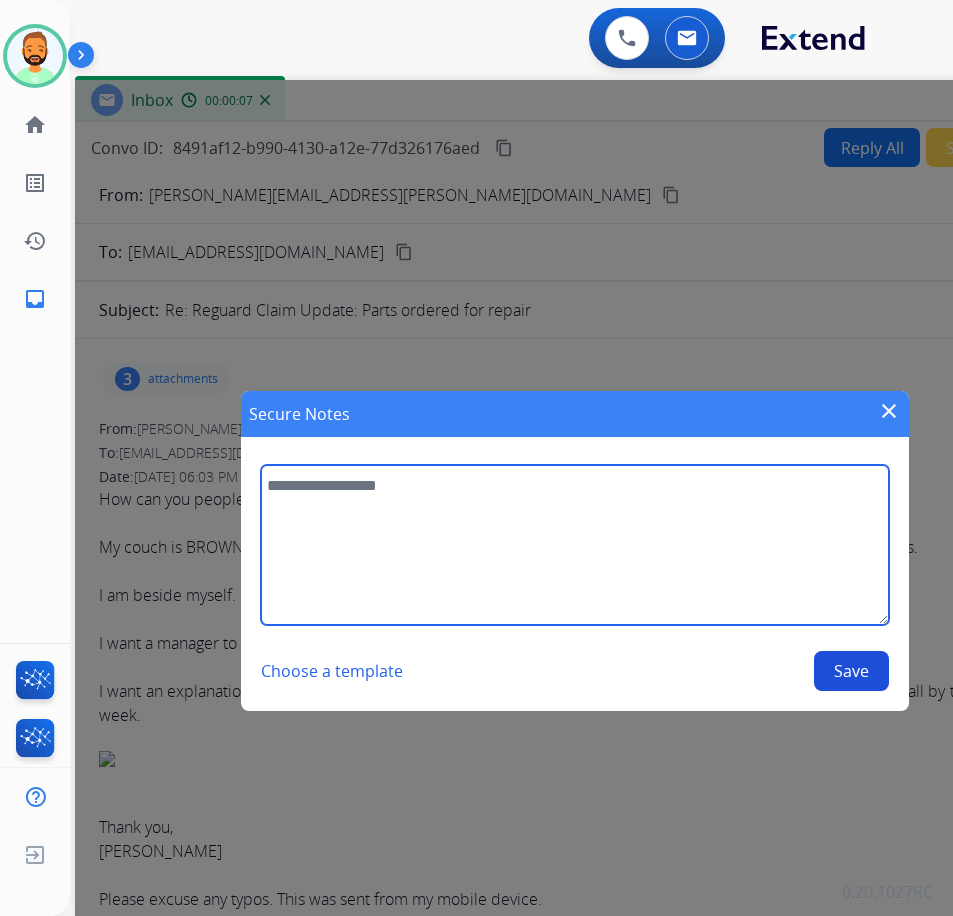 click at bounding box center [574, 545] 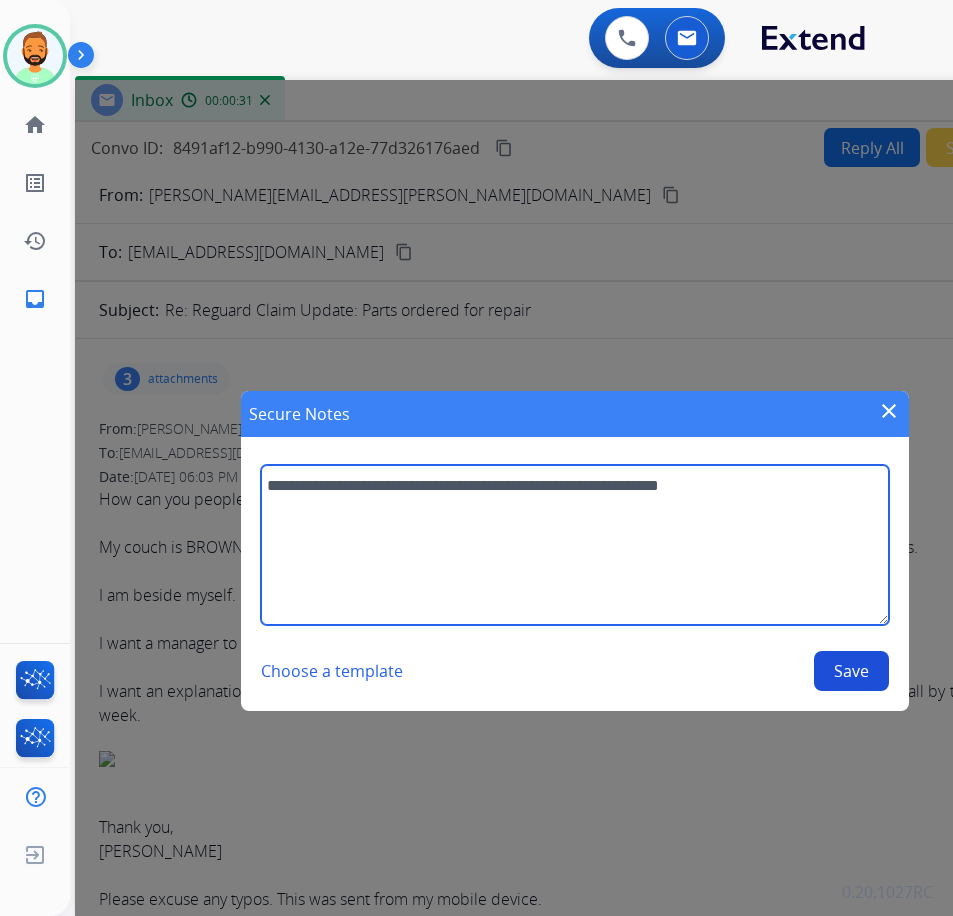 type on "**********" 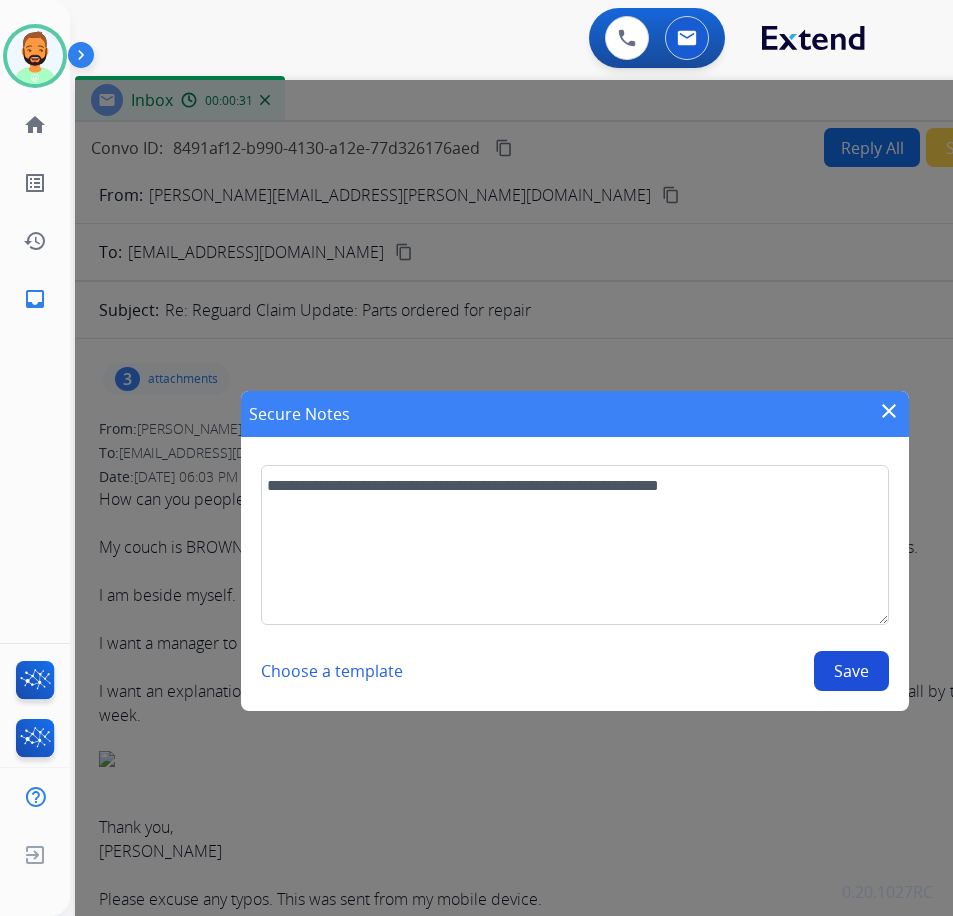 click on "Save" at bounding box center [851, 671] 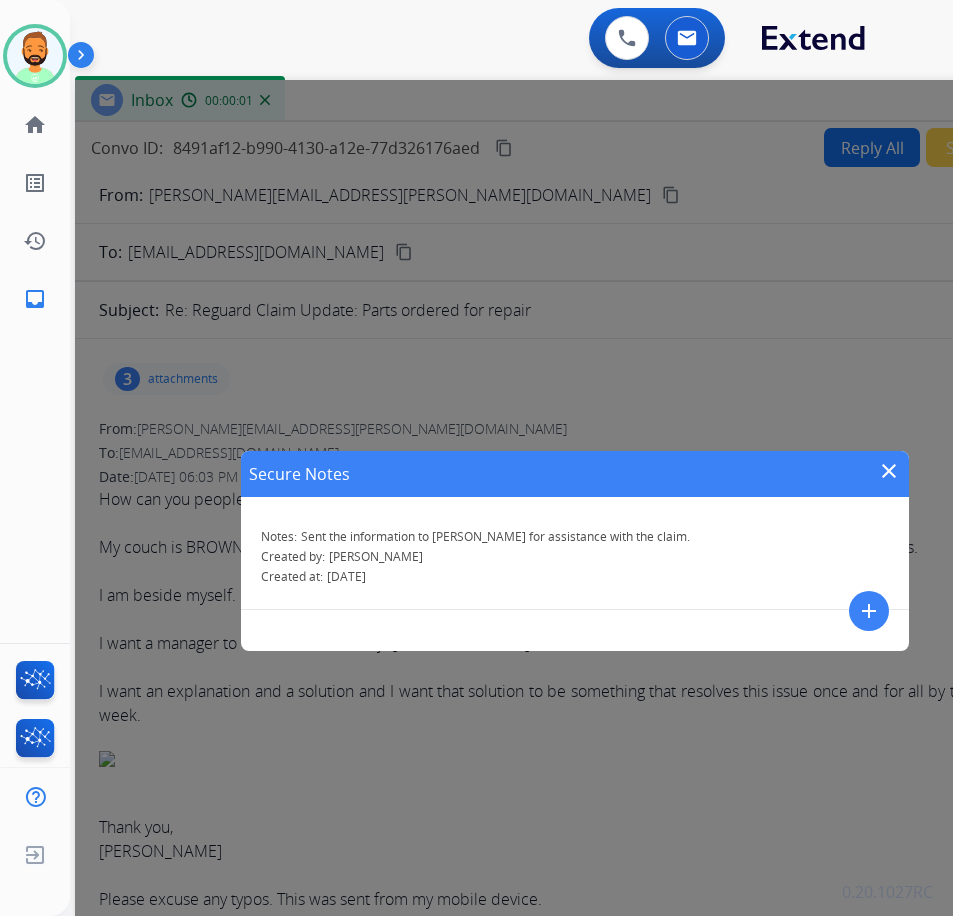 click on "close" at bounding box center [889, 471] 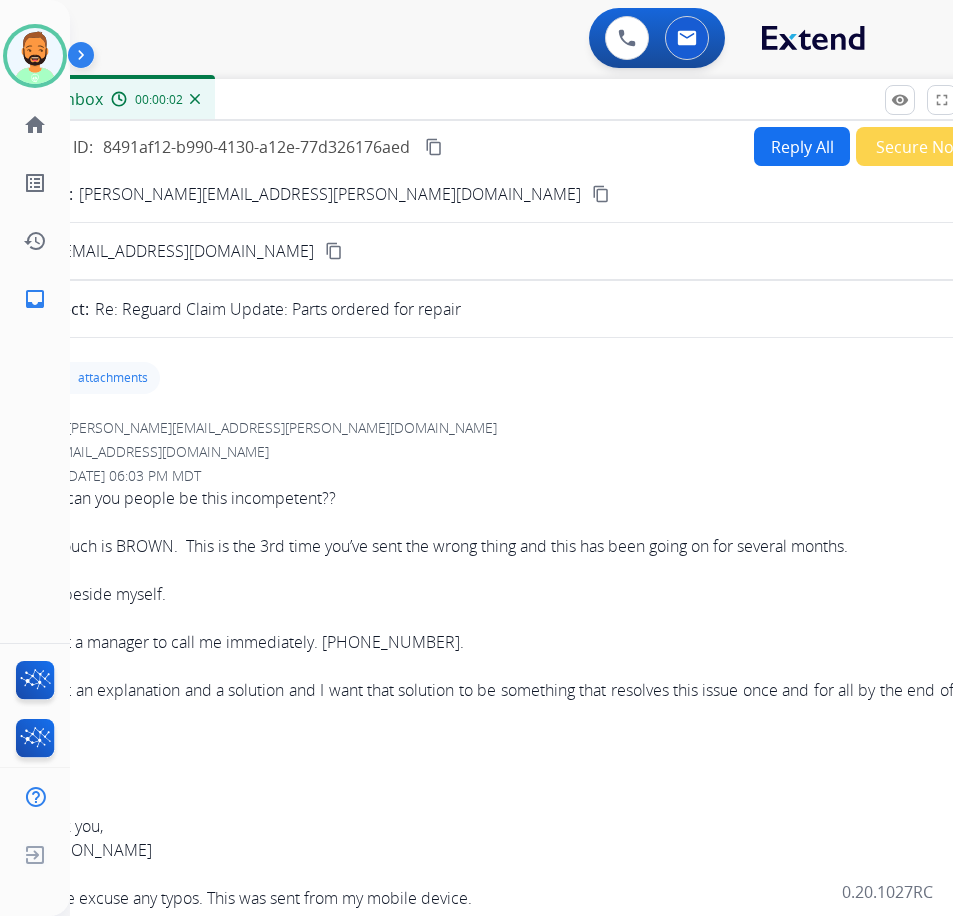drag, startPoint x: 723, startPoint y: 99, endPoint x: 577, endPoint y: 103, distance: 146.05478 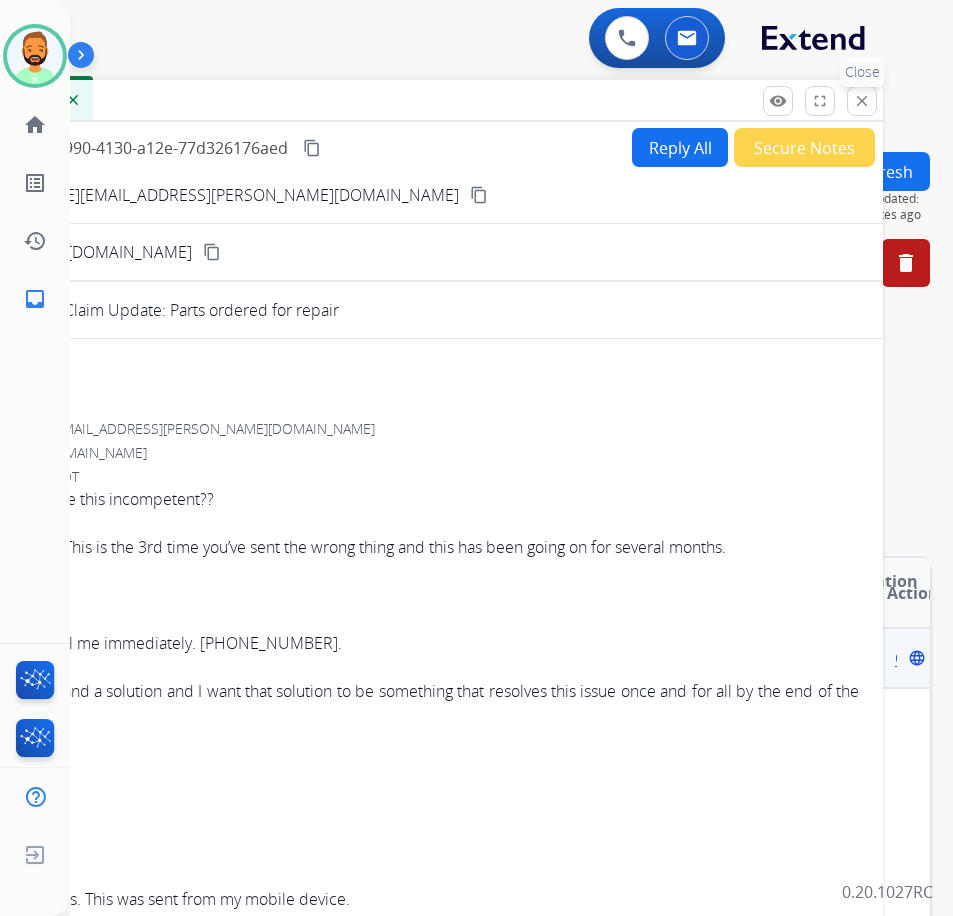click on "close Close" at bounding box center (862, 101) 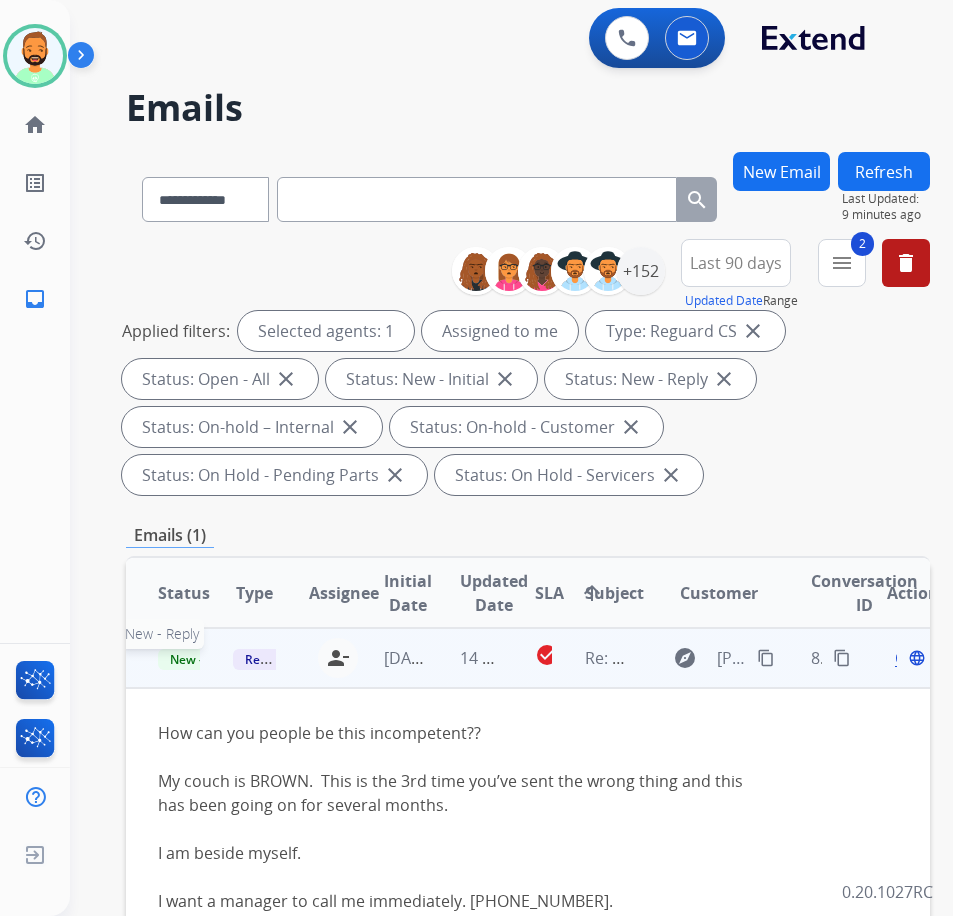 click on "New - Reply" at bounding box center (203, 659) 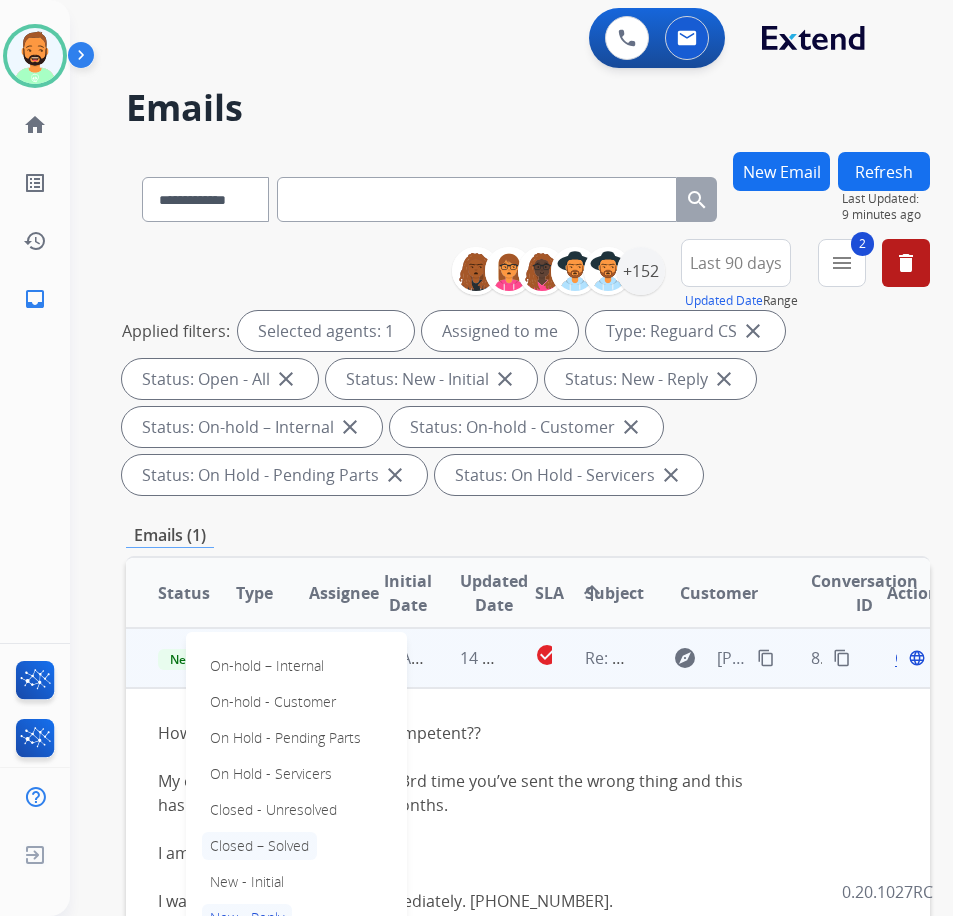 click on "Closed – Solved" at bounding box center (259, 846) 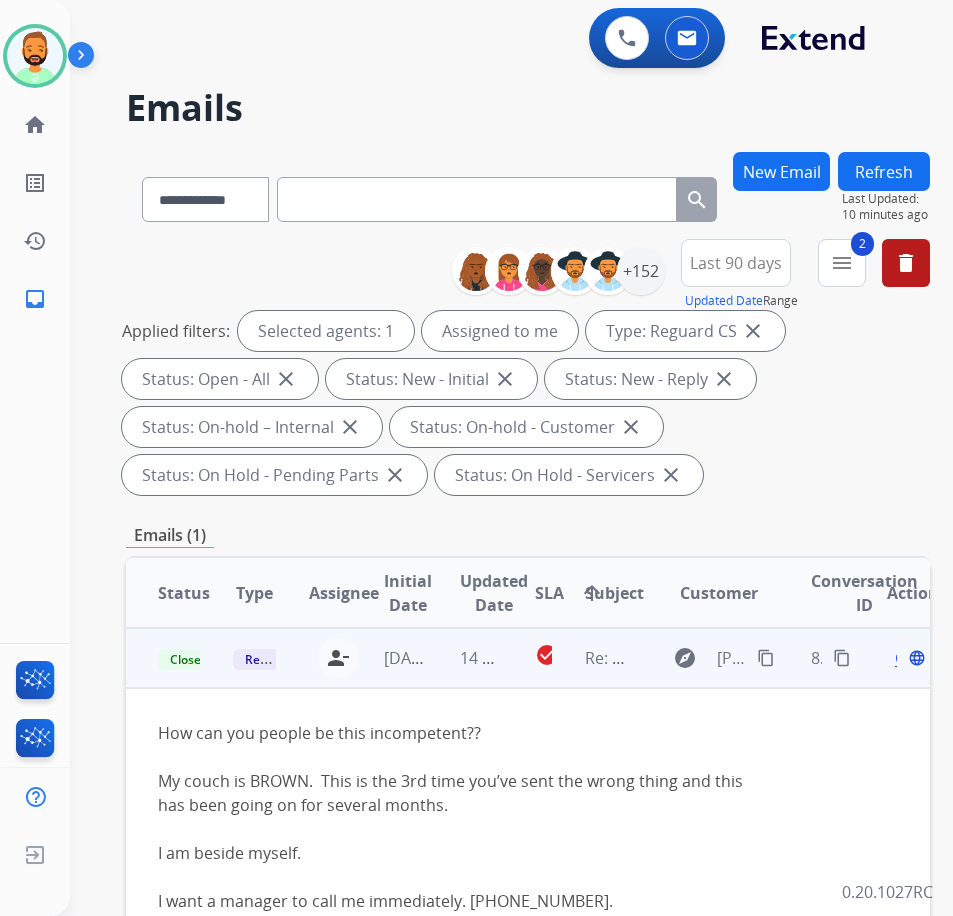 click on "Open" at bounding box center [915, 658] 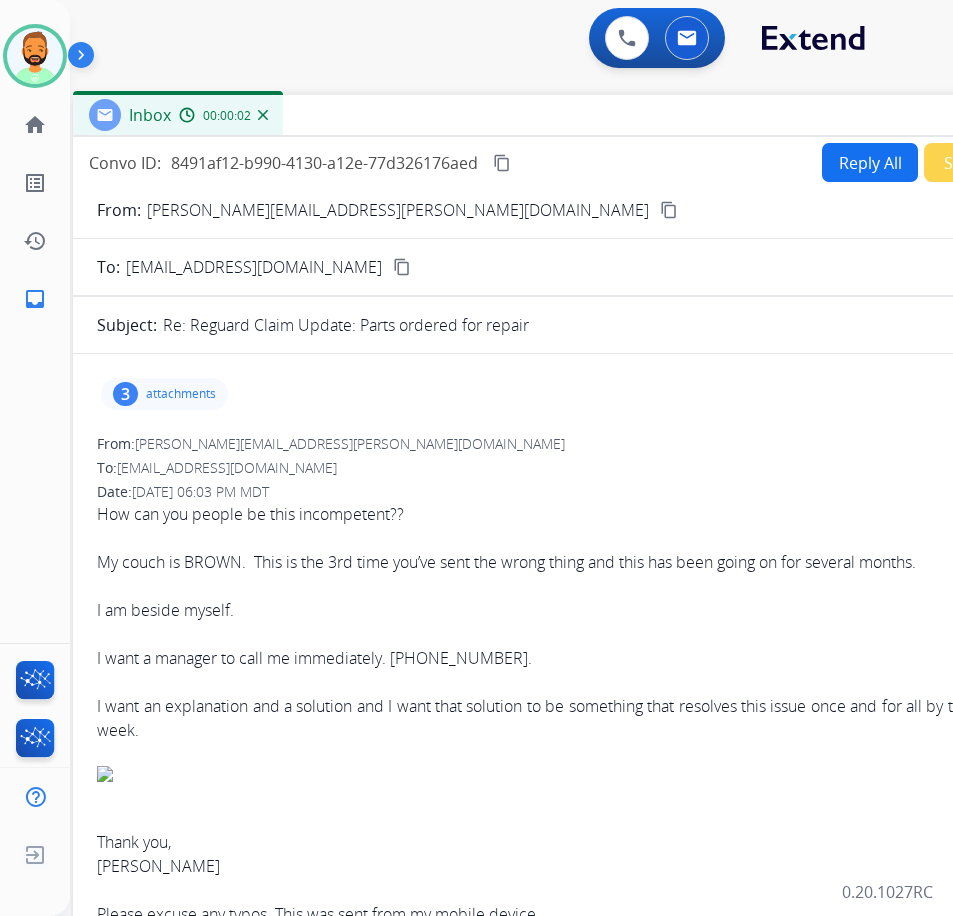 drag, startPoint x: 473, startPoint y: 141, endPoint x: 641, endPoint y: 114, distance: 170.1558 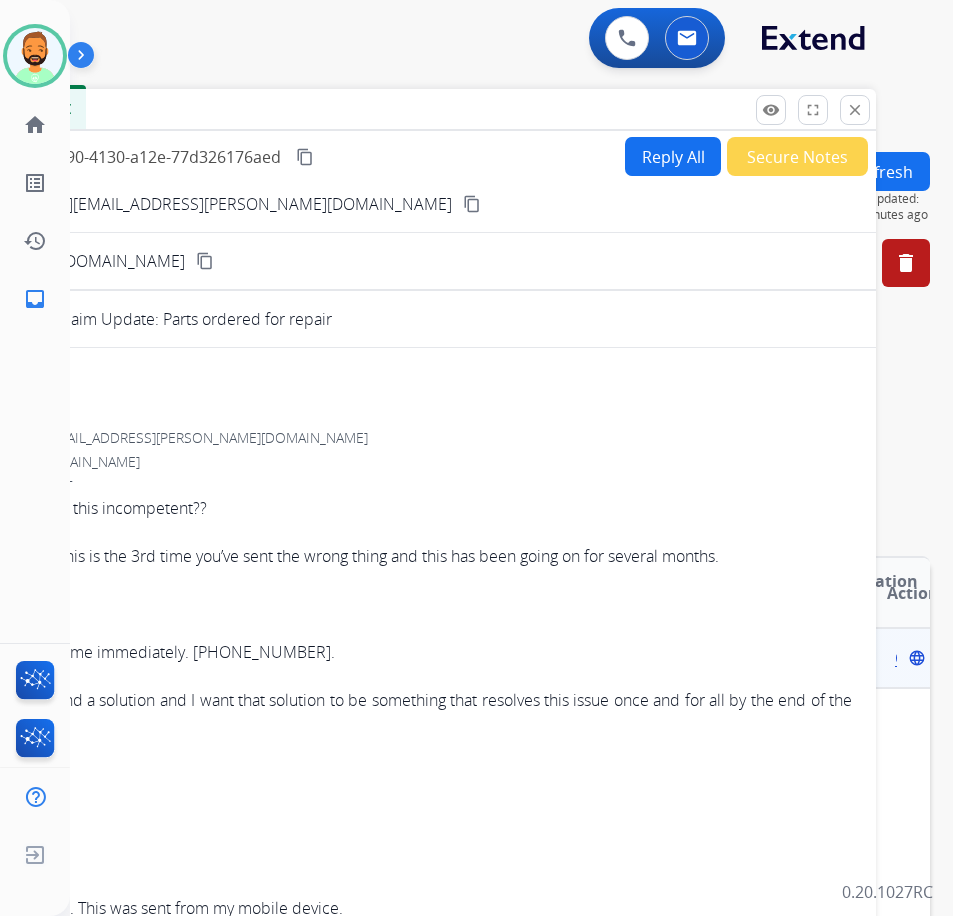 drag, startPoint x: 658, startPoint y: 114, endPoint x: 691, endPoint y: 83, distance: 45.276924 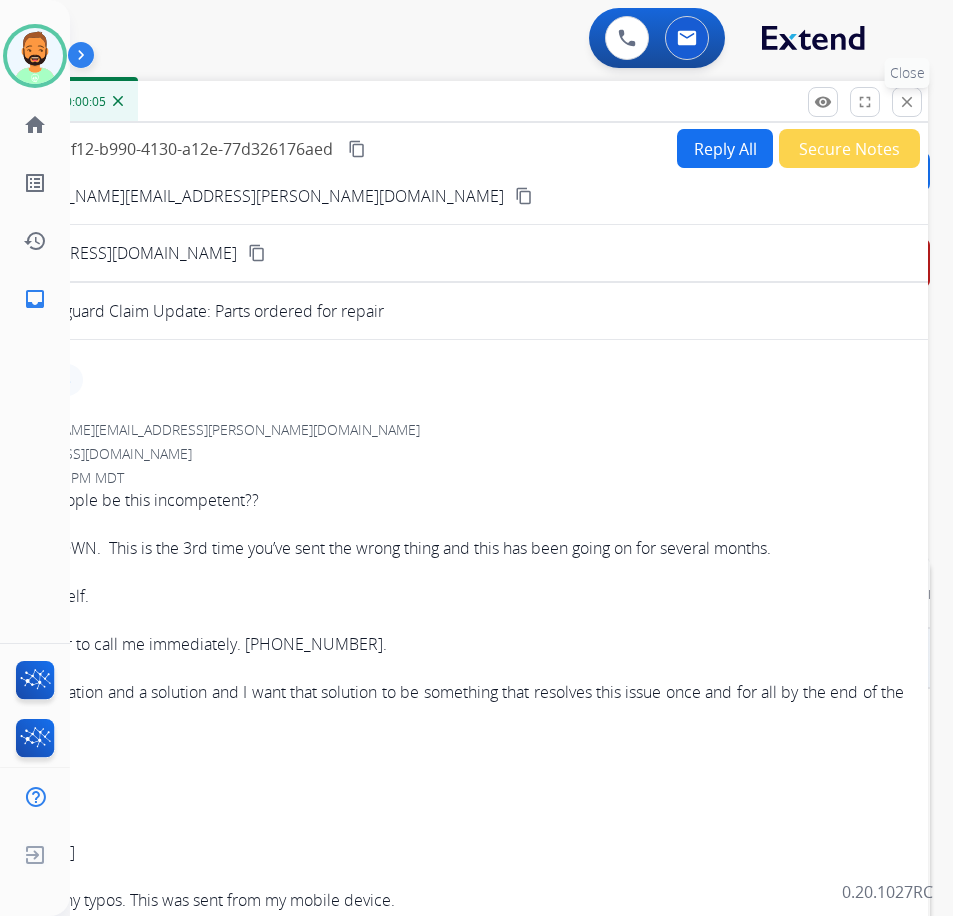 click on "close" at bounding box center (907, 102) 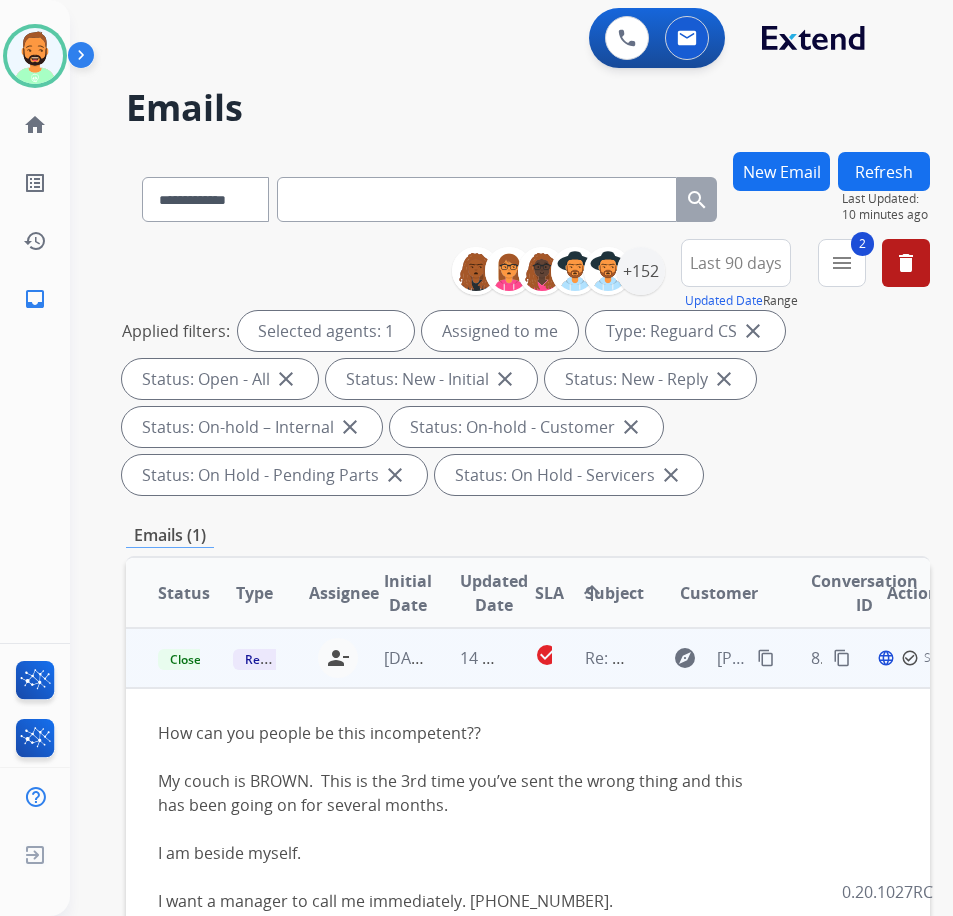 click on "Refresh" at bounding box center [884, 171] 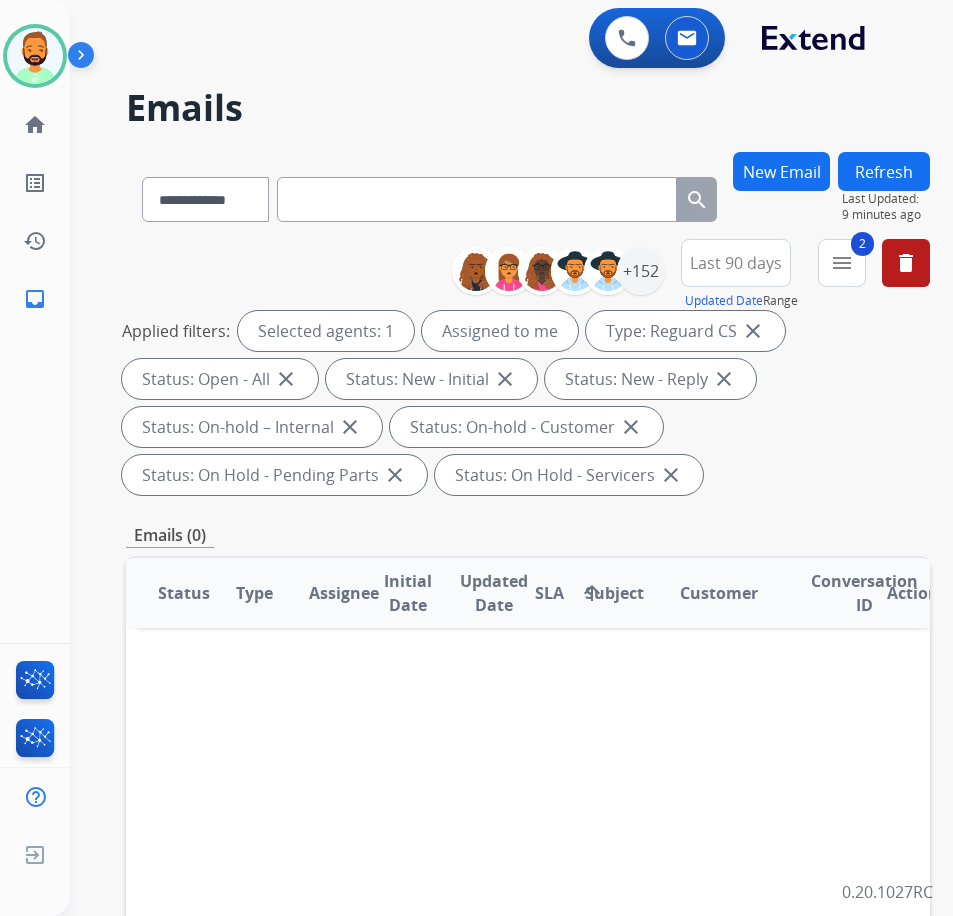 click on "New Email" at bounding box center (781, 171) 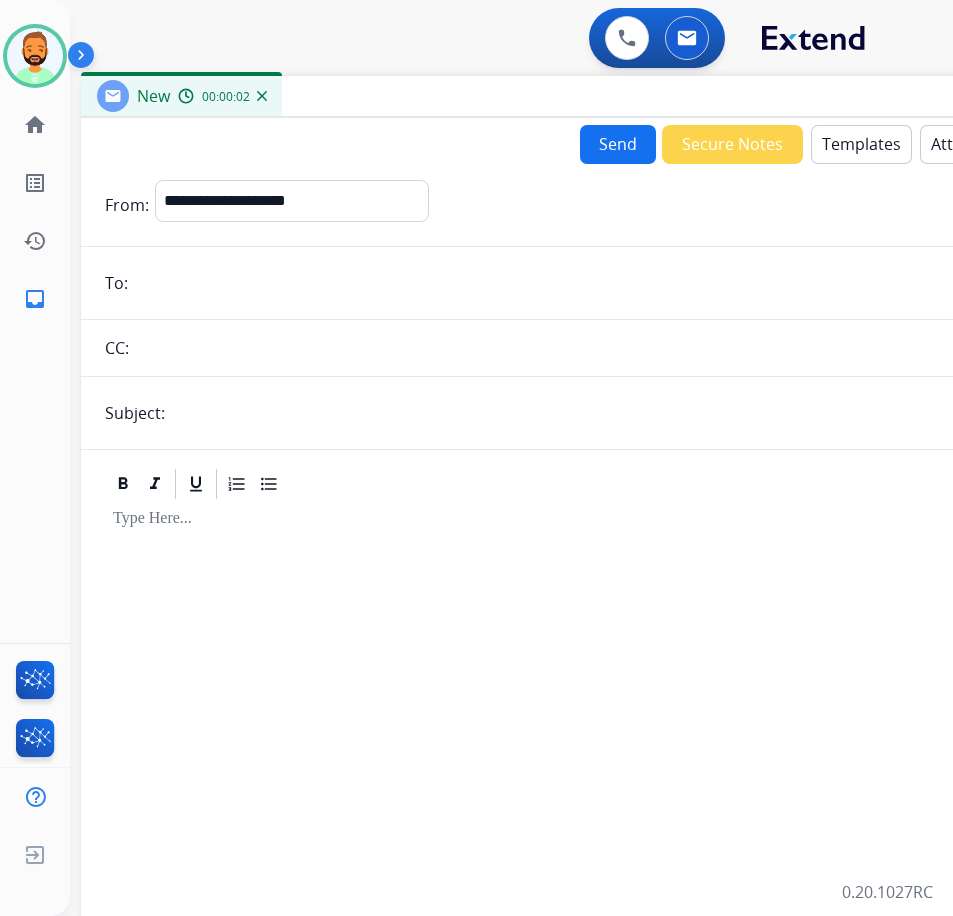 drag, startPoint x: 155, startPoint y: 144, endPoint x: 331, endPoint y: 98, distance: 181.91206 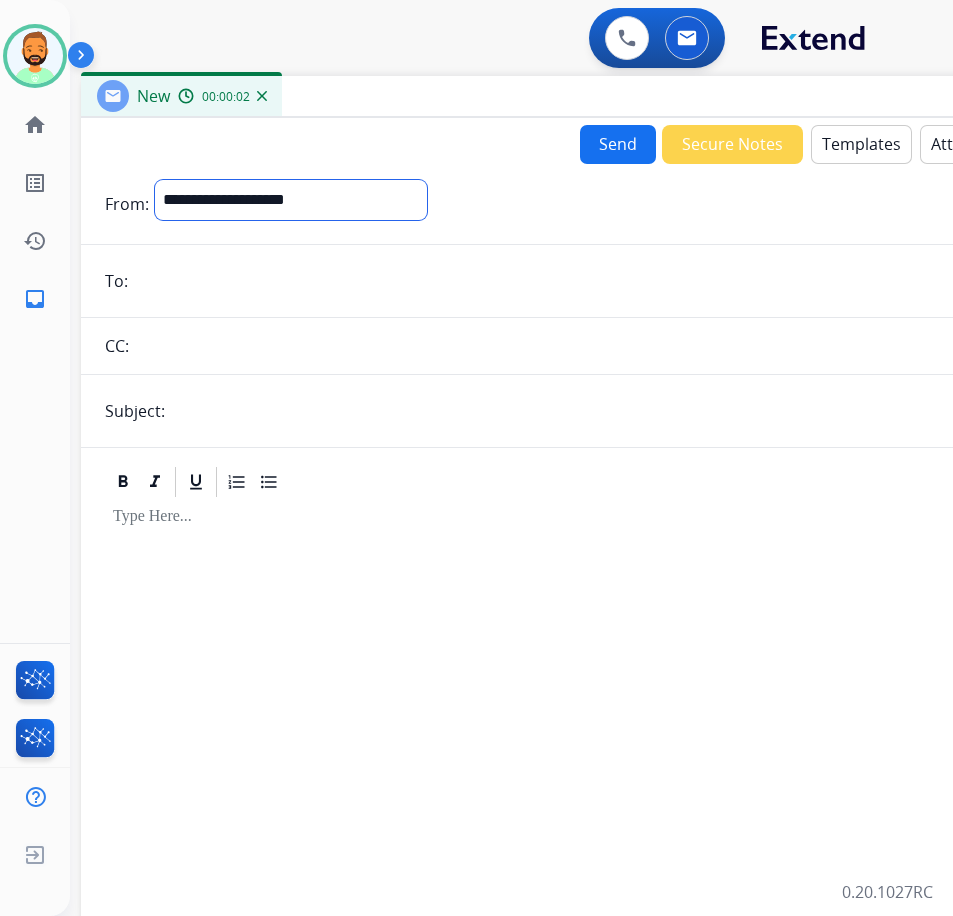 click on "**********" at bounding box center [291, 200] 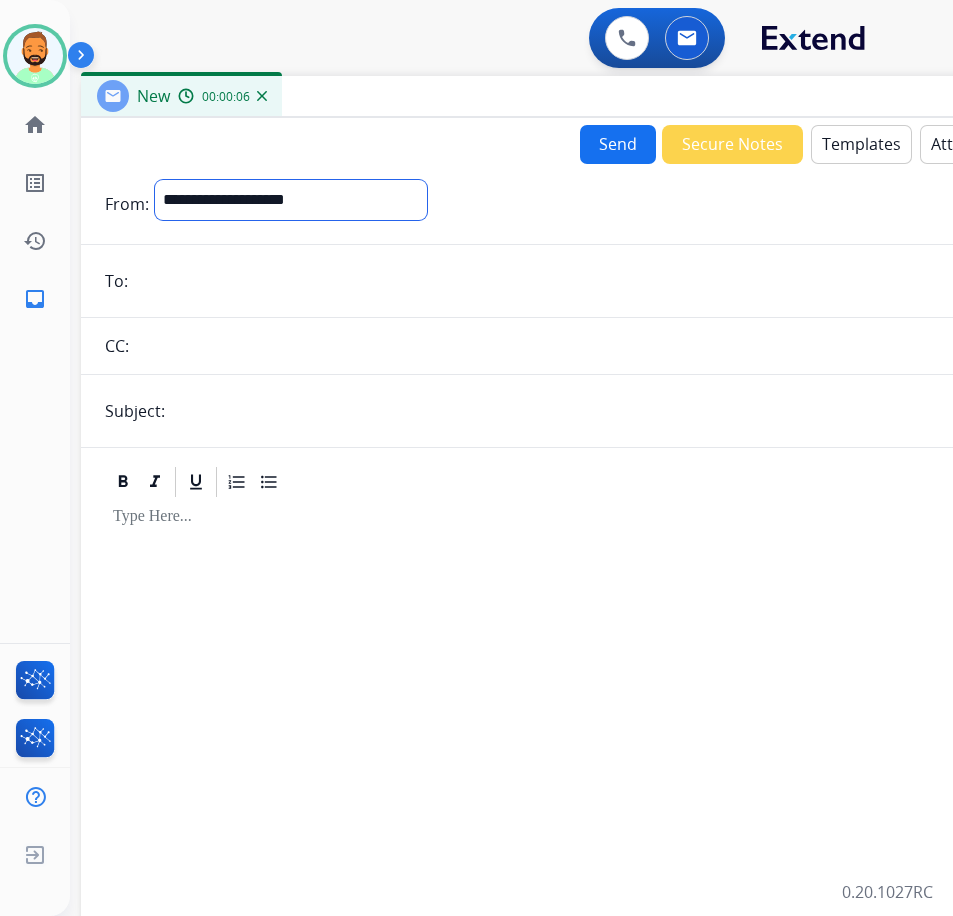 select on "**********" 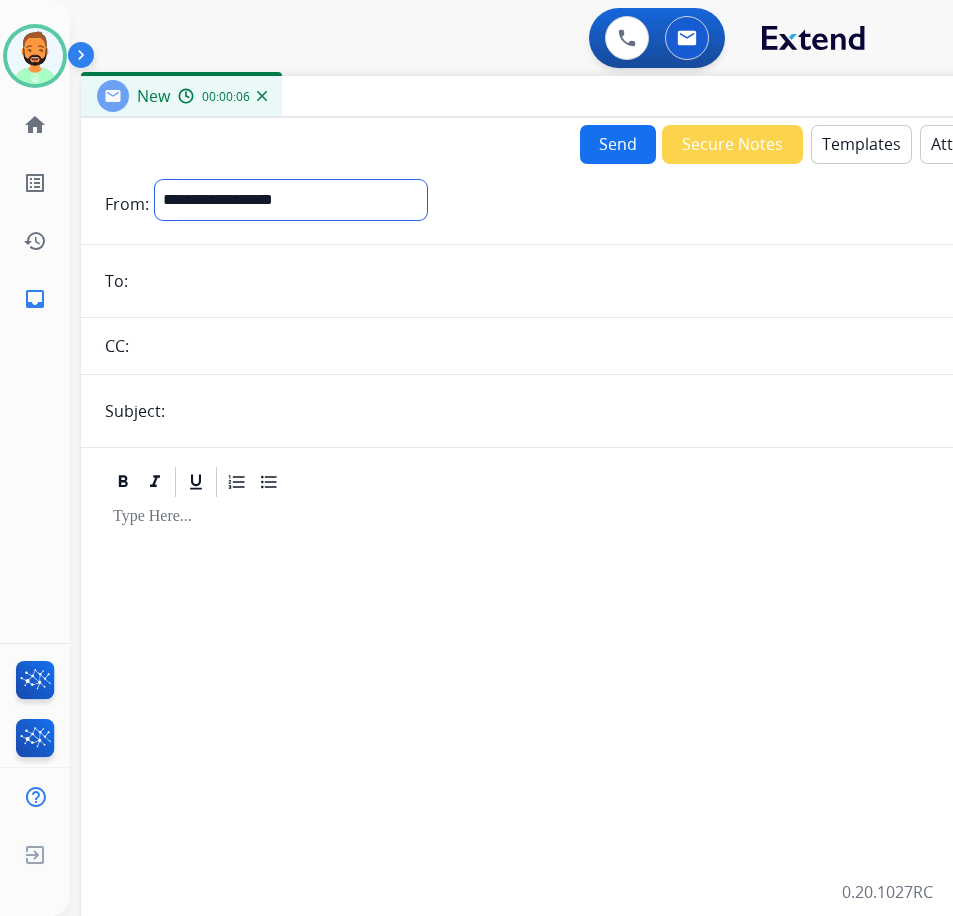 click on "**********" at bounding box center [291, 200] 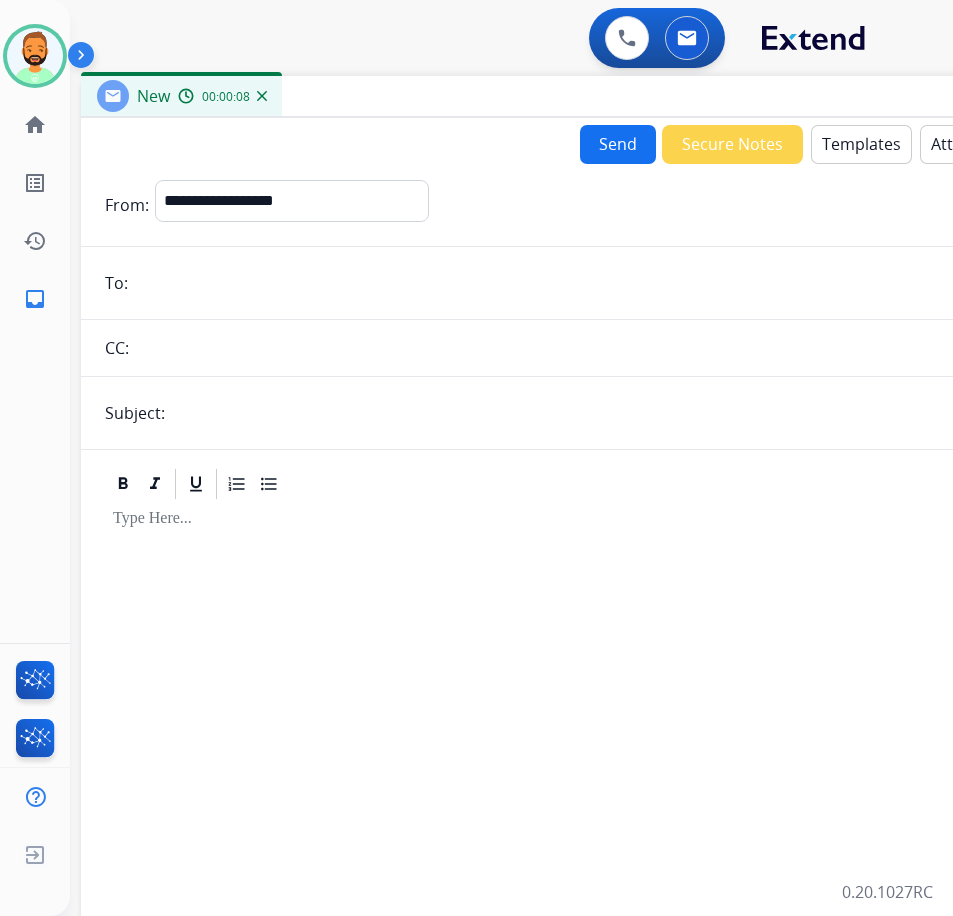paste on "**********" 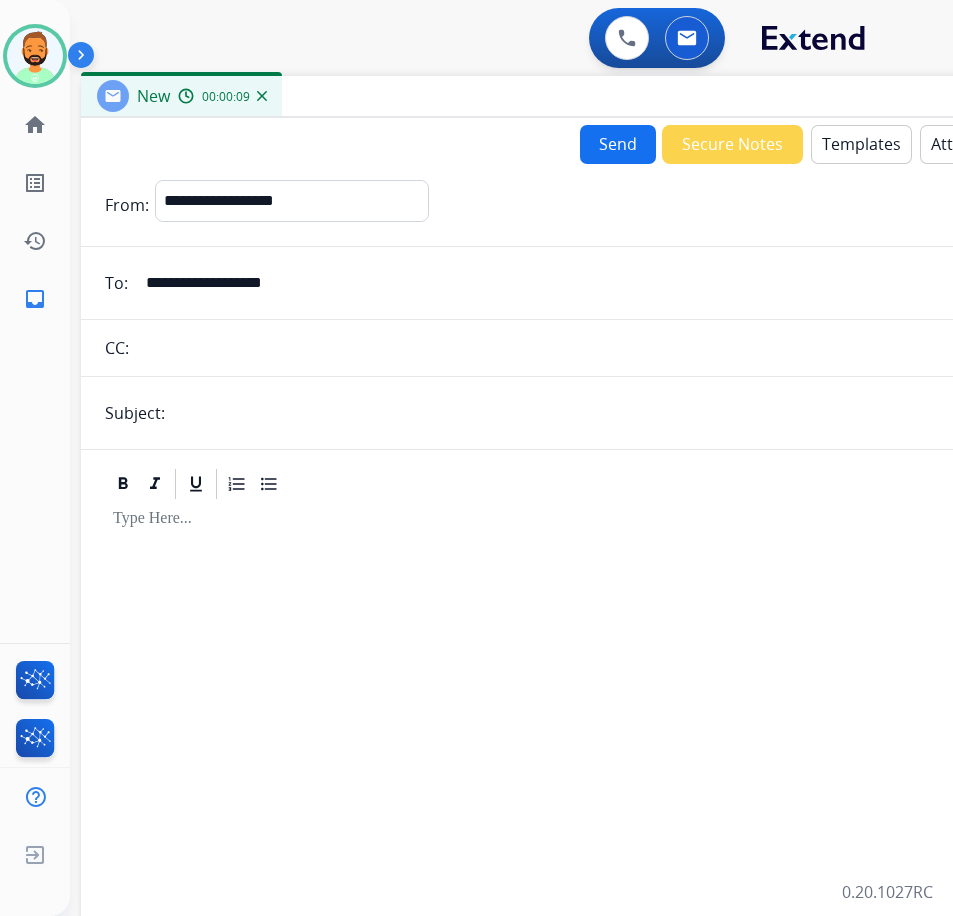 type on "**********" 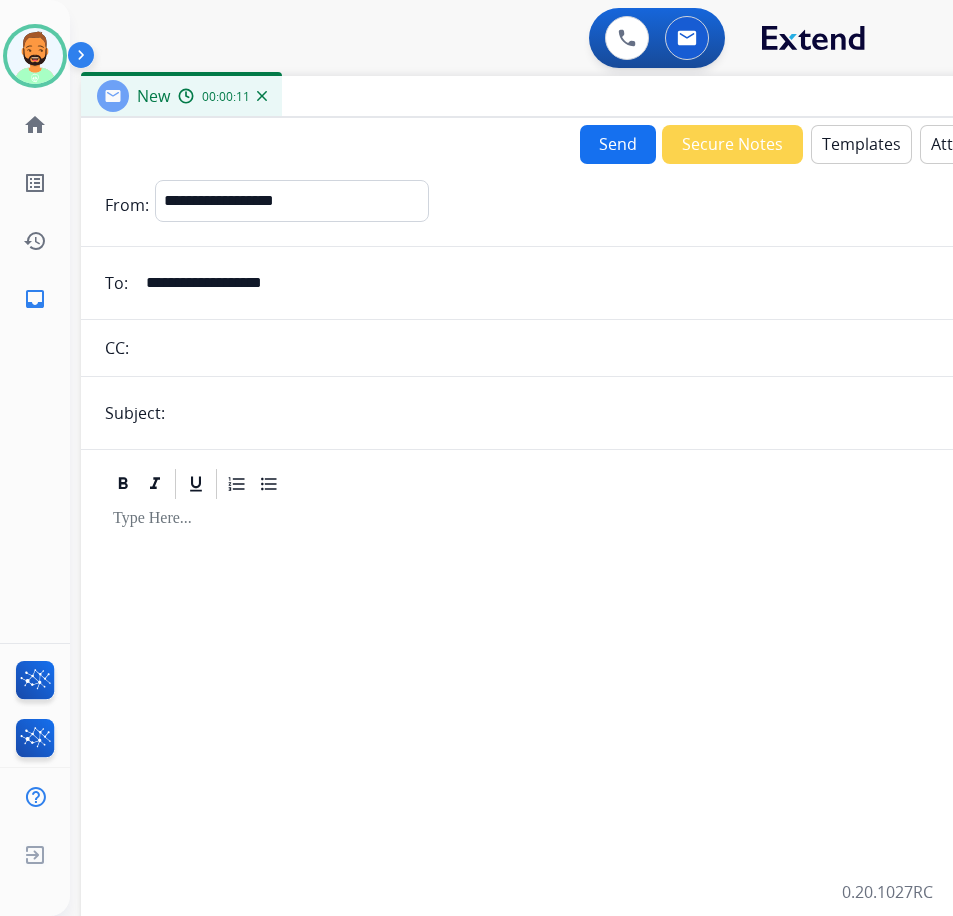 type on "*******" 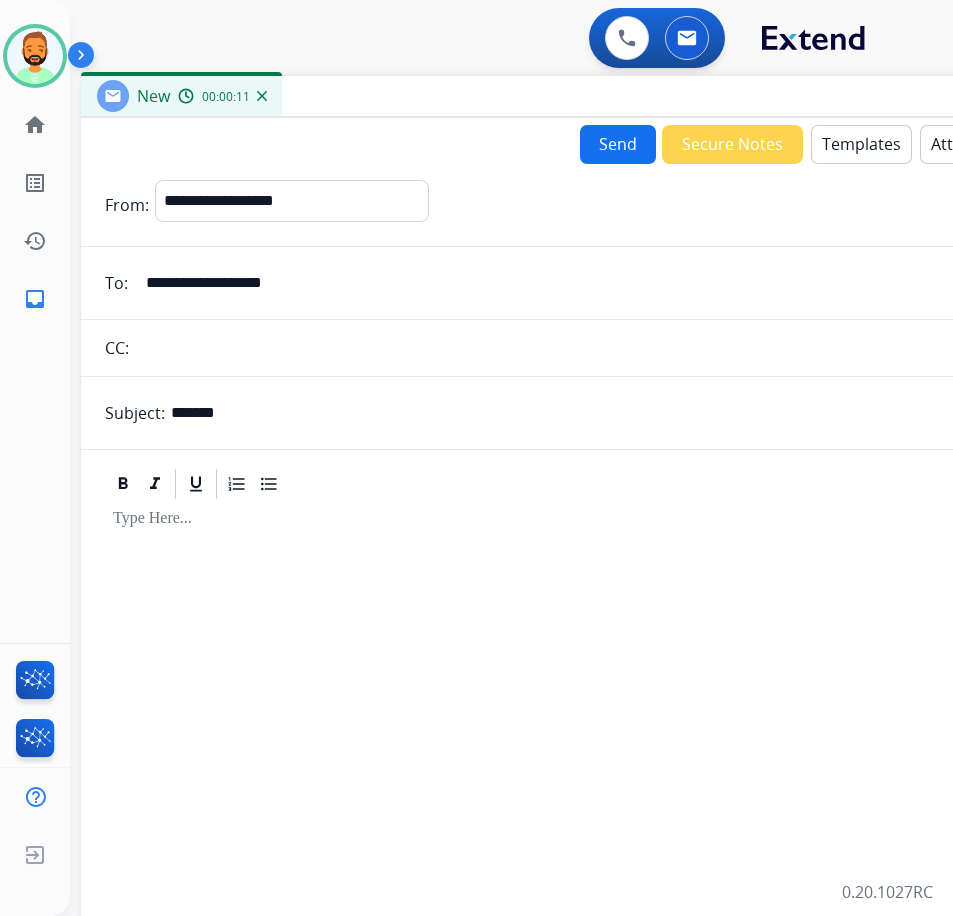 click at bounding box center (581, 750) 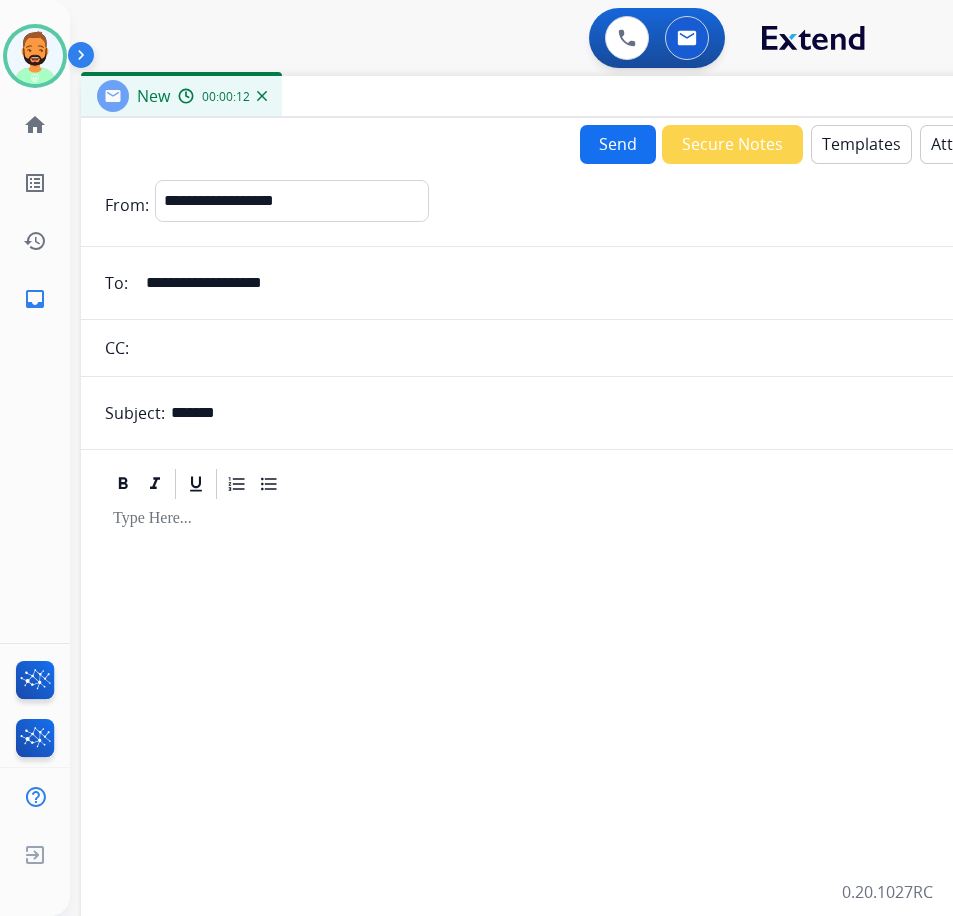 click on "Templates" at bounding box center (861, 144) 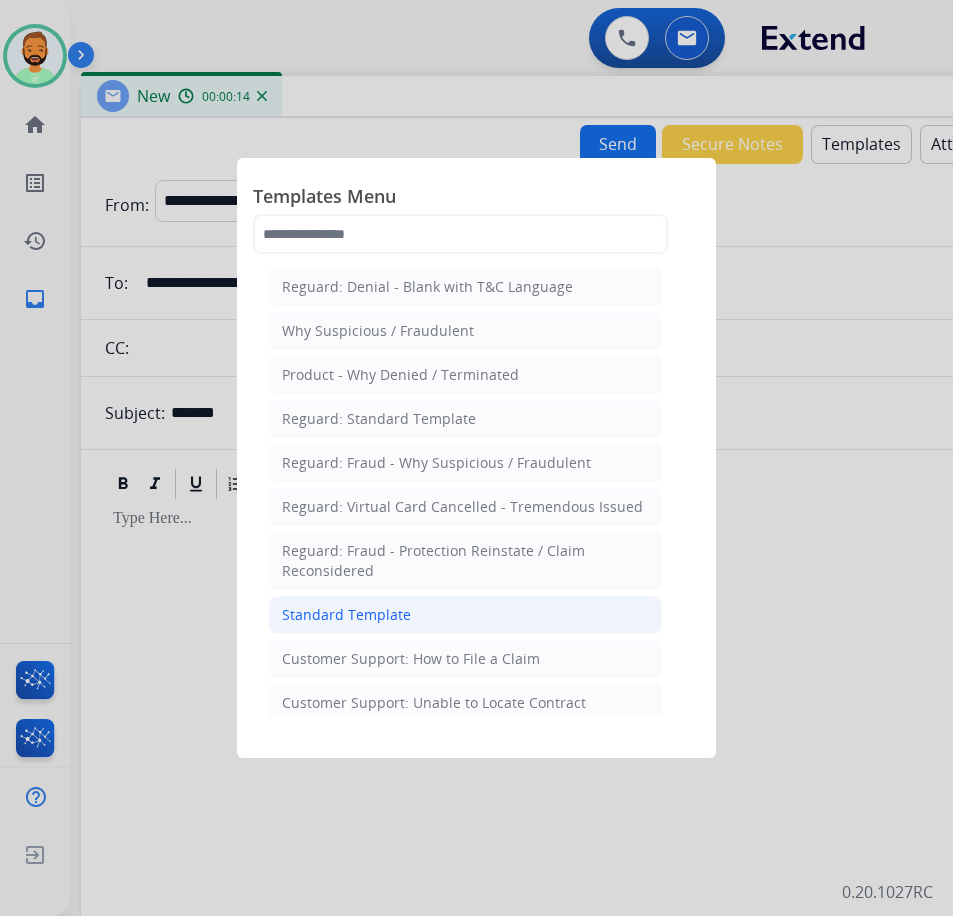 click on "Standard Template" 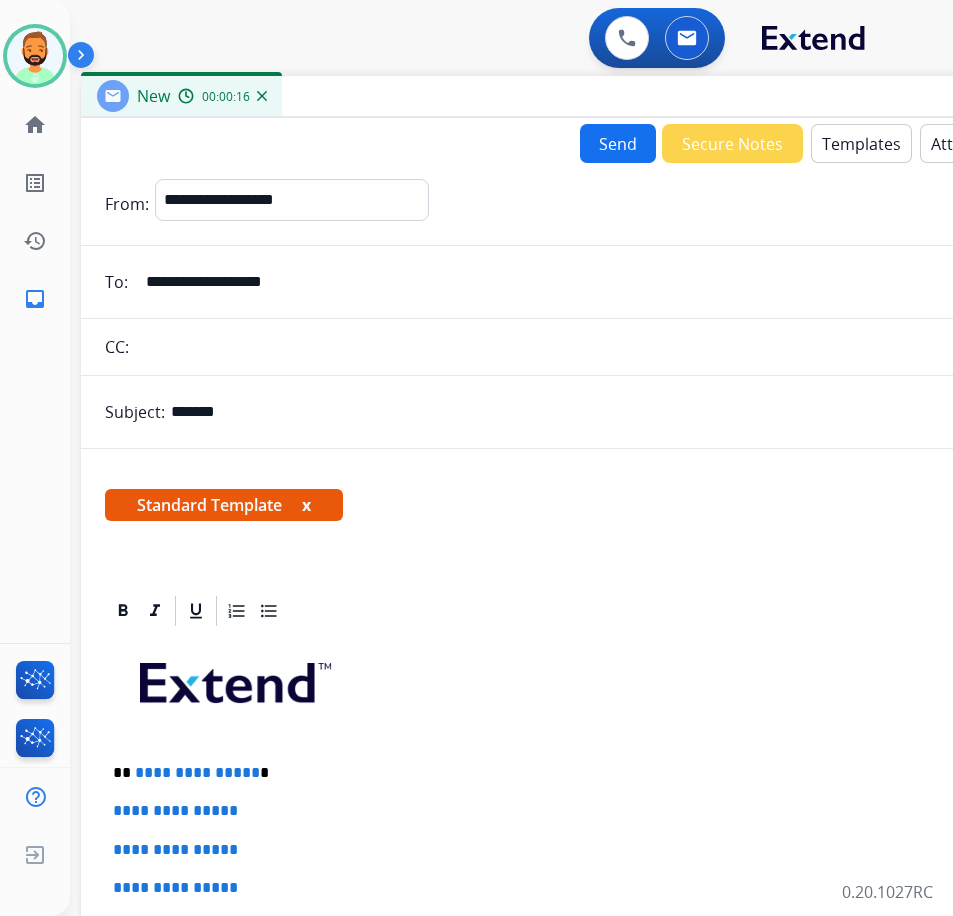 click on "**********" at bounding box center [581, 973] 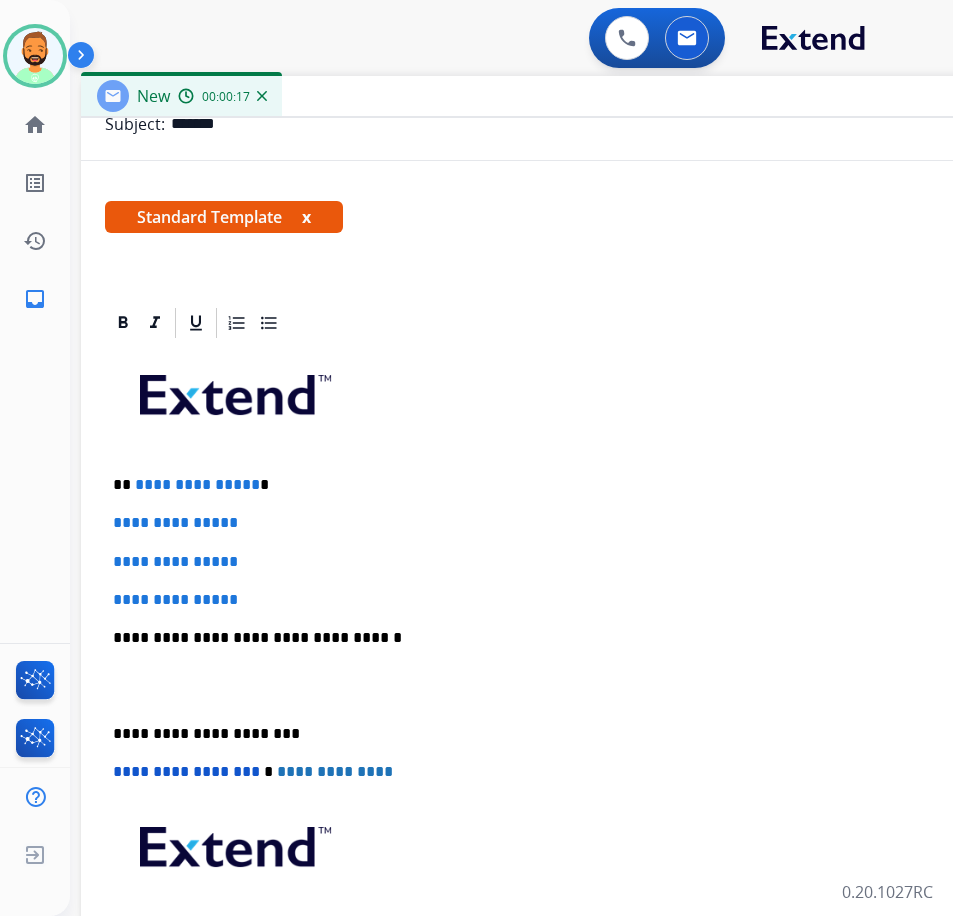 scroll, scrollTop: 300, scrollLeft: 0, axis: vertical 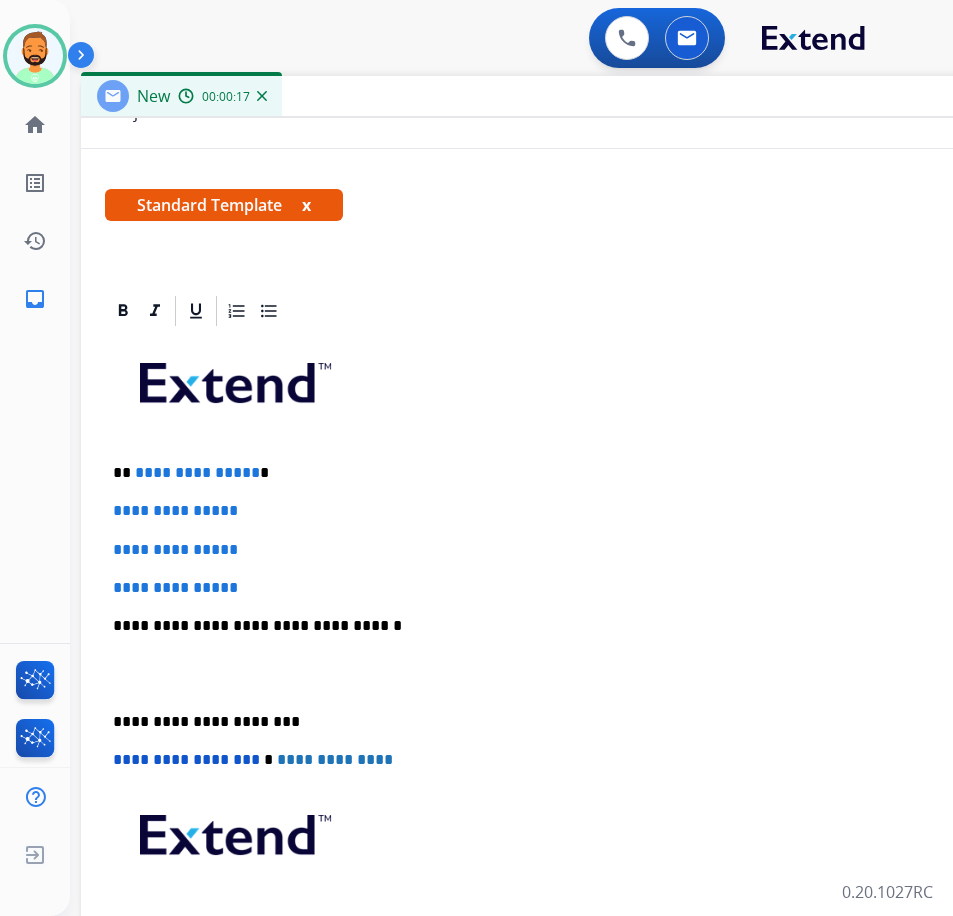click on "**********" at bounding box center [573, 473] 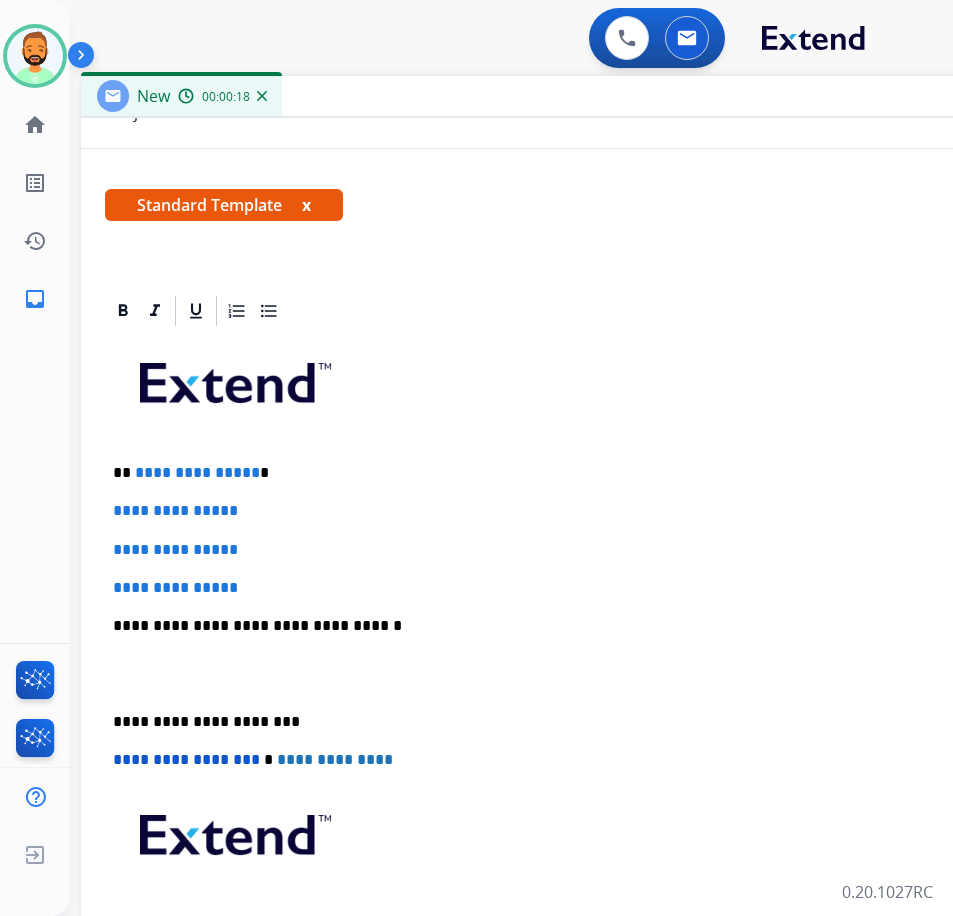 type 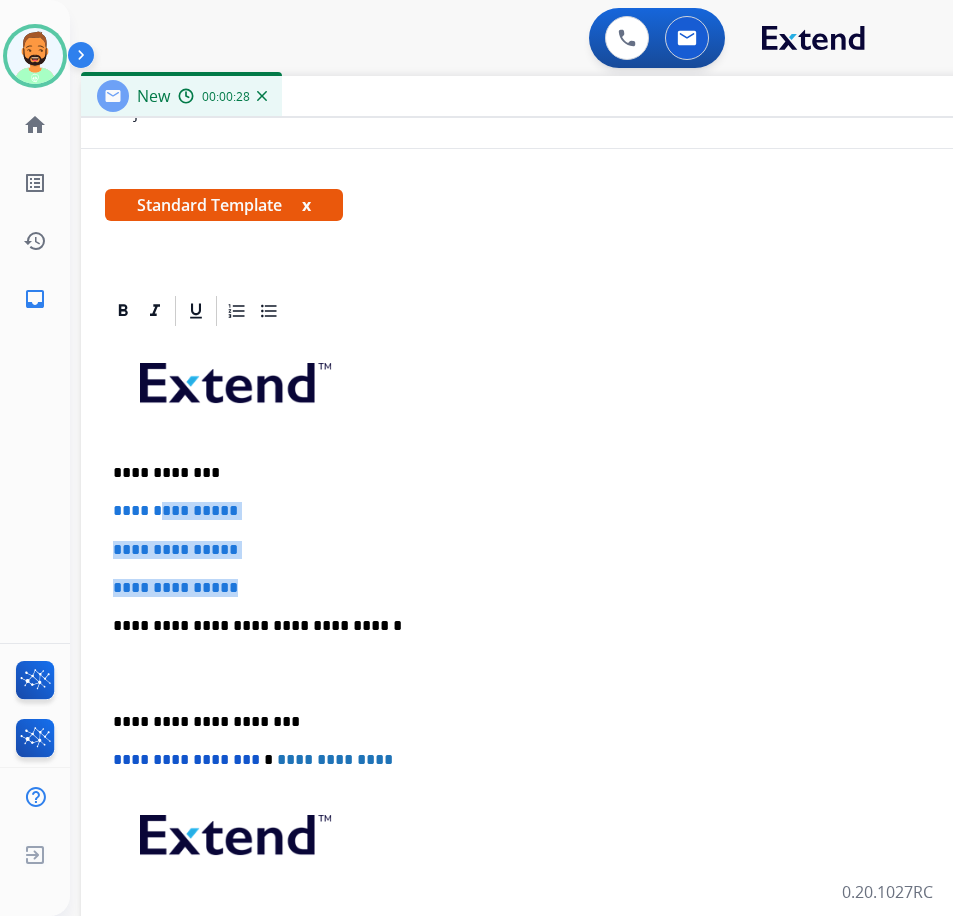 drag, startPoint x: 261, startPoint y: 589, endPoint x: 172, endPoint y: 517, distance: 114.47707 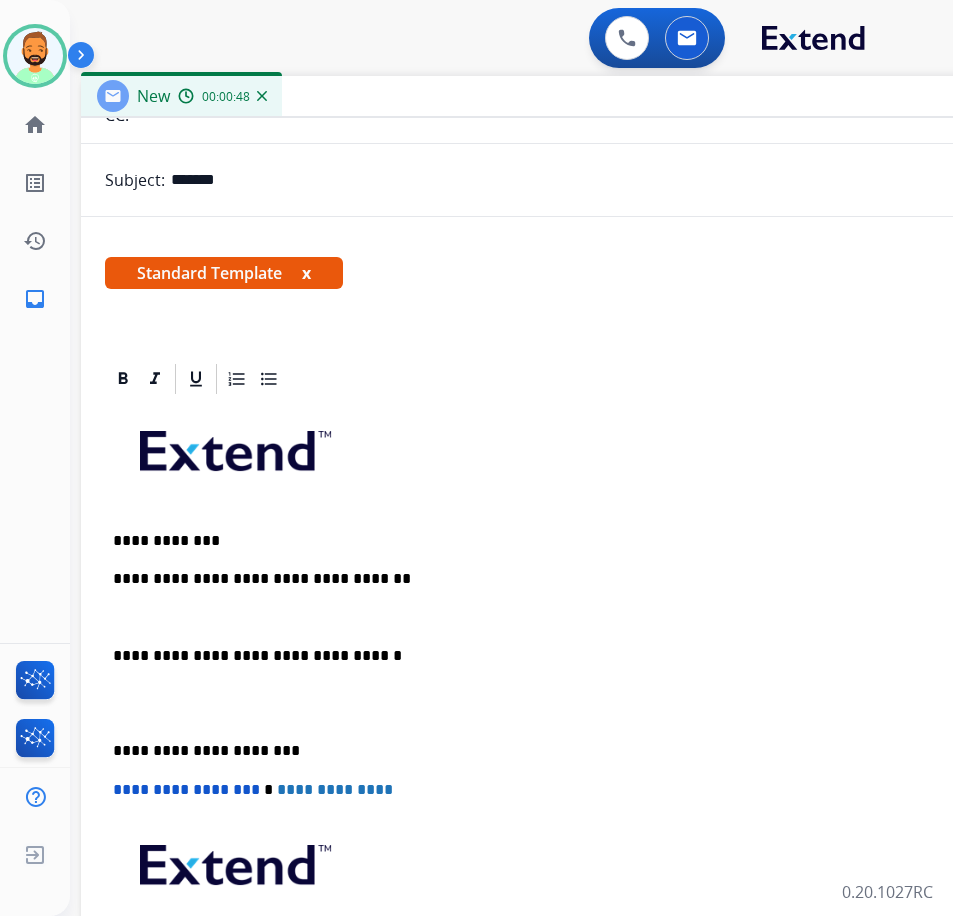 scroll, scrollTop: 271, scrollLeft: 0, axis: vertical 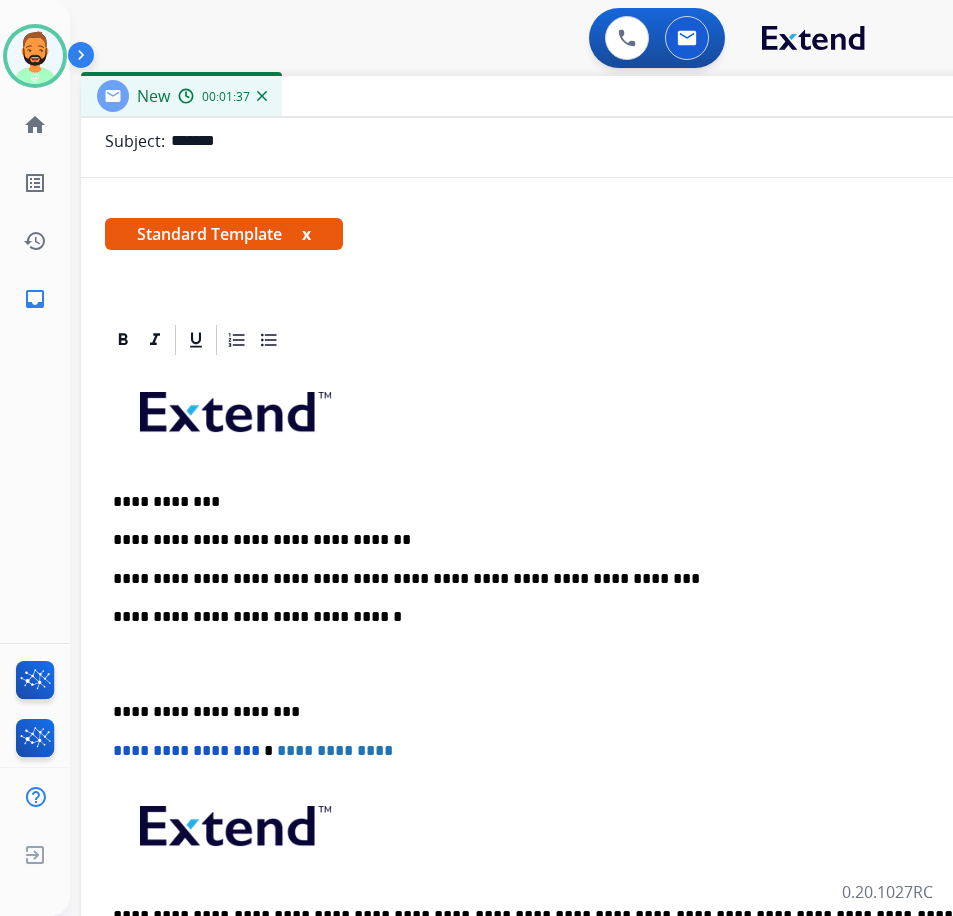 click on "**********" at bounding box center (581, 683) 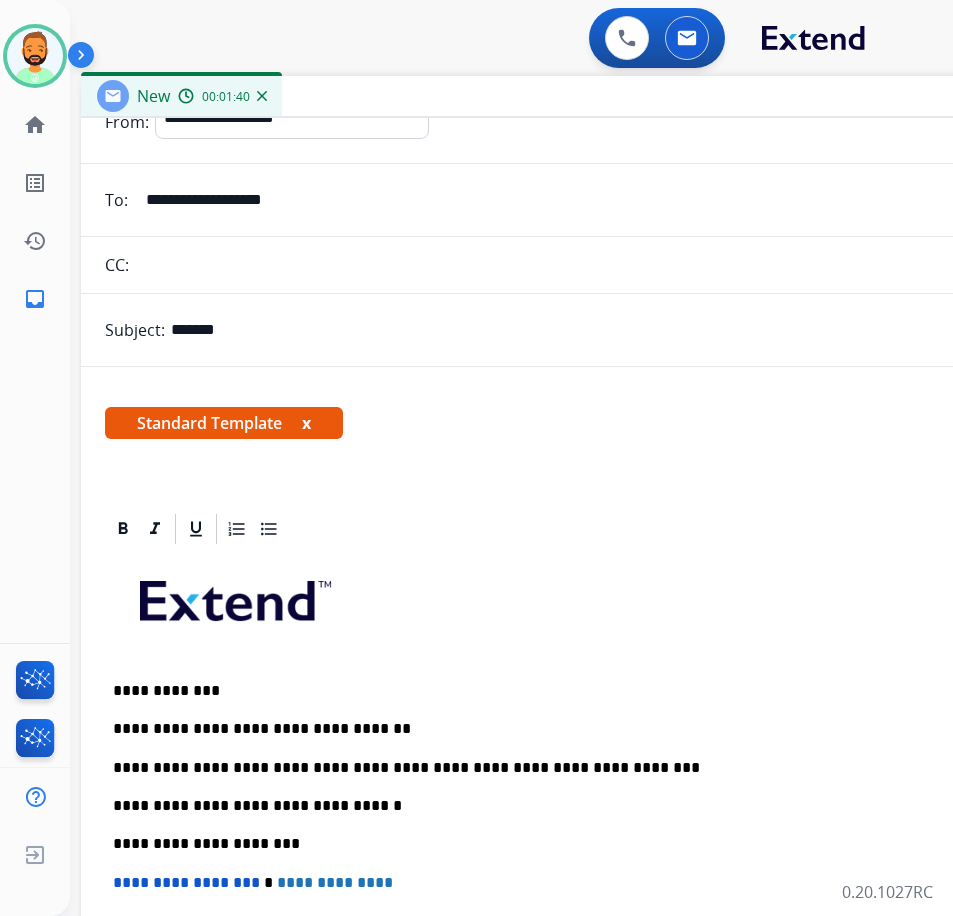 scroll, scrollTop: 0, scrollLeft: 0, axis: both 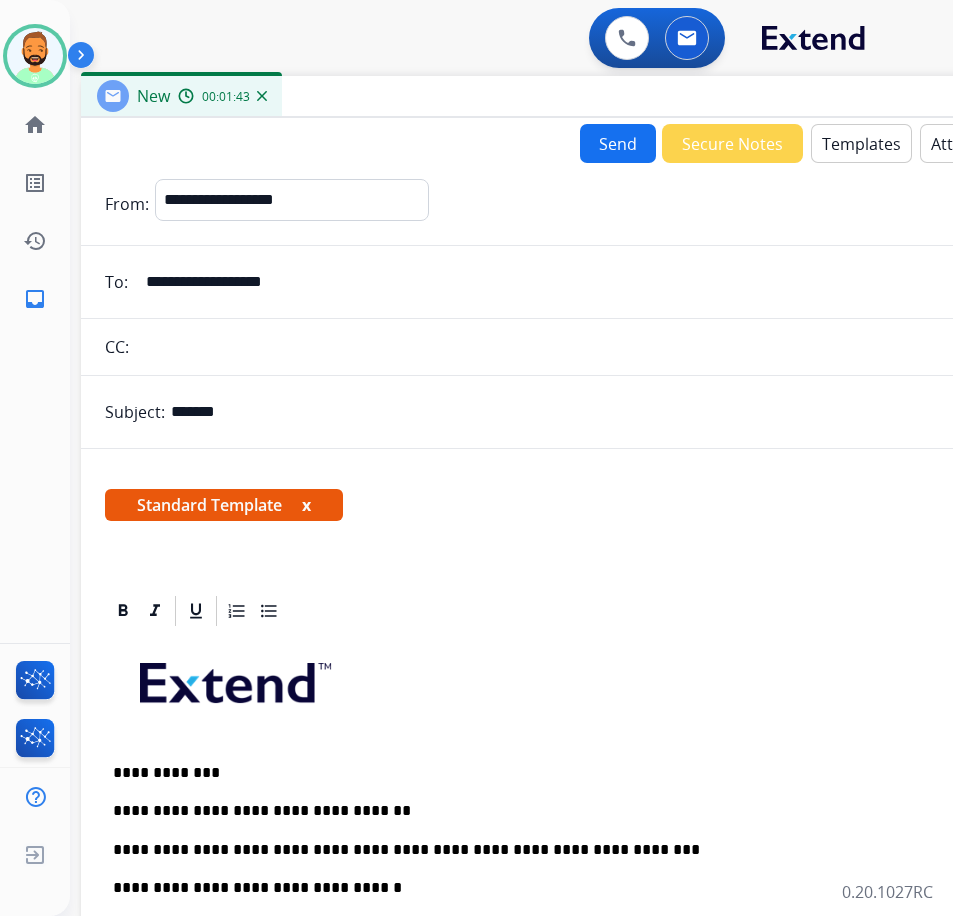 click on "Send" at bounding box center [618, 143] 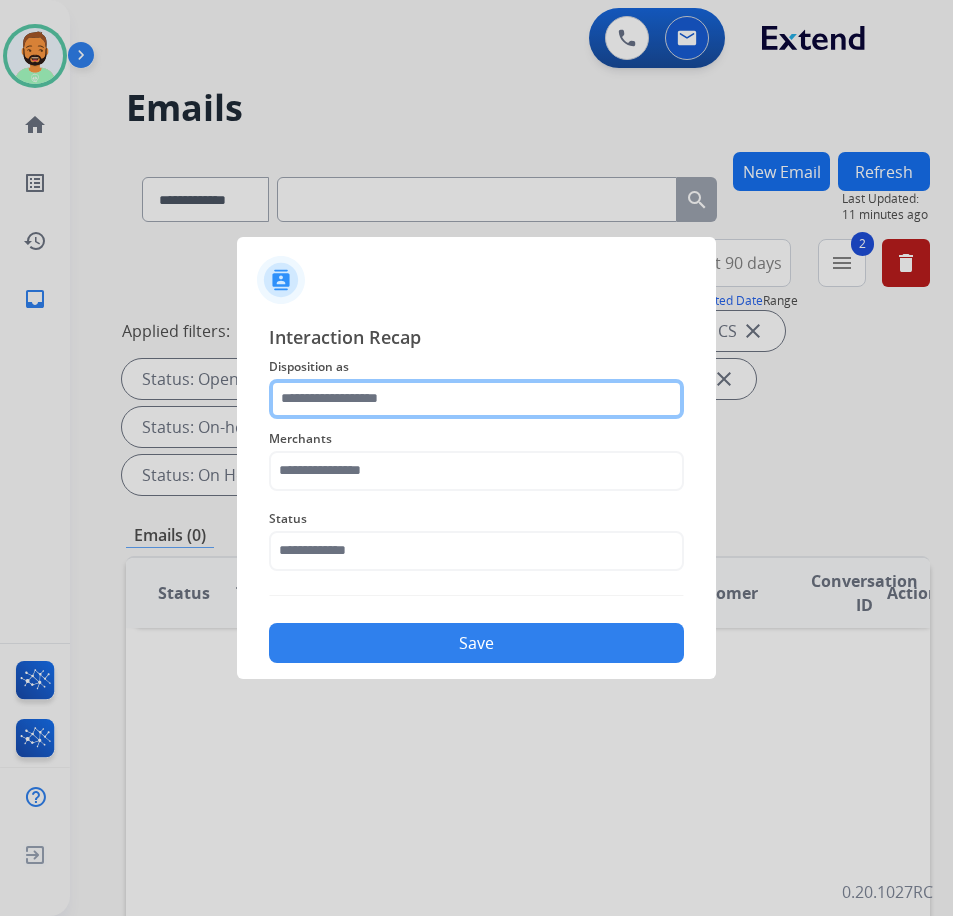 click 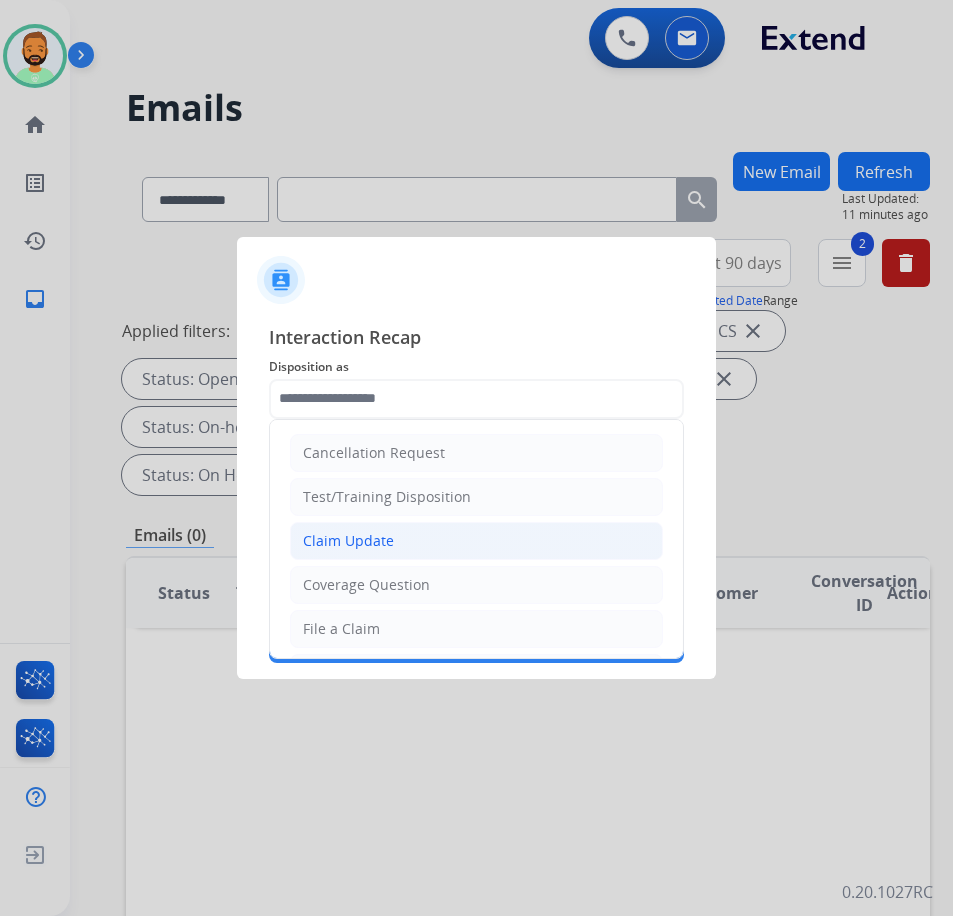 click on "Claim Update" 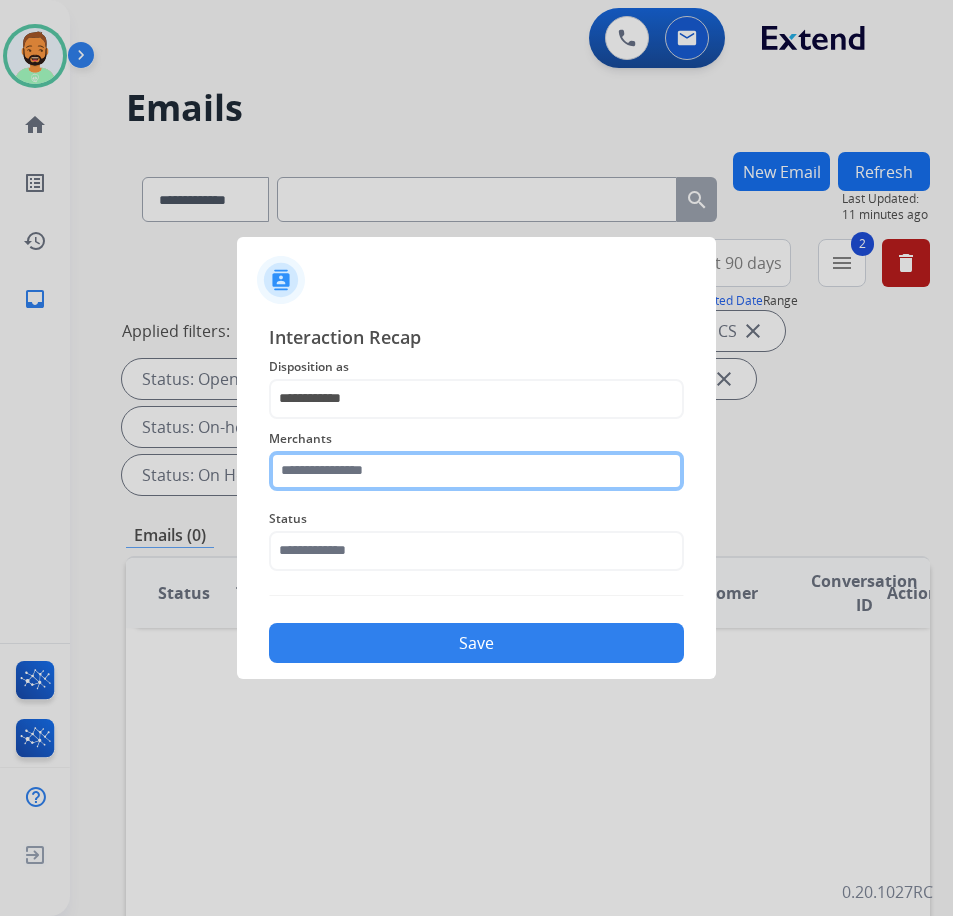 click 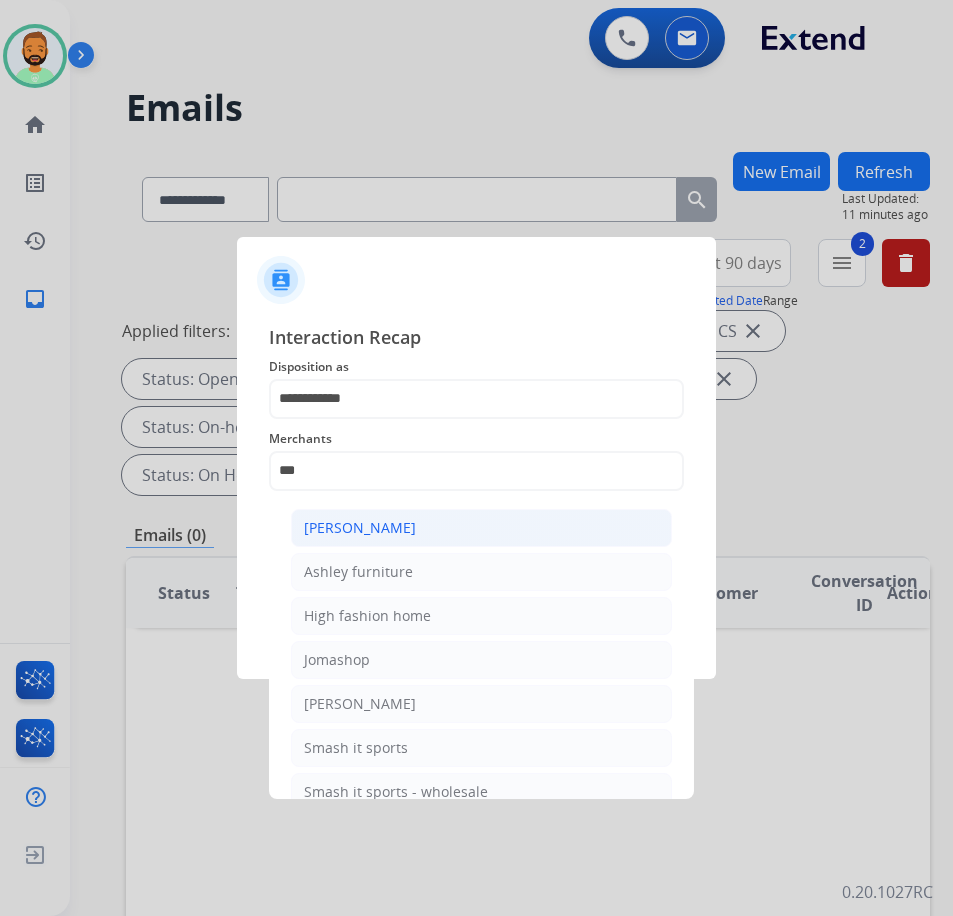 click on "[PERSON_NAME]" 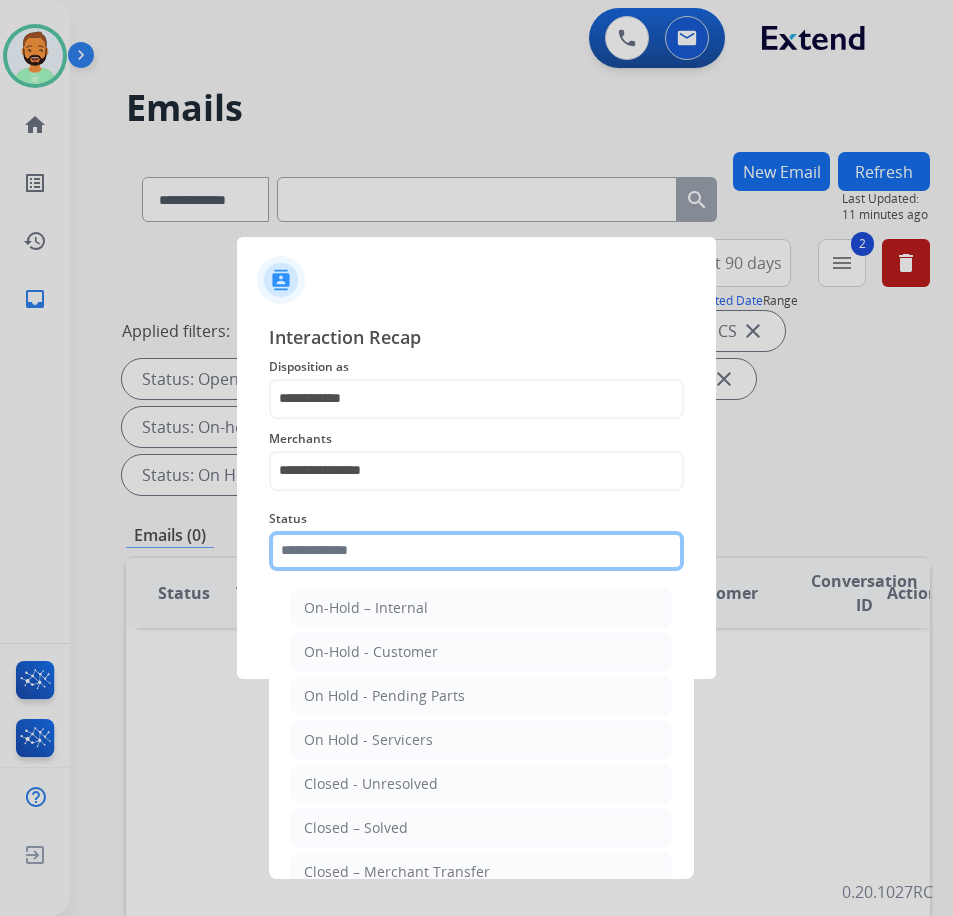 click 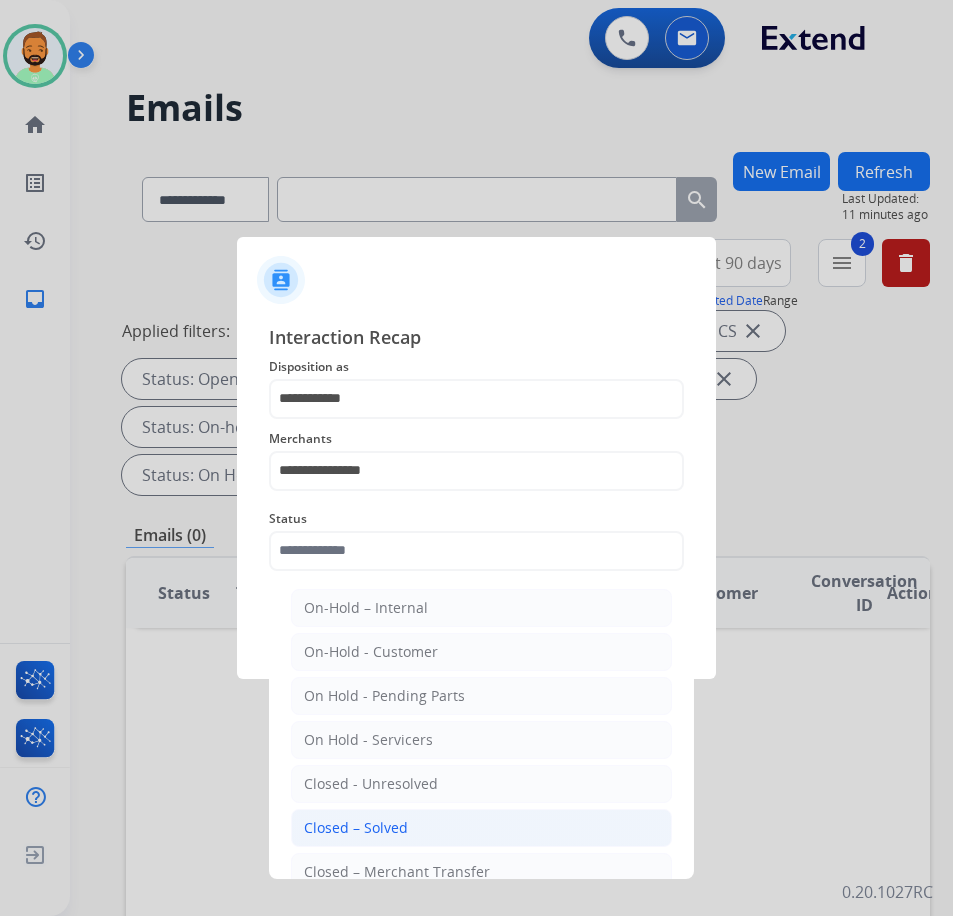 click on "Closed – Solved" 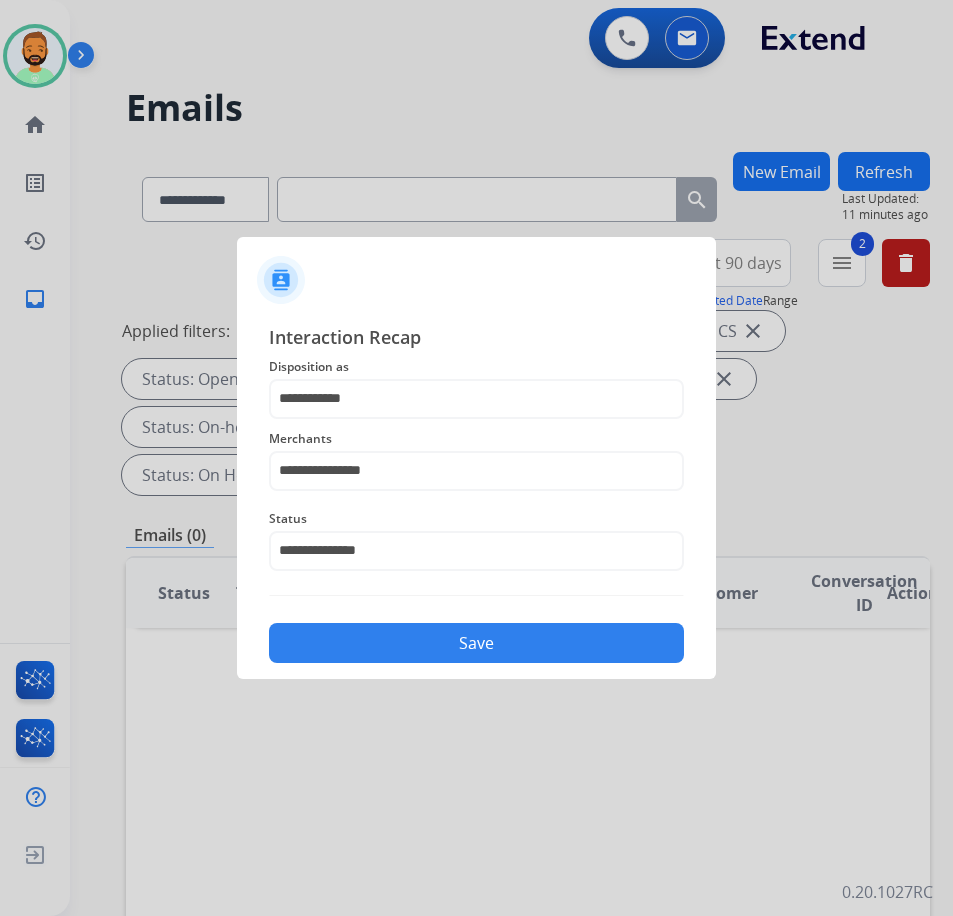 click on "Save" 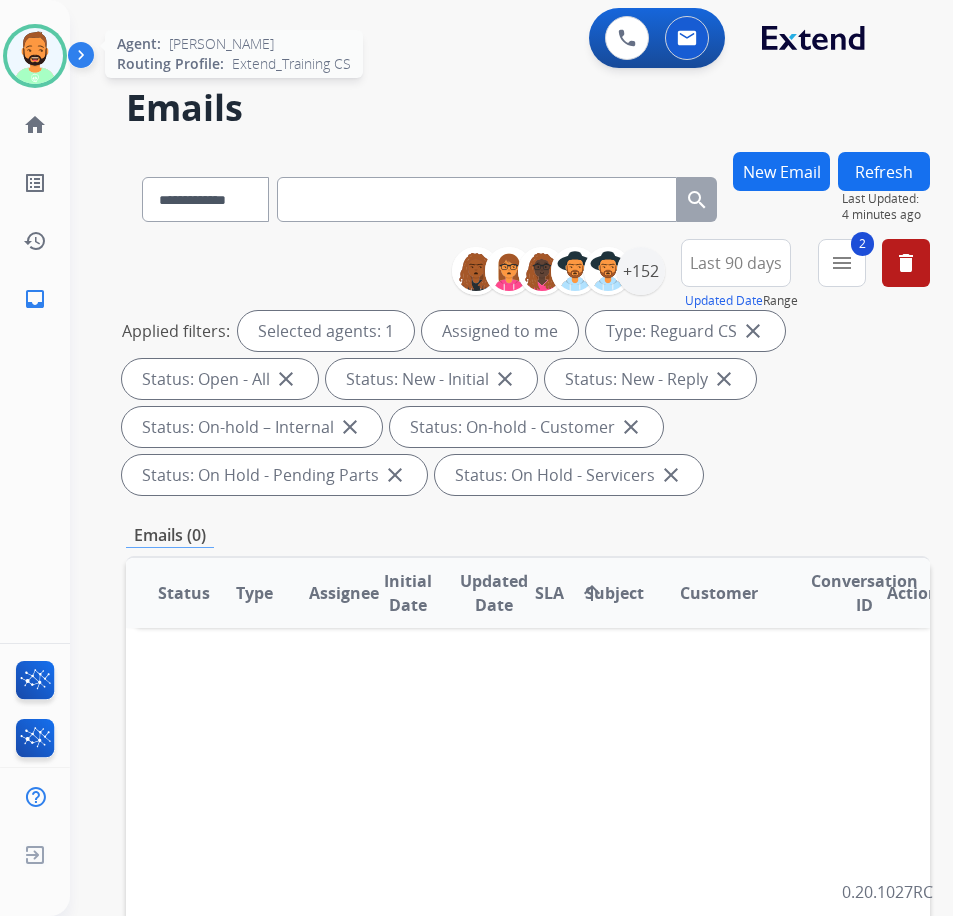 click at bounding box center (35, 56) 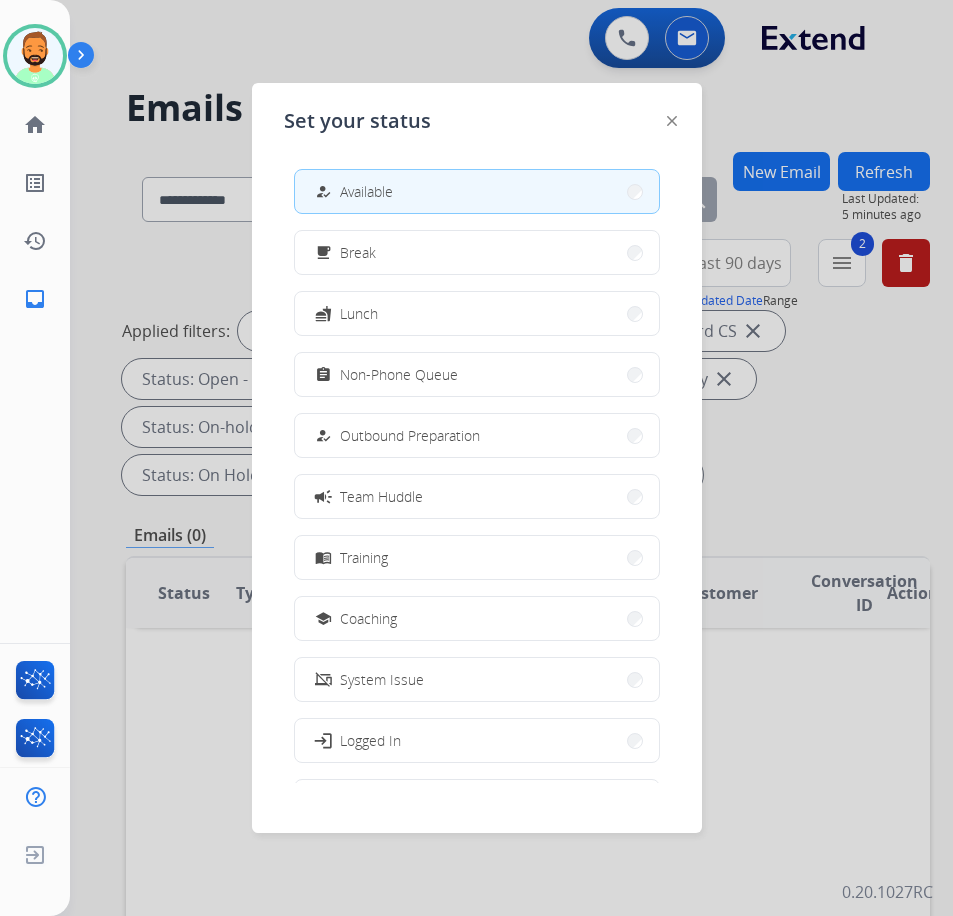 click at bounding box center (476, 458) 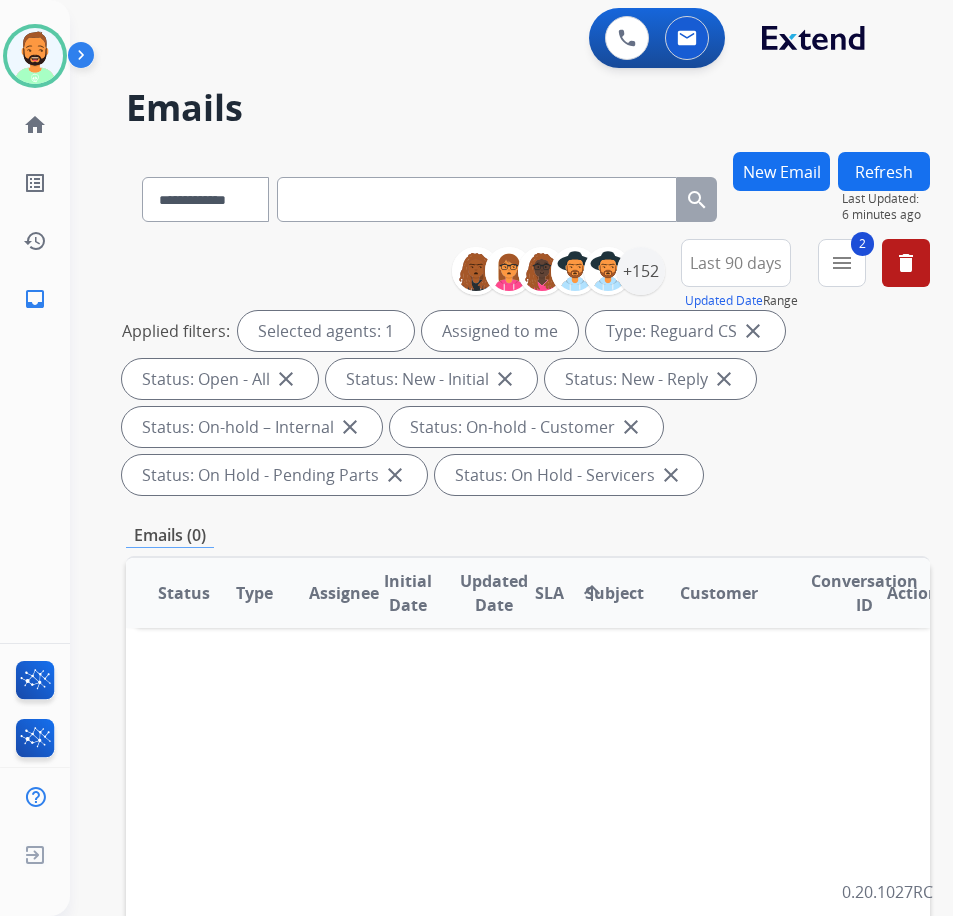 paste on "**********" 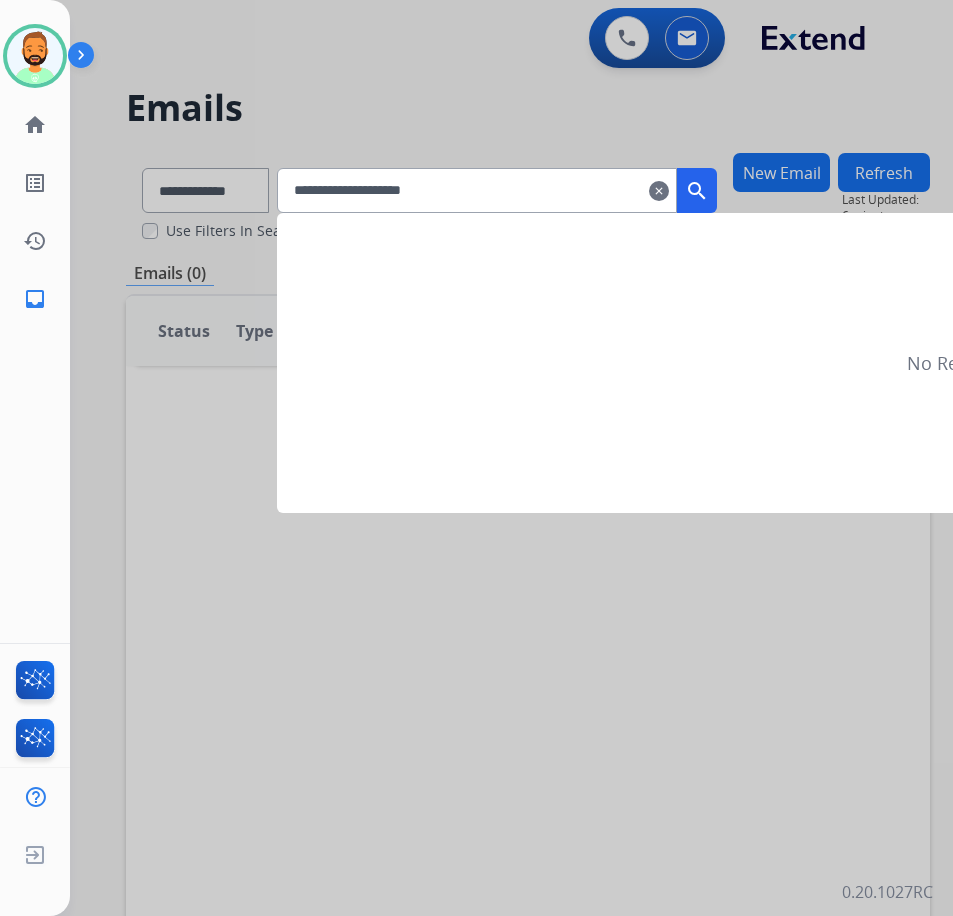 type on "**********" 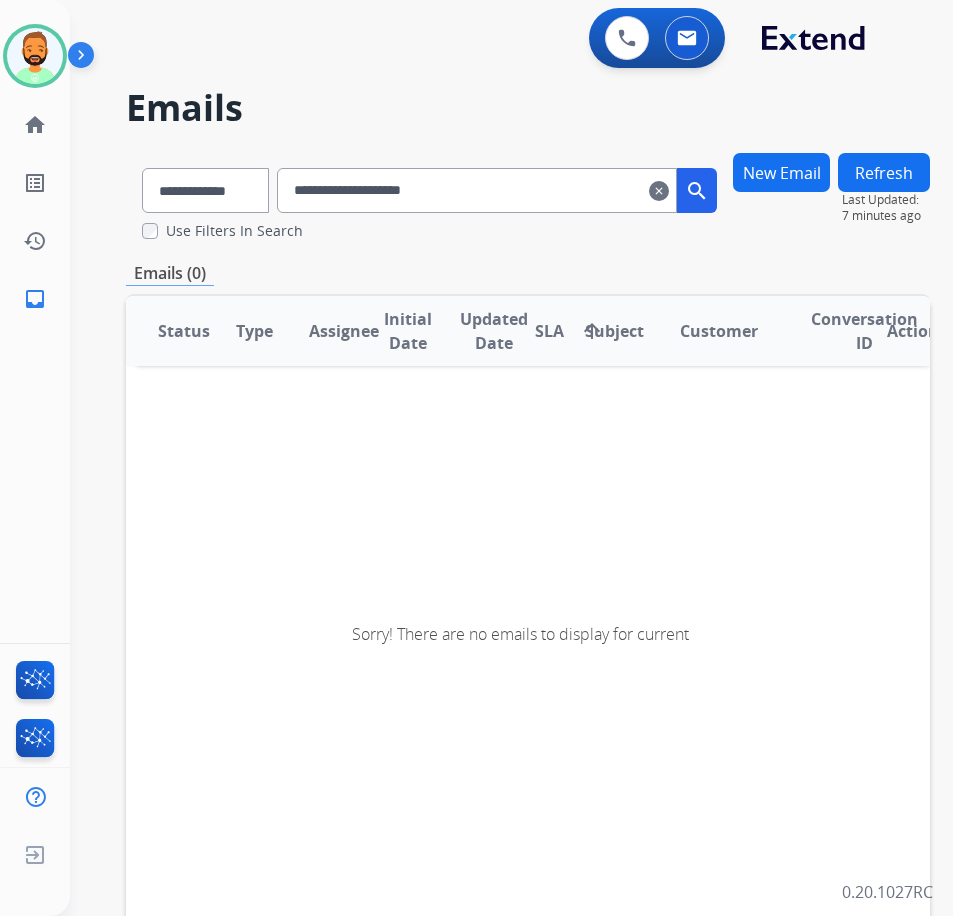 click on "clear" at bounding box center (659, 191) 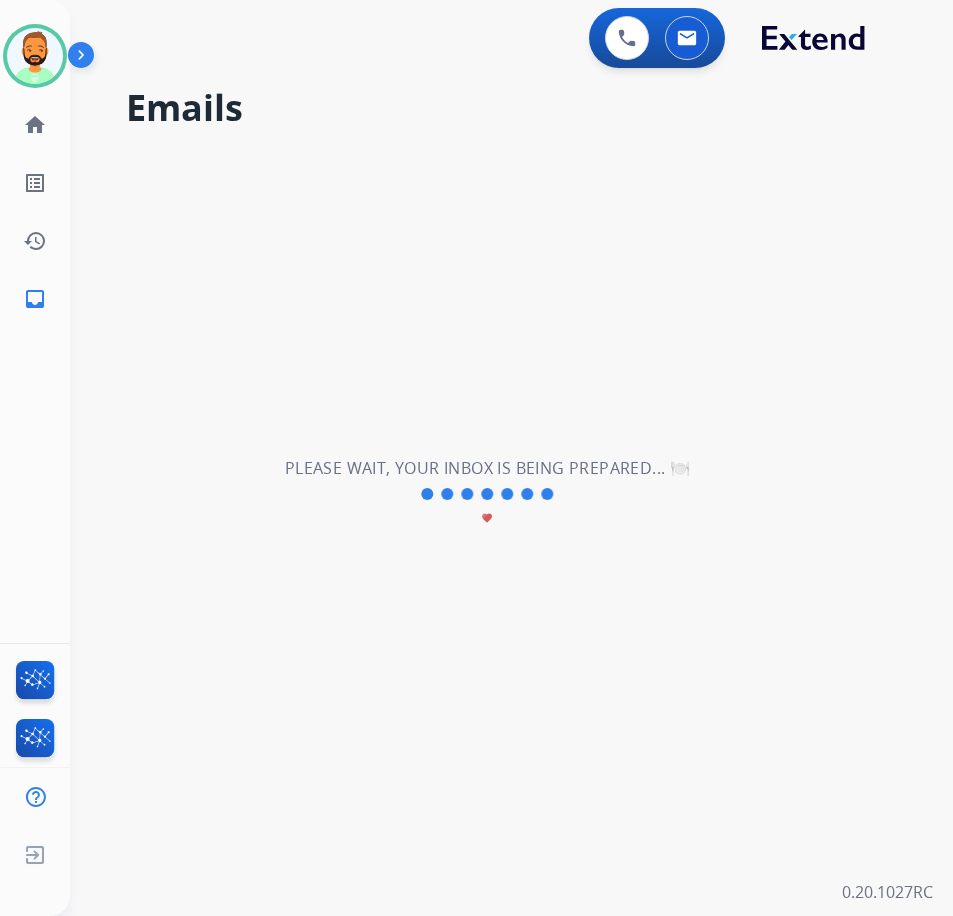 type 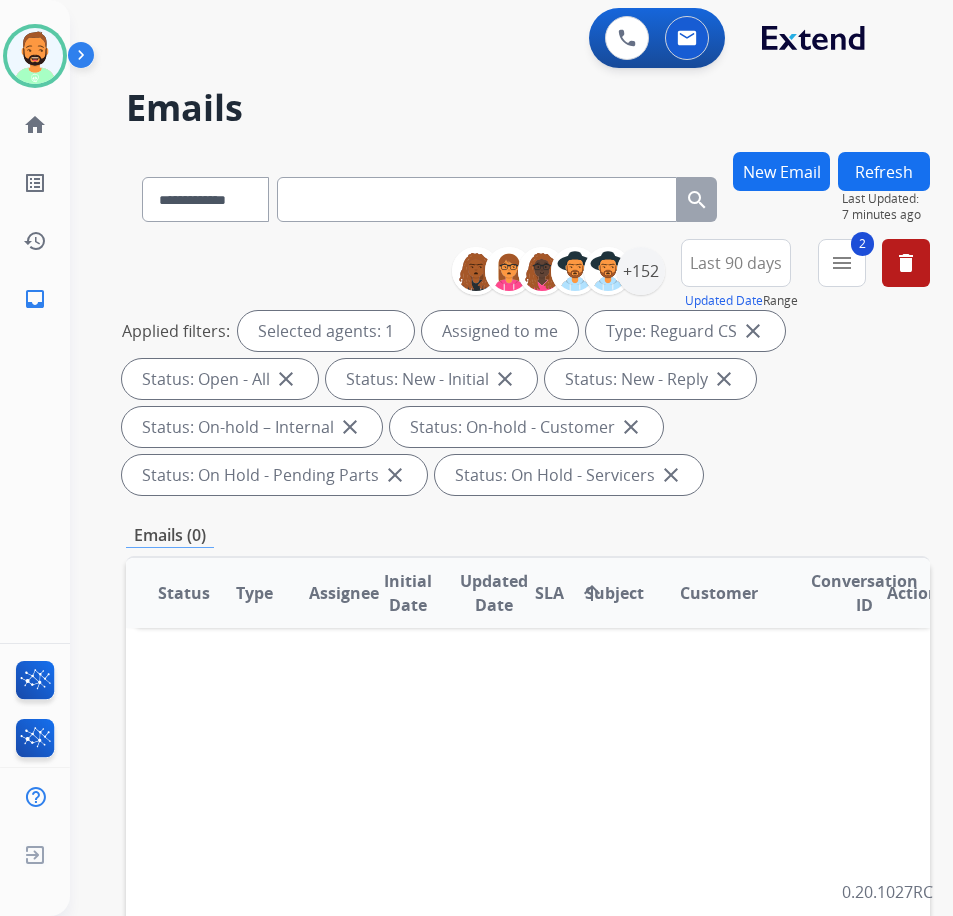 click on "New Email" at bounding box center [781, 171] 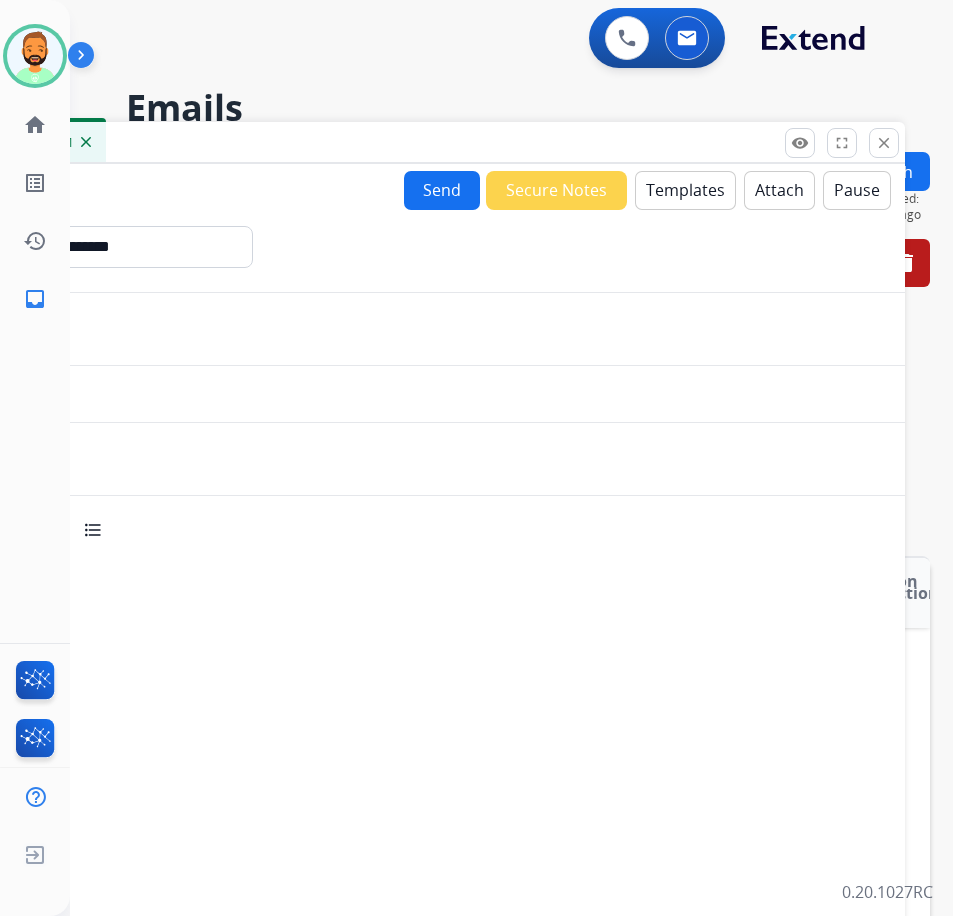 click on "Templates" at bounding box center [685, 190] 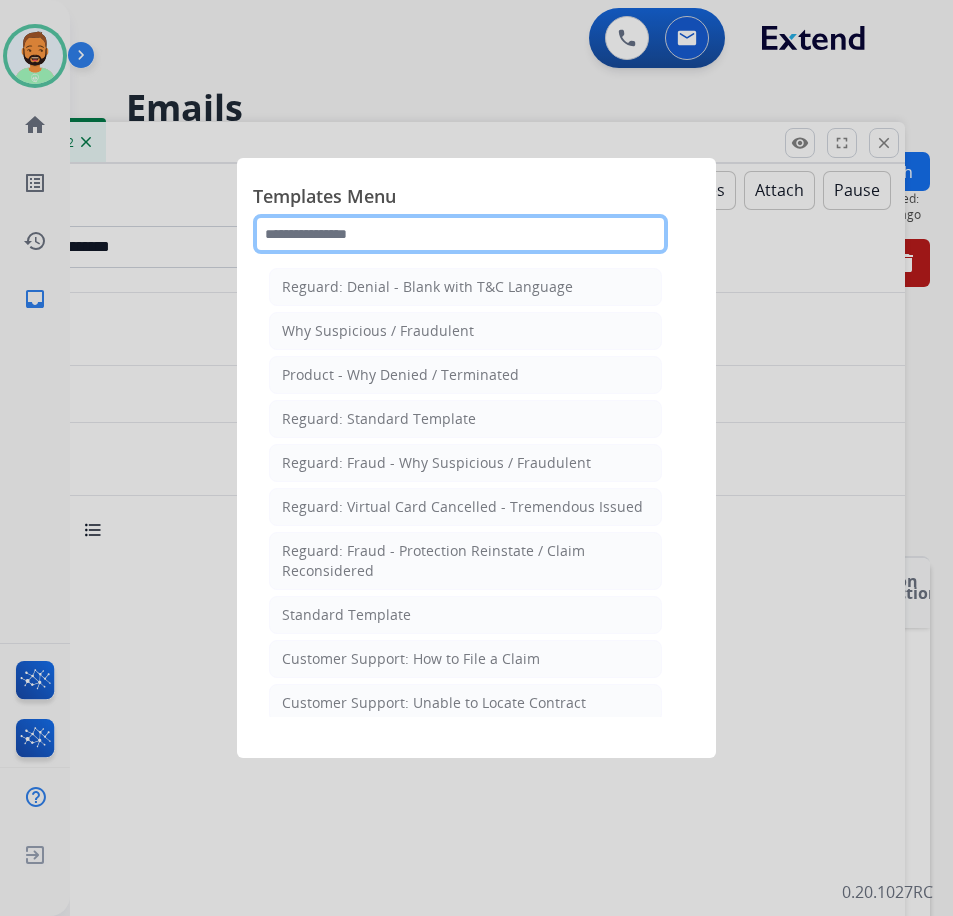 click 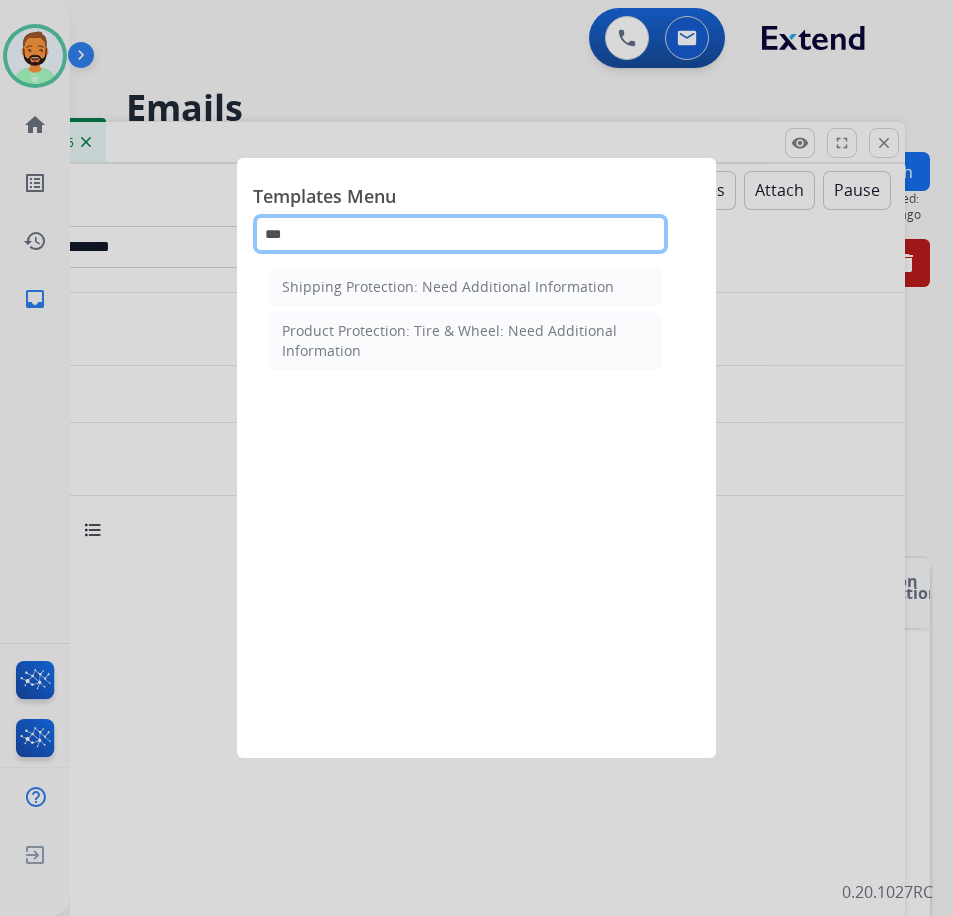 type on "***" 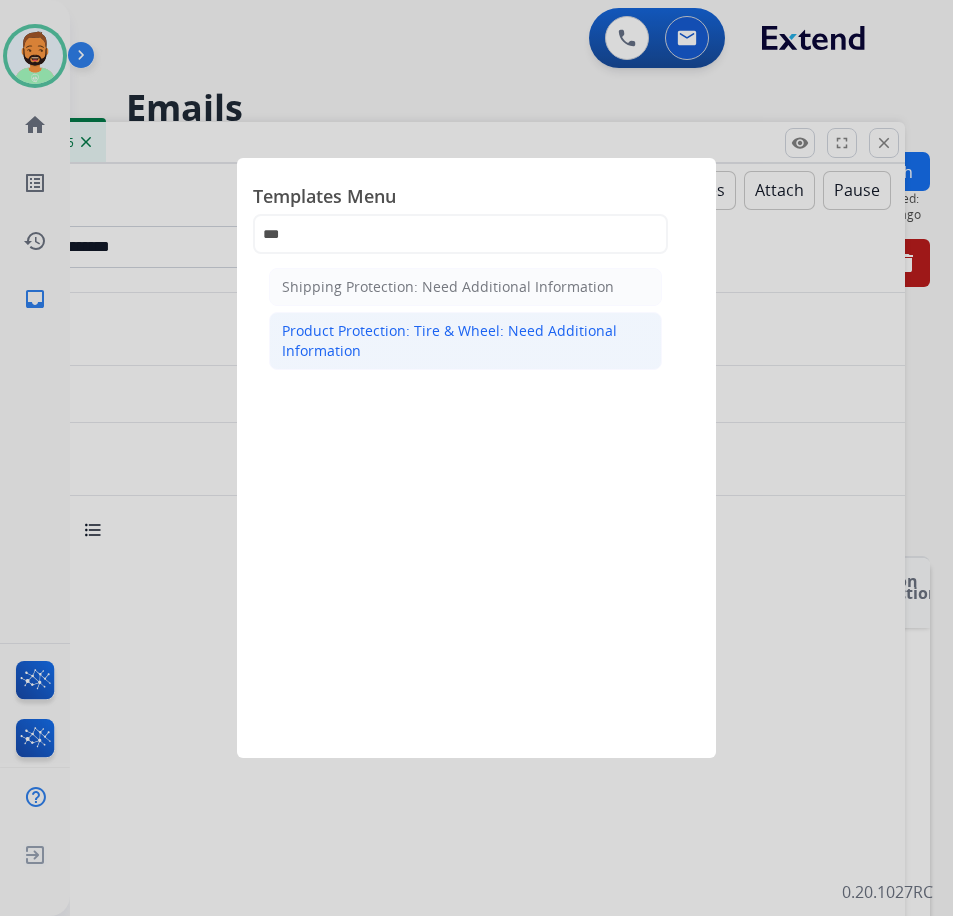 click on "Product Protection: Tire & Wheel: Need Additional Information" 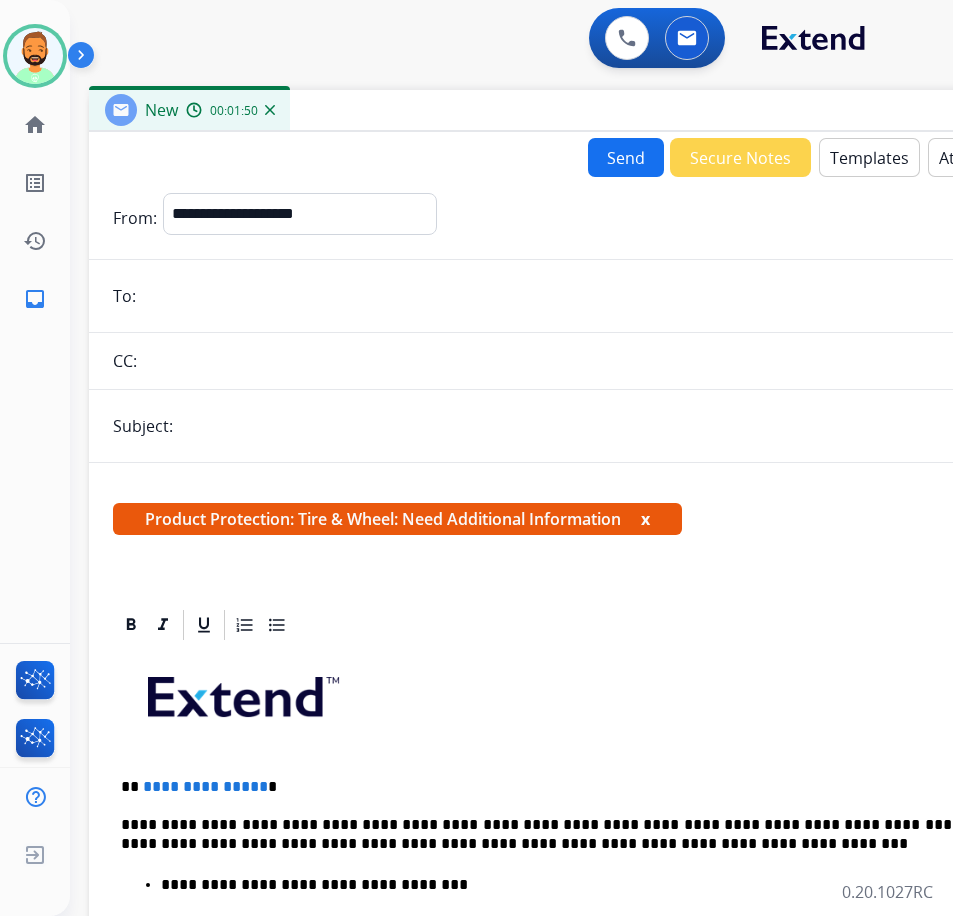 drag, startPoint x: 347, startPoint y: 142, endPoint x: 526, endPoint y: 113, distance: 181.33394 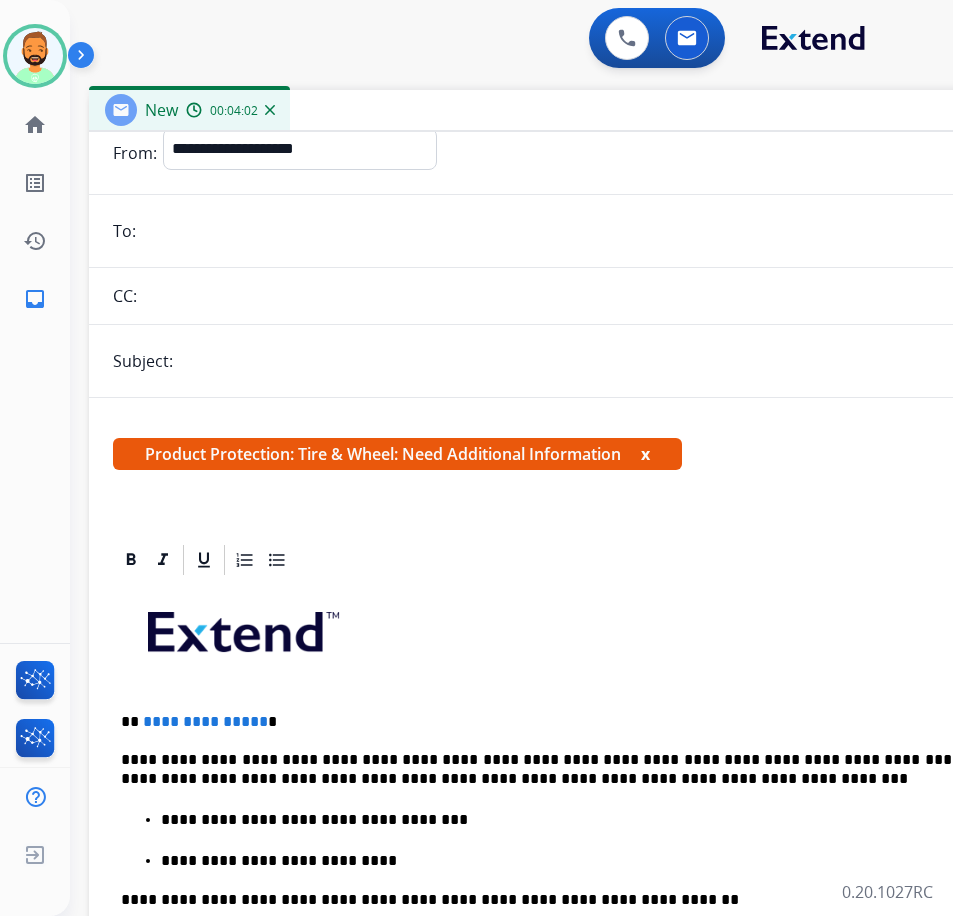 scroll, scrollTop: 100, scrollLeft: 0, axis: vertical 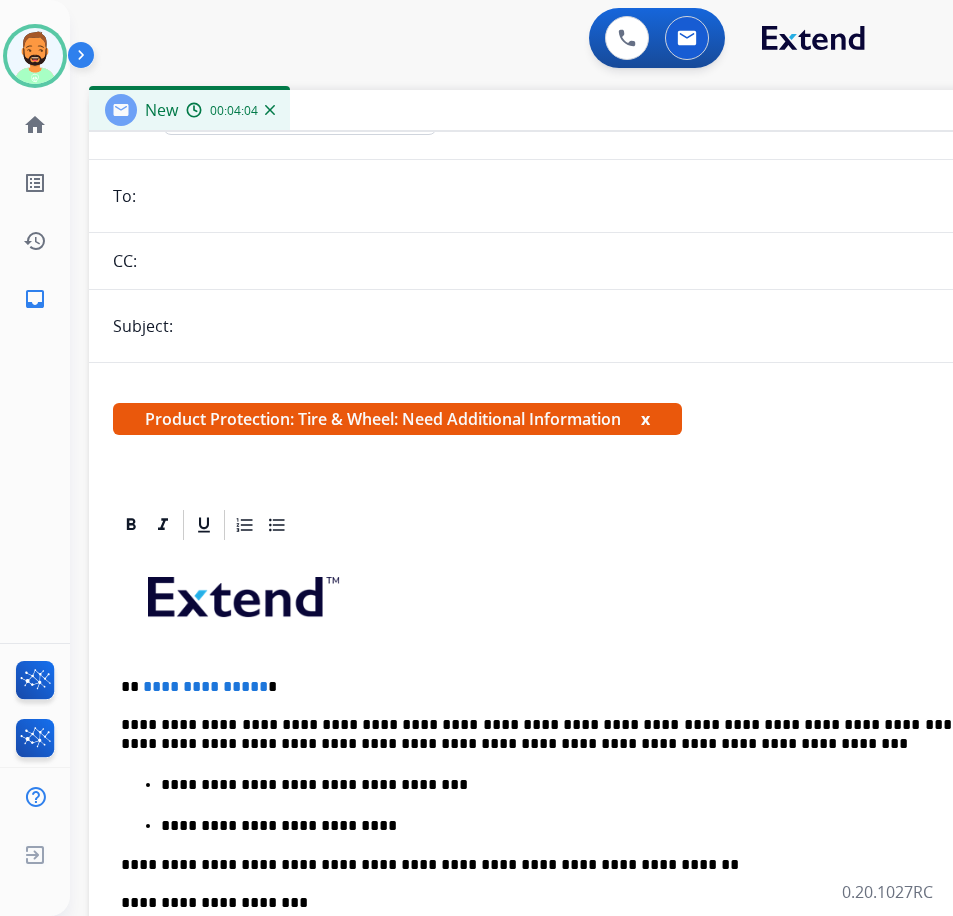click on "**********" at bounding box center (589, 871) 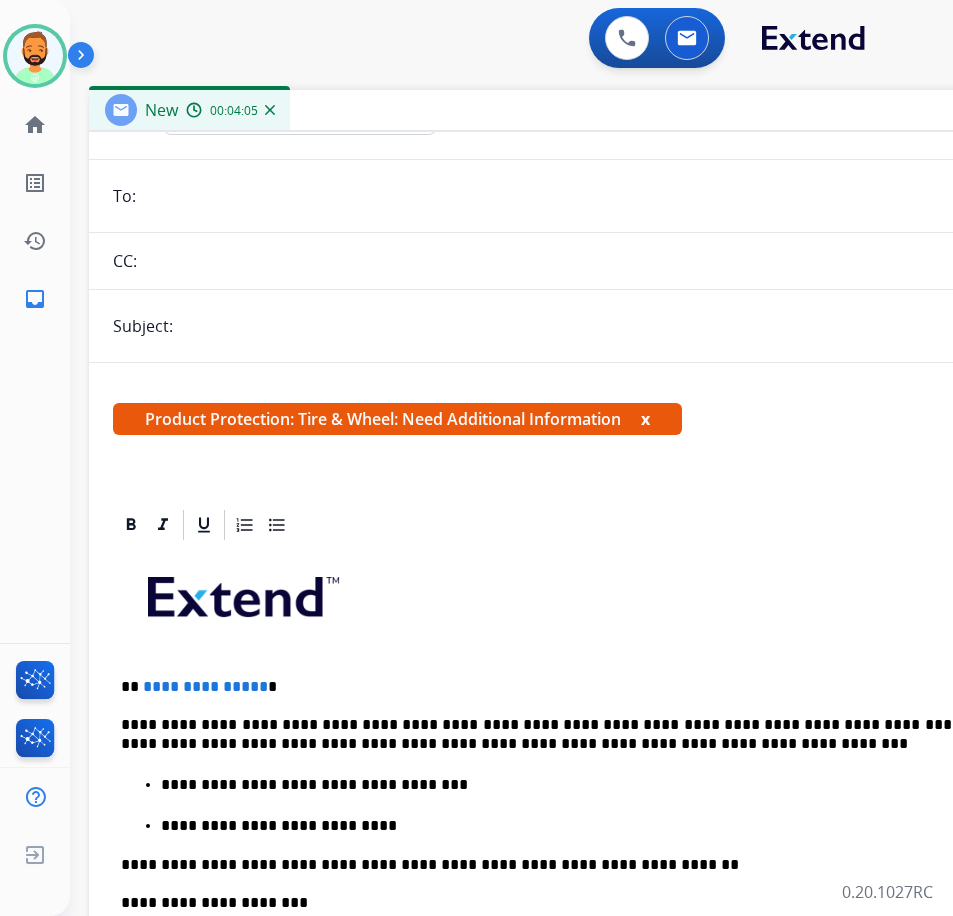 type 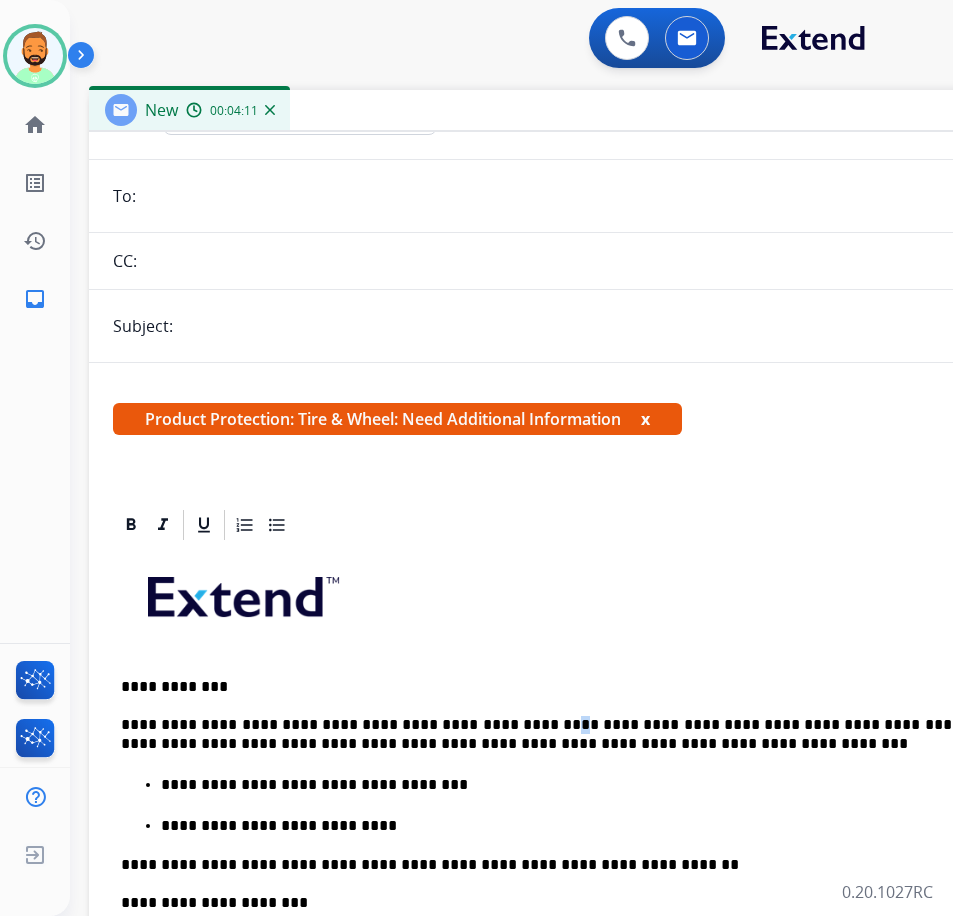click on "**********" at bounding box center [581, 734] 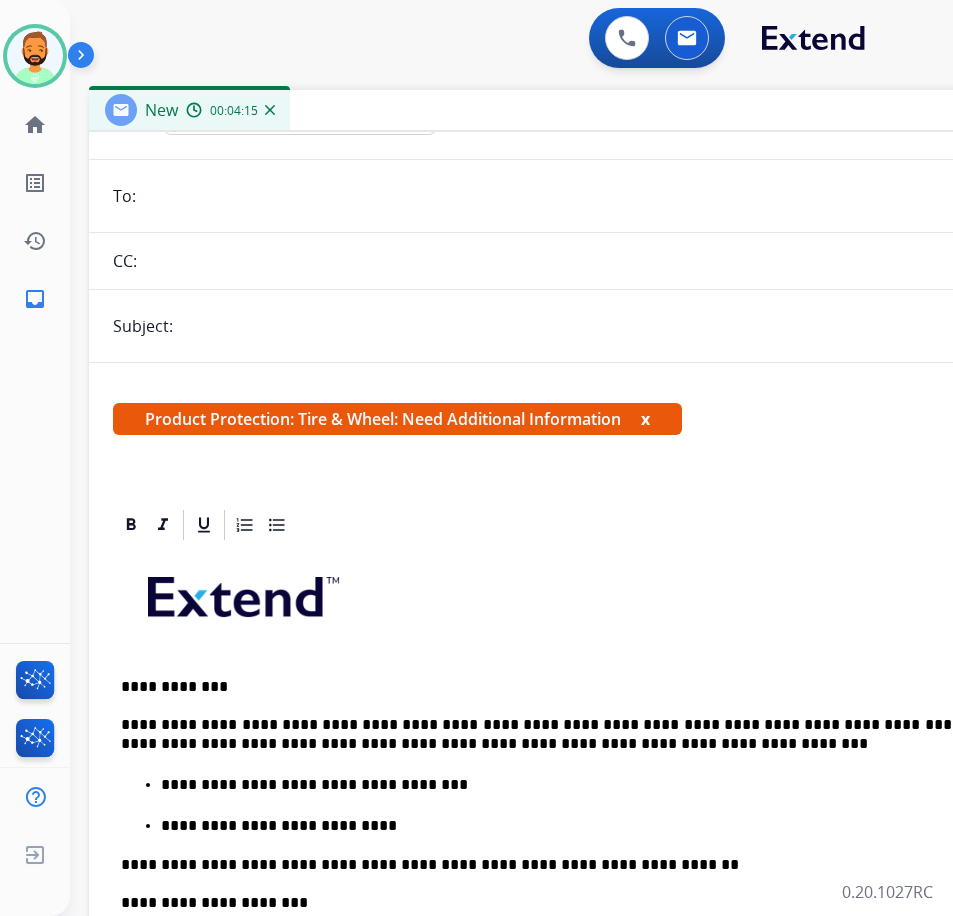 click on "**********" at bounding box center (581, 734) 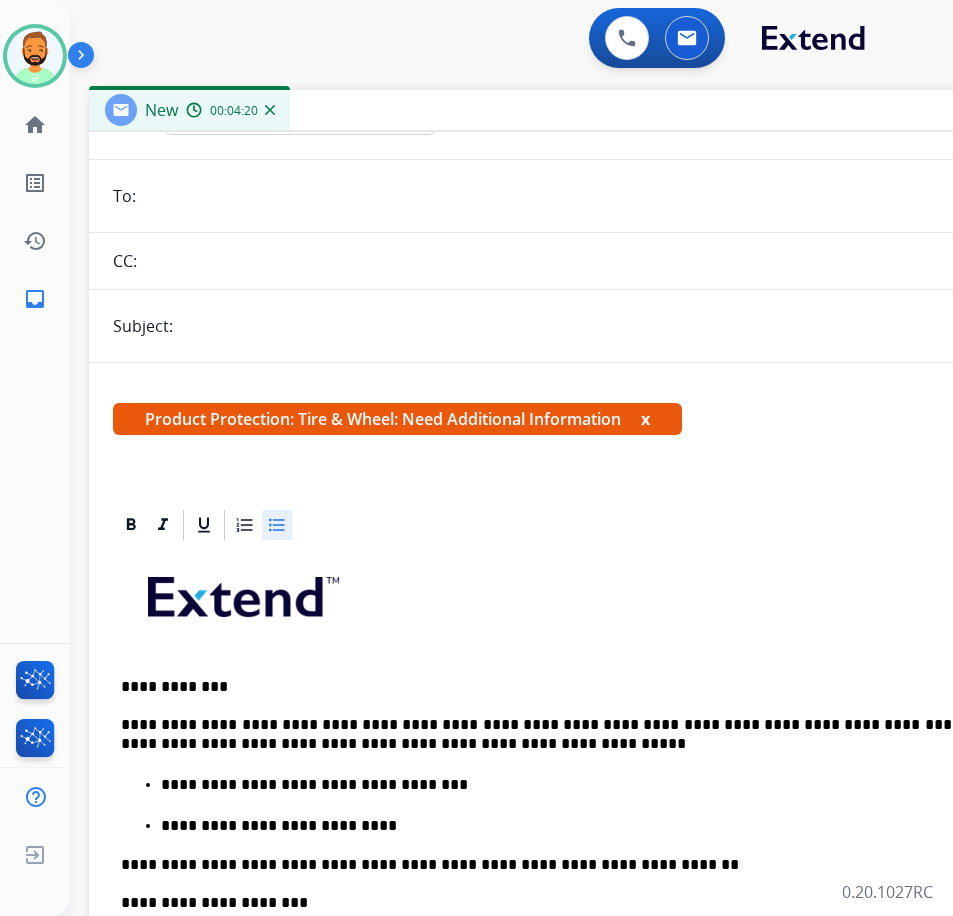 drag, startPoint x: 345, startPoint y: 815, endPoint x: 209, endPoint y: 813, distance: 136.01471 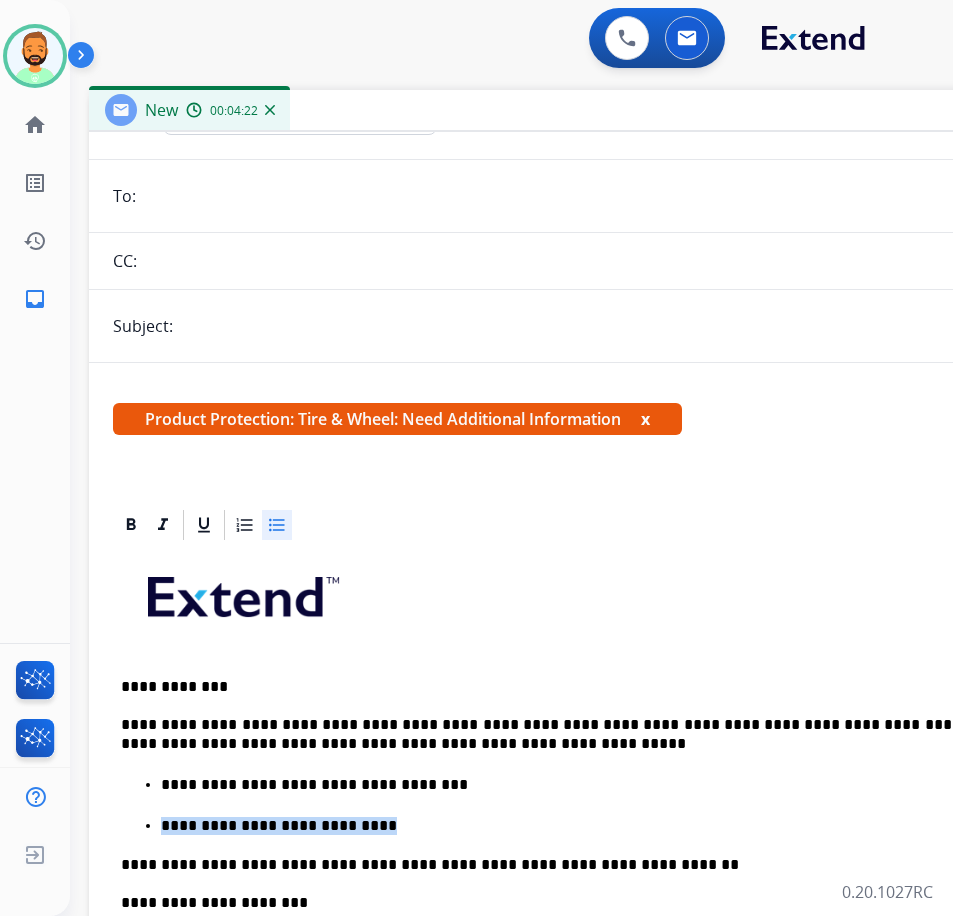 drag, startPoint x: 332, startPoint y: 821, endPoint x: 148, endPoint y: 826, distance: 184.06792 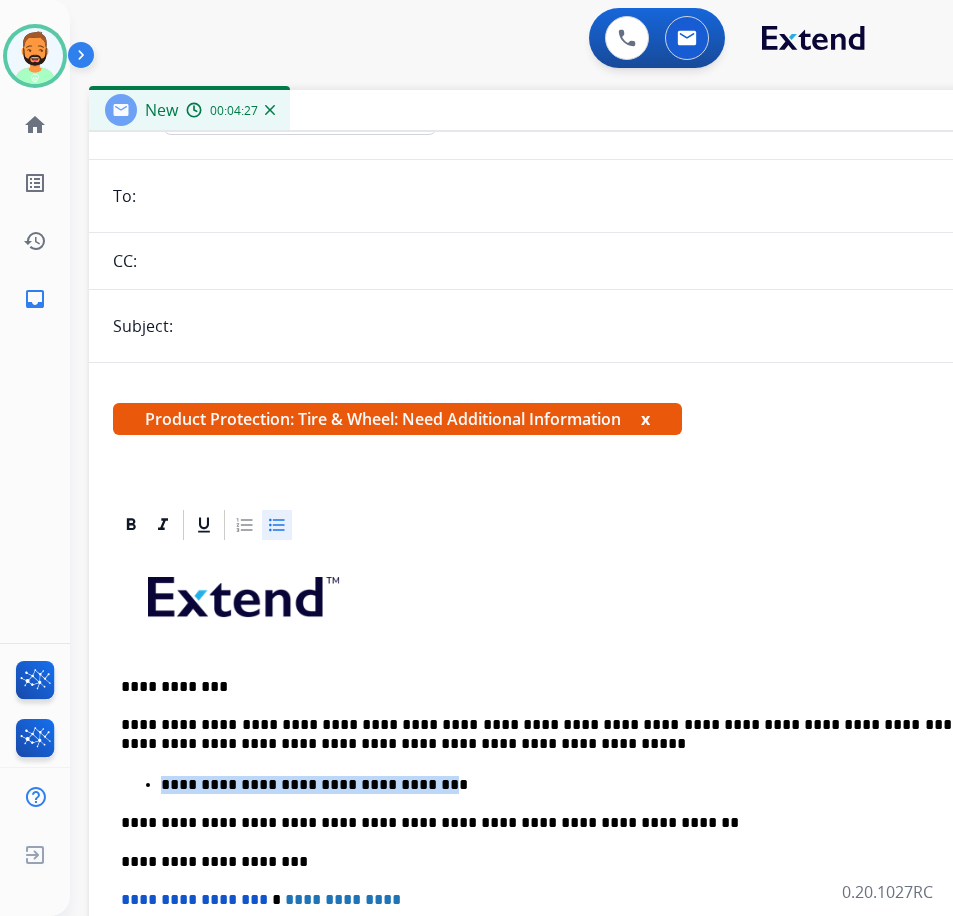 drag, startPoint x: 405, startPoint y: 785, endPoint x: 292, endPoint y: 767, distance: 114.424644 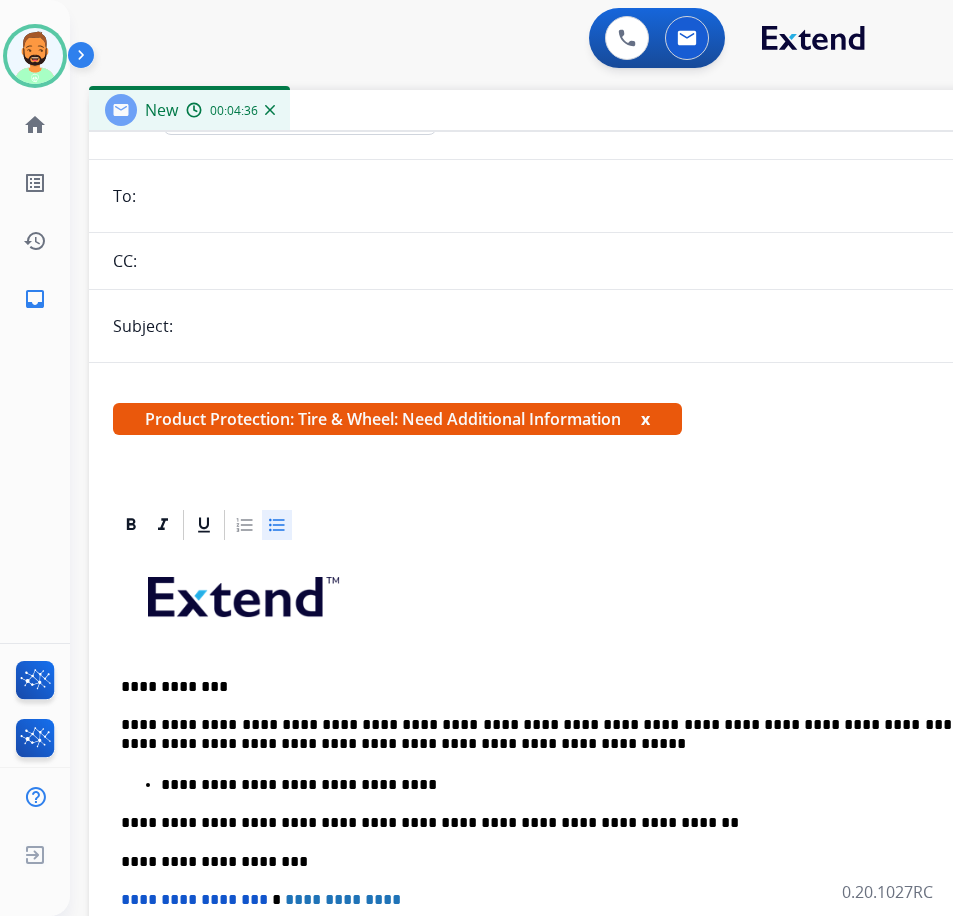 scroll, scrollTop: 0, scrollLeft: 0, axis: both 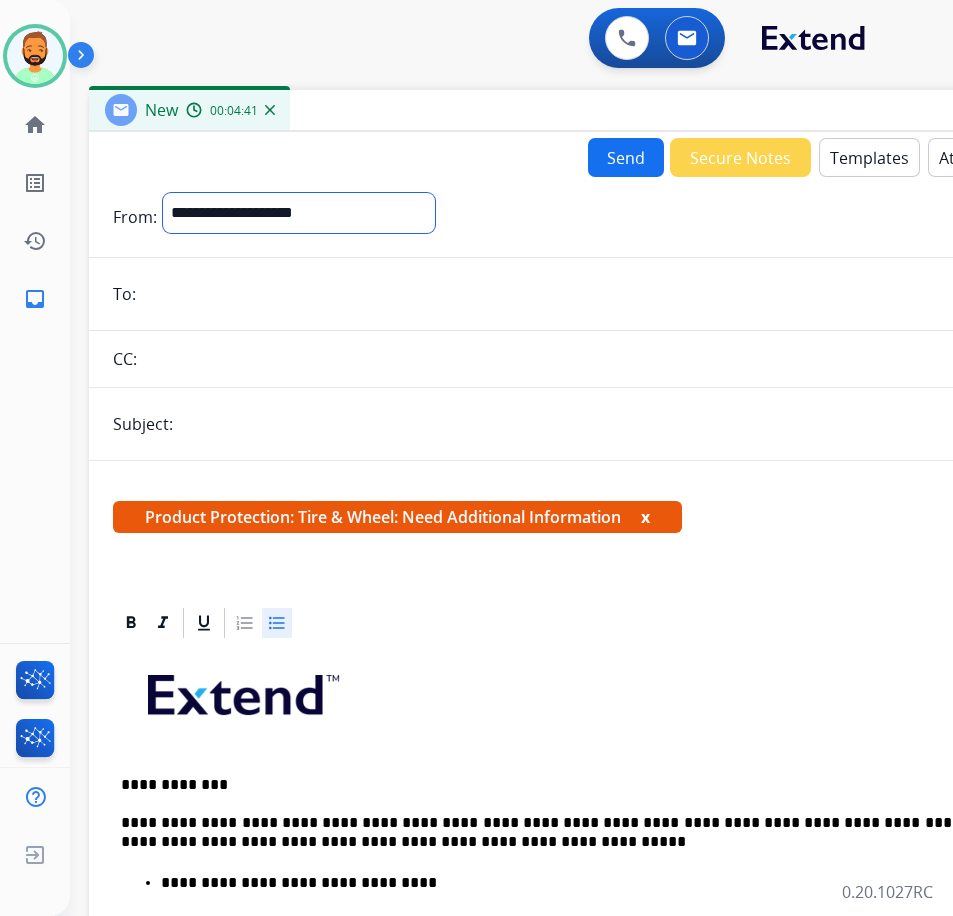 click on "**********" at bounding box center [299, 213] 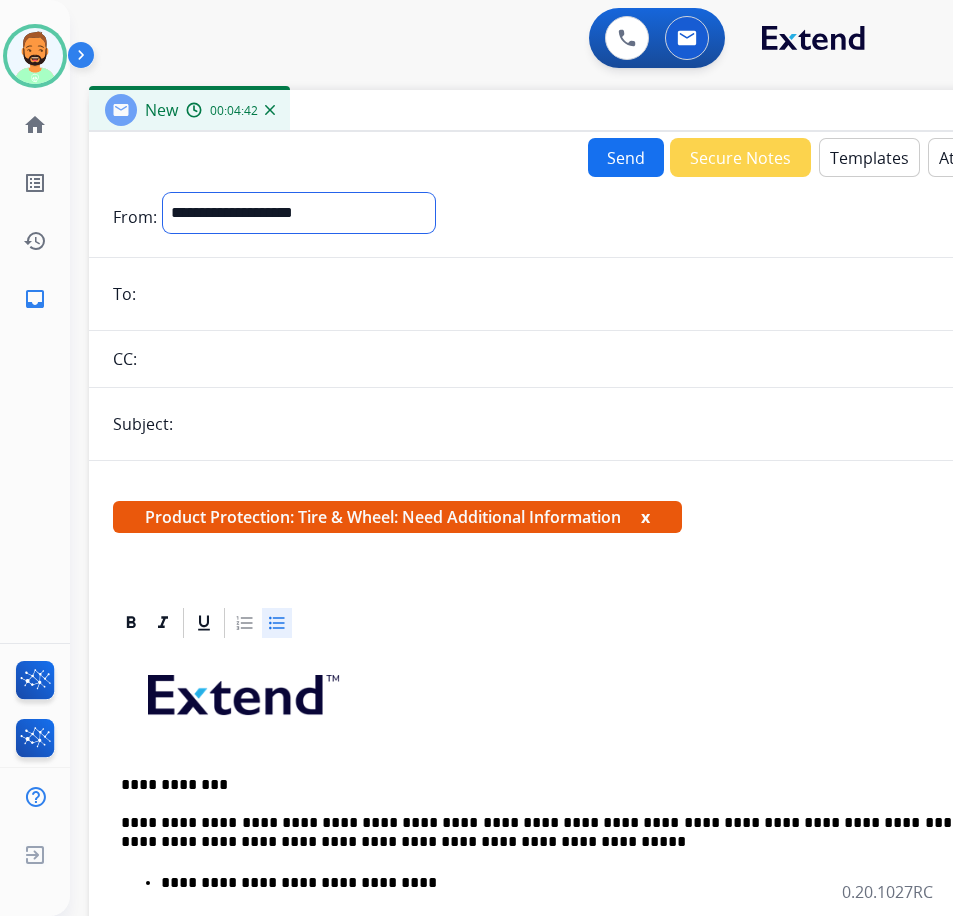 select on "**********" 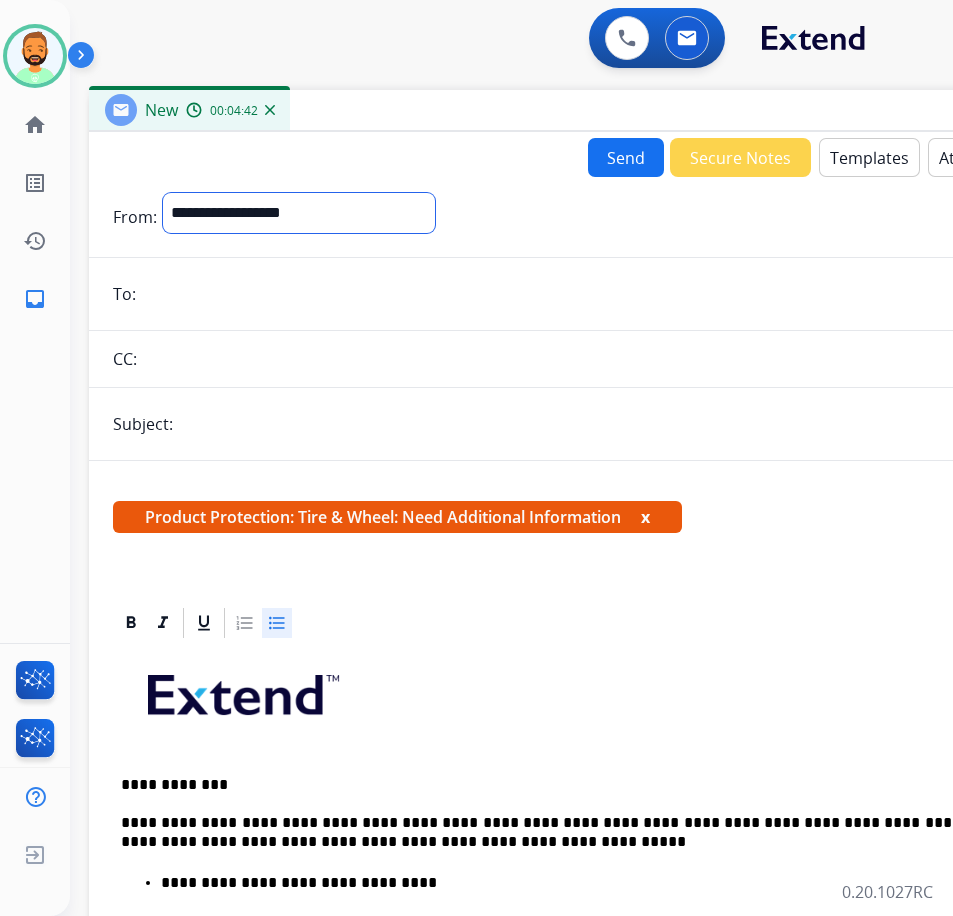 click on "**********" at bounding box center [299, 213] 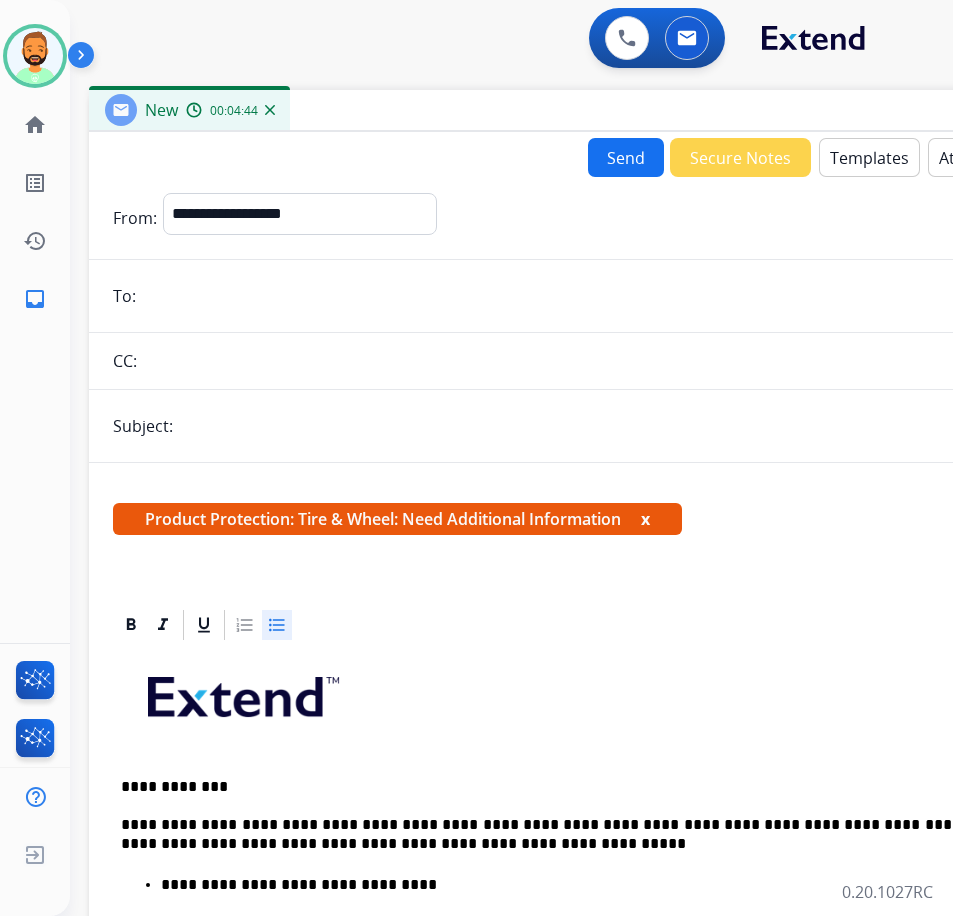 paste on "**********" 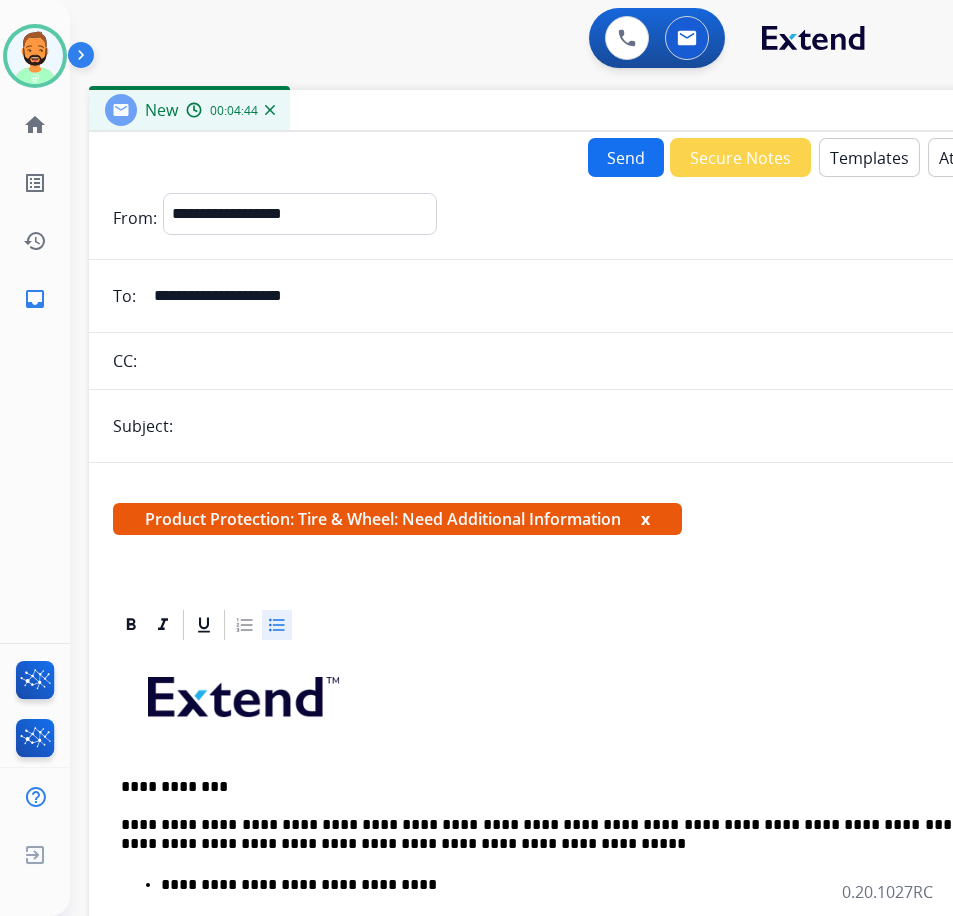 type on "**********" 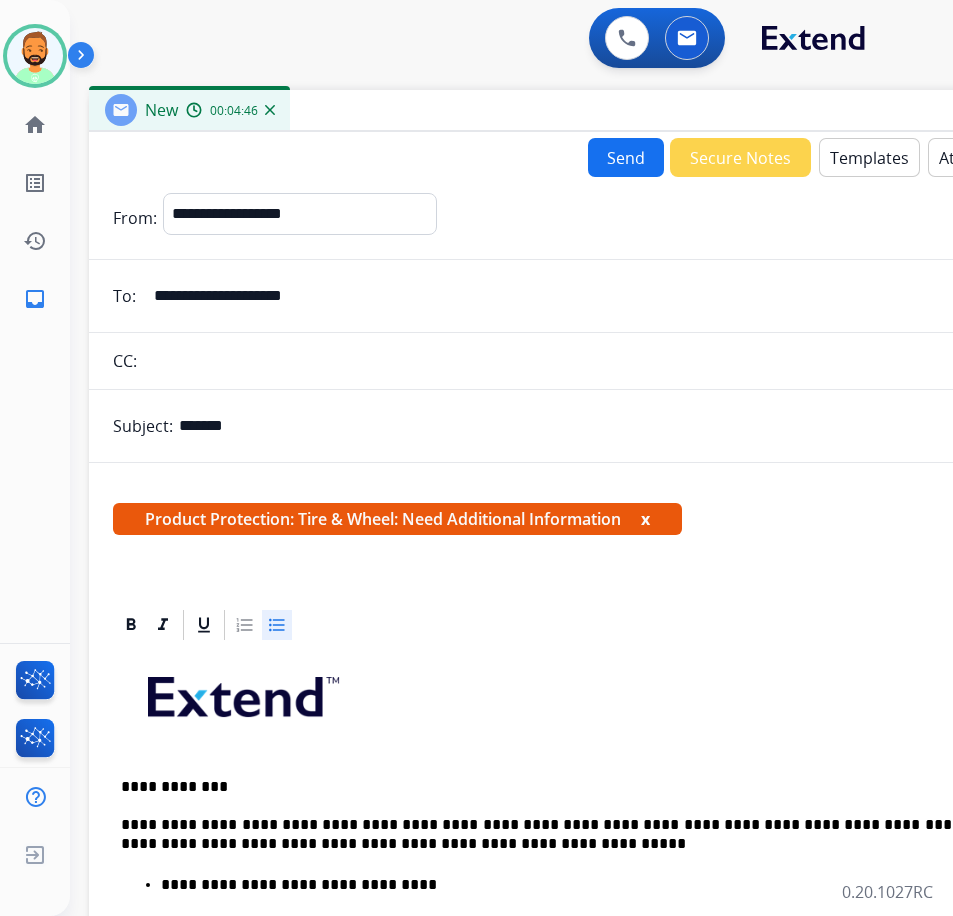 drag, startPoint x: 301, startPoint y: 409, endPoint x: 6, endPoint y: 437, distance: 296.32584 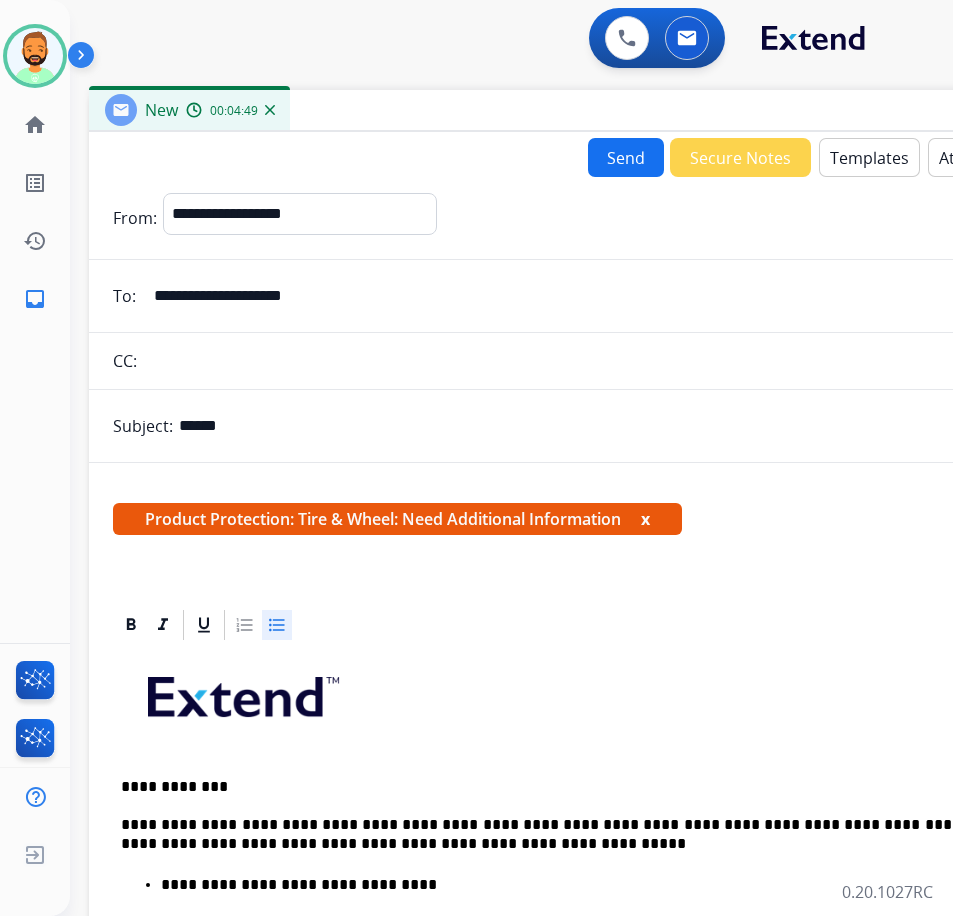 drag, startPoint x: 234, startPoint y: 422, endPoint x: 42, endPoint y: 429, distance: 192.12756 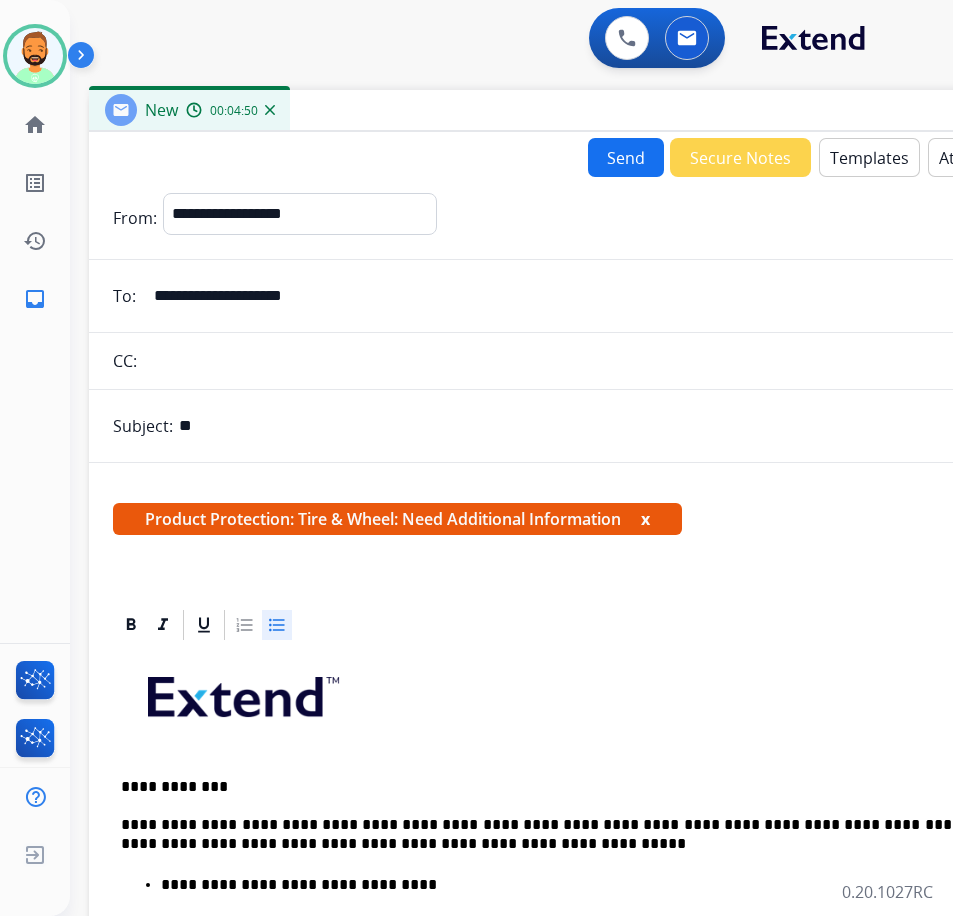 type on "*" 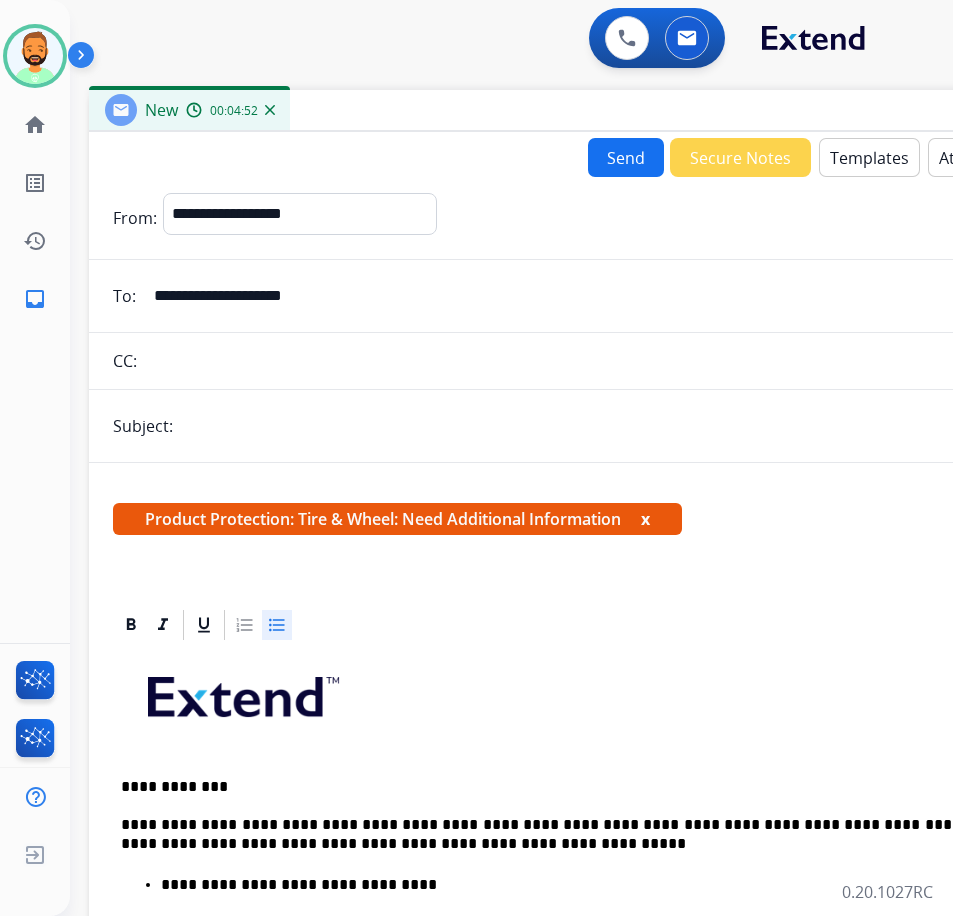 click at bounding box center [622, 426] 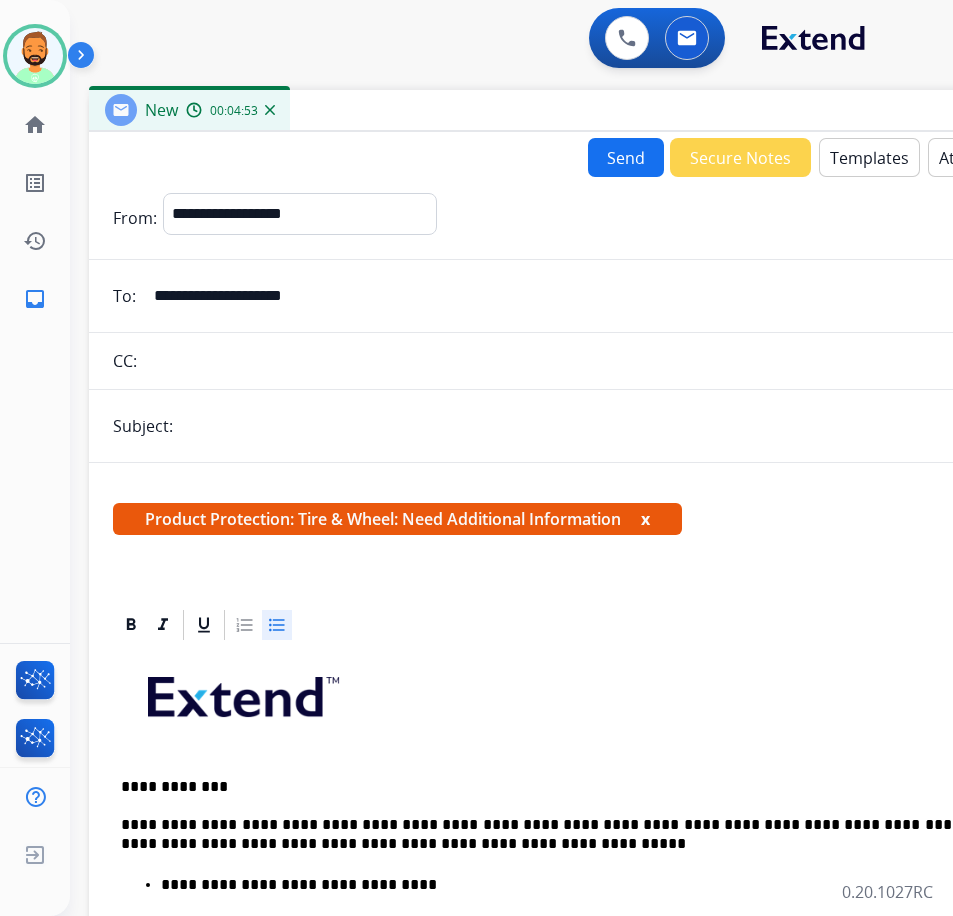 type on "******" 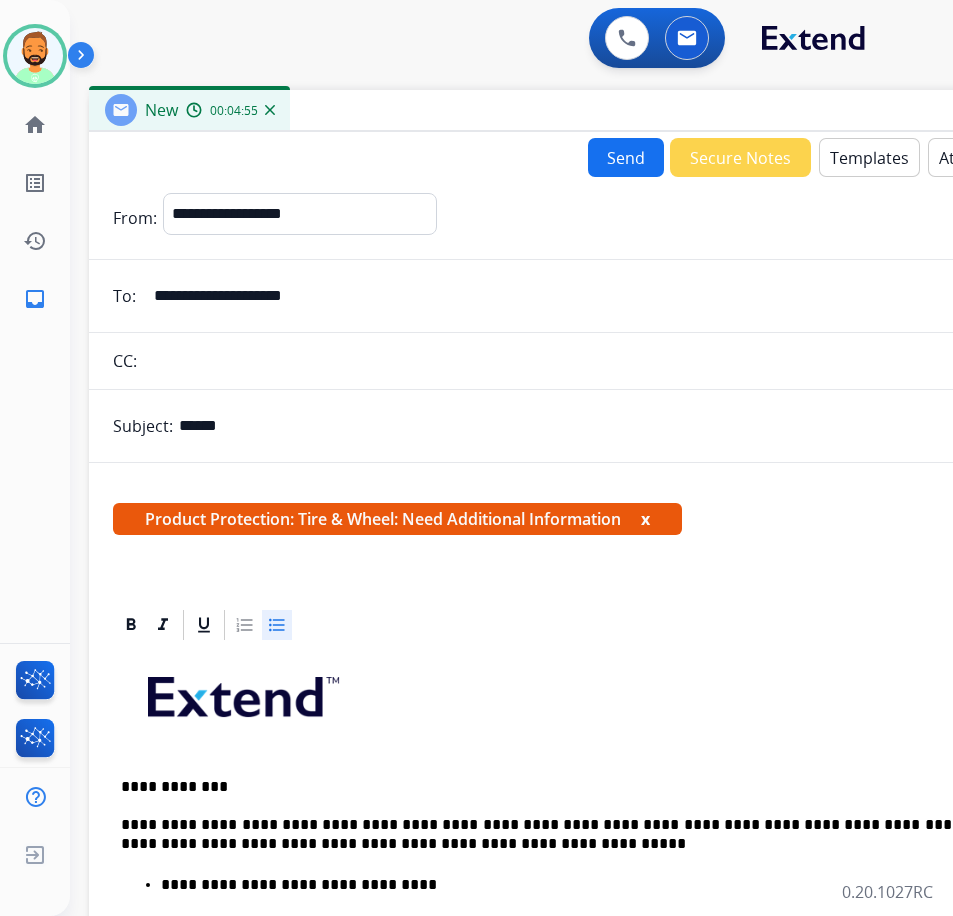 click on "Send" at bounding box center [626, 157] 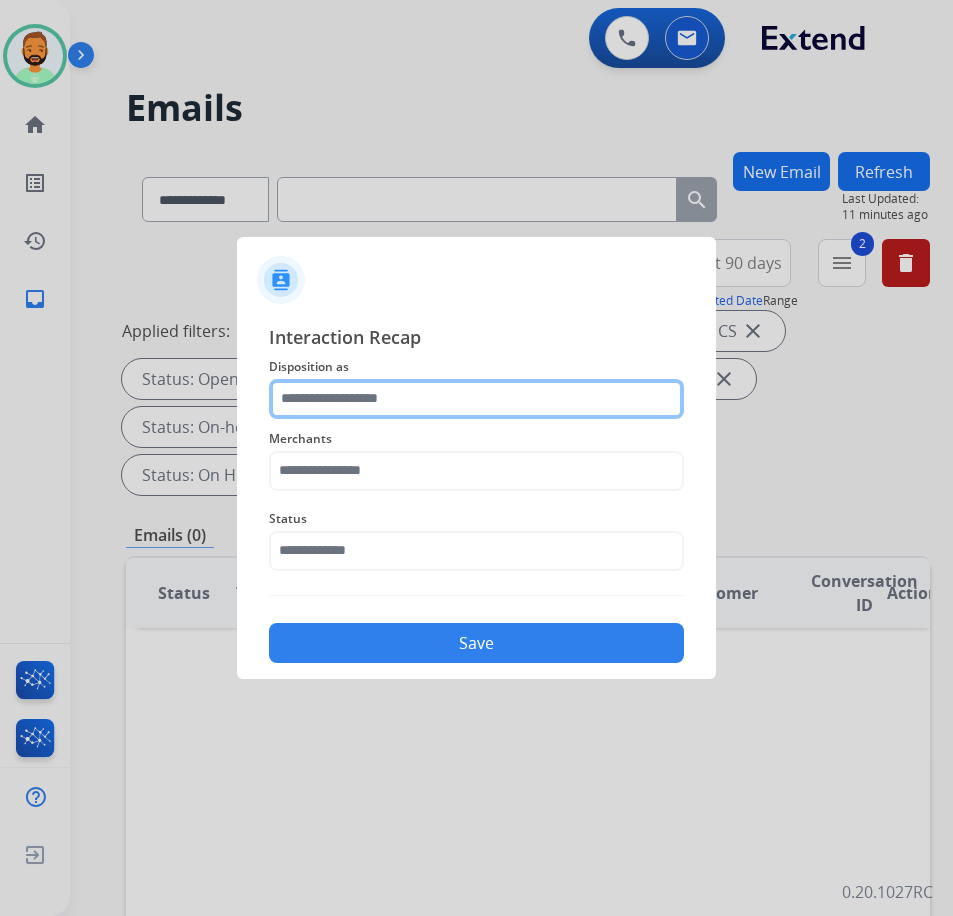click 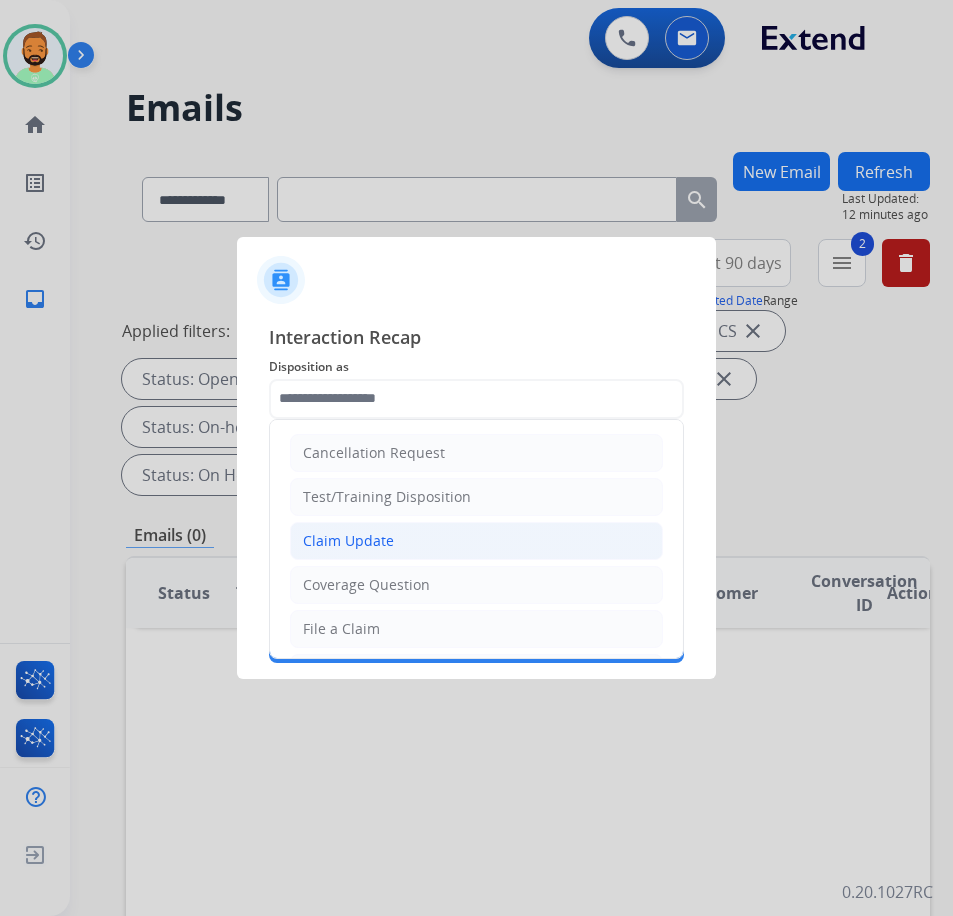 click on "Claim Update" 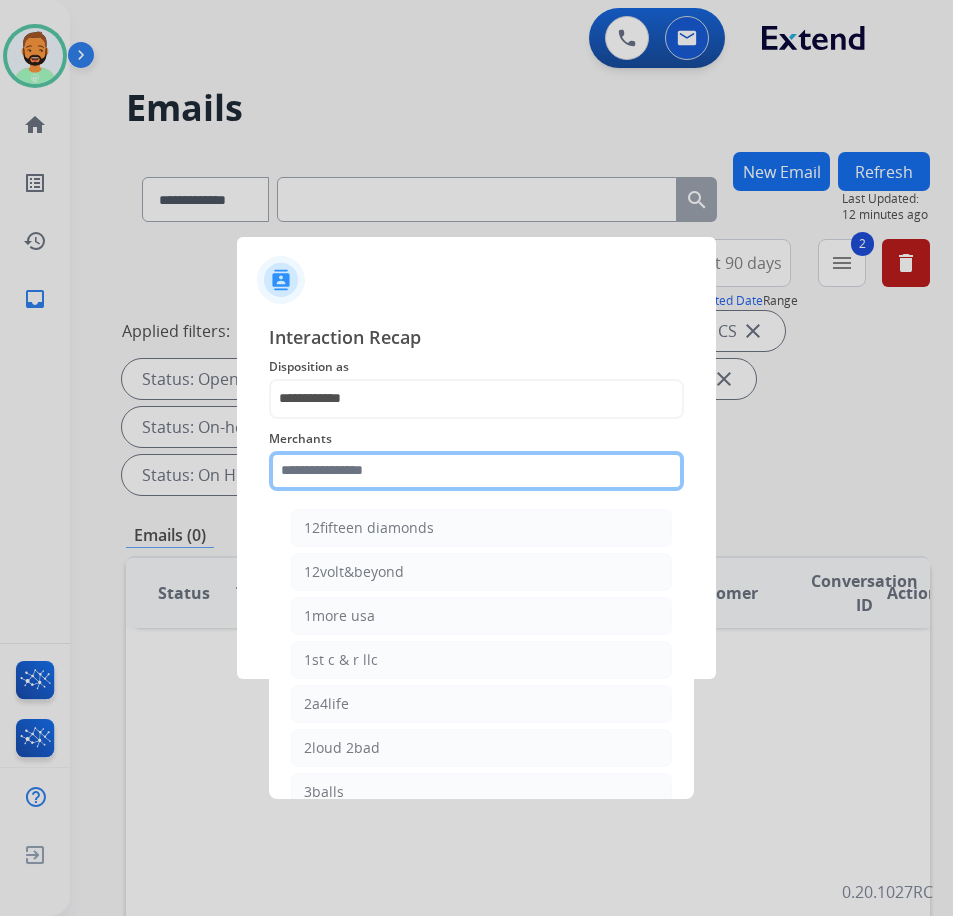 click 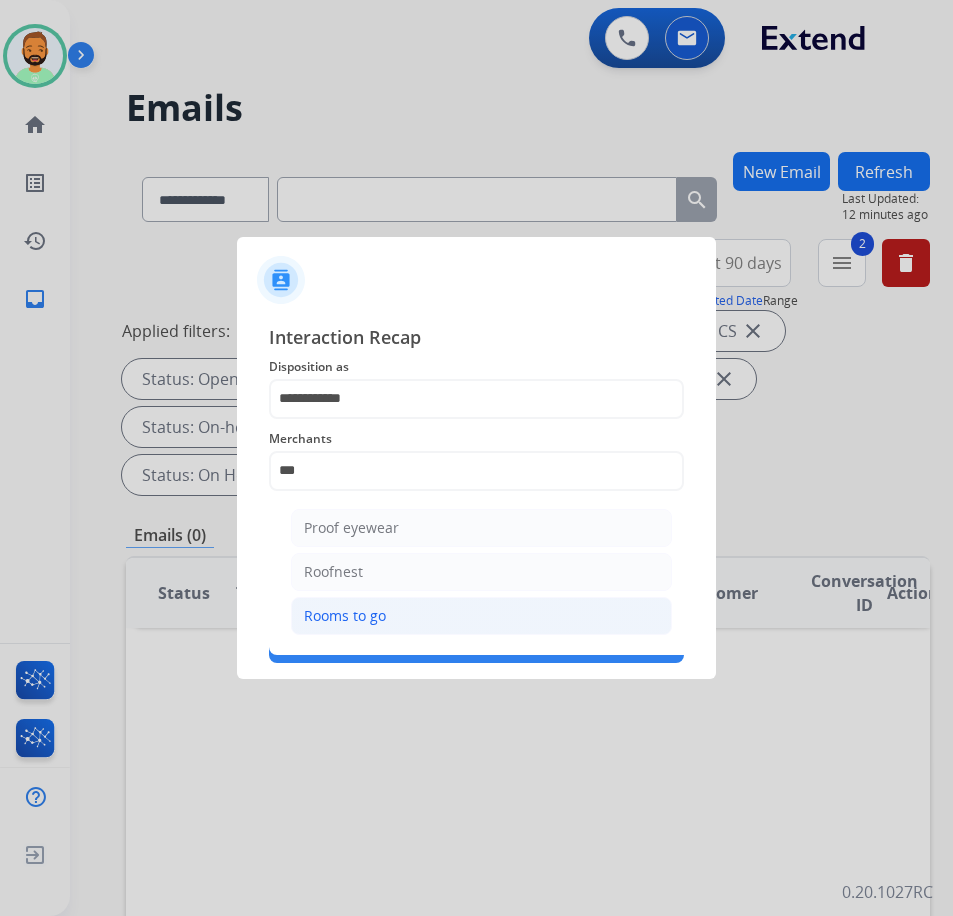 click on "Rooms to go" 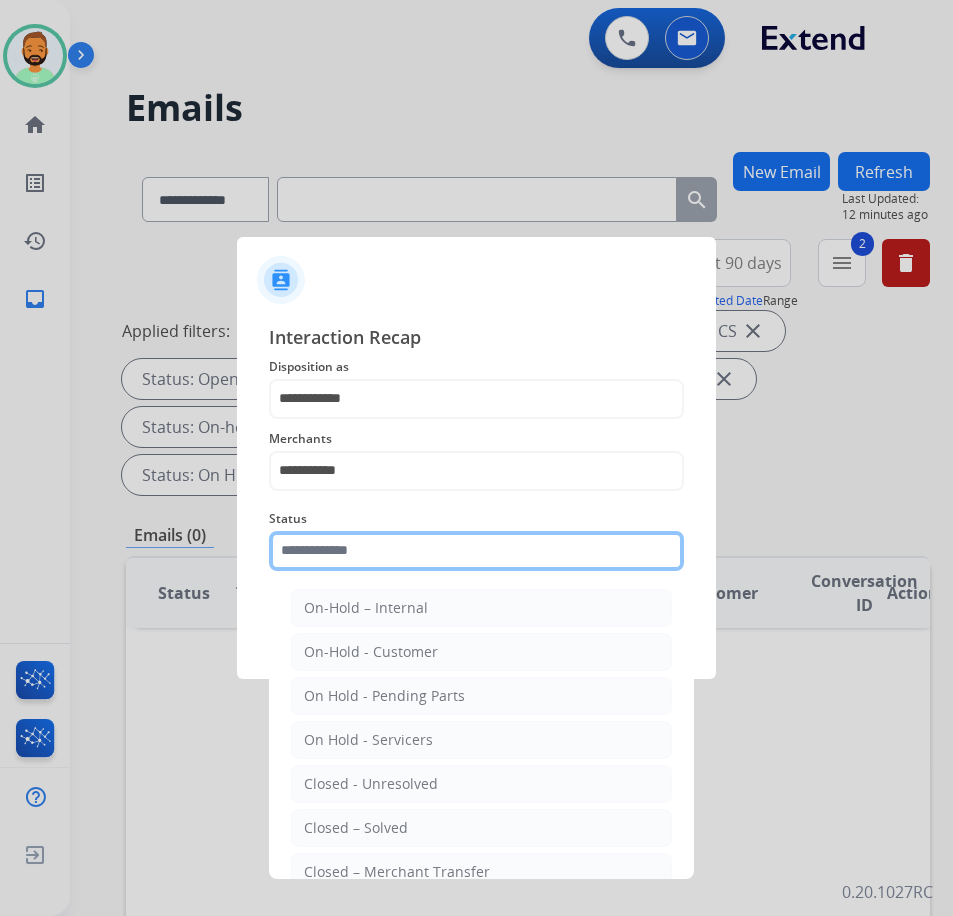 click 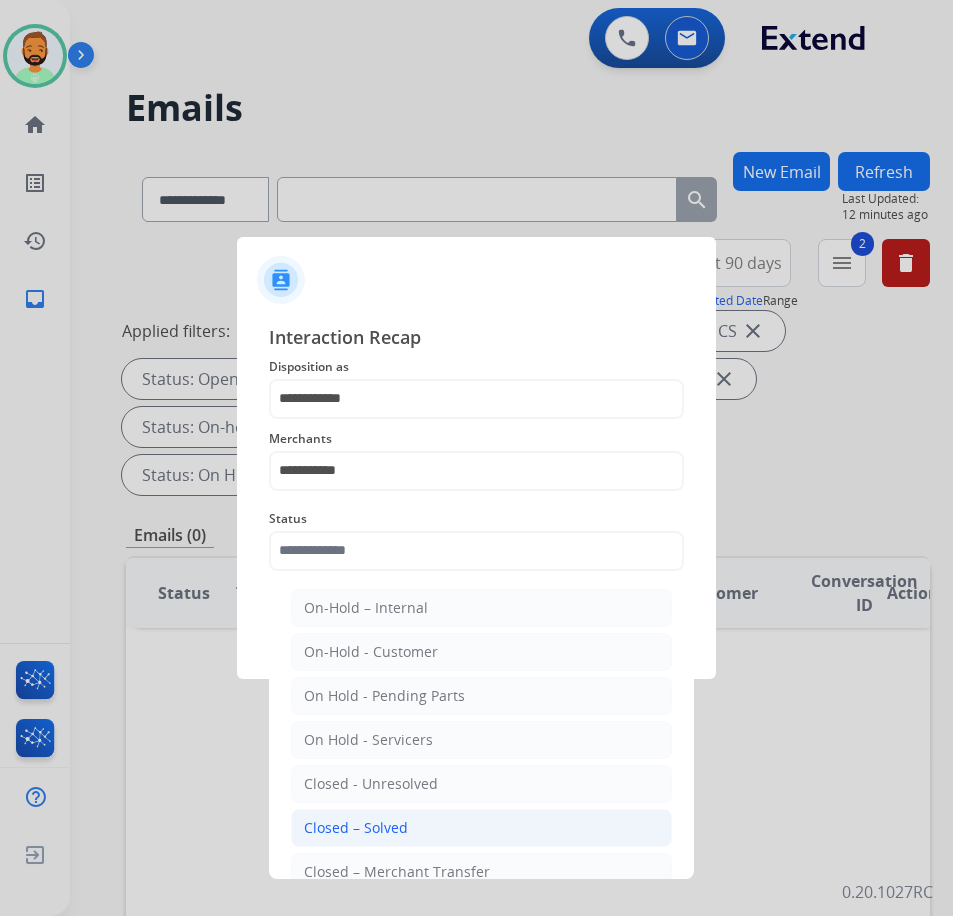 click on "Closed – Solved" 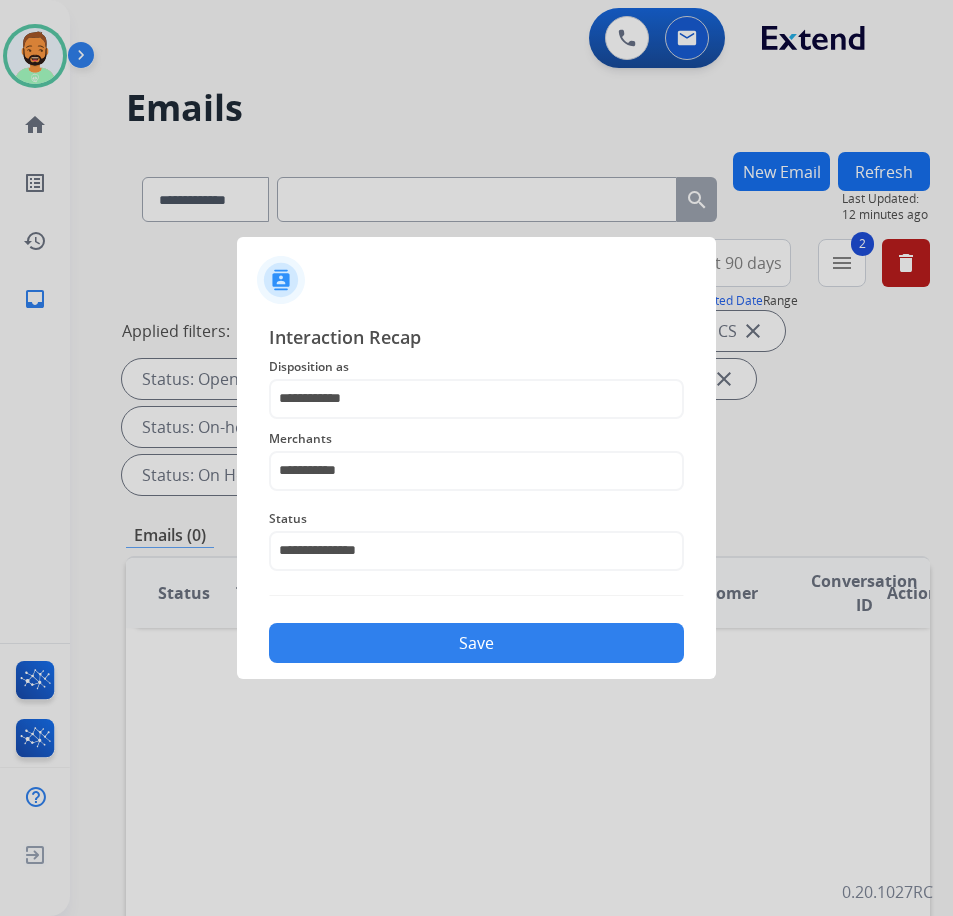 click on "**********" 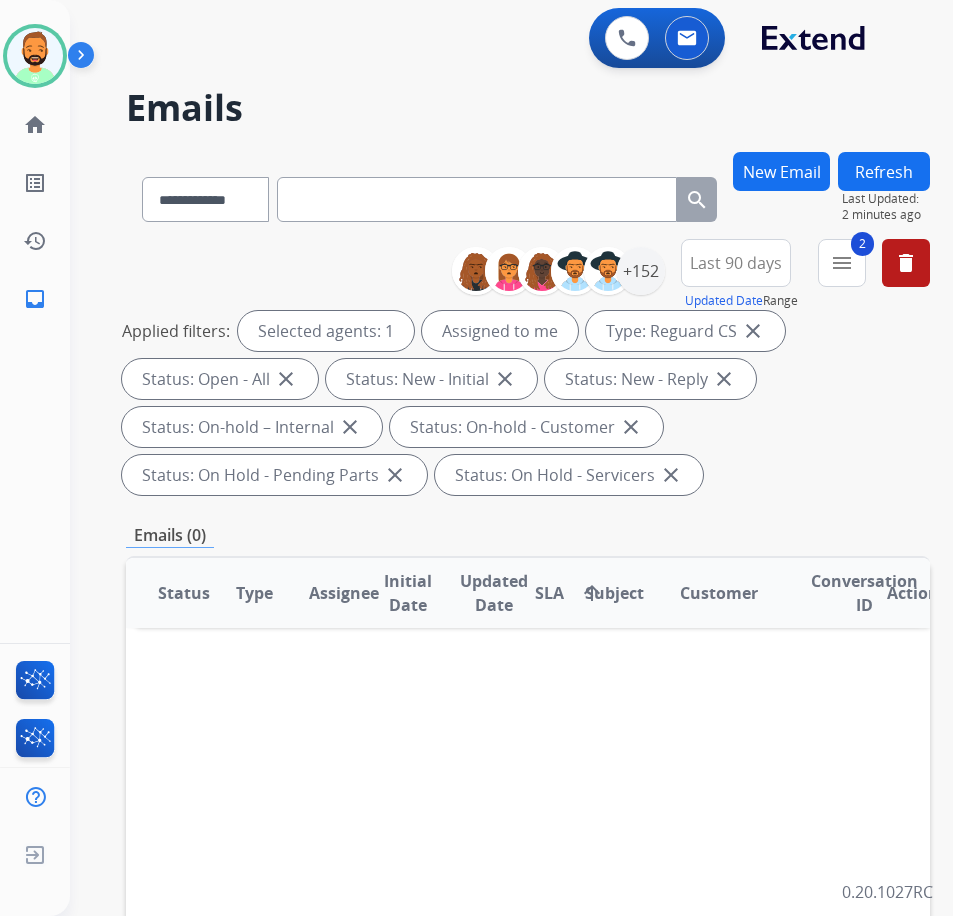 paste on "**********" 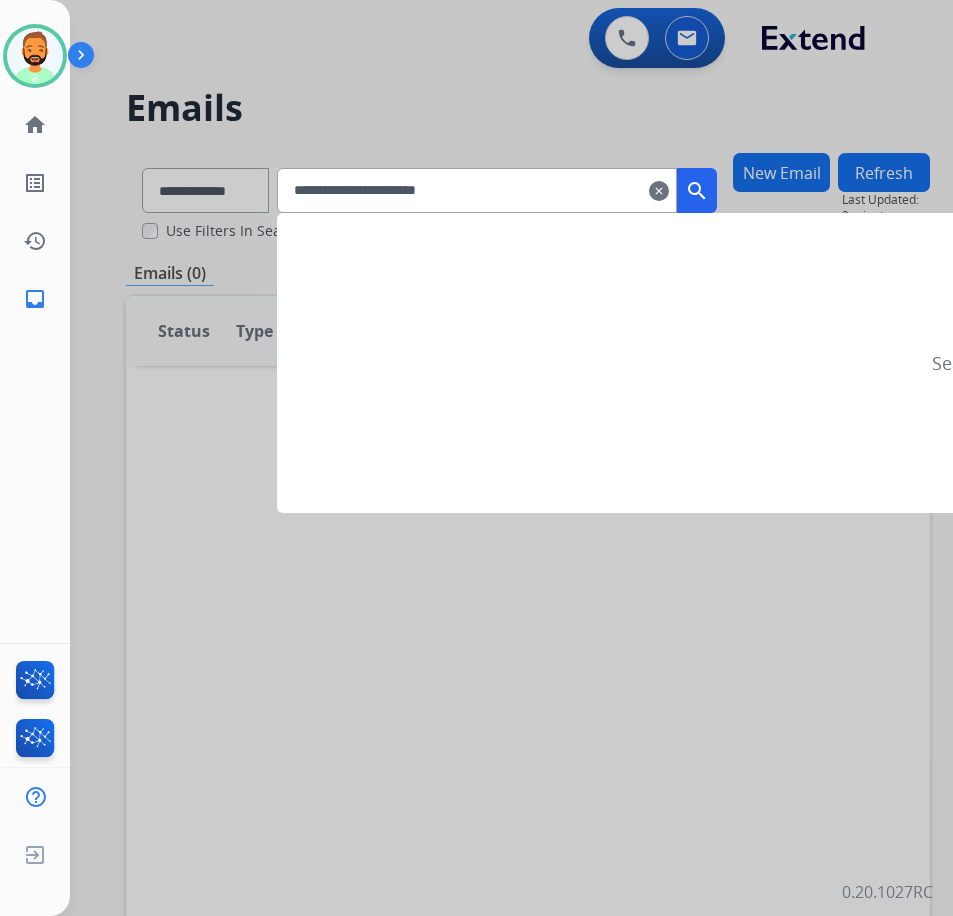 type on "**********" 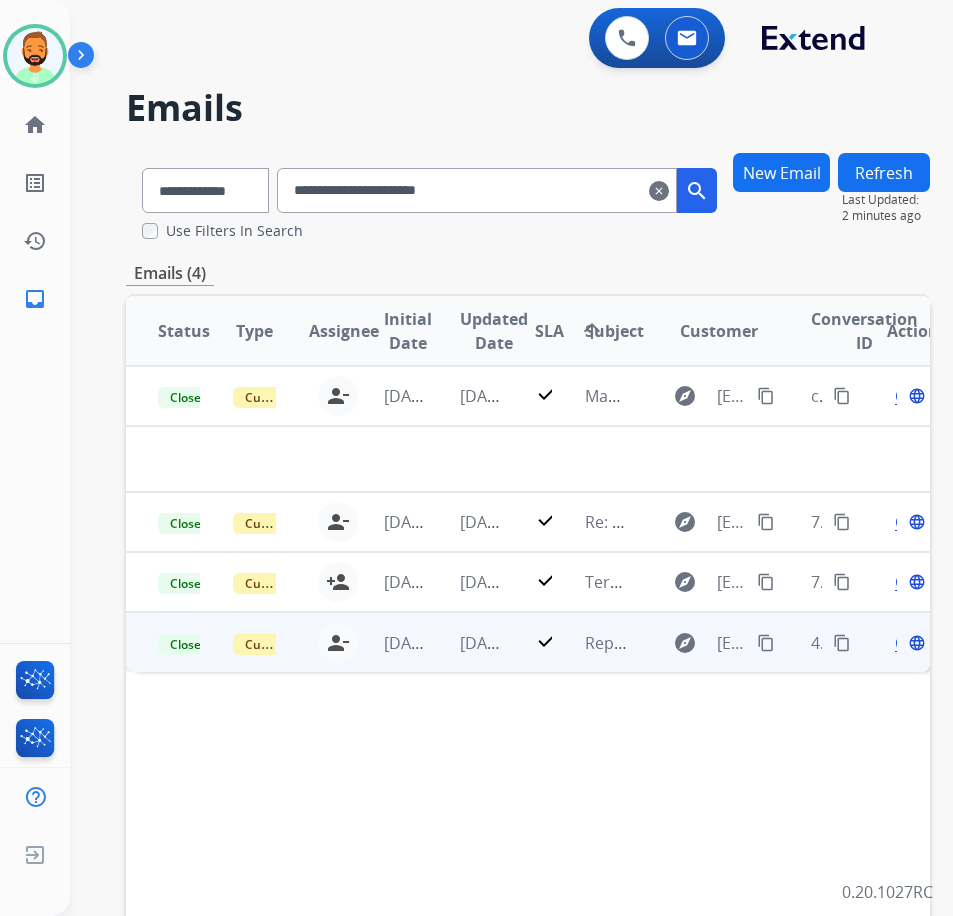 click on "[DATE]" at bounding box center (465, 642) 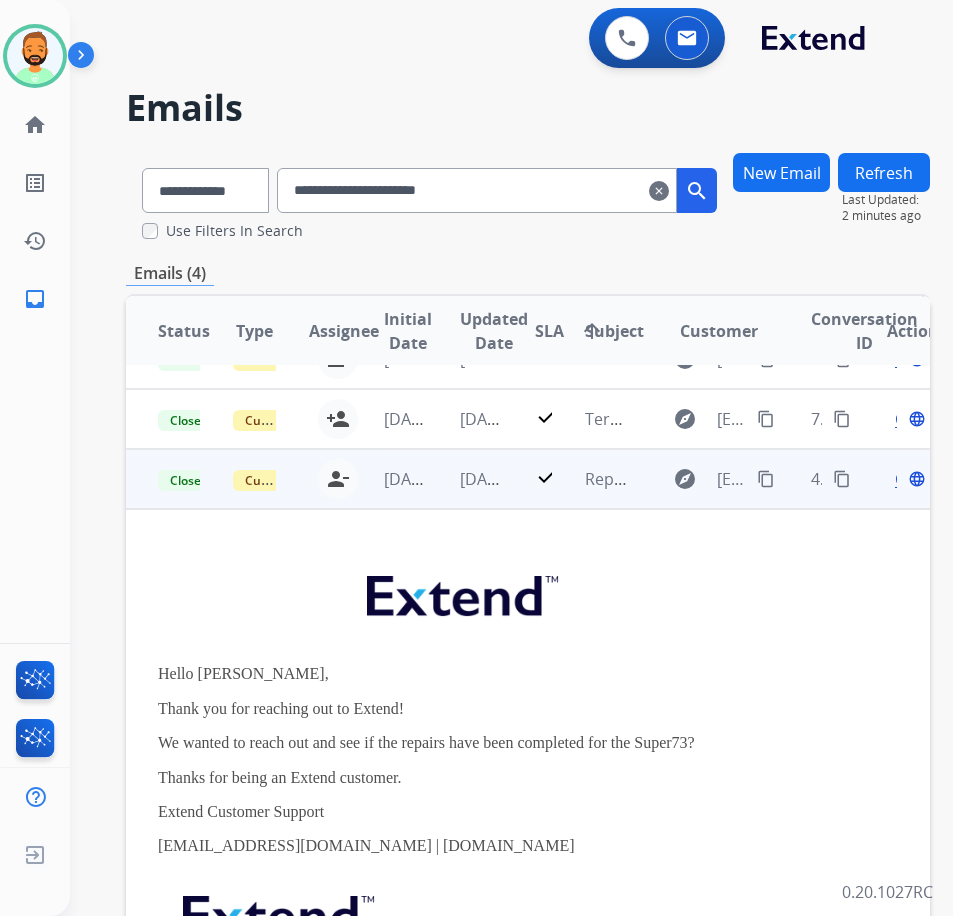 scroll, scrollTop: 0, scrollLeft: 0, axis: both 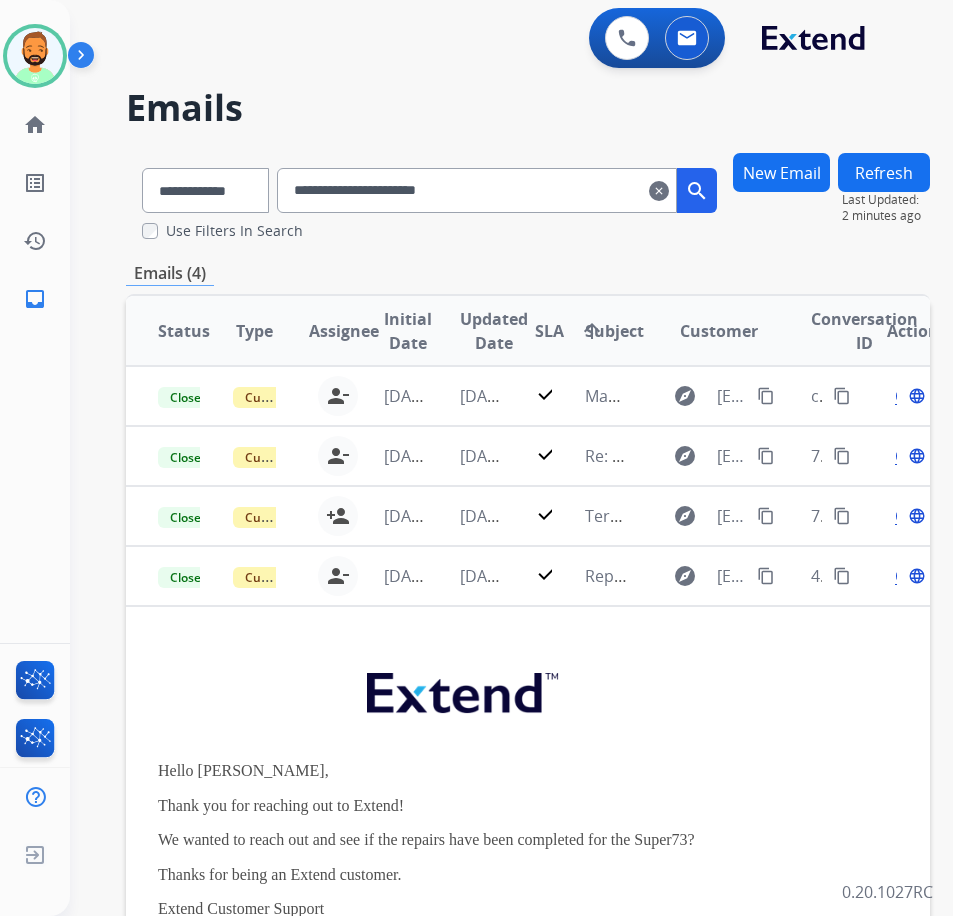 click on "clear" at bounding box center [659, 191] 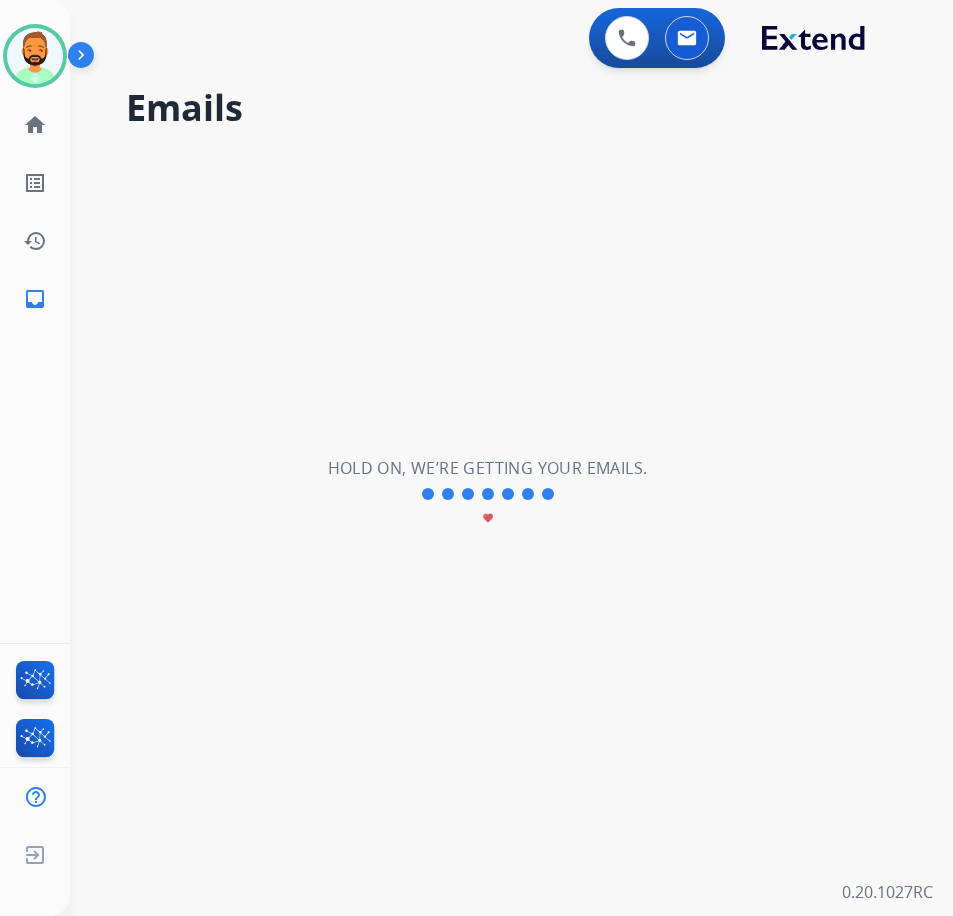 type 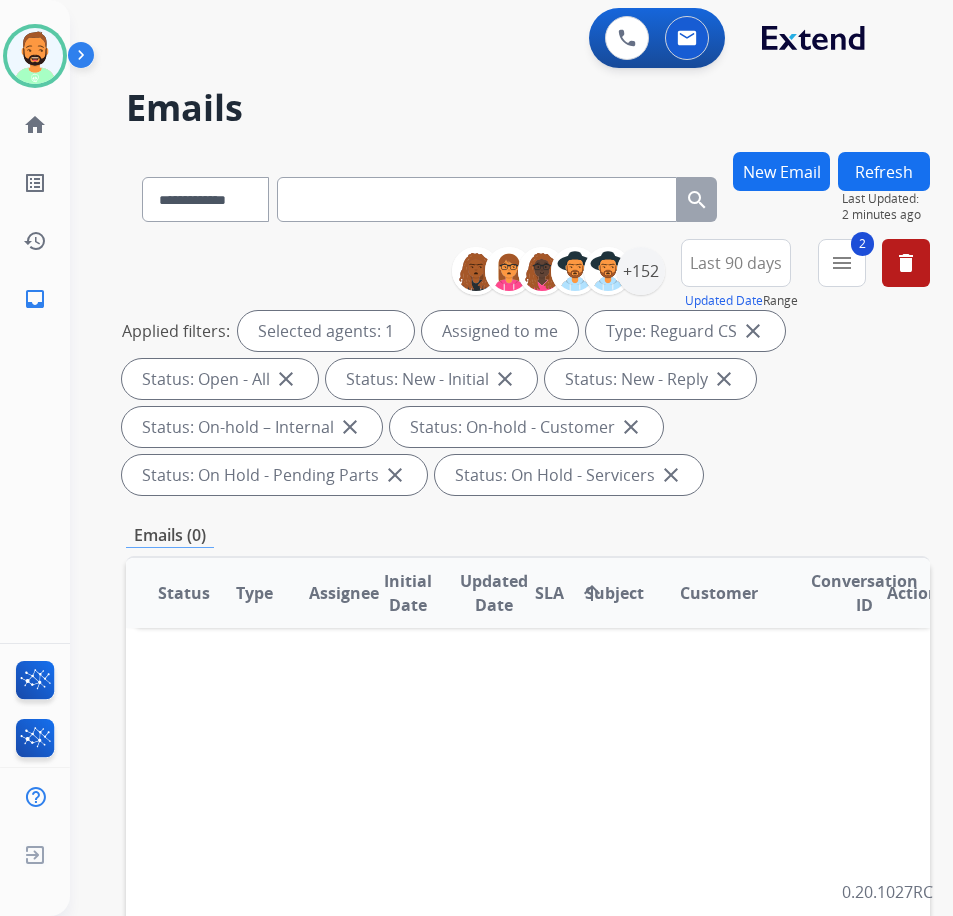 click on "New Email" at bounding box center (781, 171) 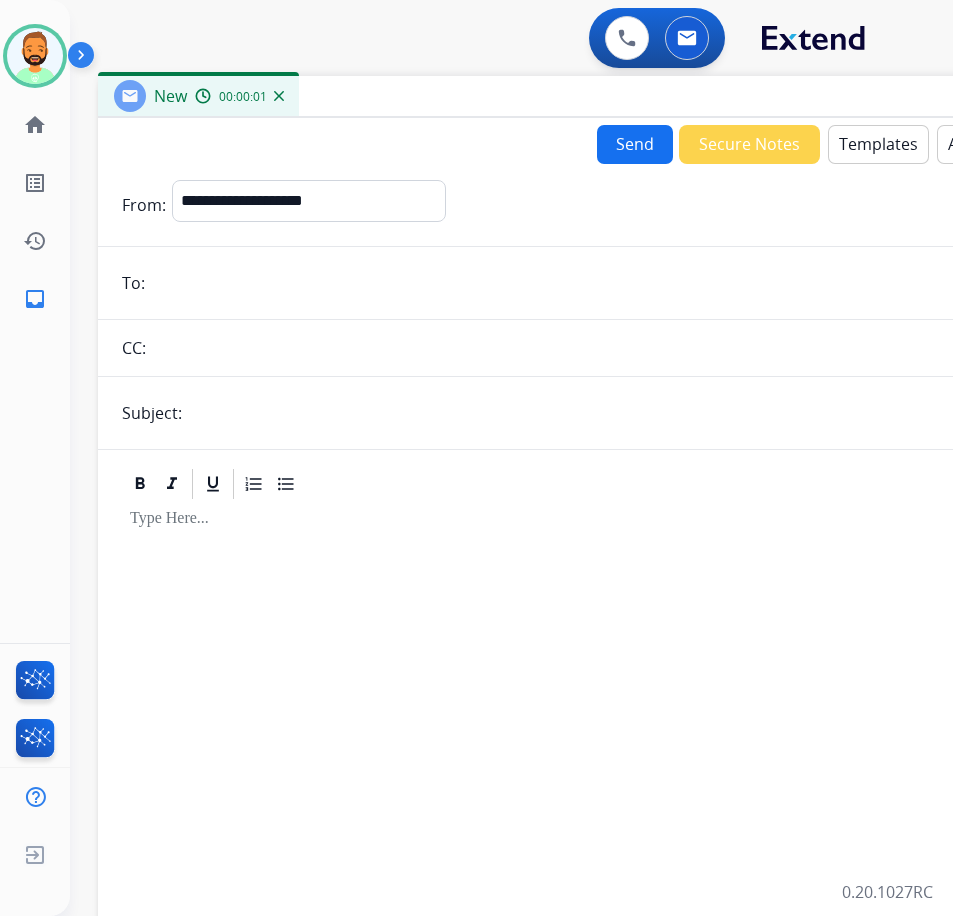 drag, startPoint x: 234, startPoint y: 139, endPoint x: 401, endPoint y: 106, distance: 170.22926 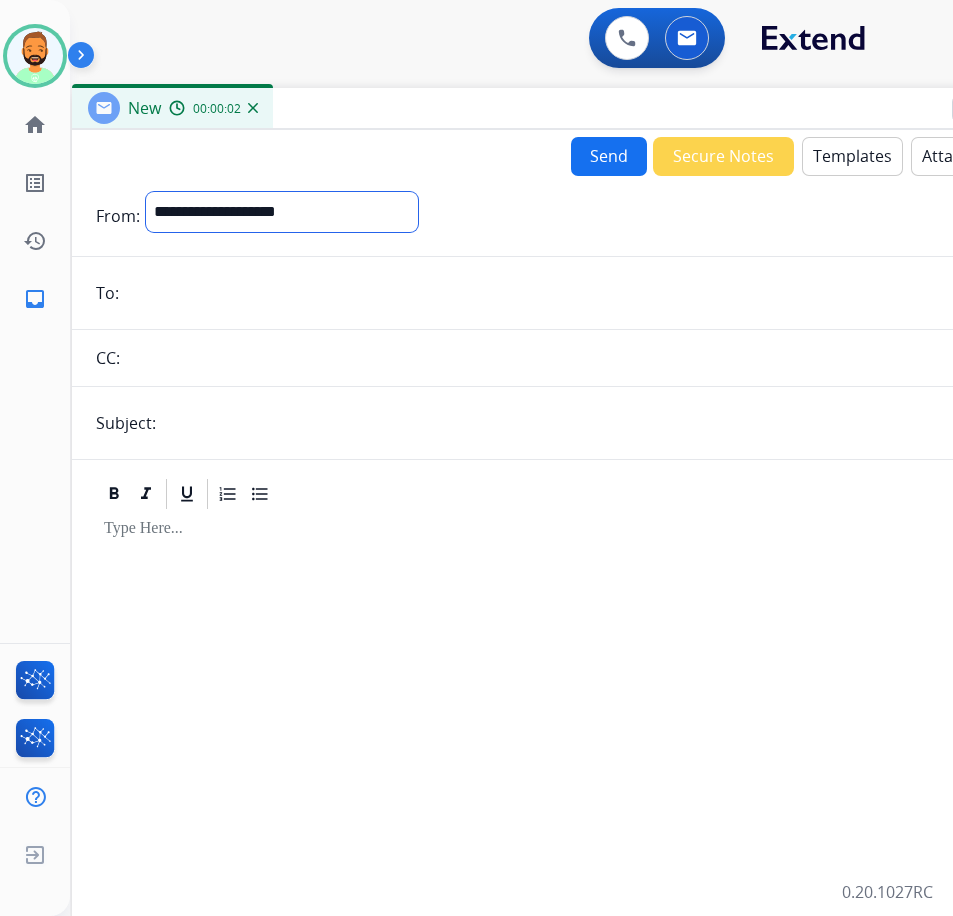 click on "**********" at bounding box center (282, 212) 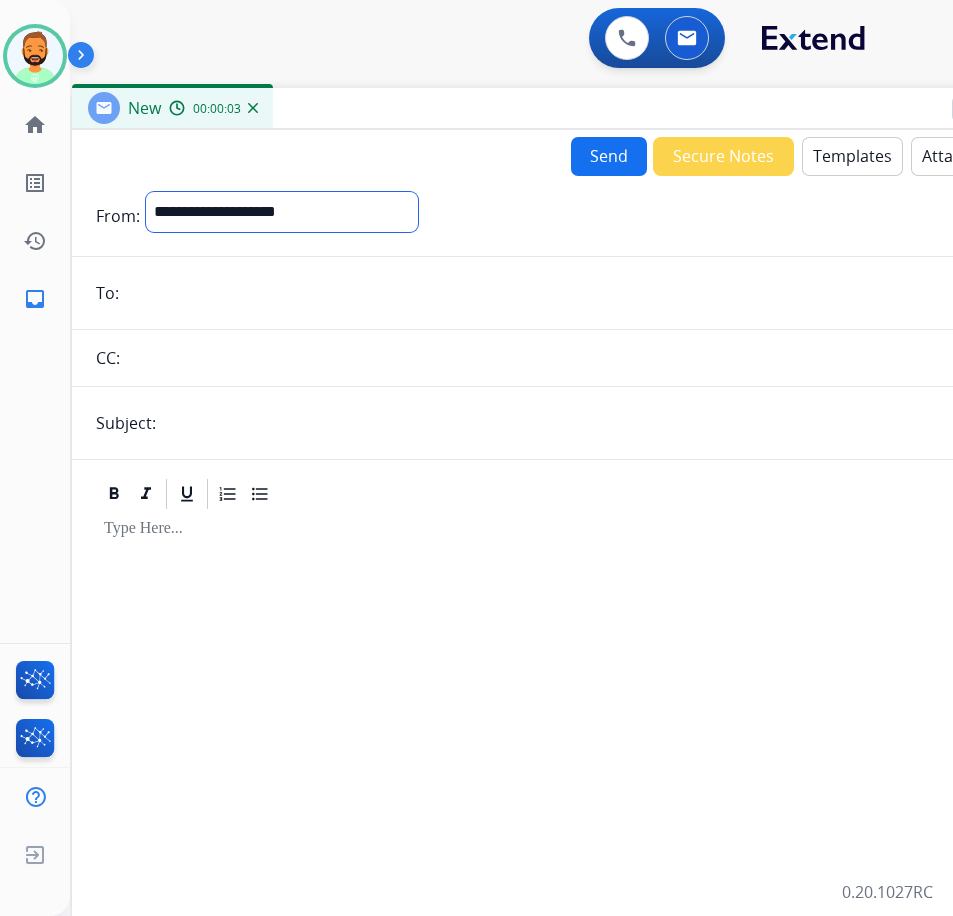 select on "**********" 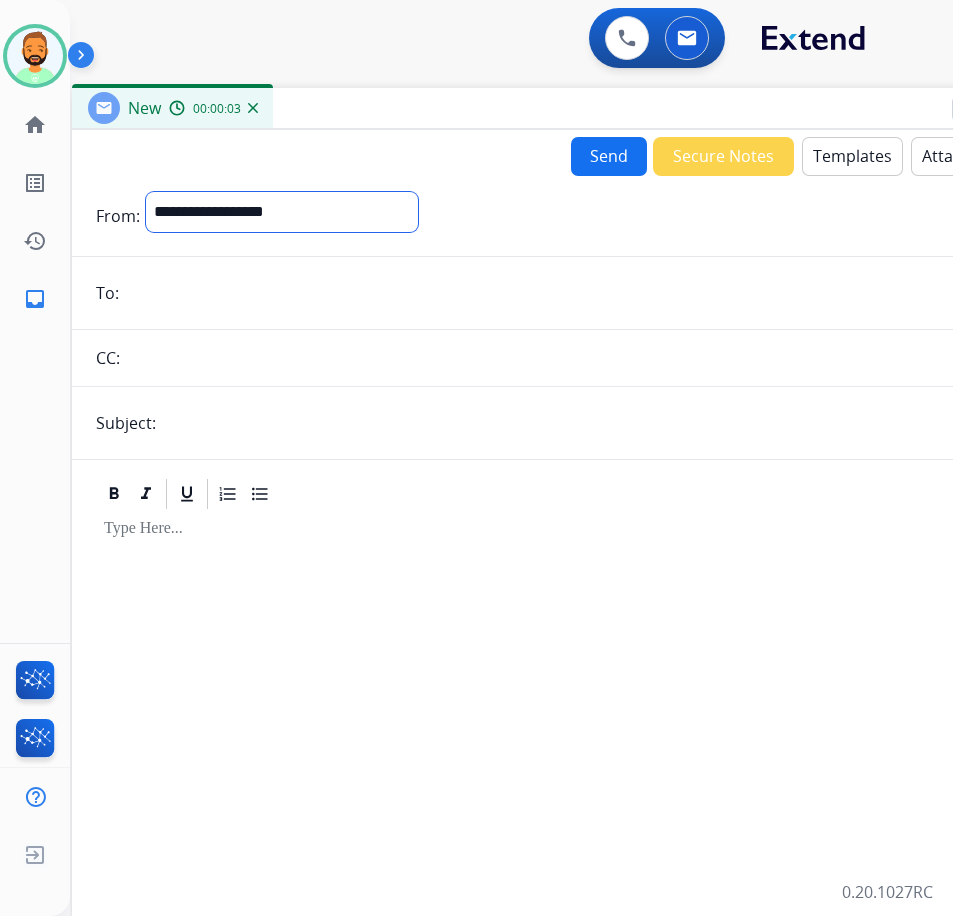 click on "**********" at bounding box center [282, 212] 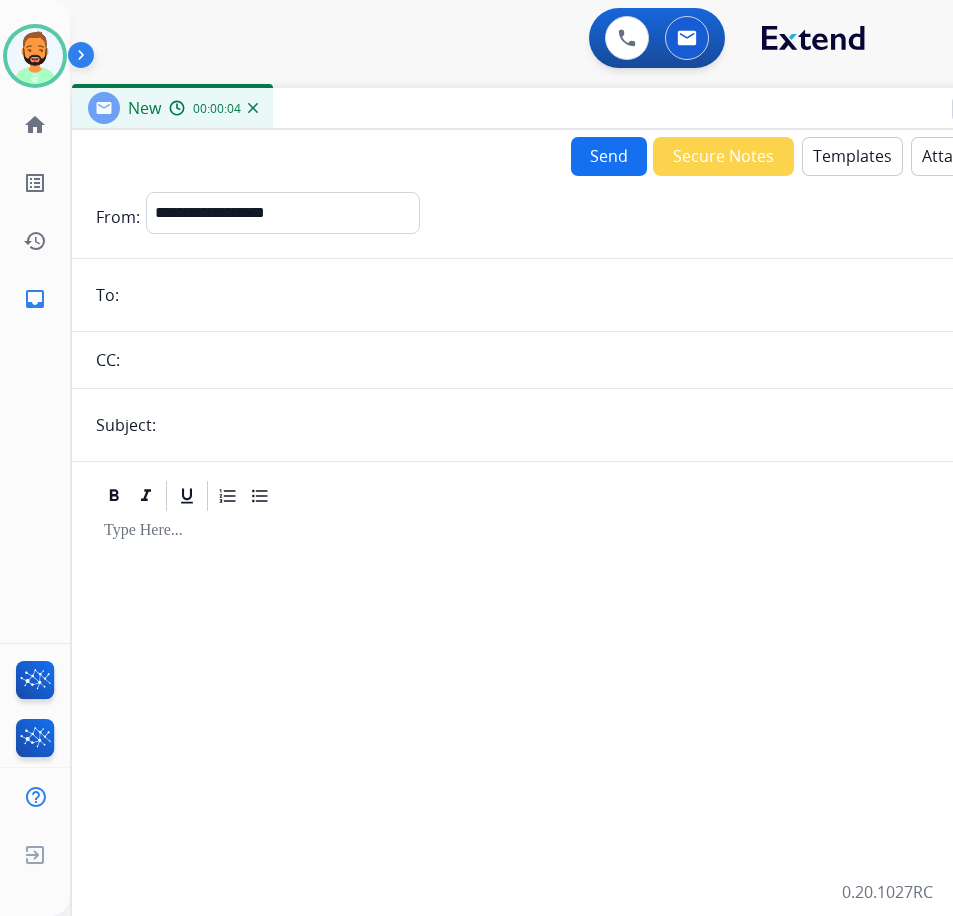 paste on "**********" 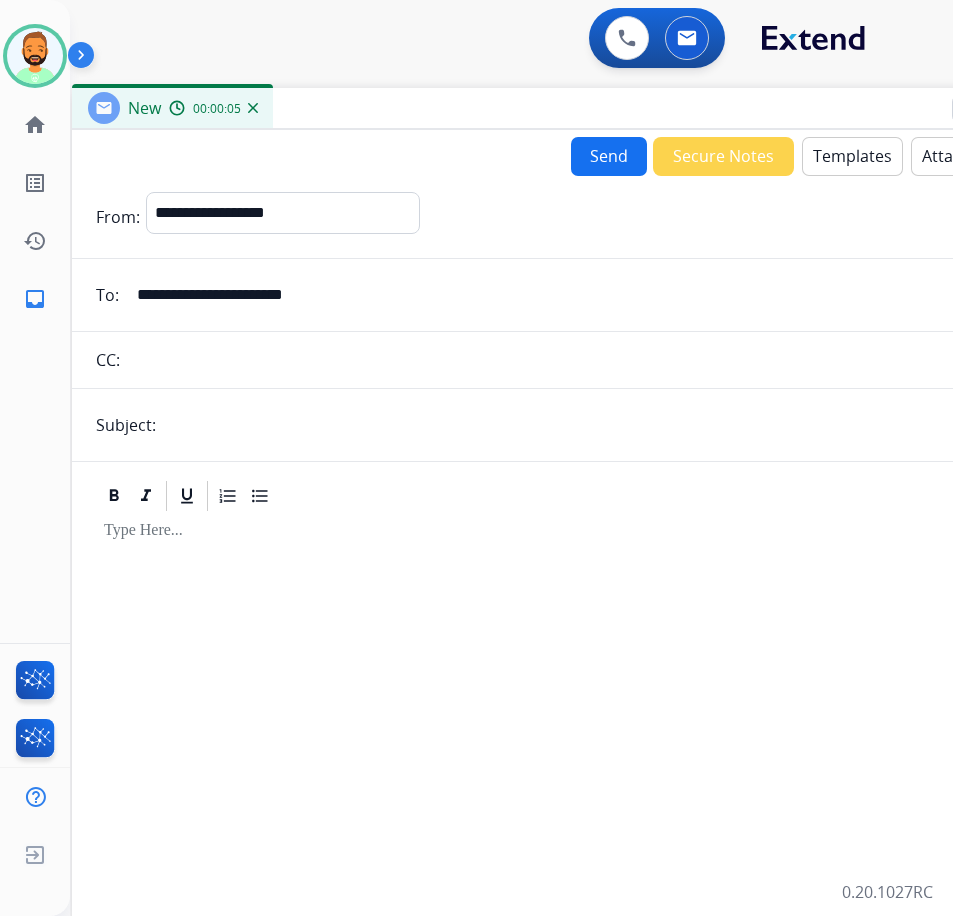 type on "**********" 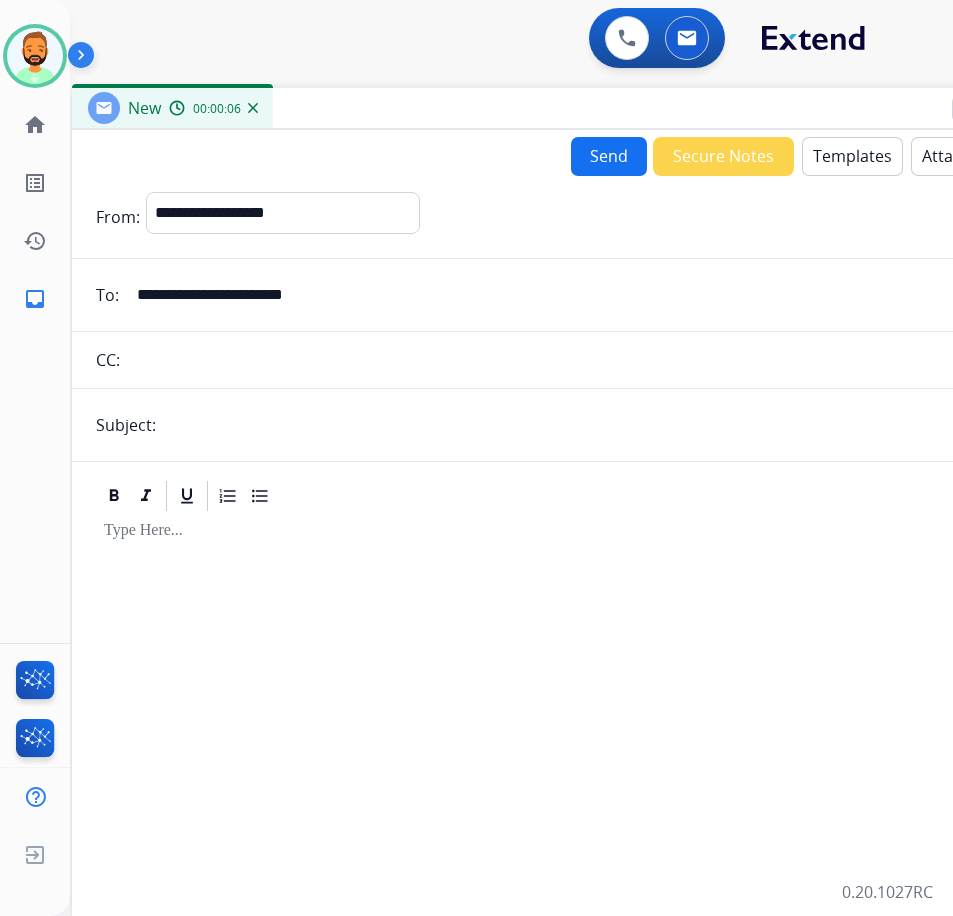 type on "*******" 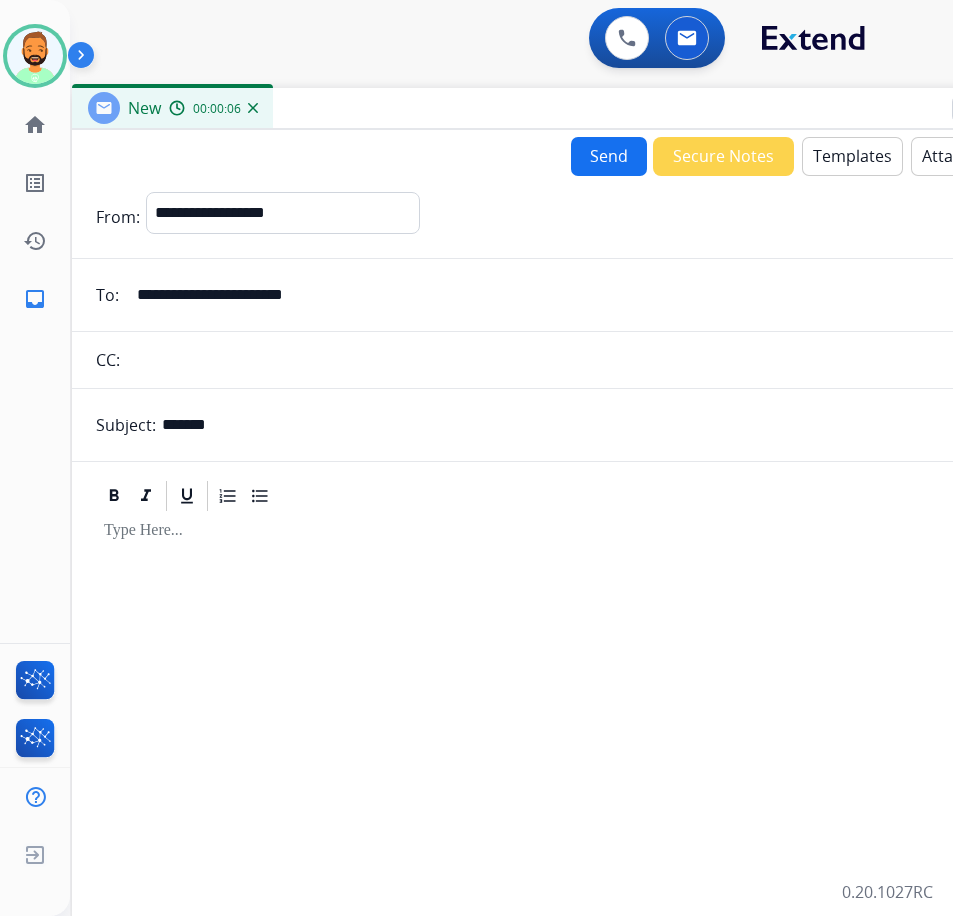 click at bounding box center [572, 762] 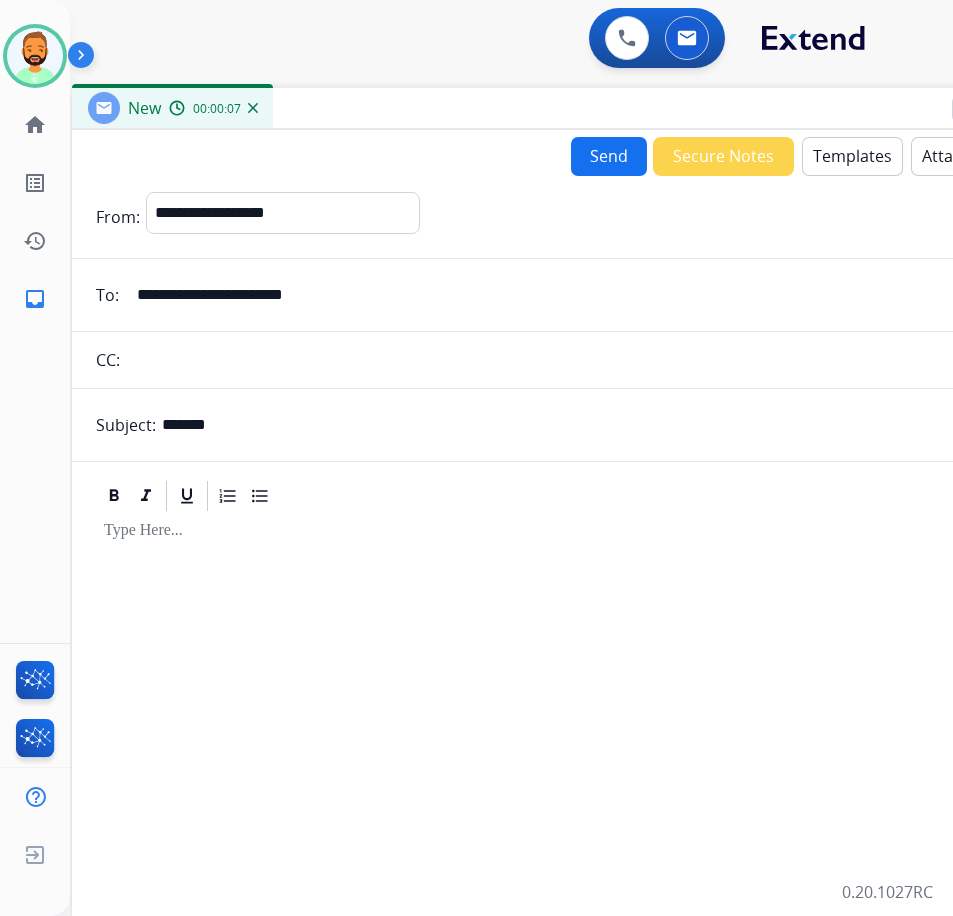 click on "Templates" at bounding box center [852, 156] 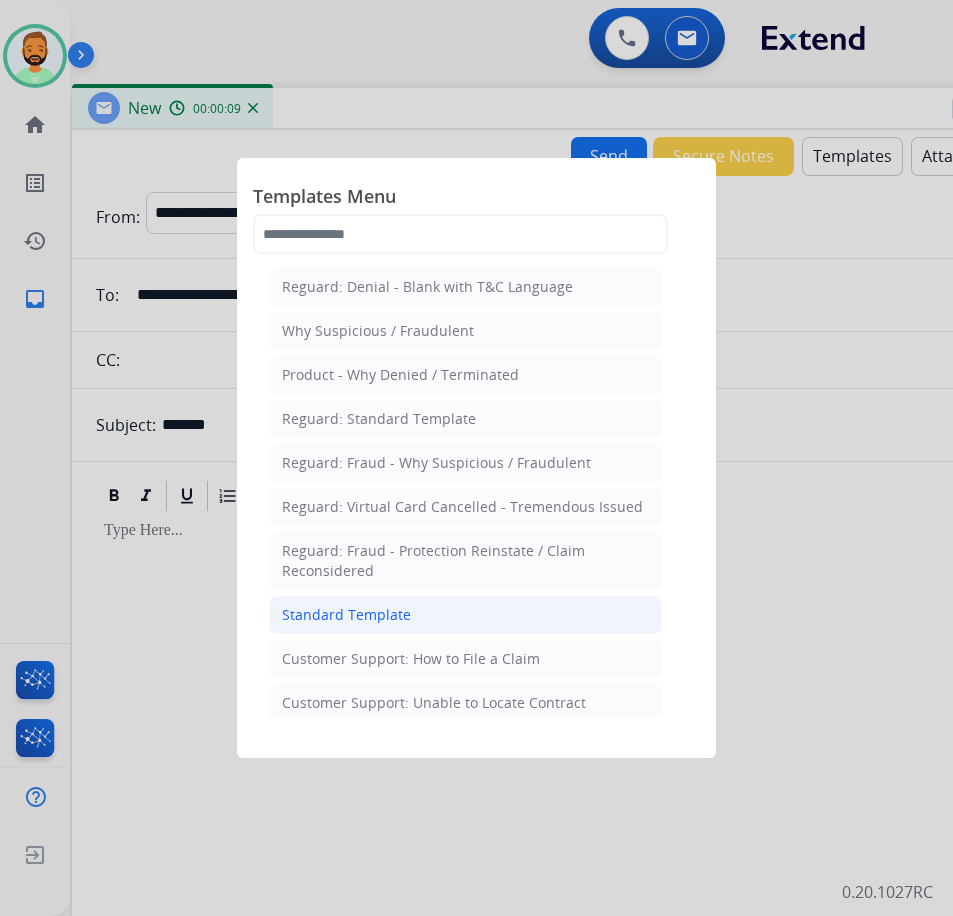 click on "Standard Template" 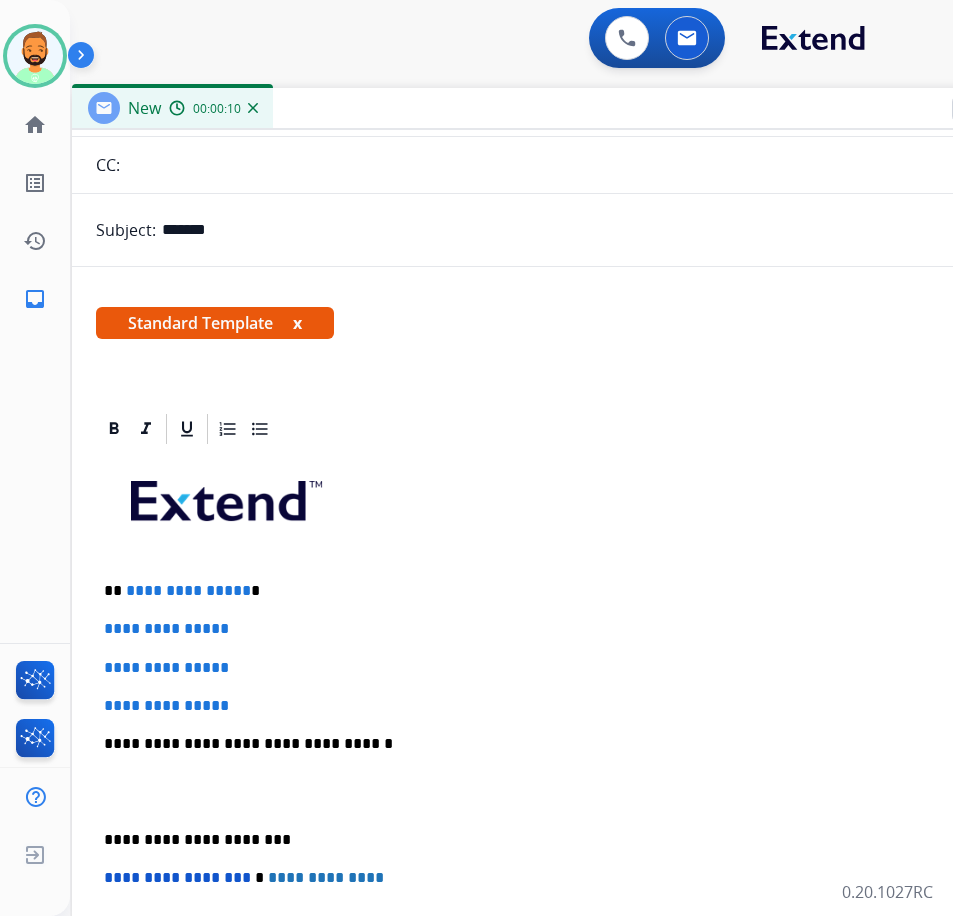 scroll, scrollTop: 200, scrollLeft: 0, axis: vertical 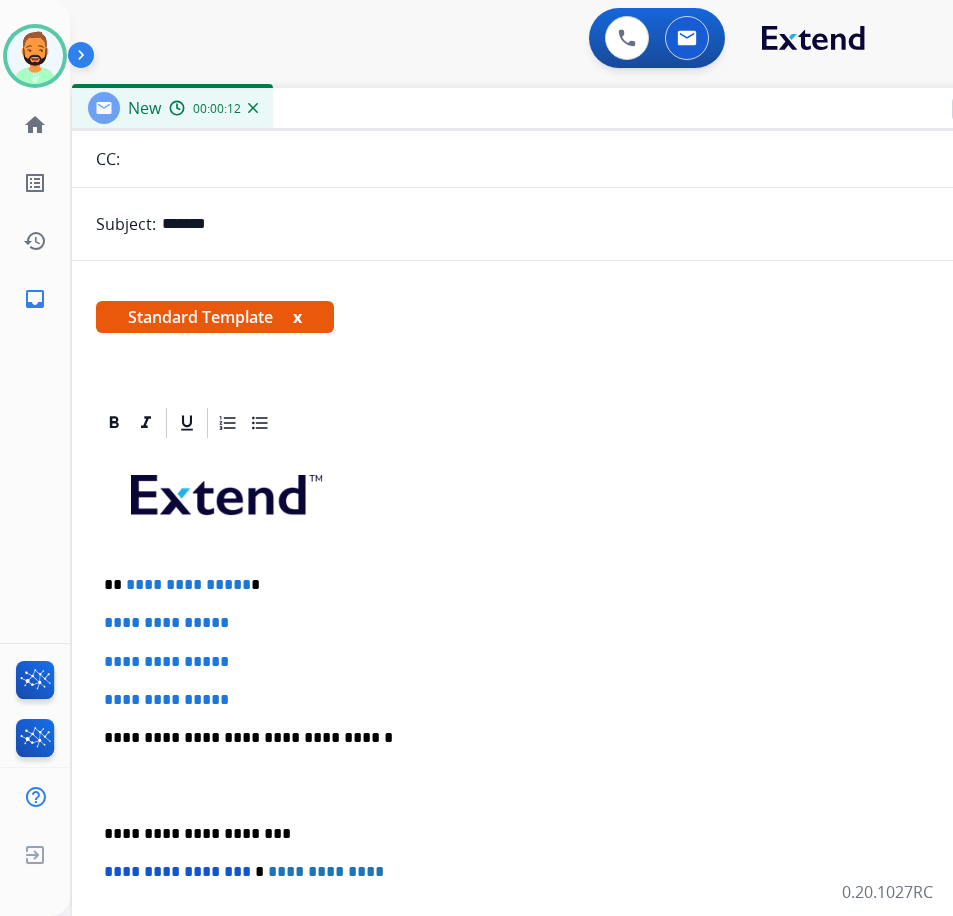 click on "**********" at bounding box center (564, 585) 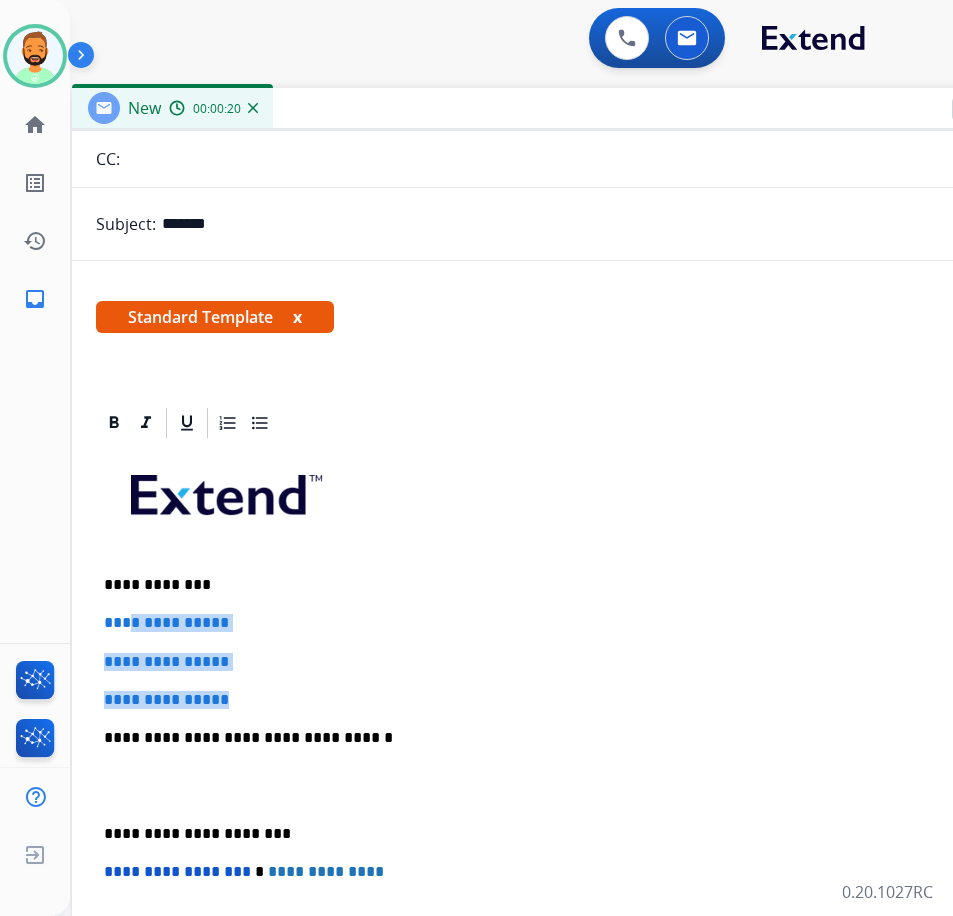 drag, startPoint x: 261, startPoint y: 682, endPoint x: 133, endPoint y: 620, distance: 142.22517 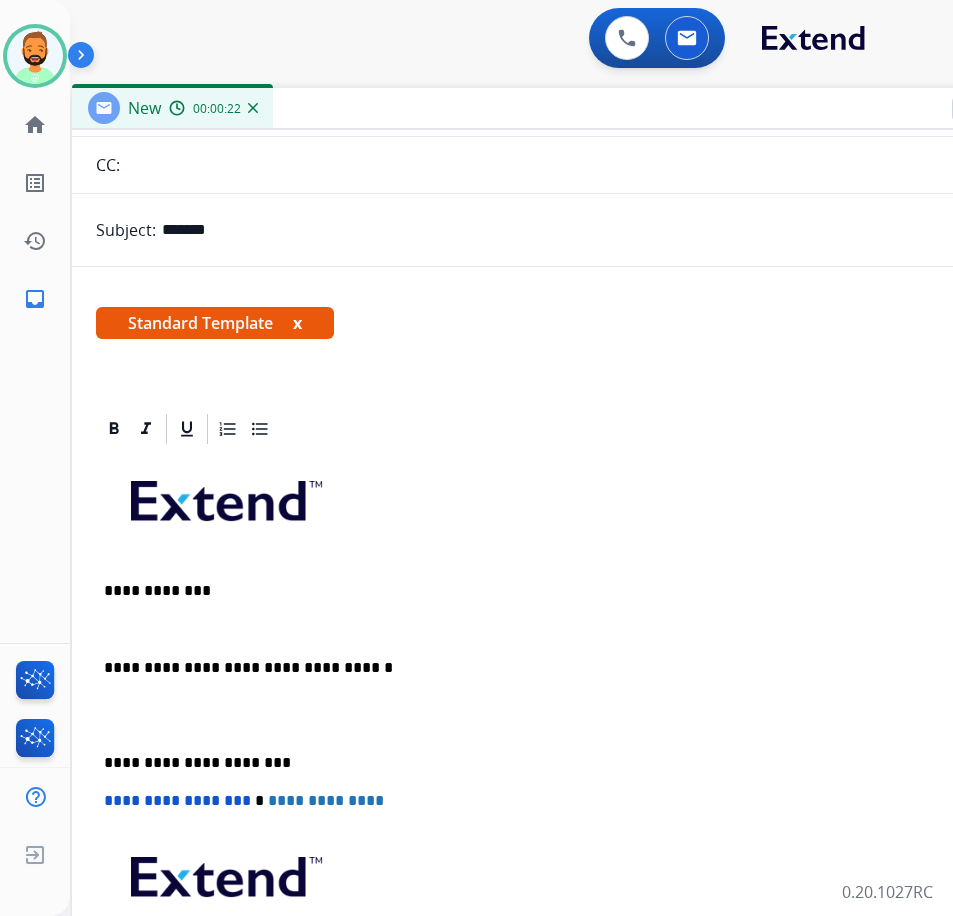 scroll, scrollTop: 200, scrollLeft: 0, axis: vertical 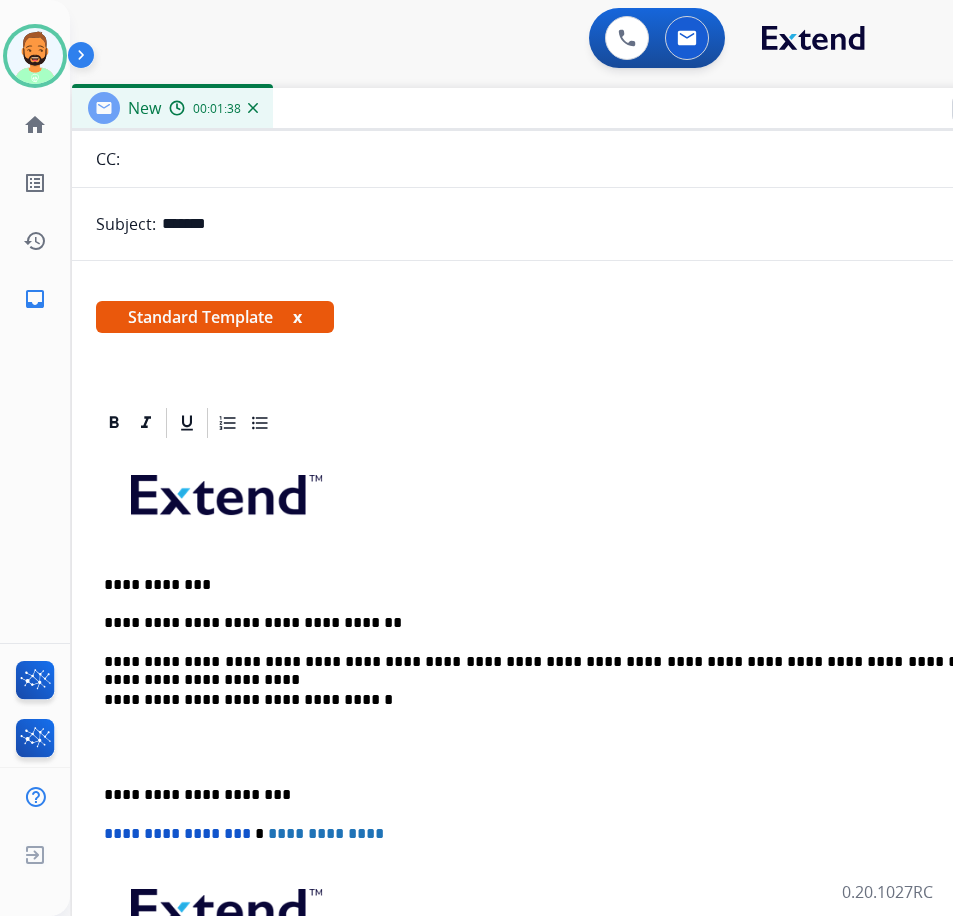 click on "**********" at bounding box center [572, 766] 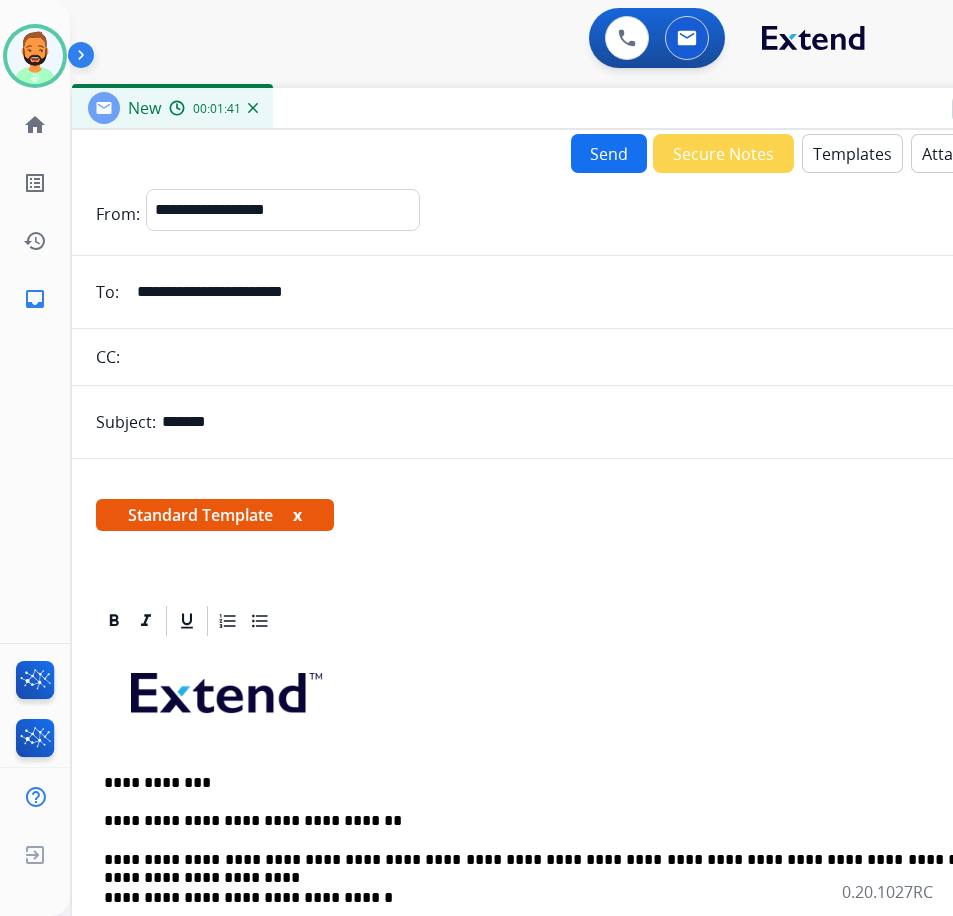 scroll, scrollTop: 0, scrollLeft: 0, axis: both 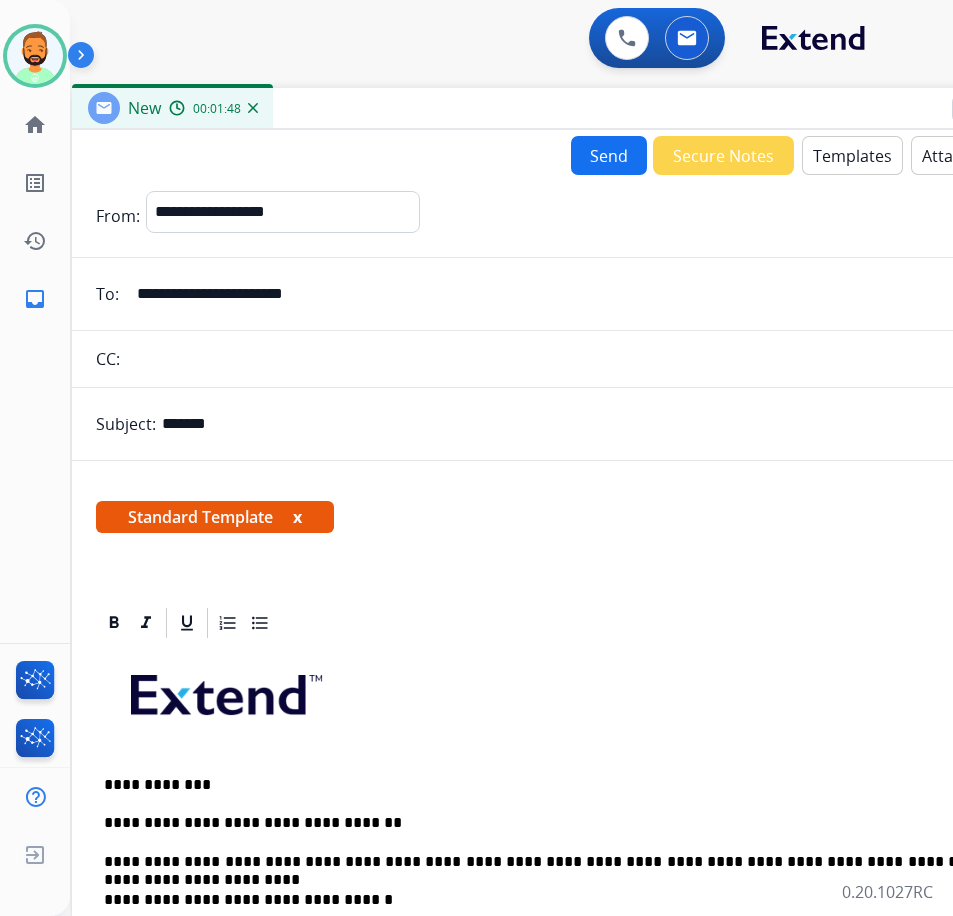 click on "Send" at bounding box center [609, 155] 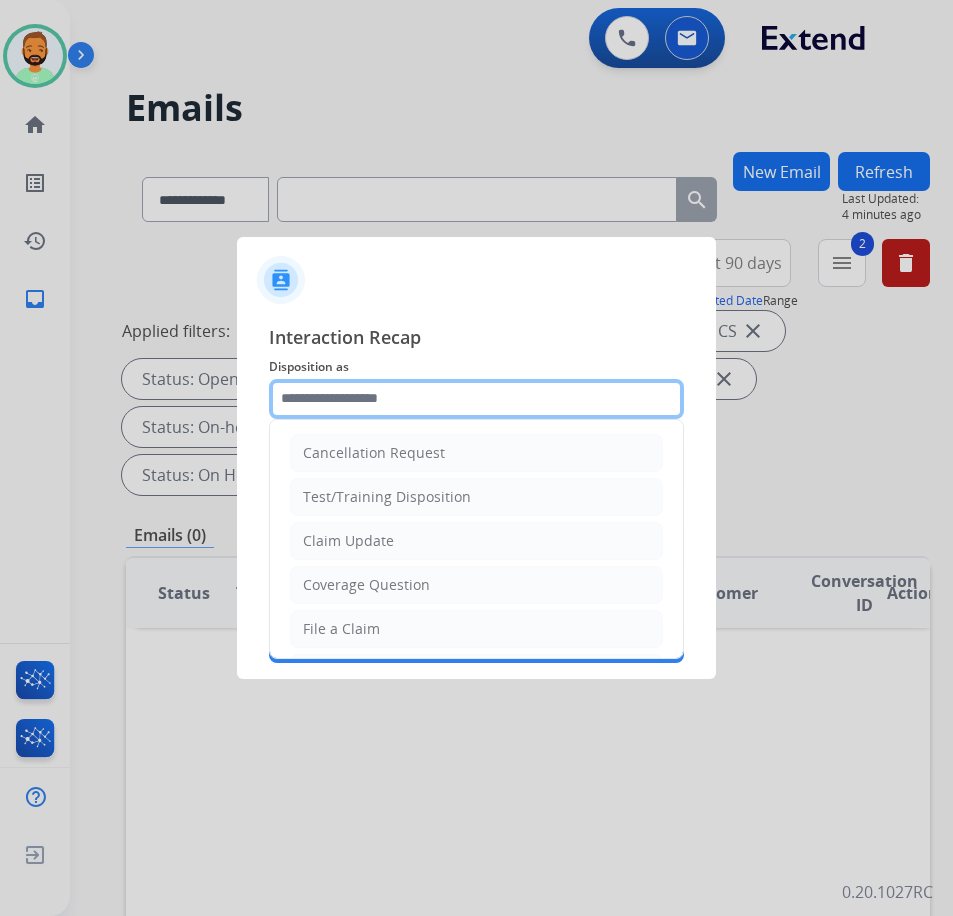 click 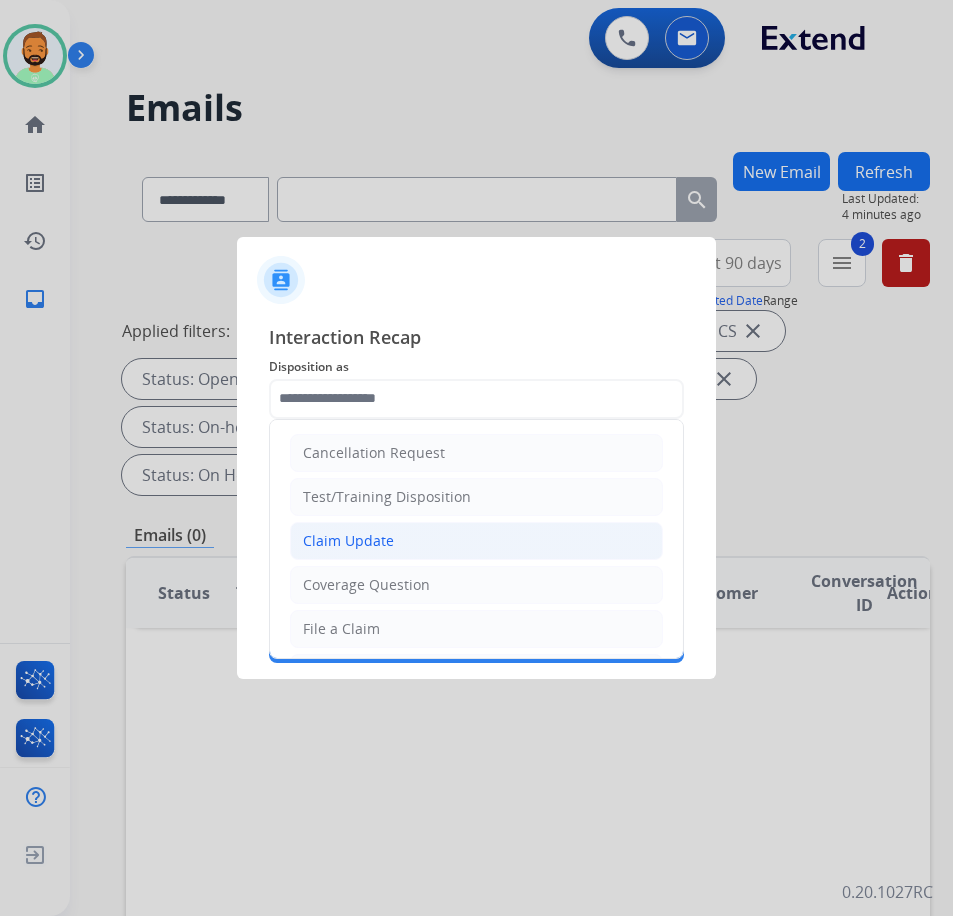 click on "Claim Update" 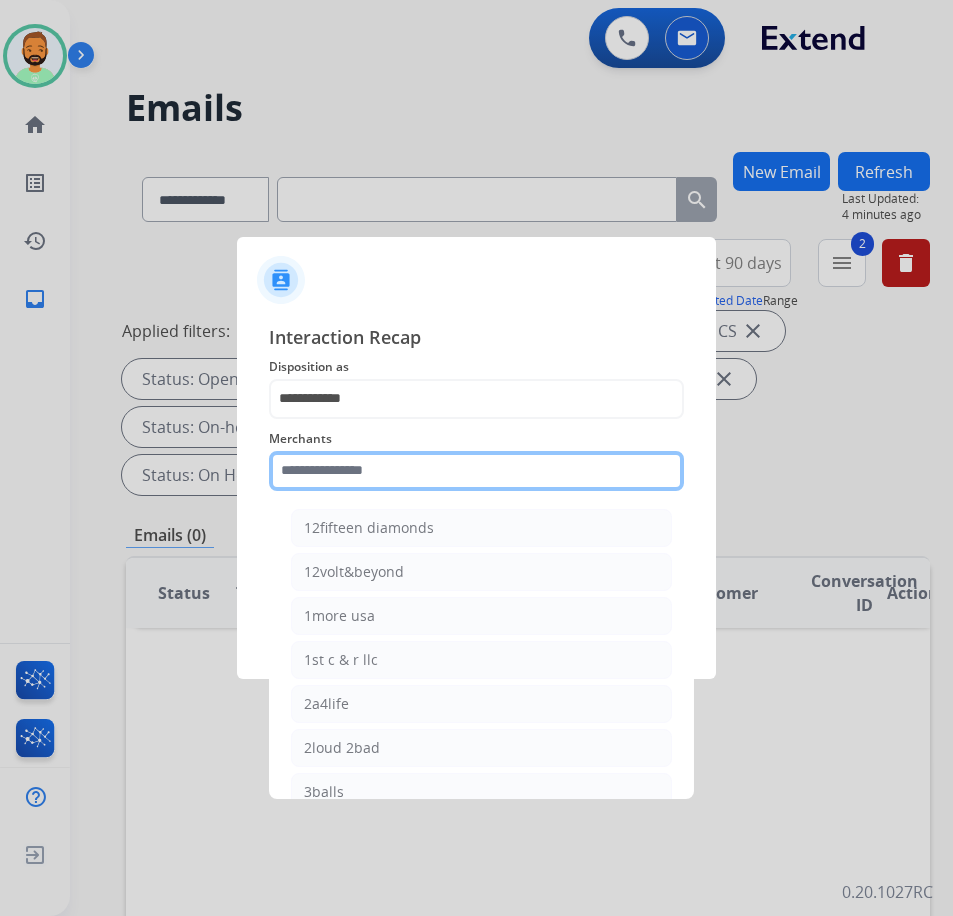 click 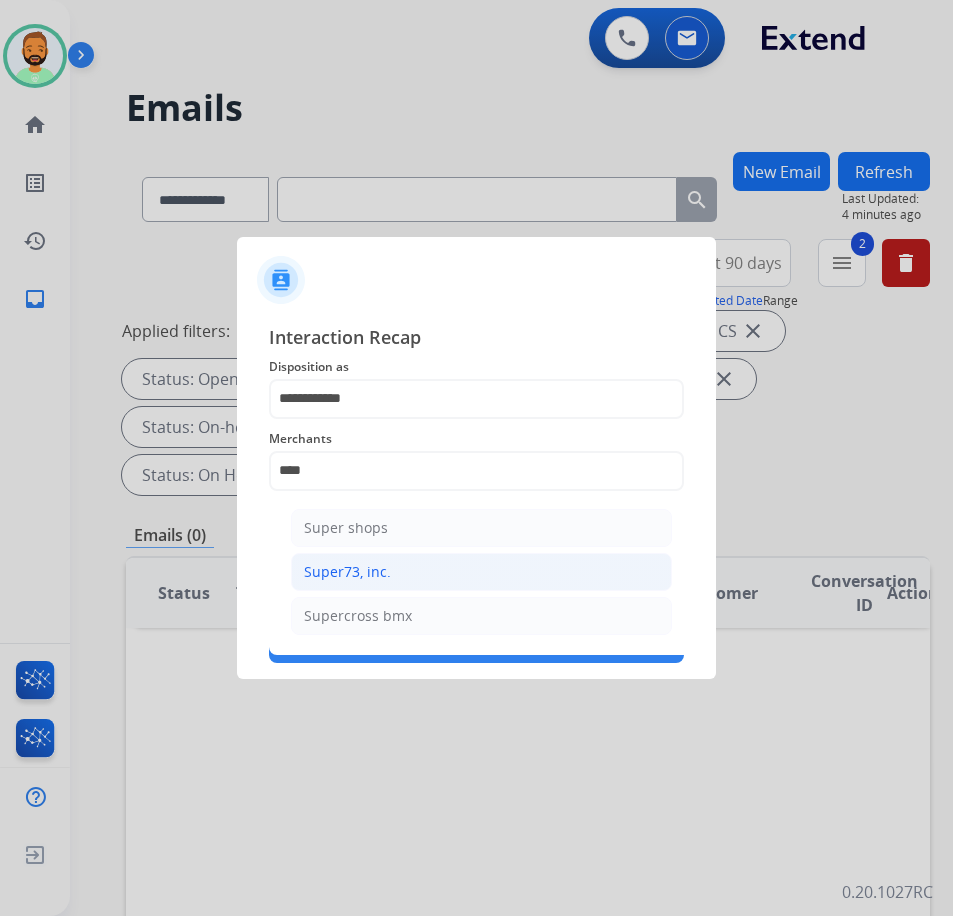 click on "Super73, inc." 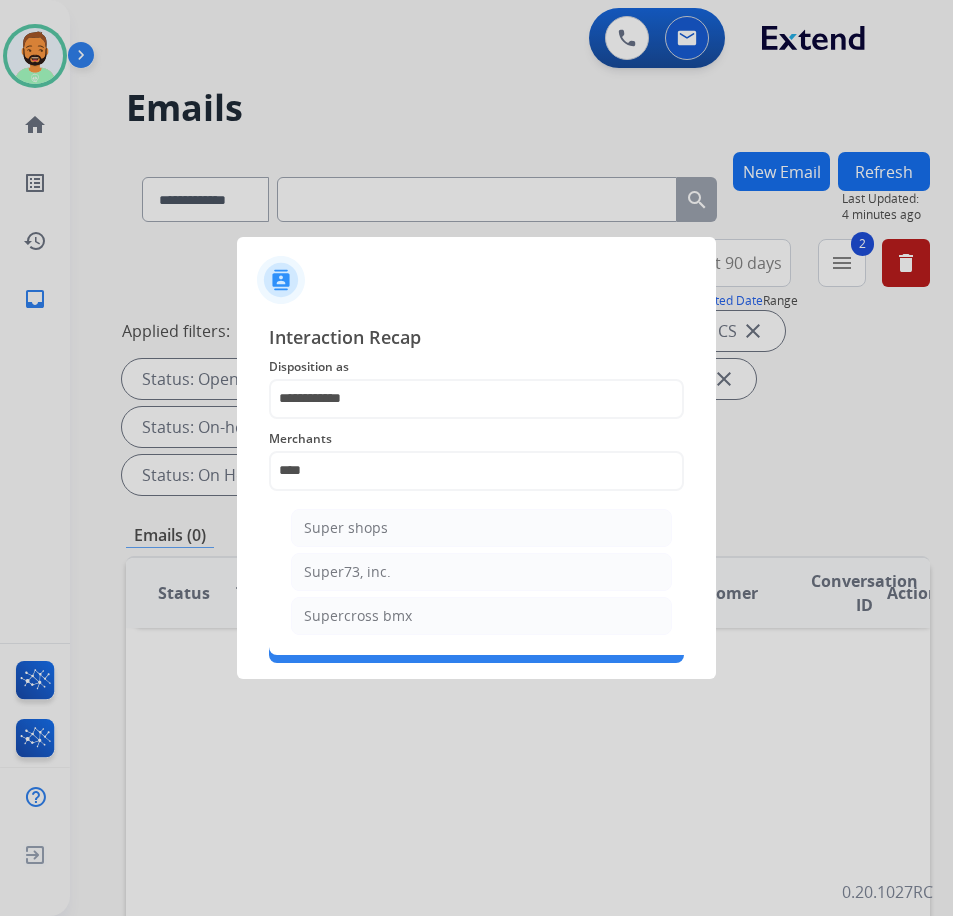 type on "**********" 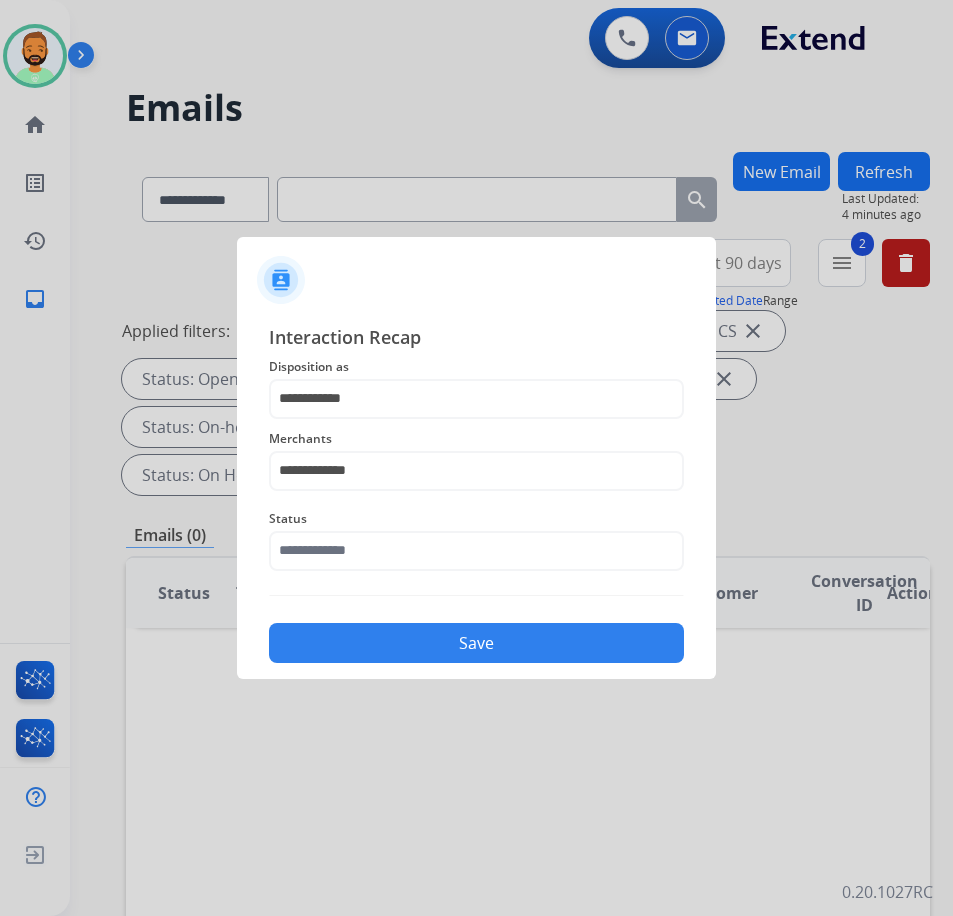 click on "Status" 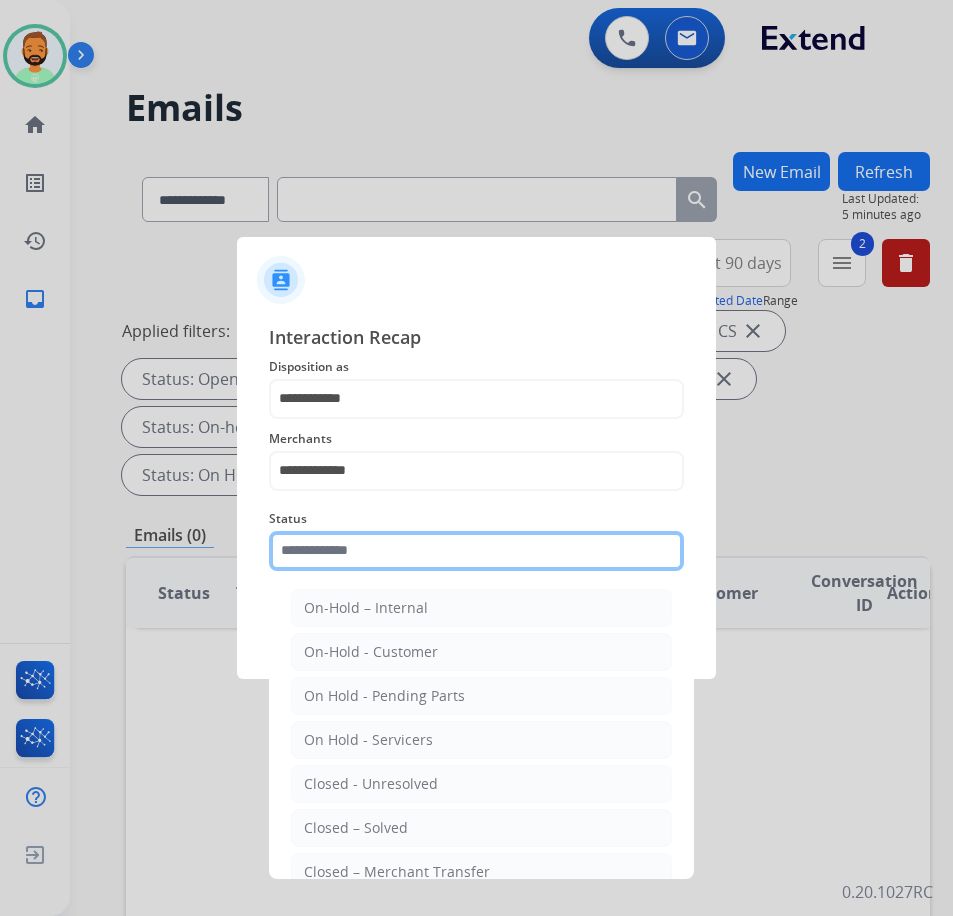 click 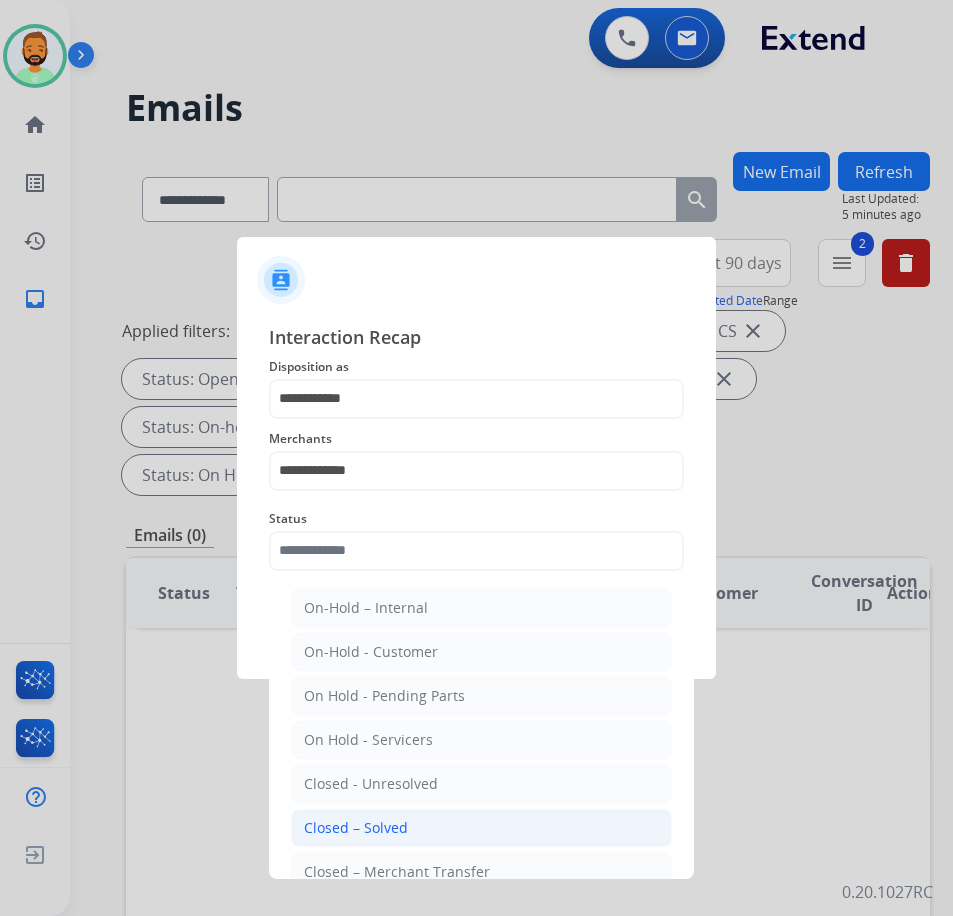 click on "Closed – Solved" 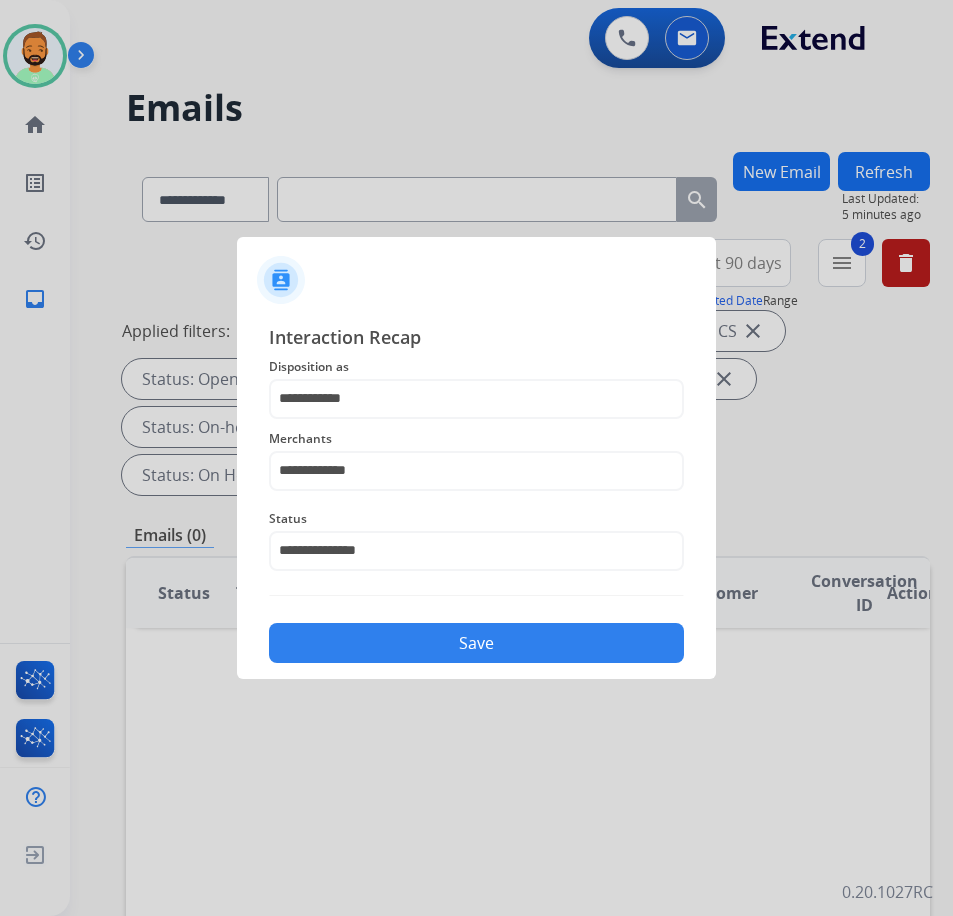 click on "Save" 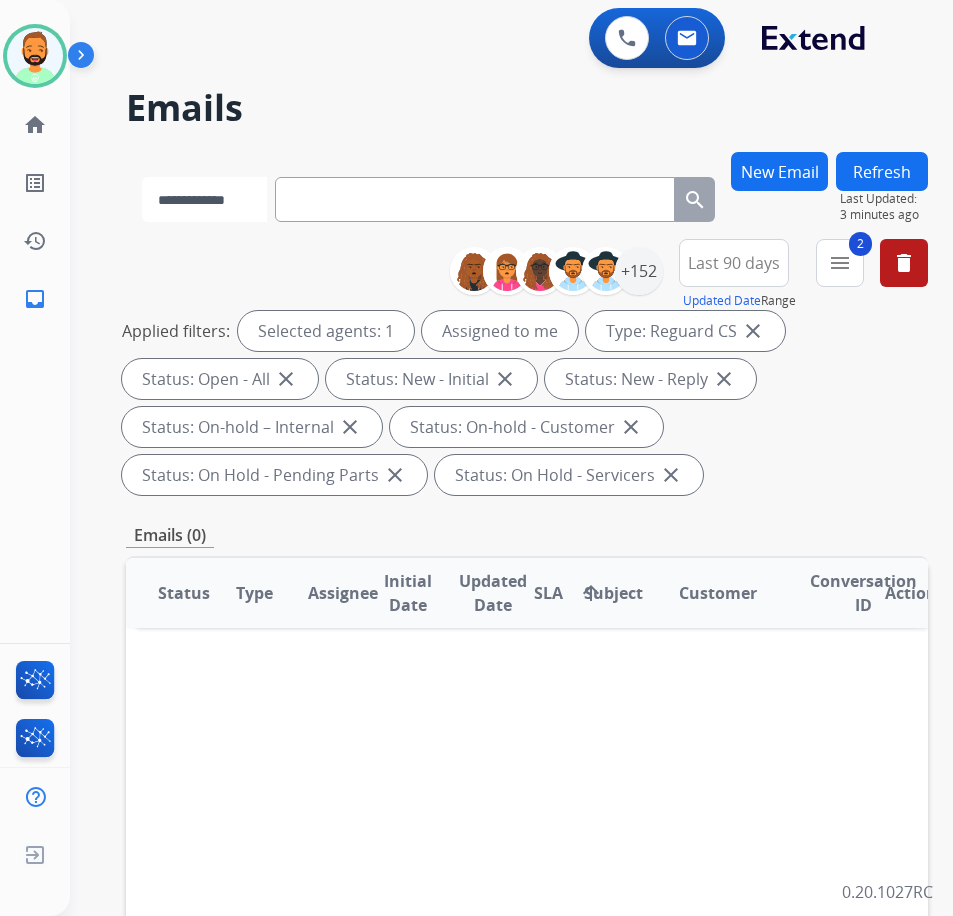 click on "**********" at bounding box center (204, 199) 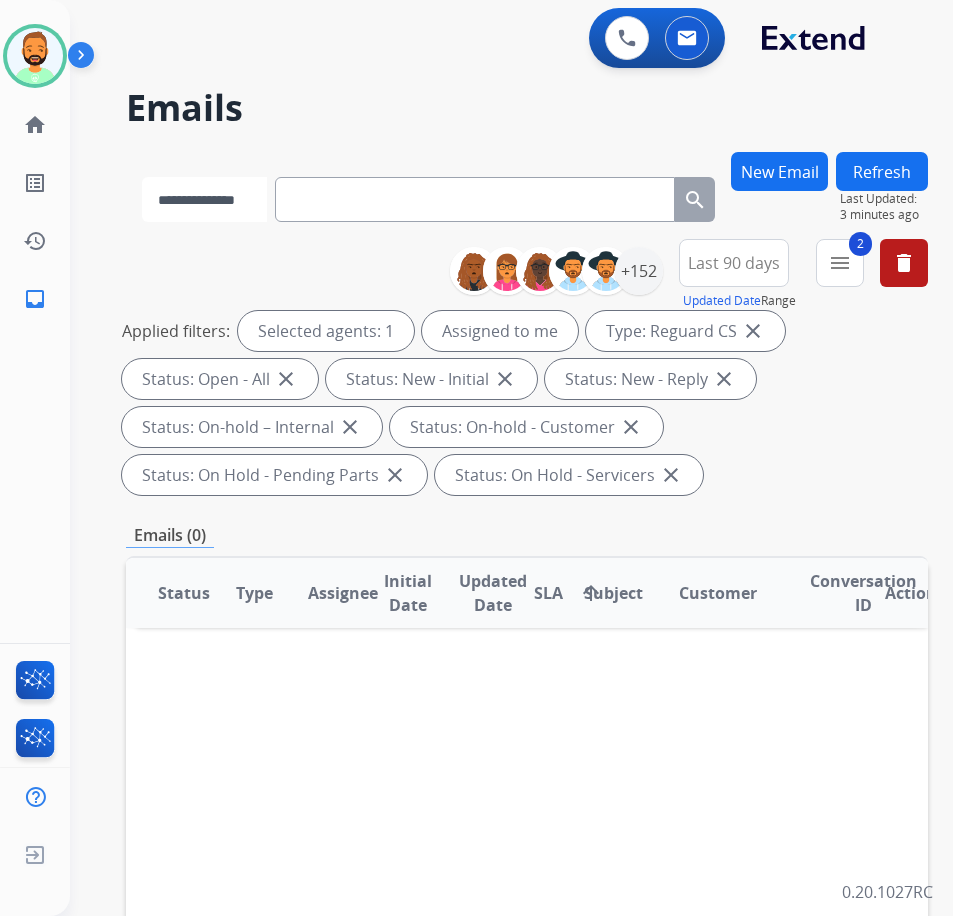 click on "**********" at bounding box center [204, 199] 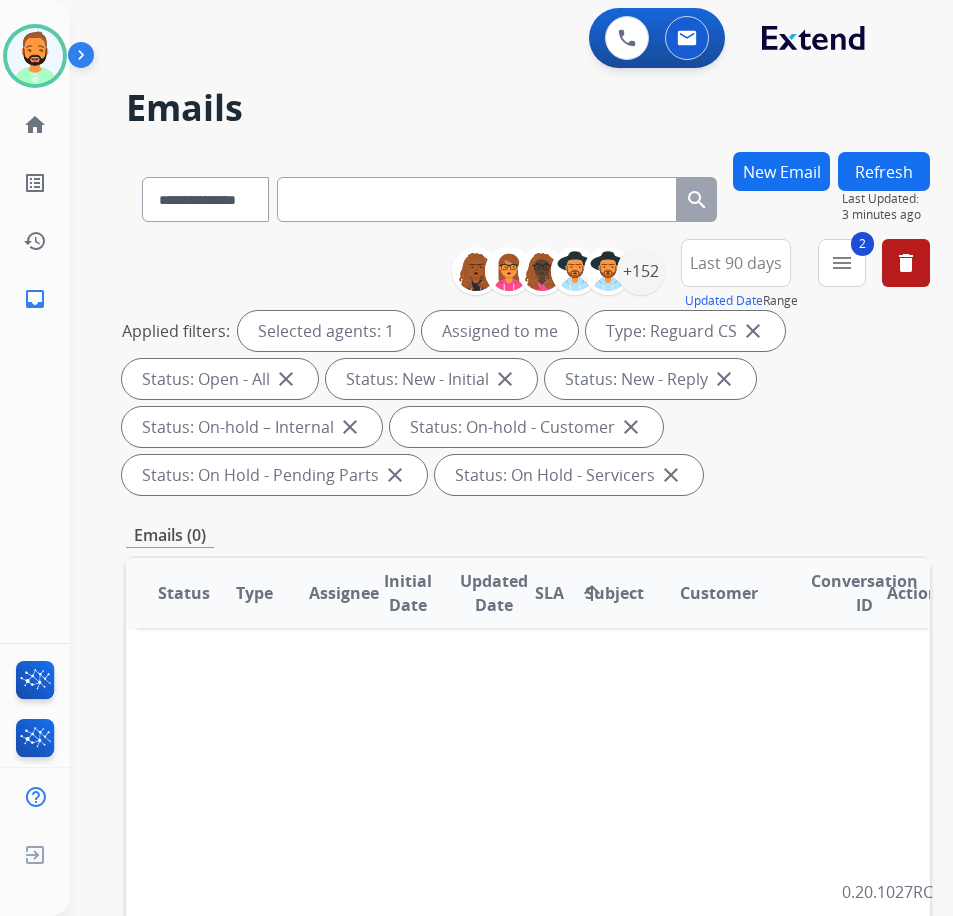 paste on "**********" 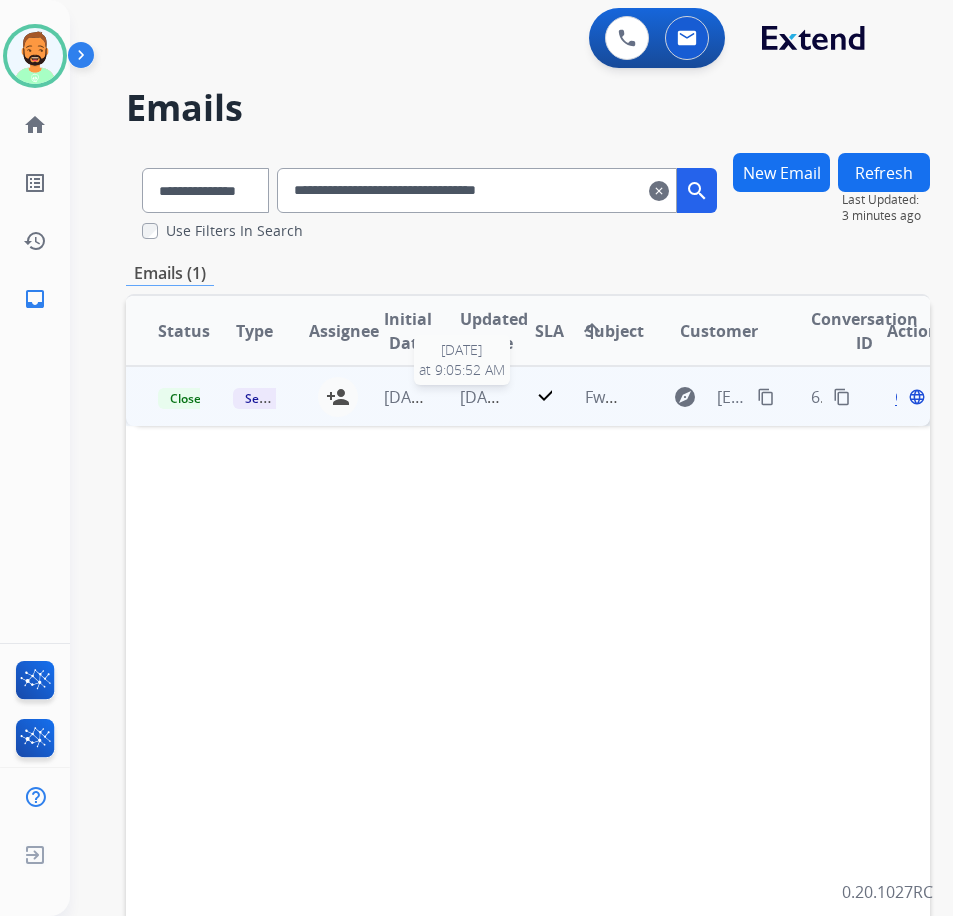 click on "[DATE]" at bounding box center (485, 397) 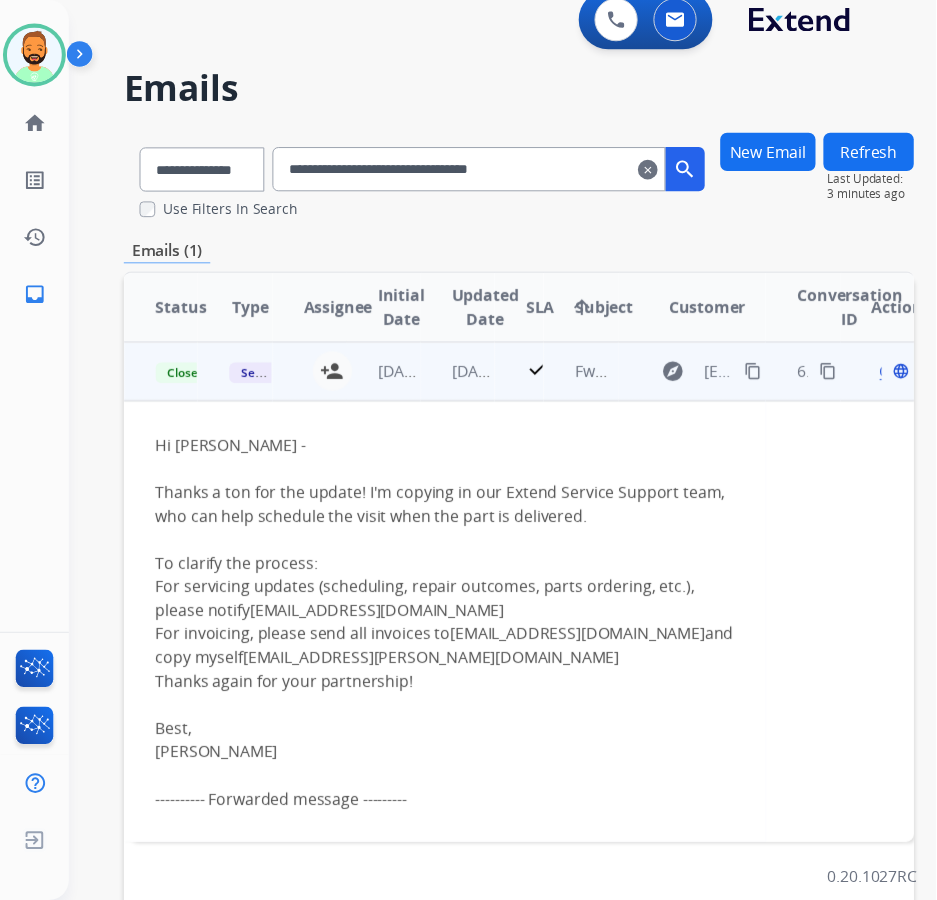 scroll, scrollTop: 0, scrollLeft: 0, axis: both 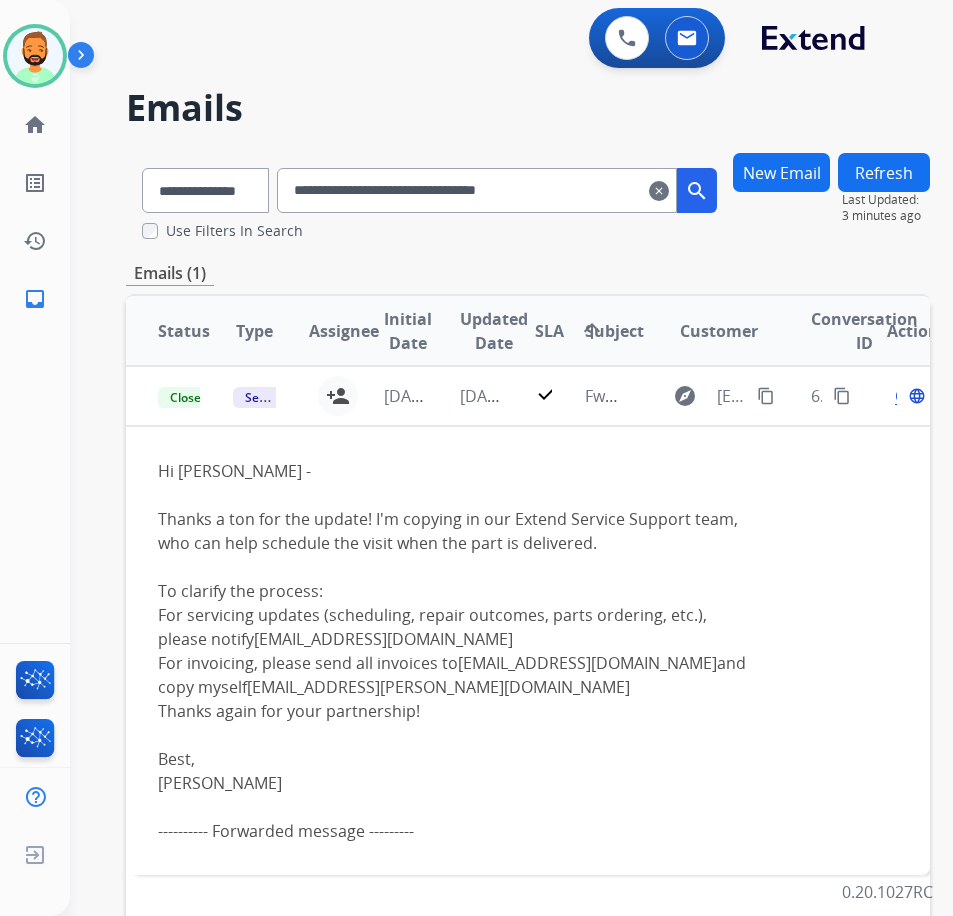 click on "clear" at bounding box center (659, 191) 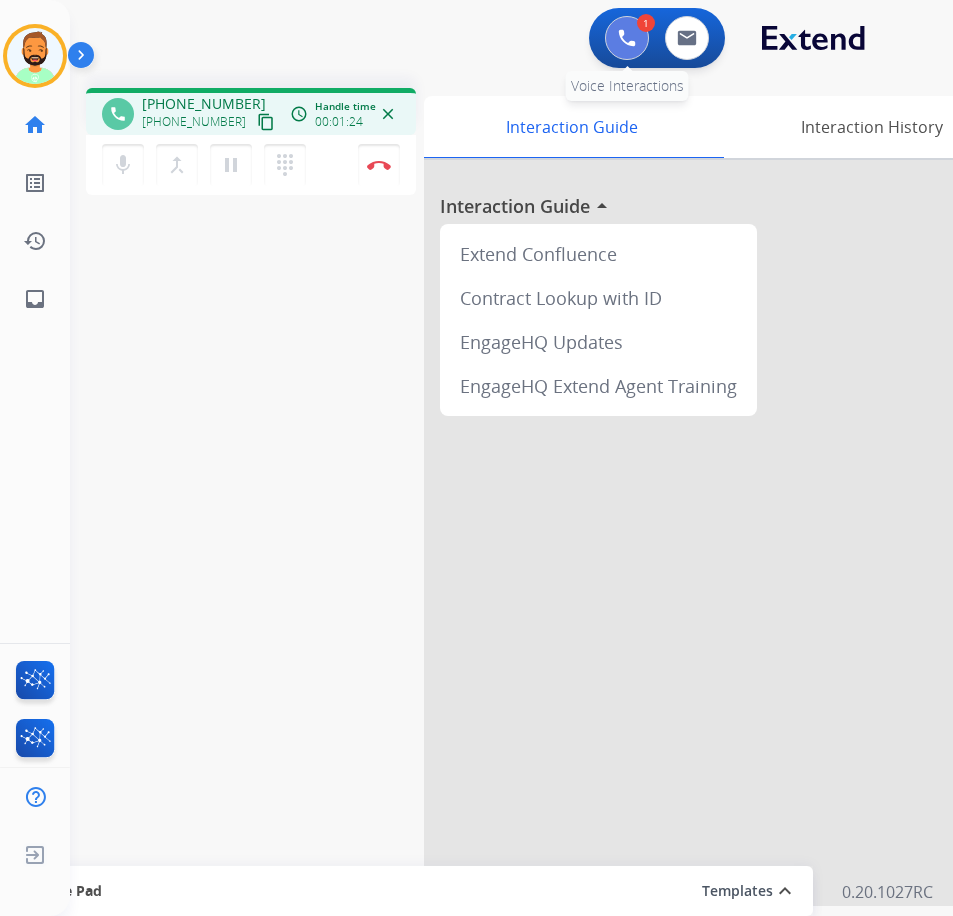 click at bounding box center [627, 38] 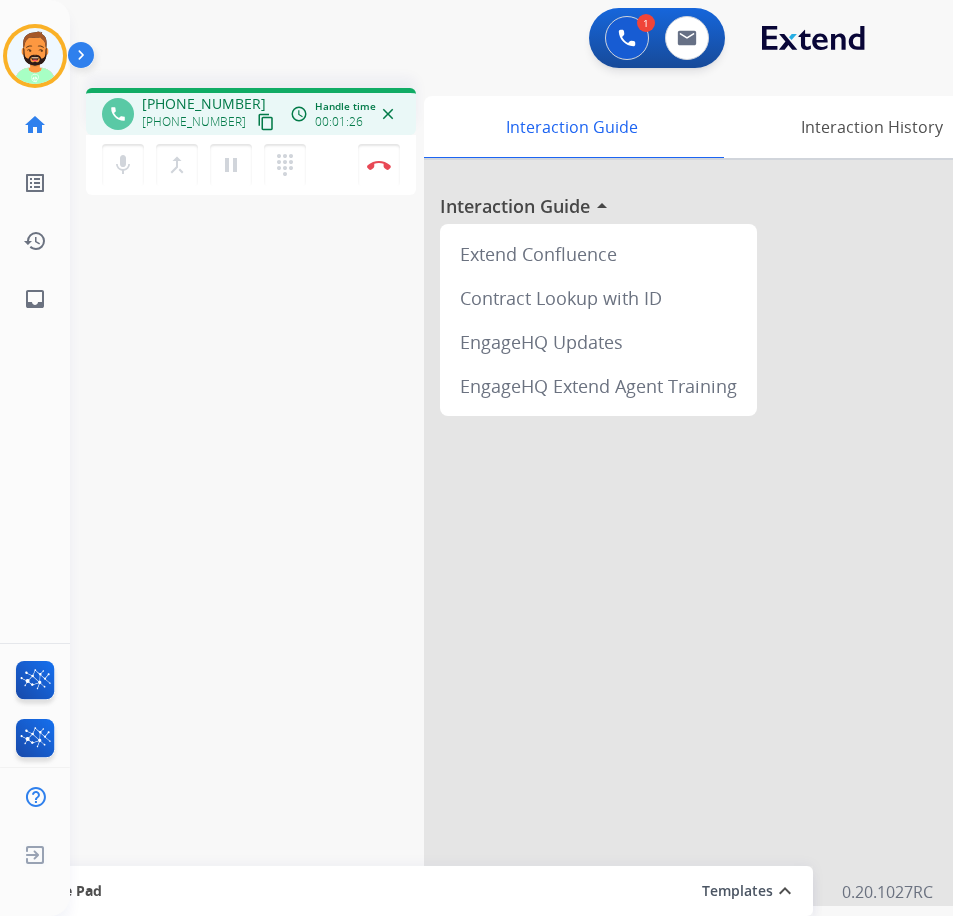 click on "1 Voice Interactions  0  Email Interactions" at bounding box center [657, 38] 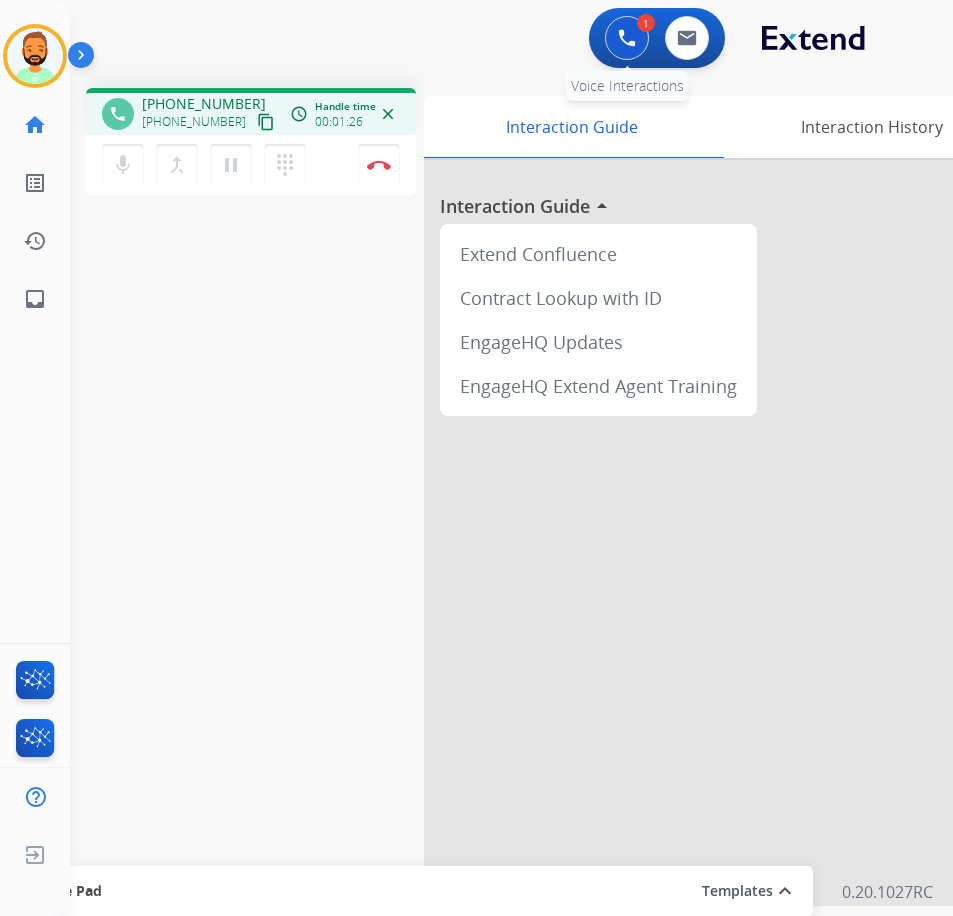 click at bounding box center [627, 38] 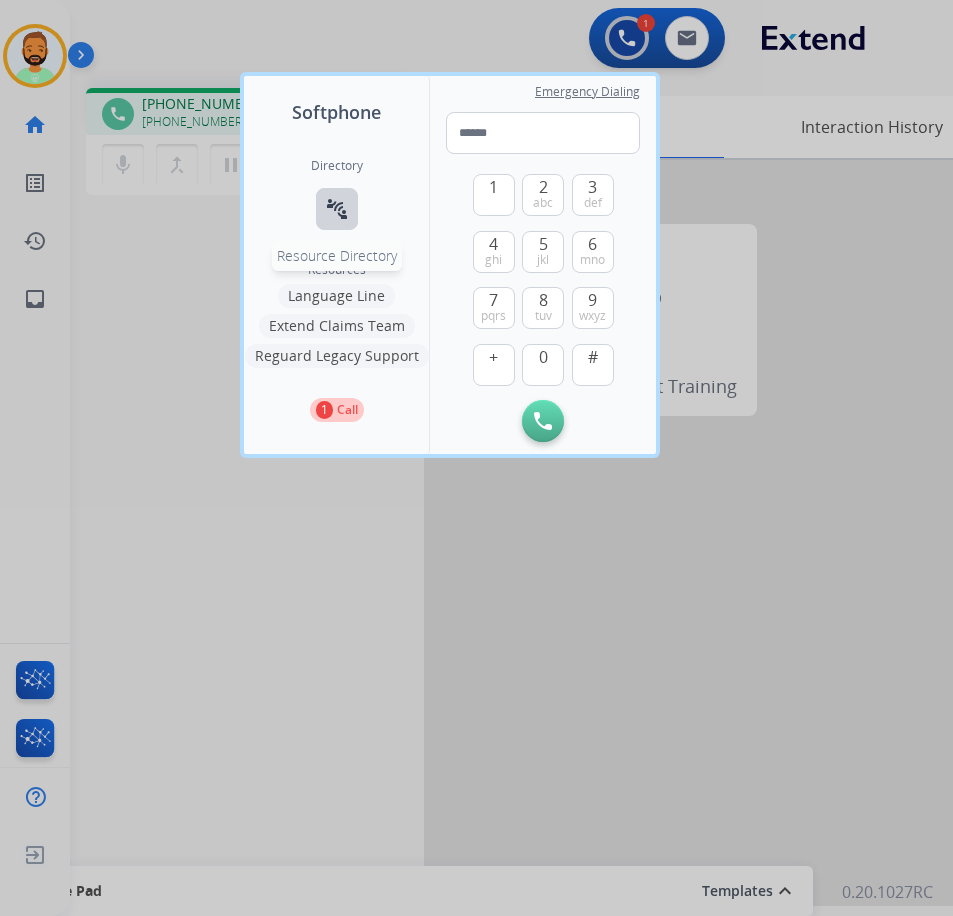 click on "connect_without_contact Resource Directory" at bounding box center (337, 209) 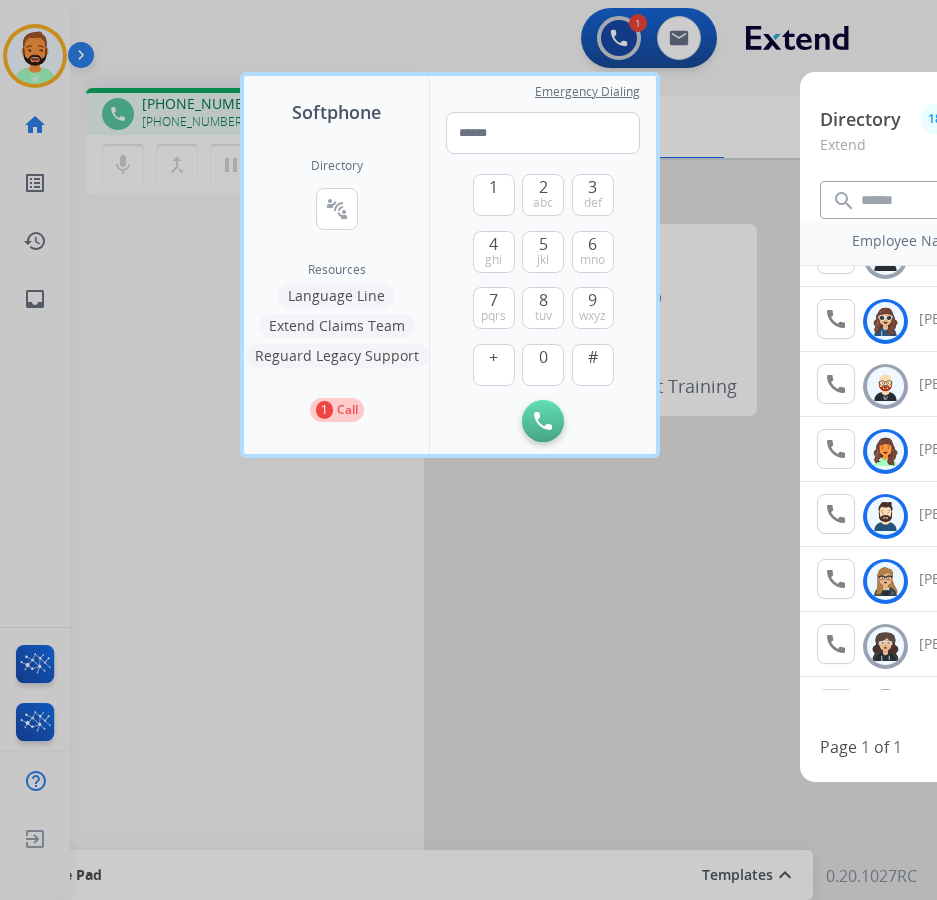 scroll, scrollTop: 200, scrollLeft: 0, axis: vertical 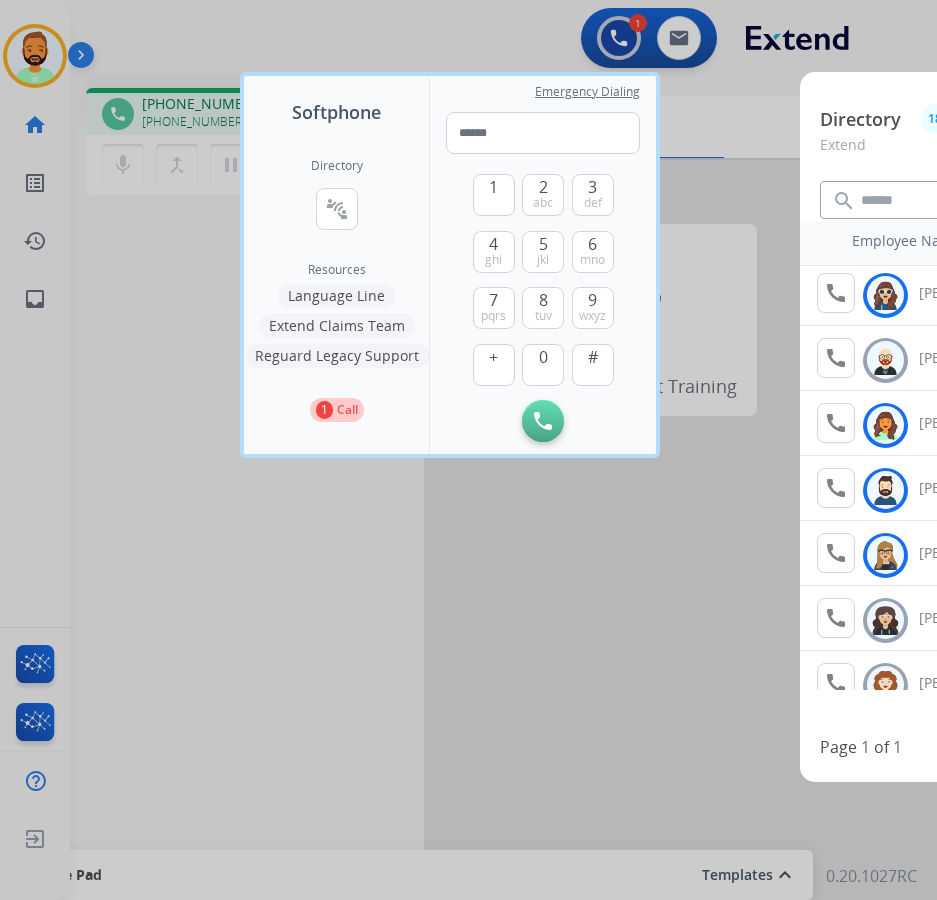 click at bounding box center (468, 450) 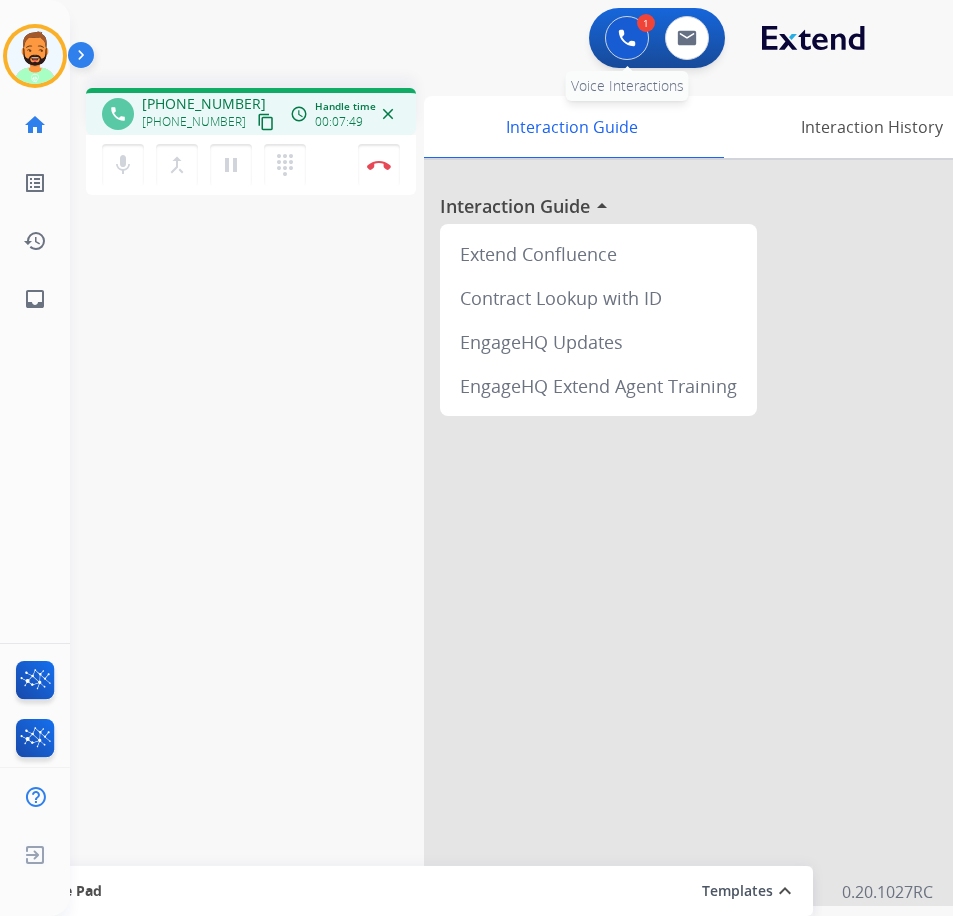 click at bounding box center [627, 38] 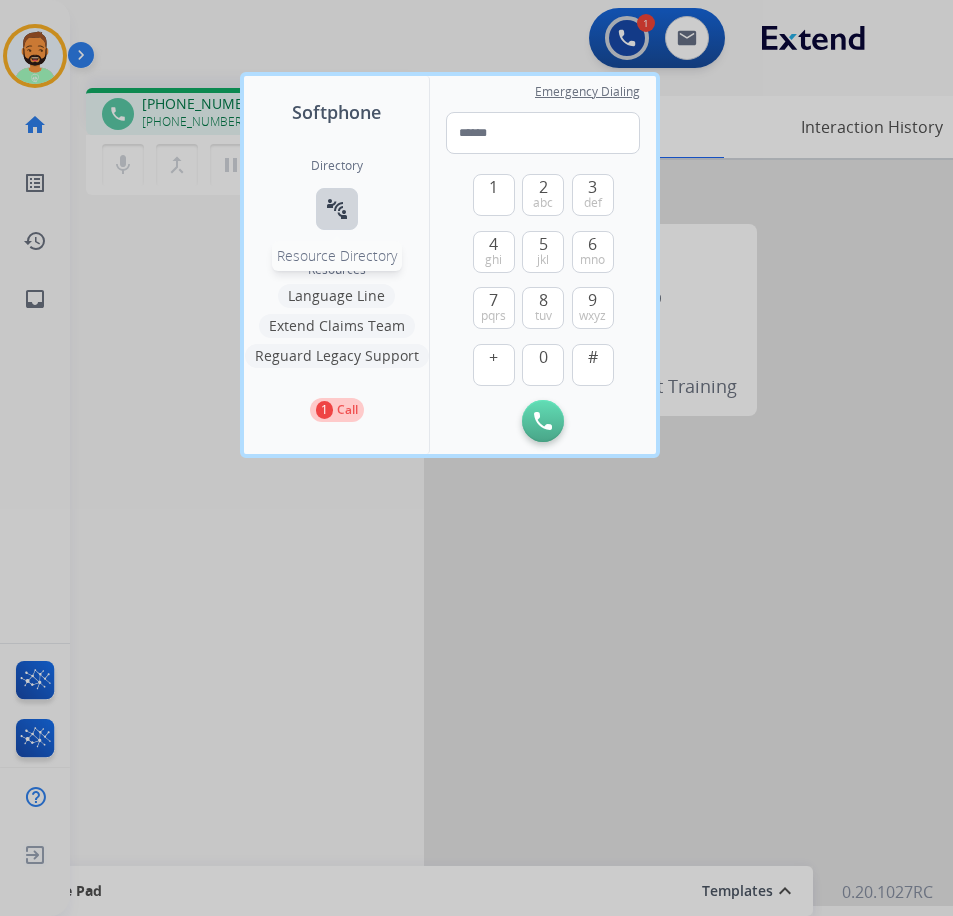 click on "connect_without_contact" at bounding box center [337, 209] 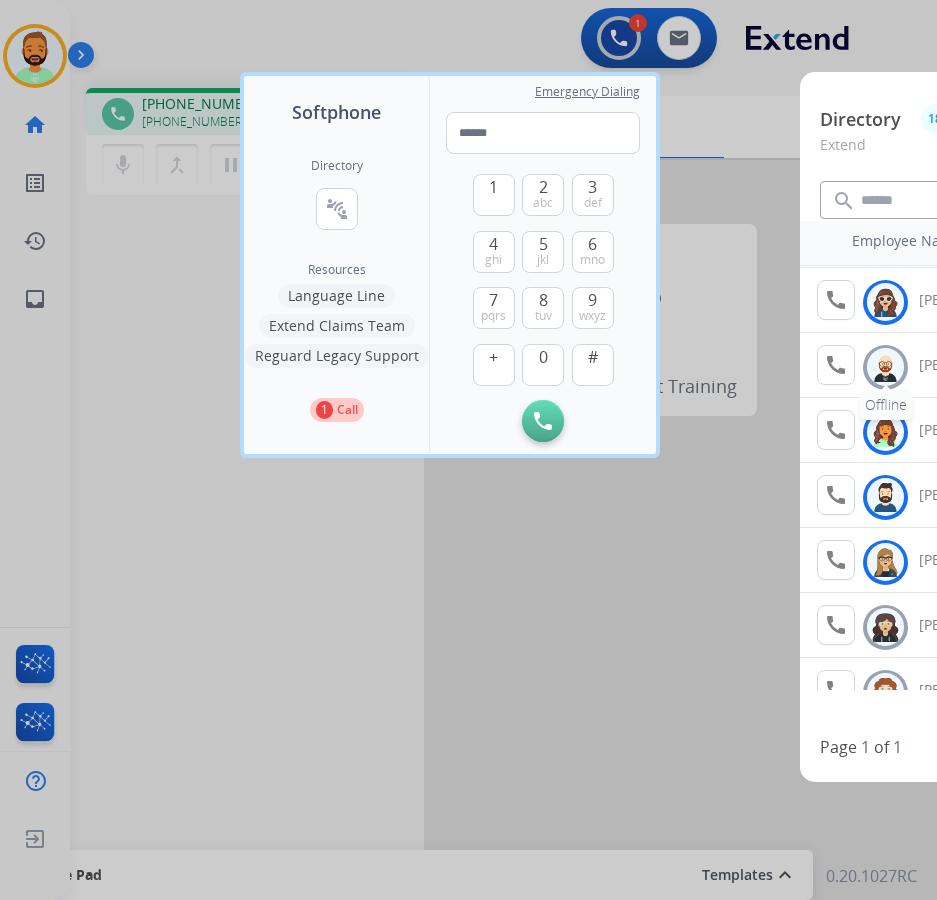 scroll, scrollTop: 200, scrollLeft: 0, axis: vertical 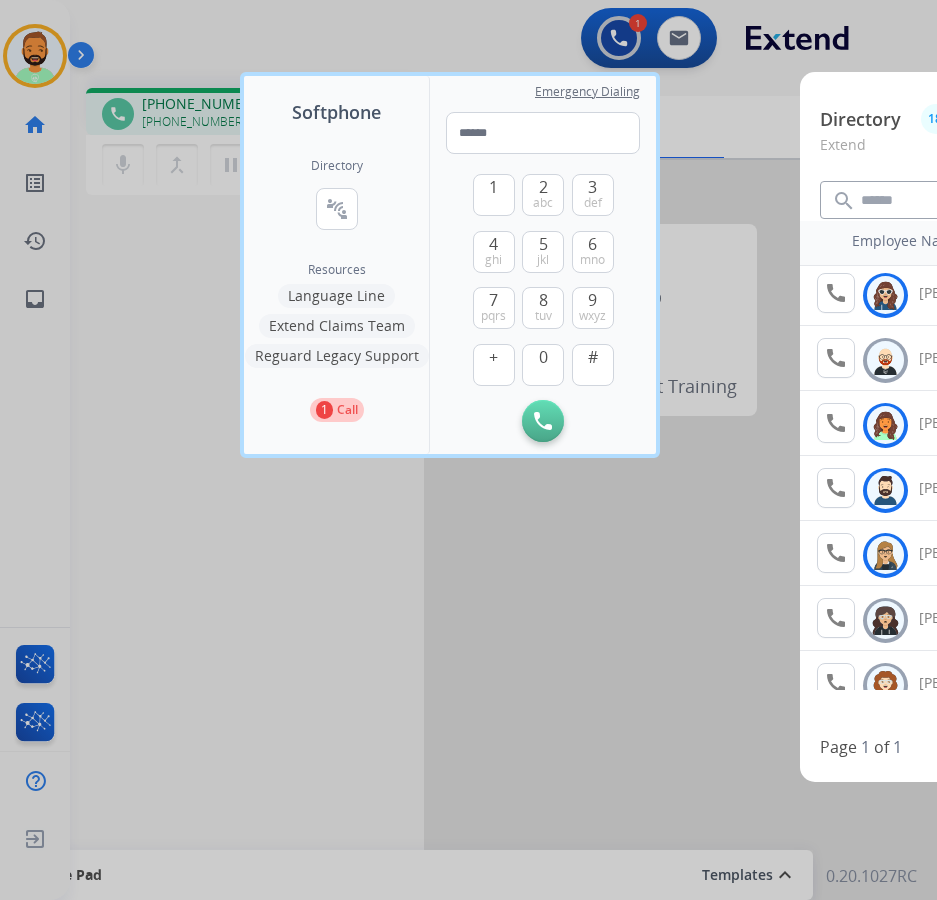 click at bounding box center [468, 450] 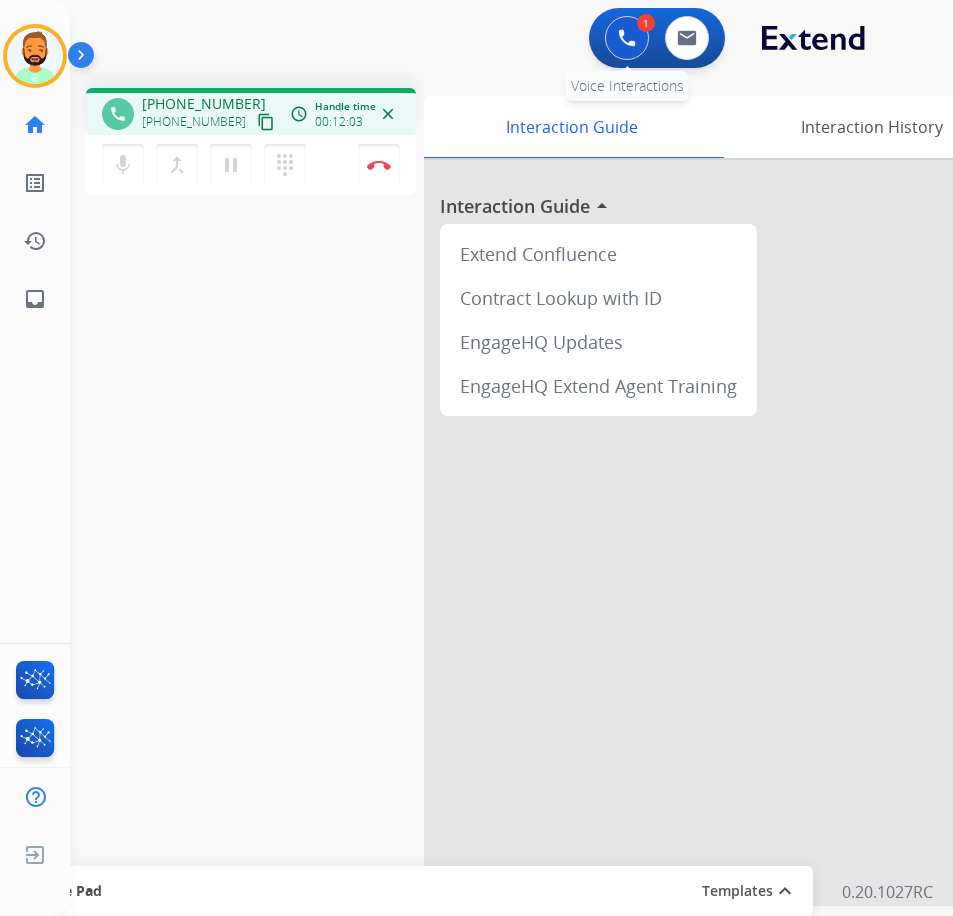 click at bounding box center [627, 38] 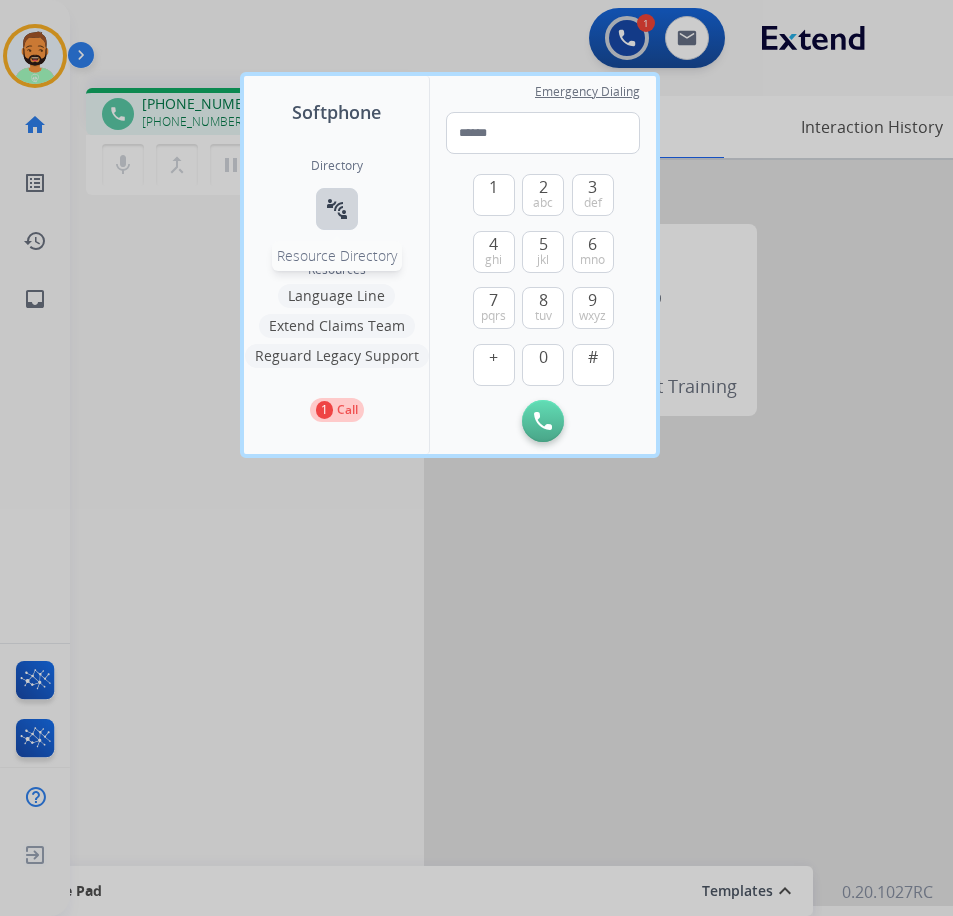 click on "connect_without_contact" at bounding box center [337, 209] 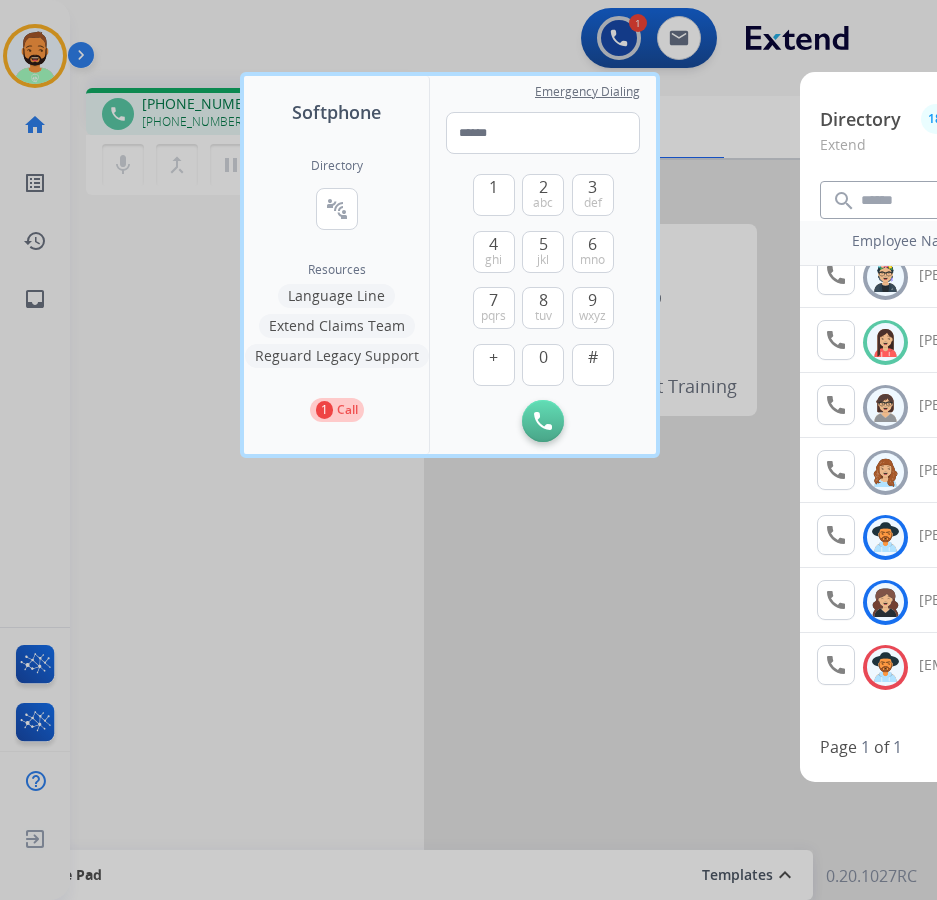 scroll, scrollTop: 762, scrollLeft: 0, axis: vertical 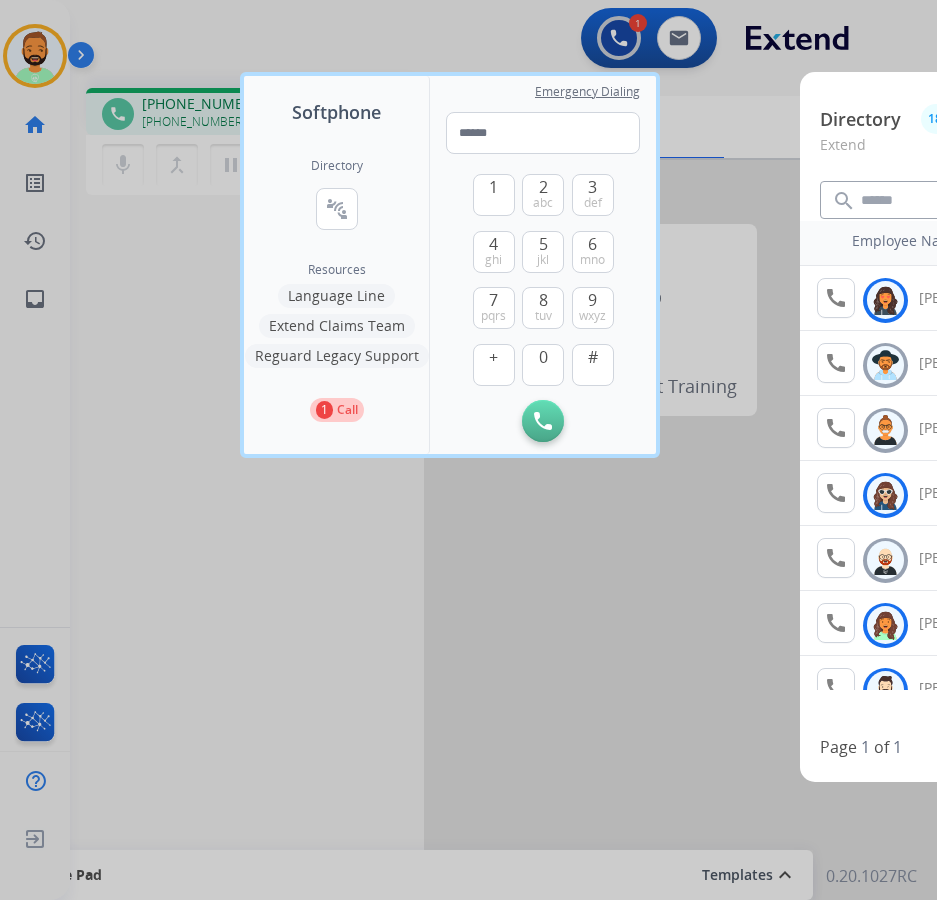 click at bounding box center [468, 450] 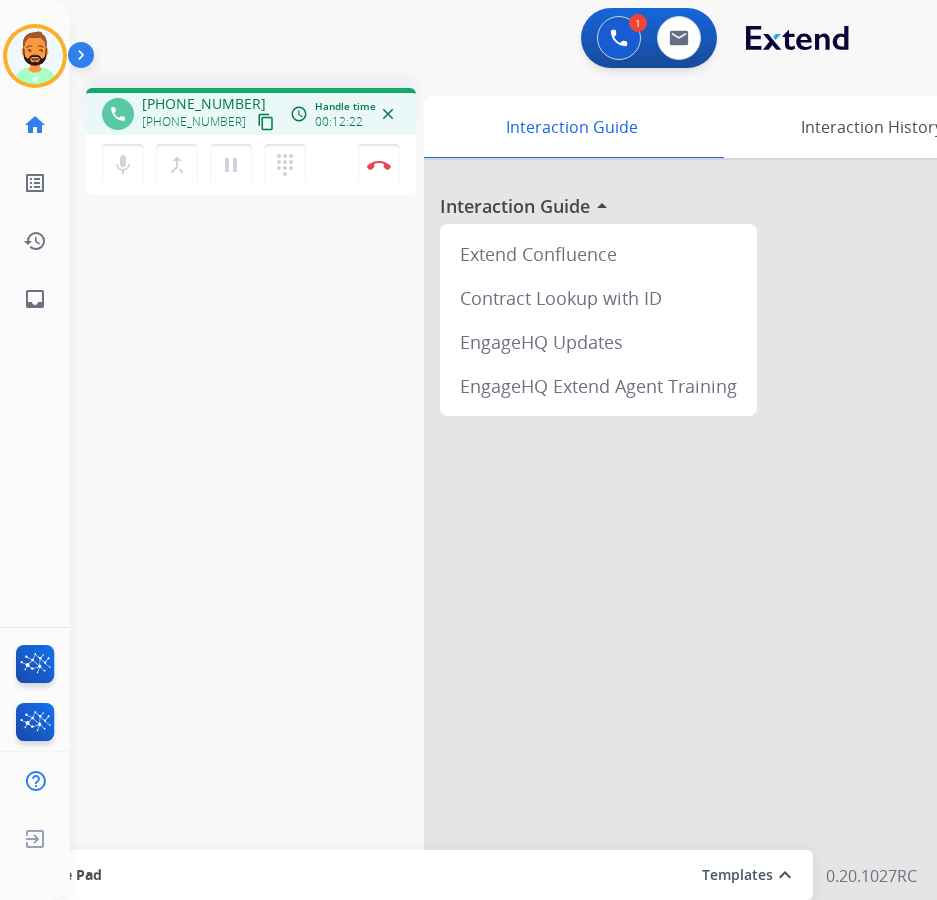 scroll, scrollTop: 0, scrollLeft: 0, axis: both 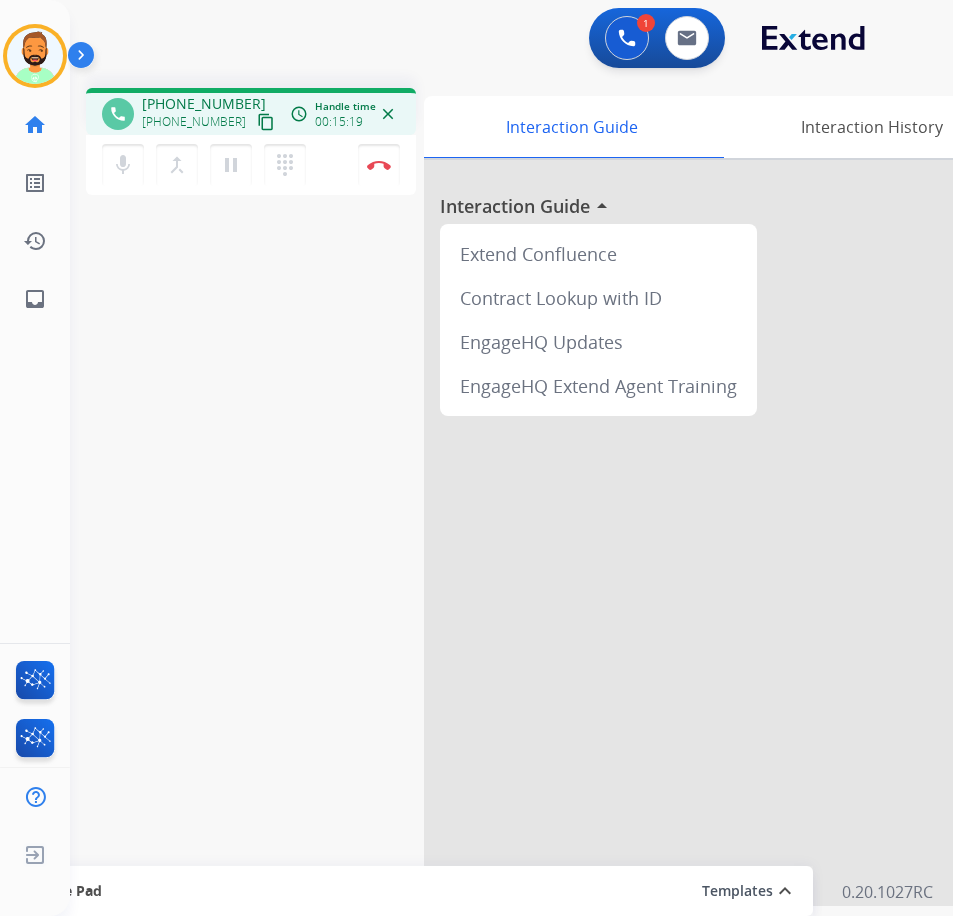 click at bounding box center [724, 533] 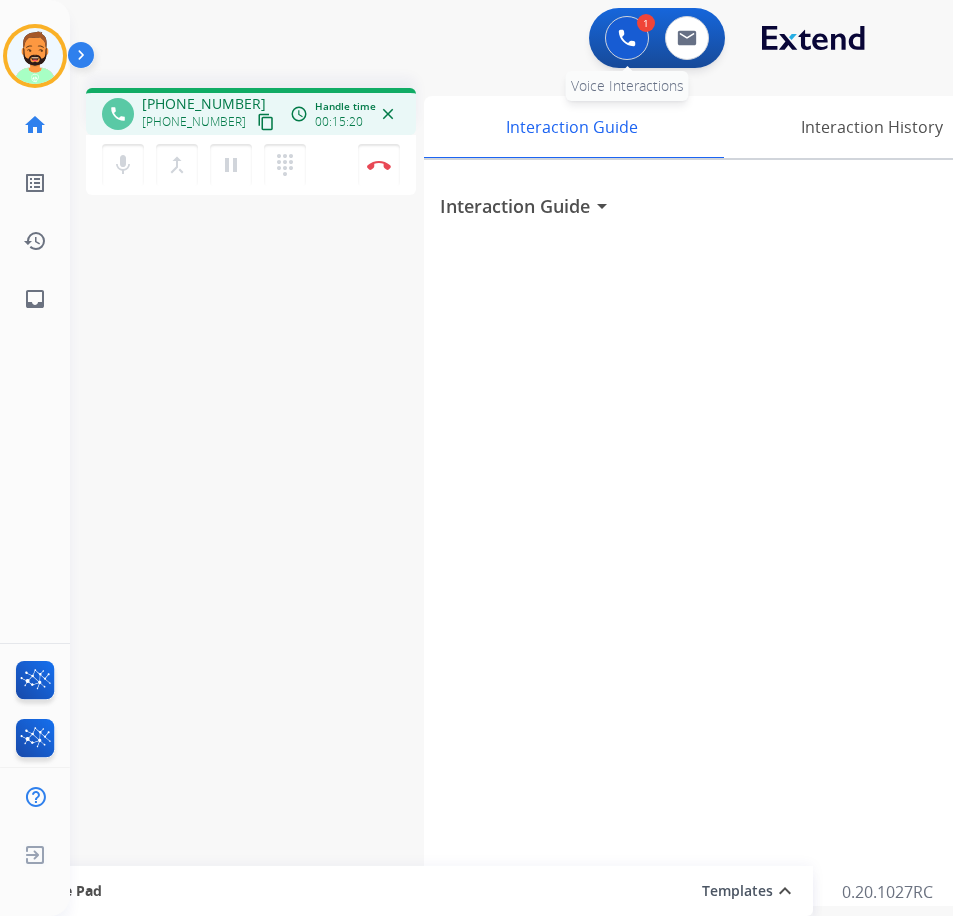 click at bounding box center (627, 38) 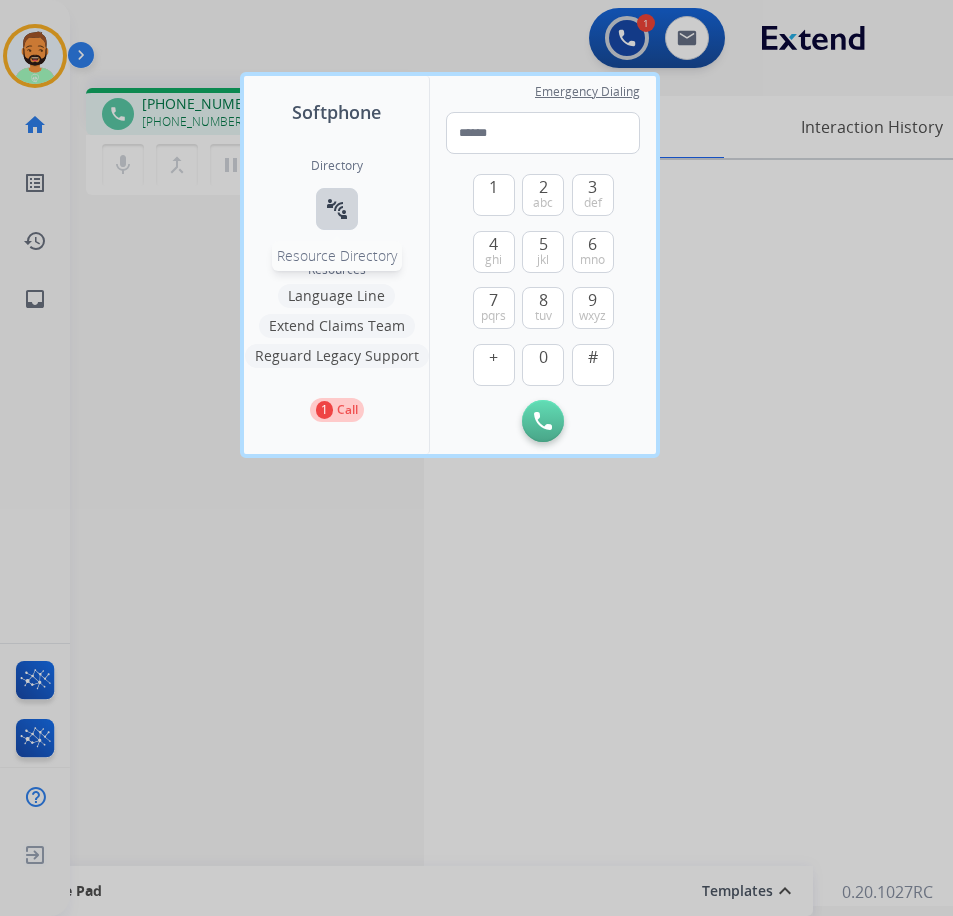 click on "connect_without_contact" at bounding box center [337, 209] 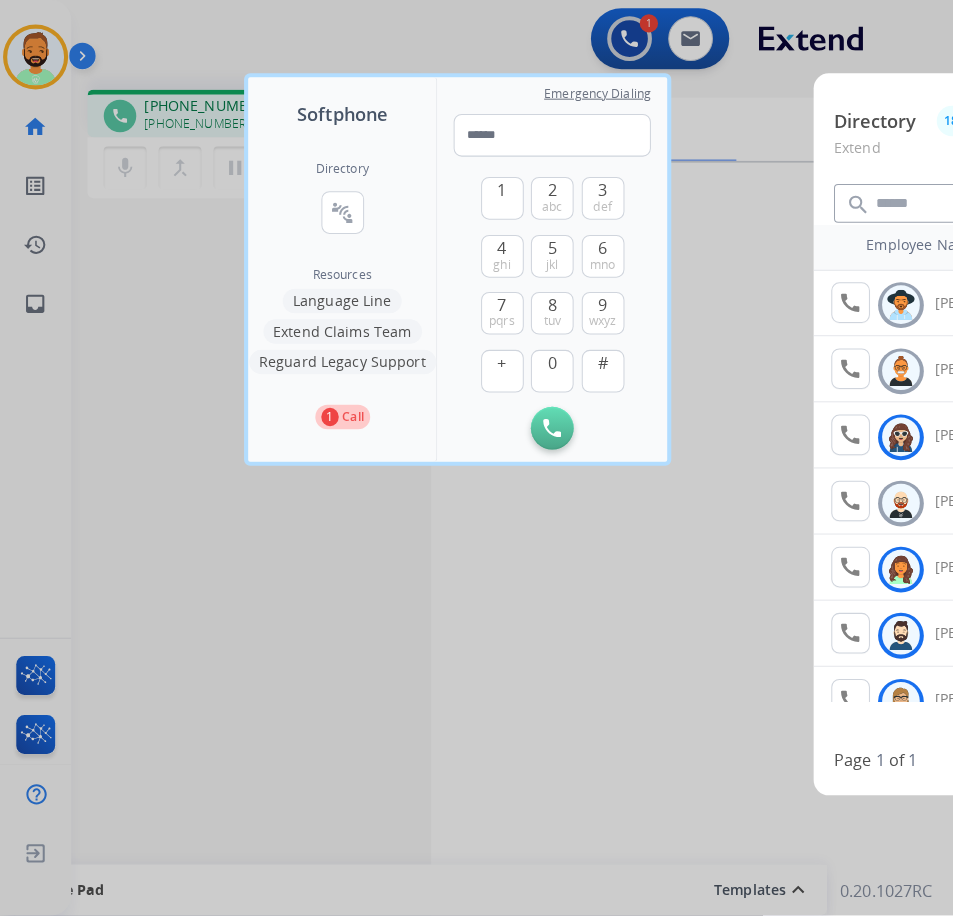 scroll, scrollTop: 100, scrollLeft: 0, axis: vertical 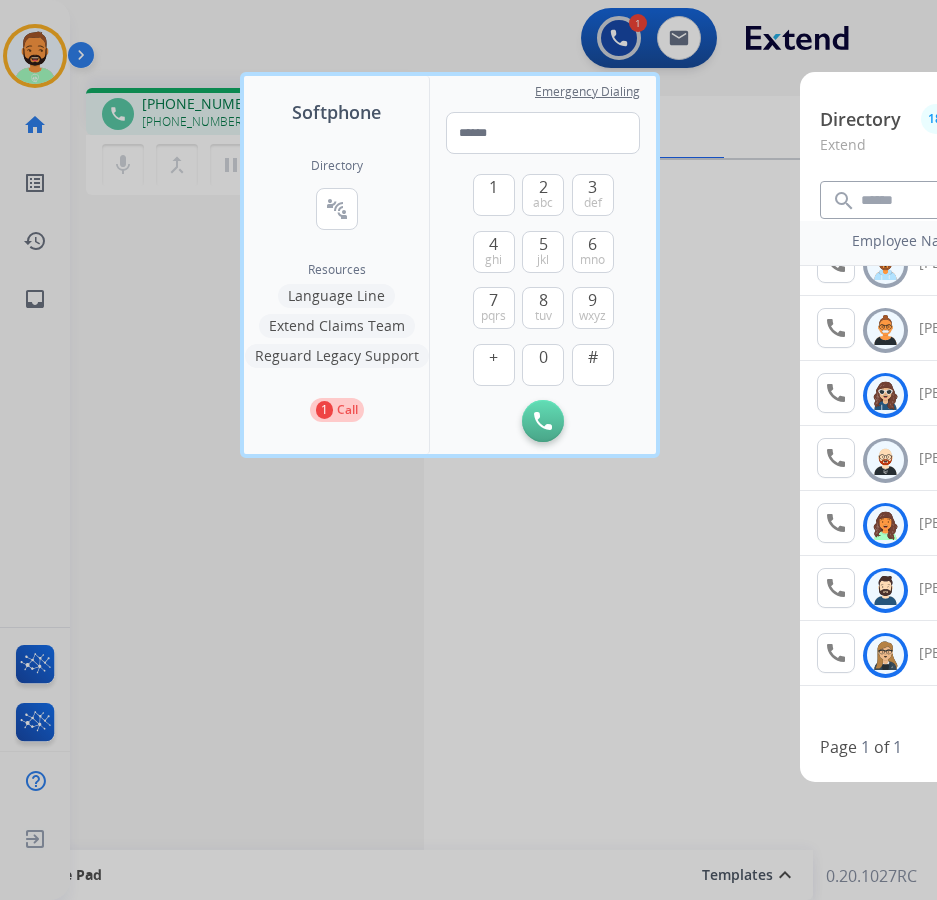 drag, startPoint x: 580, startPoint y: 648, endPoint x: 336, endPoint y: 710, distance: 251.75385 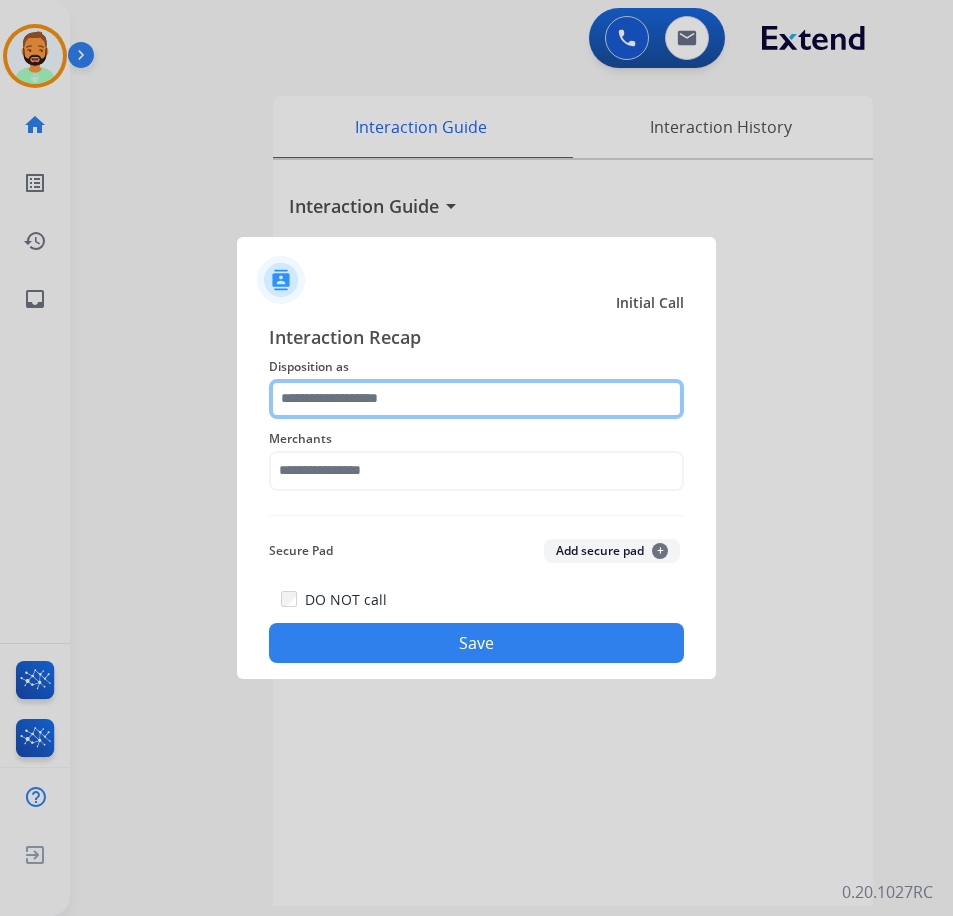 click 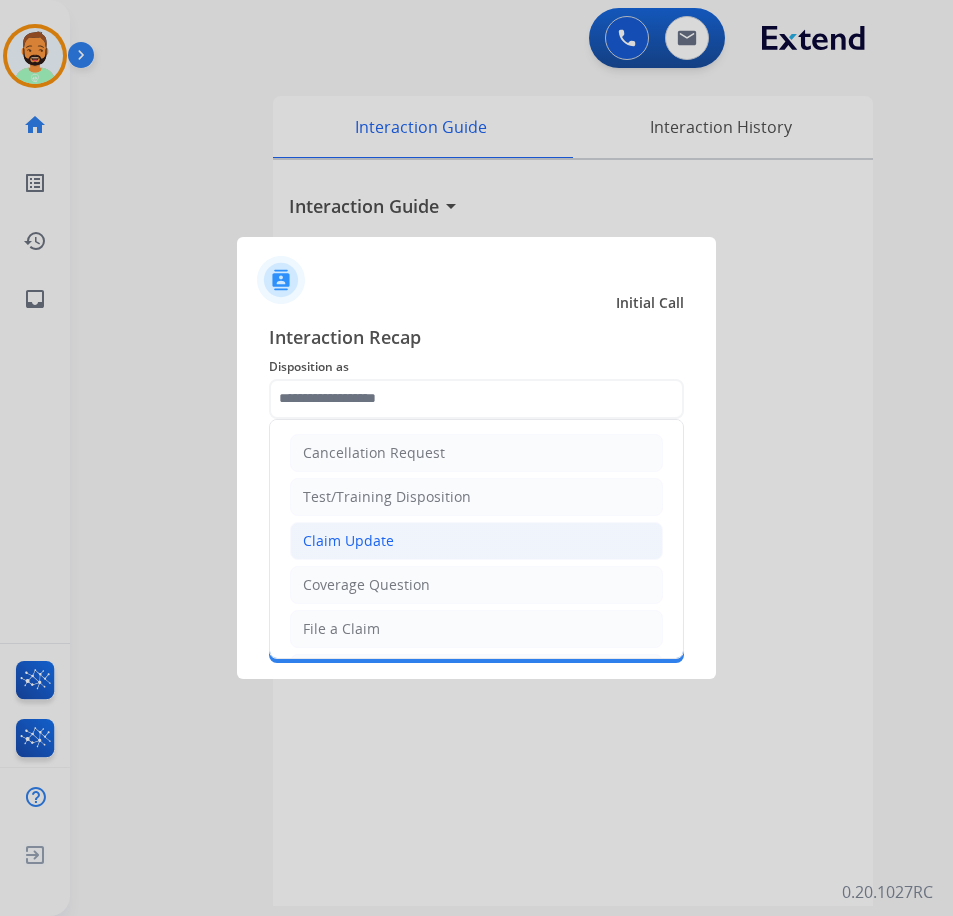 click on "Claim Update" 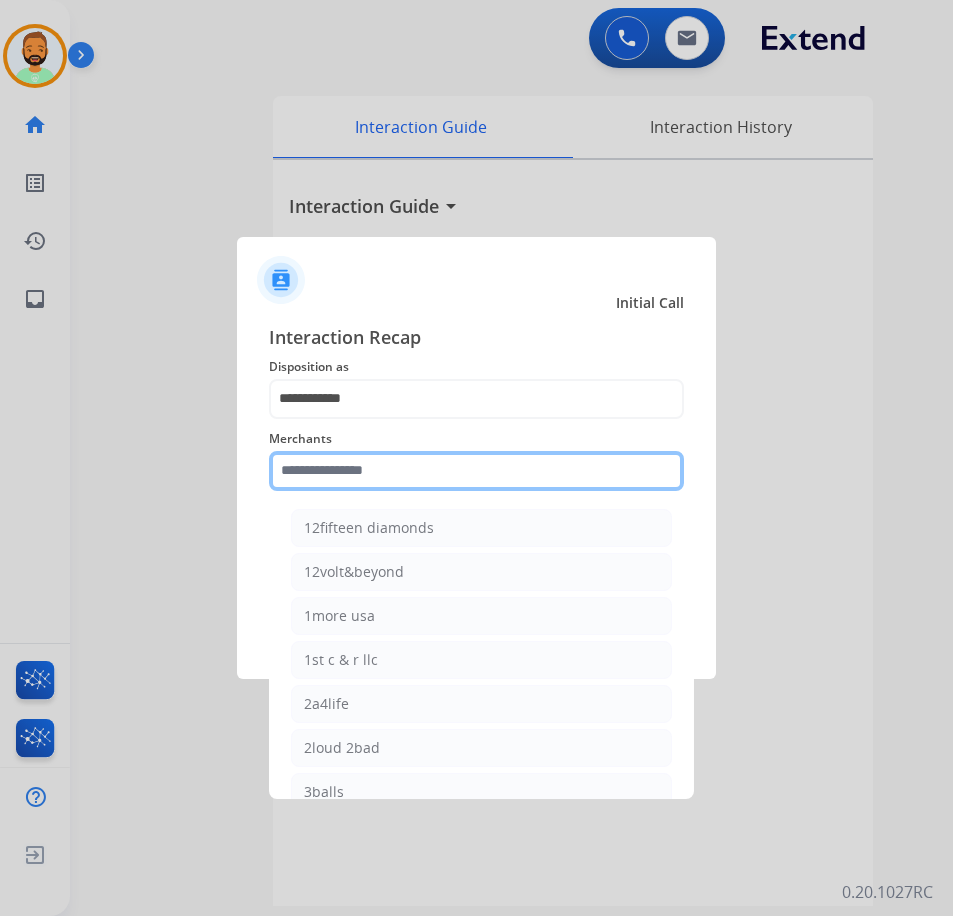 click 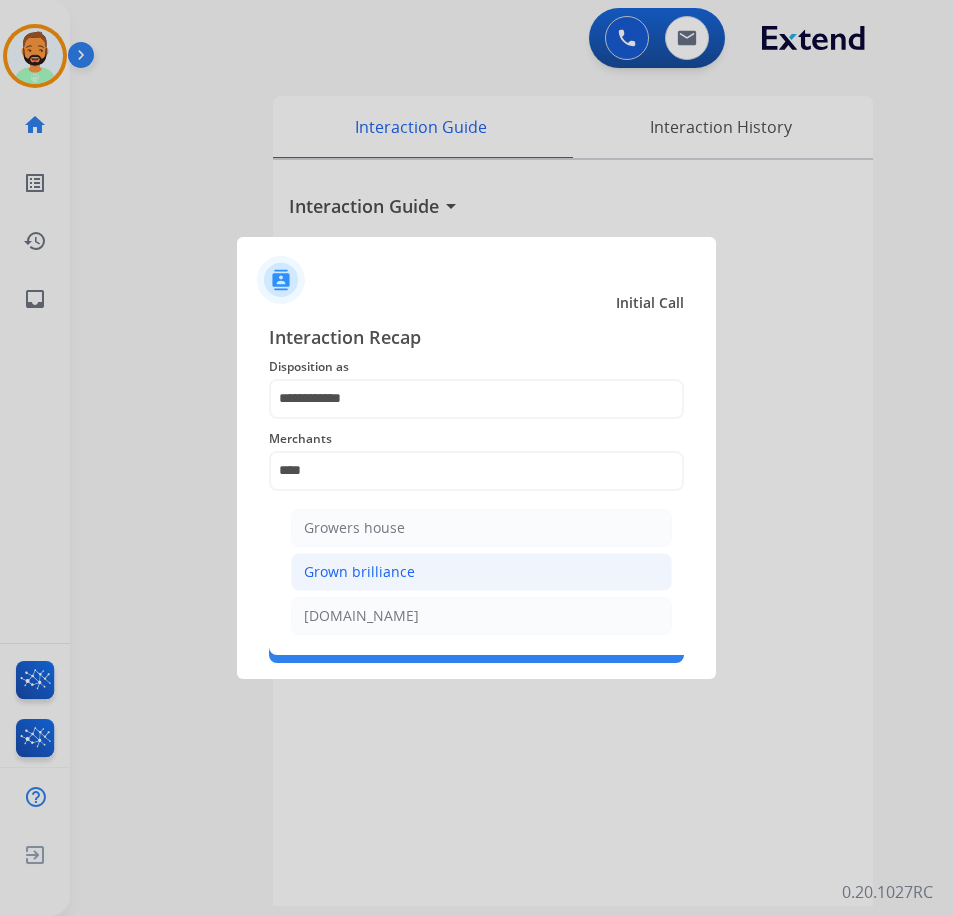 click on "Grown brilliance" 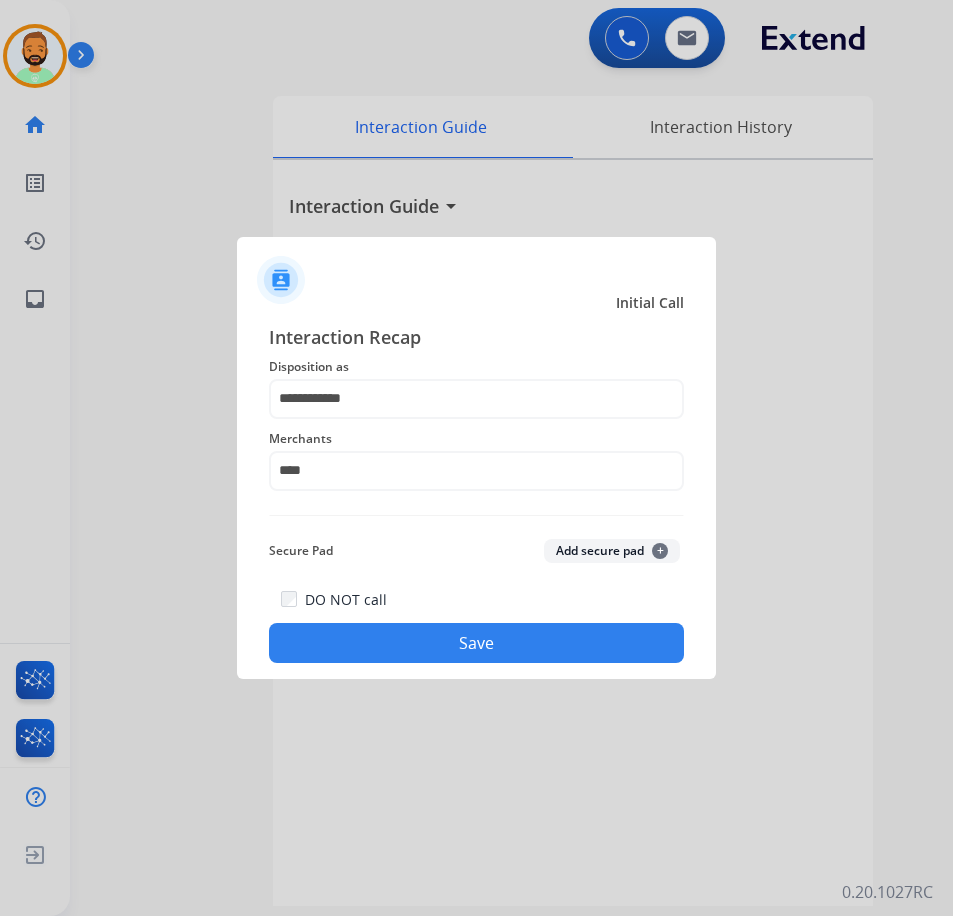 type on "**********" 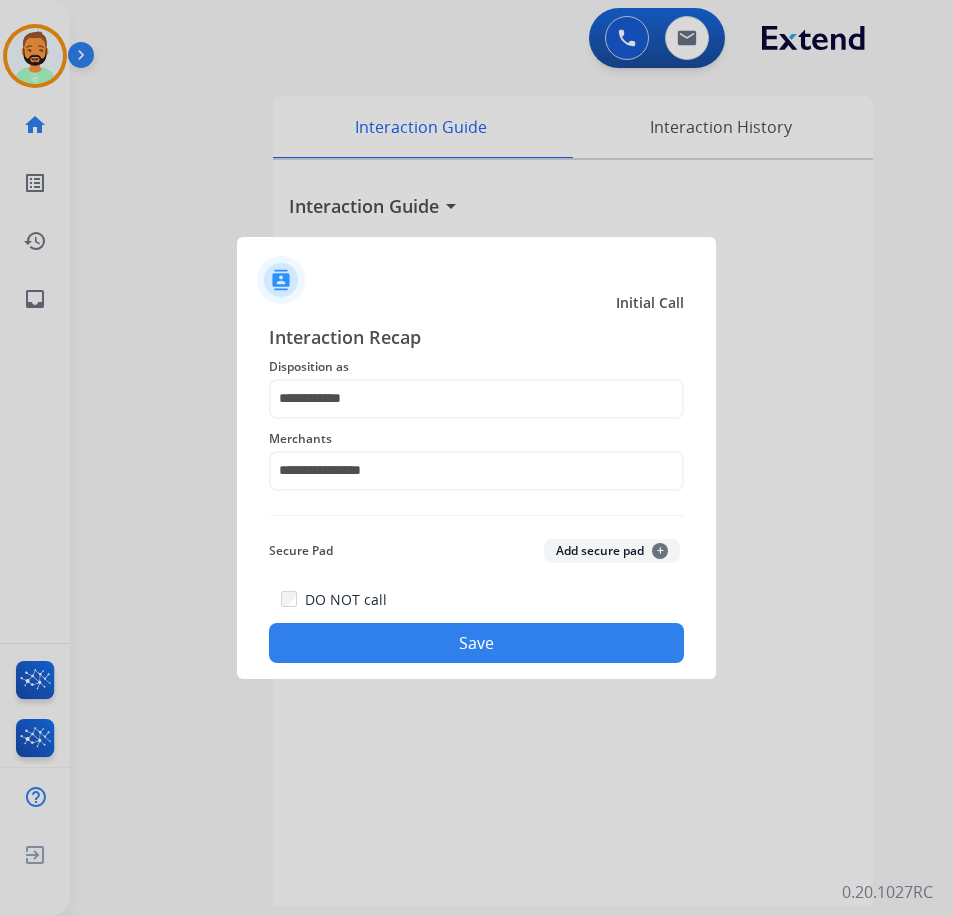 click on "Save" 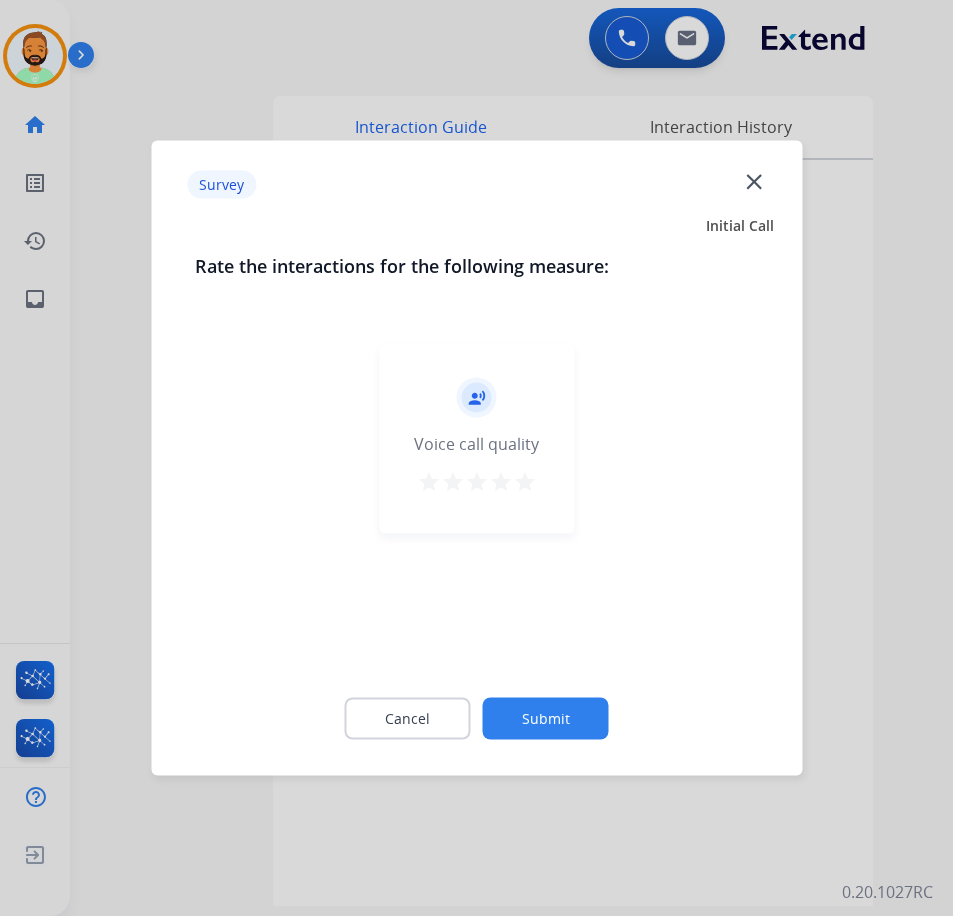 click on "Submit" 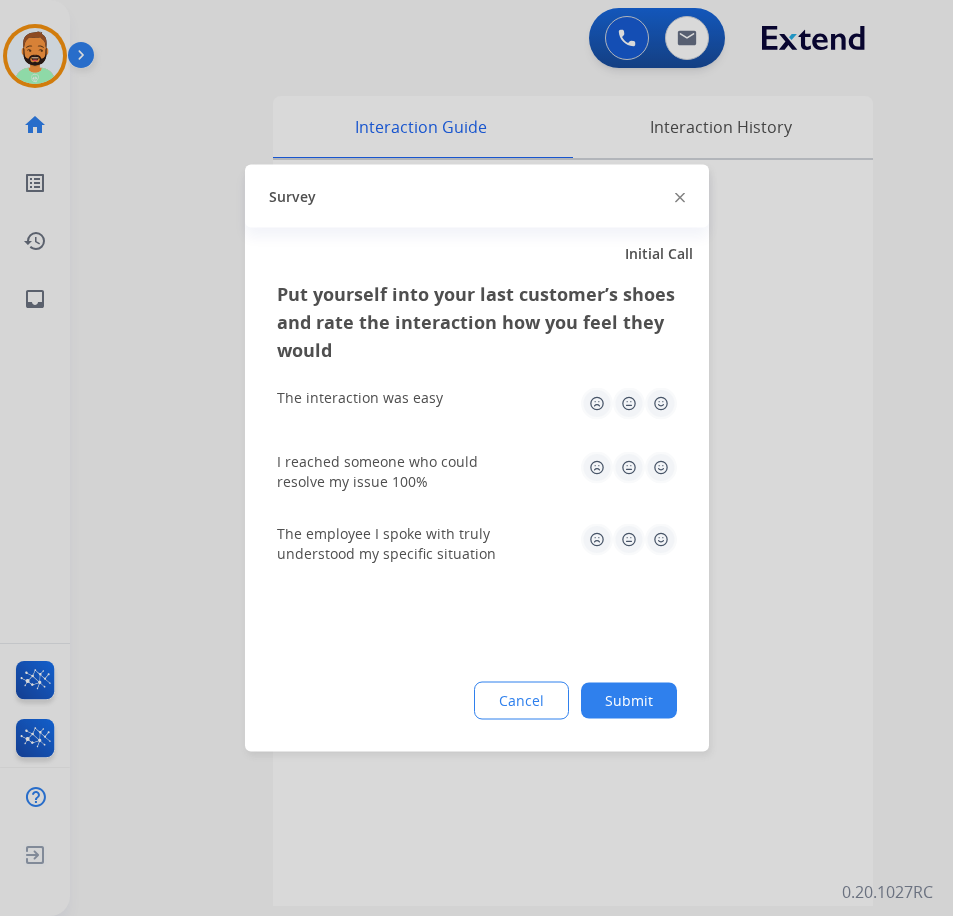click on "Submit" 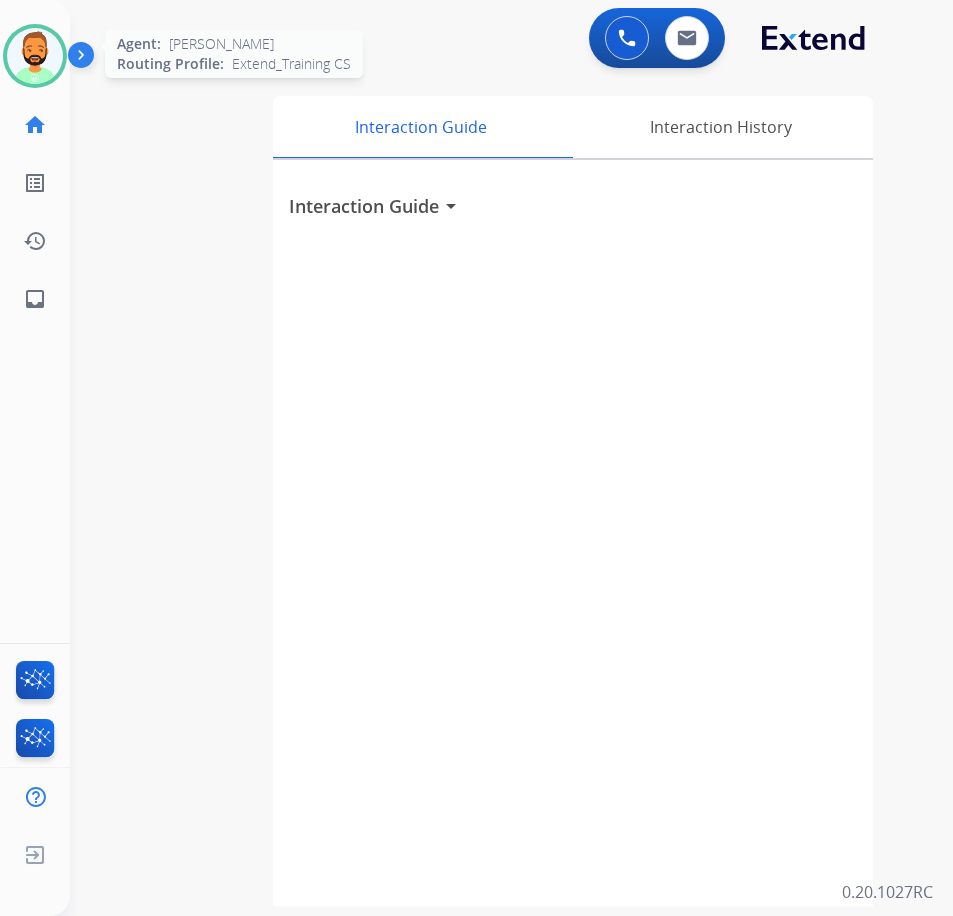 click at bounding box center [35, 56] 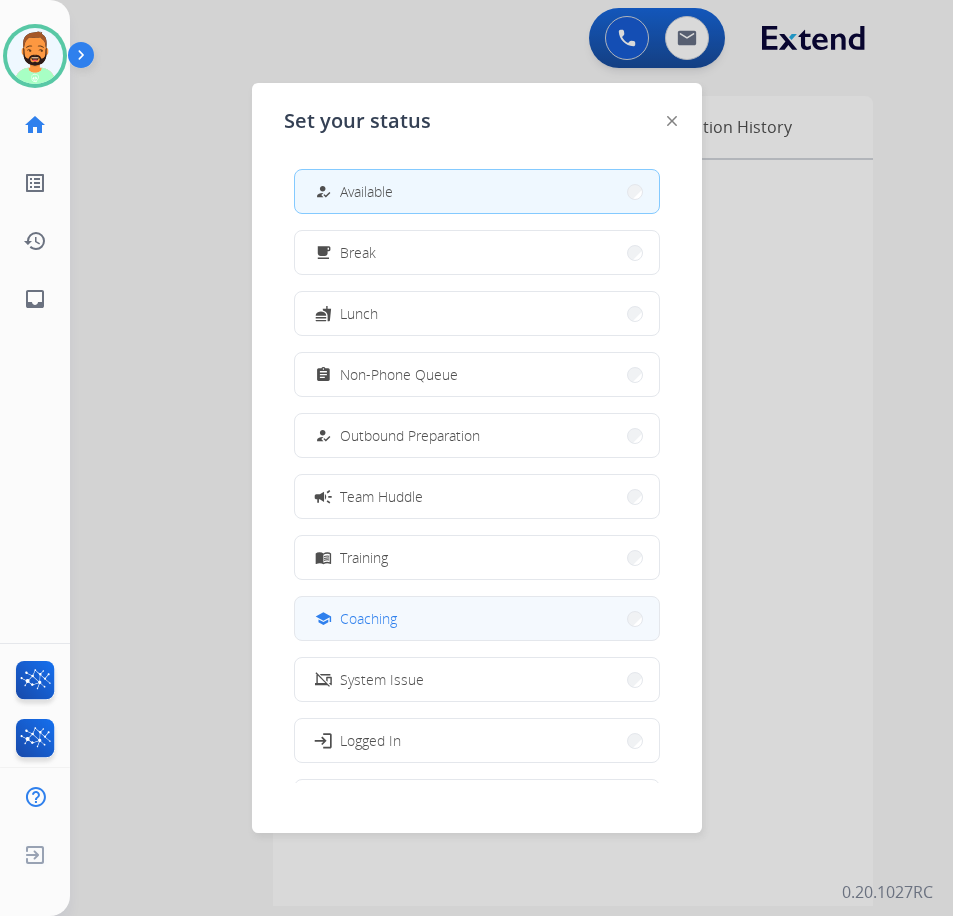 click on "school Coaching" at bounding box center [477, 618] 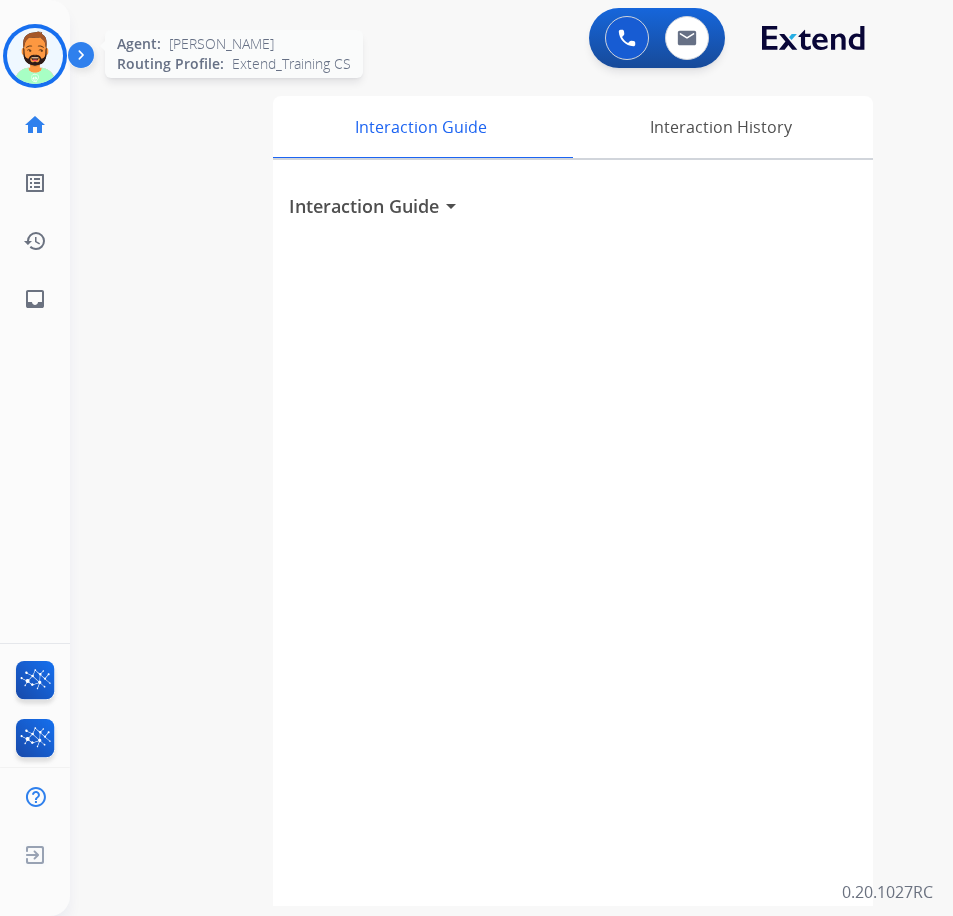 click at bounding box center (35, 56) 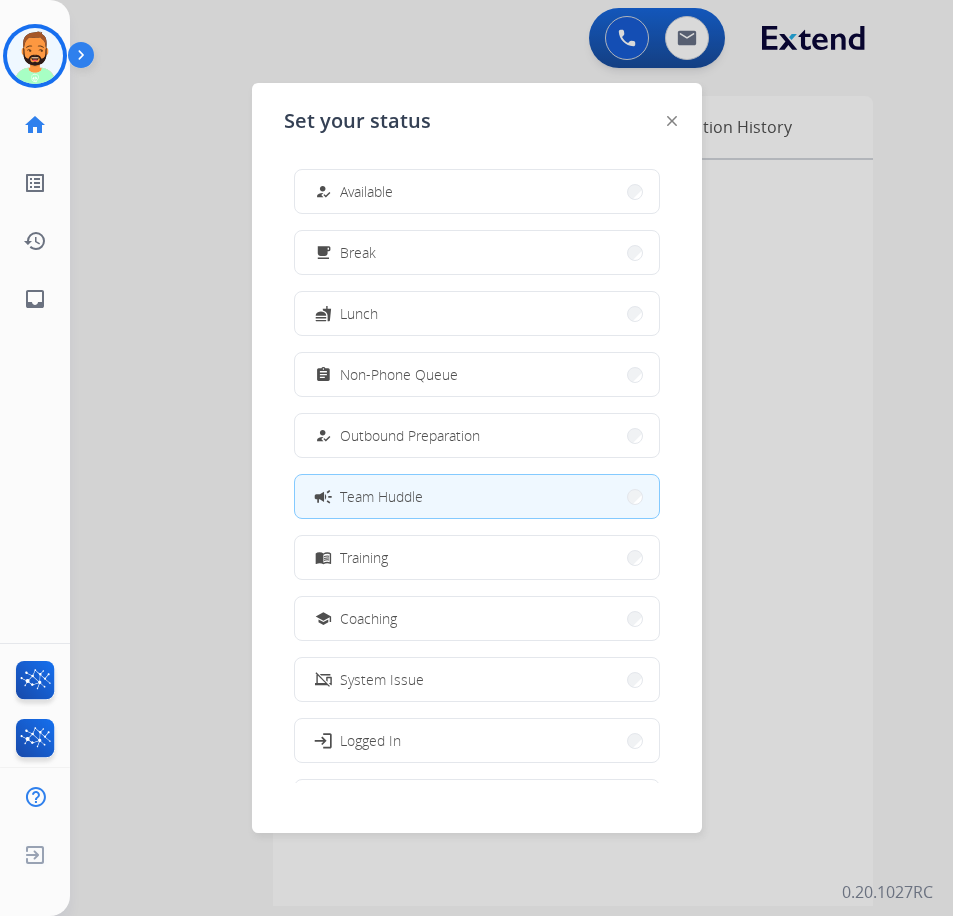 click on "campaign Team Huddle" at bounding box center (477, 496) 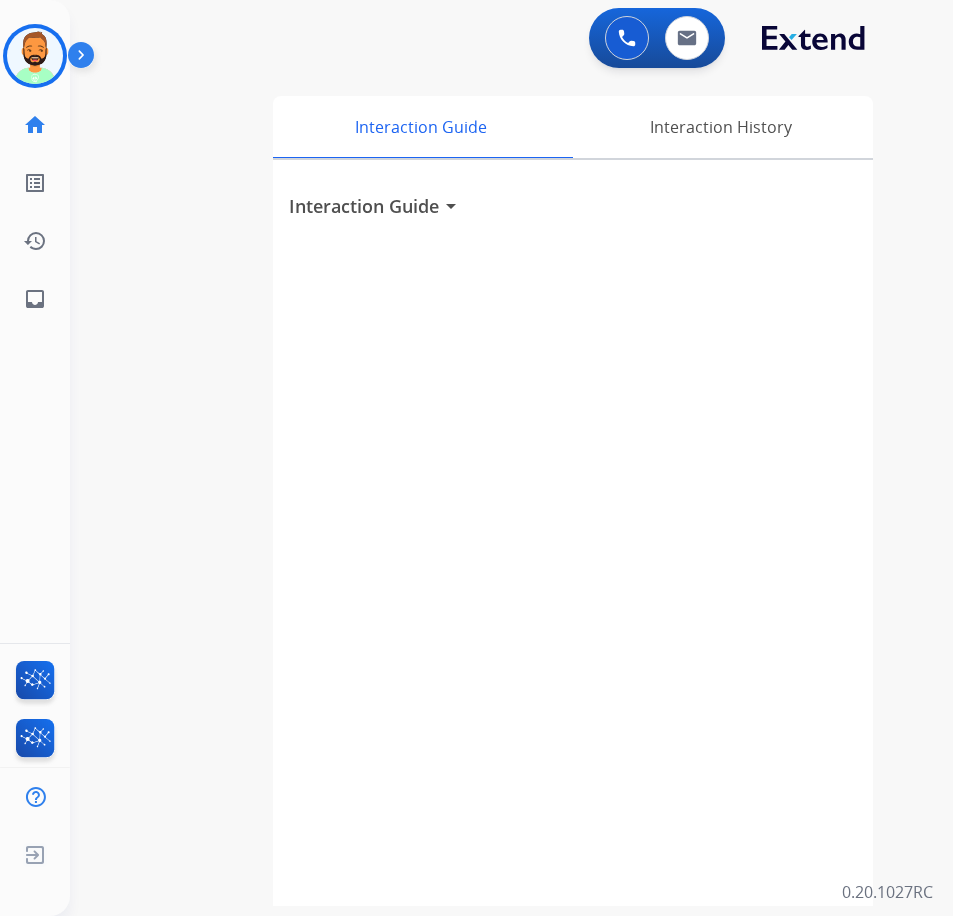 click on "Interaction Guide arrow_drop_down" at bounding box center [573, 533] 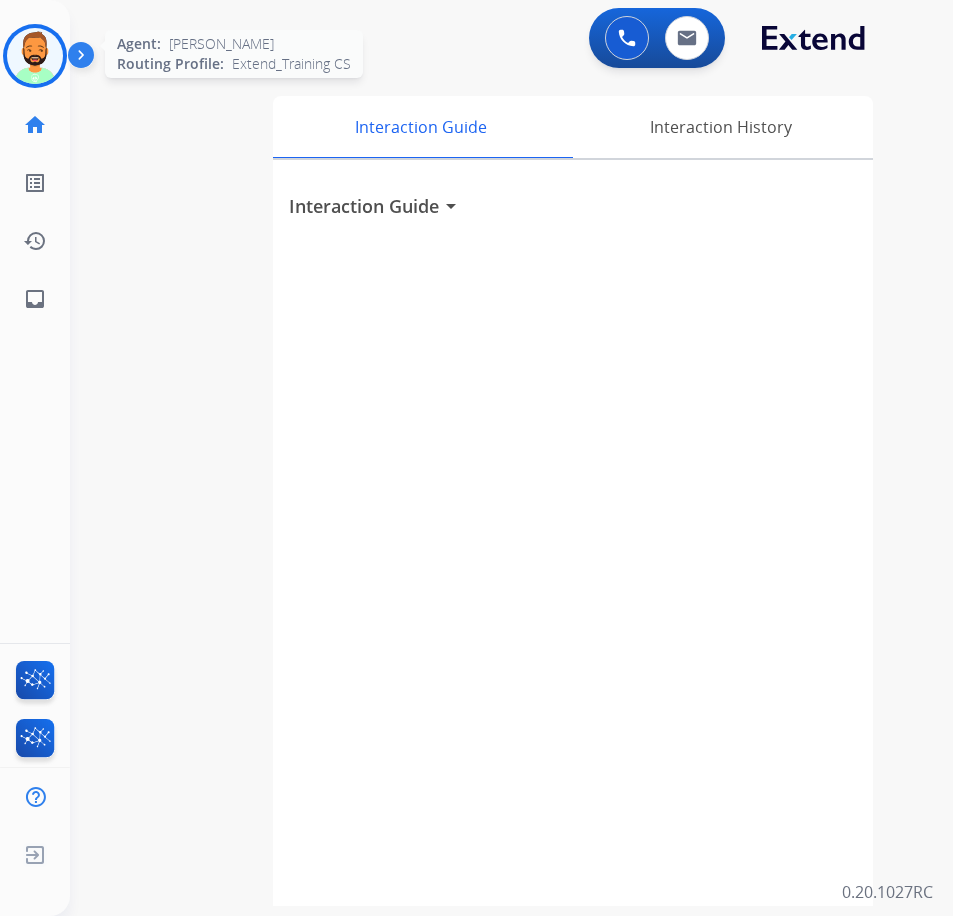 click at bounding box center [35, 56] 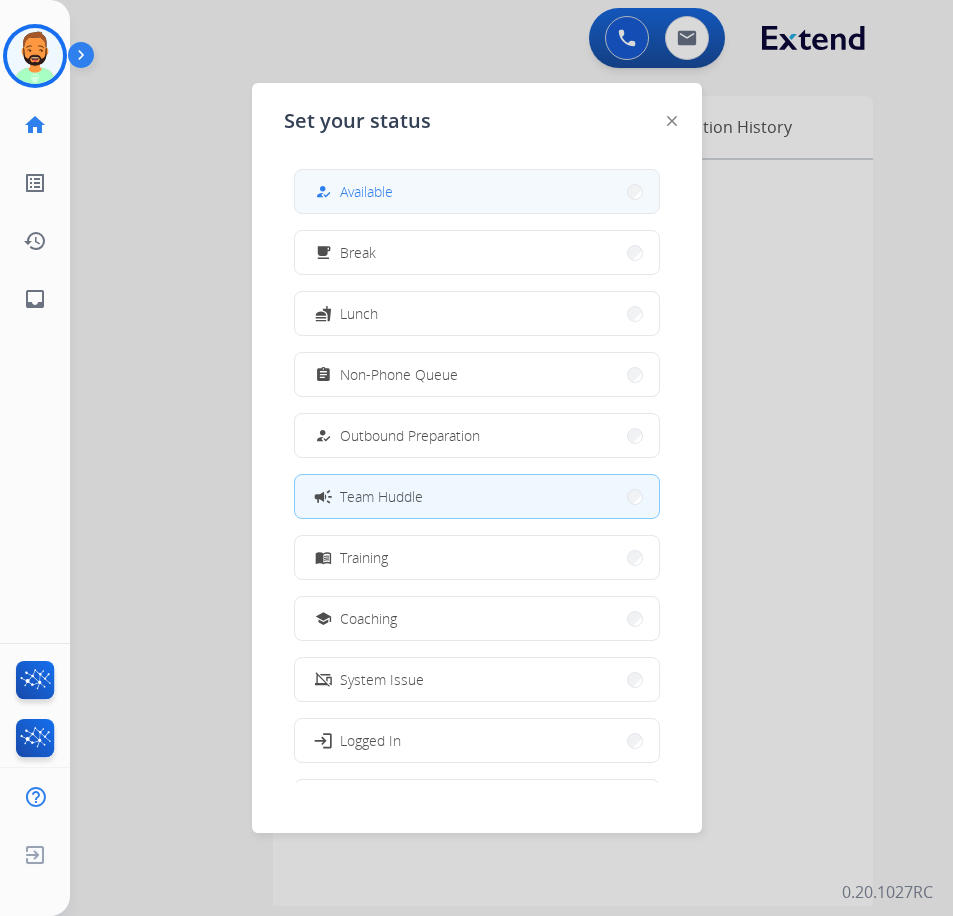 click on "how_to_reg Available" at bounding box center [477, 191] 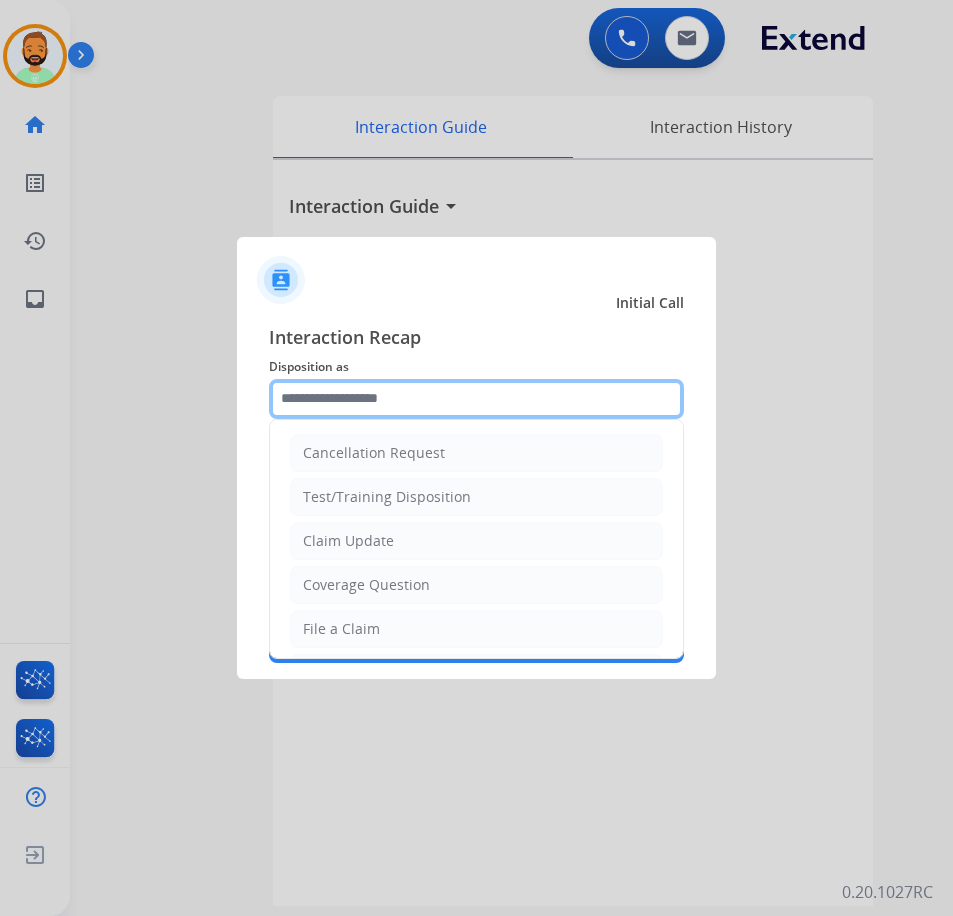click 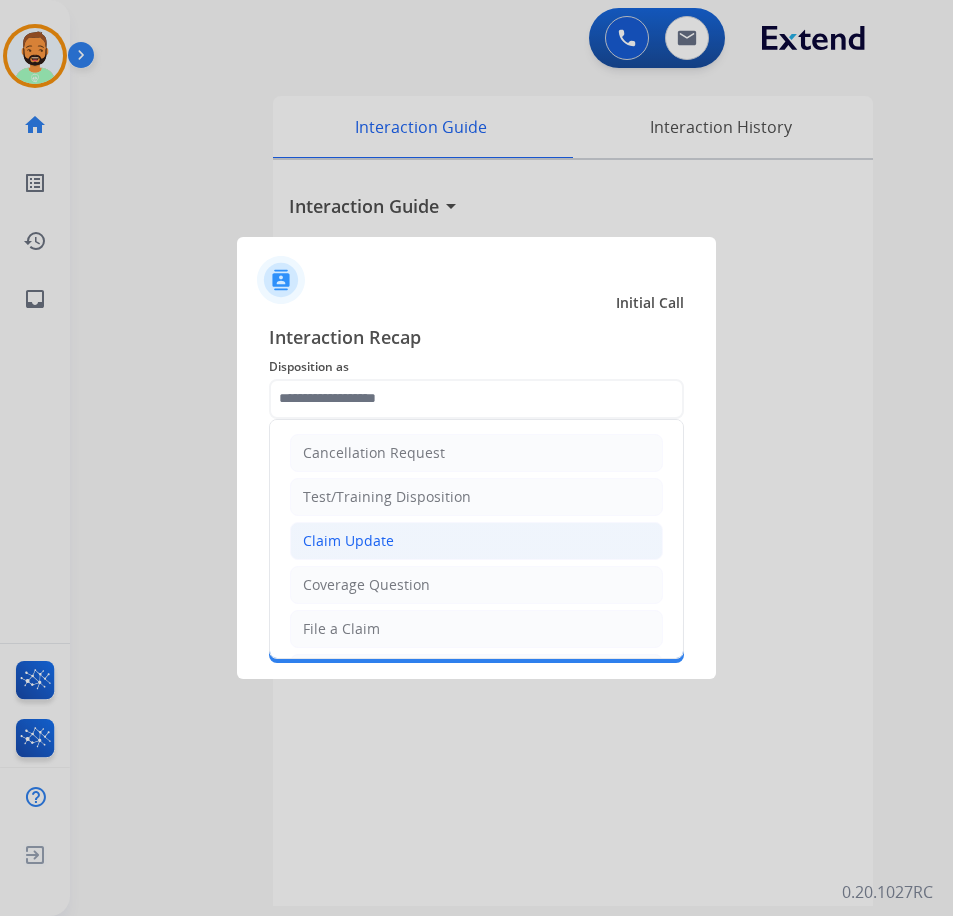 click on "Claim Update" 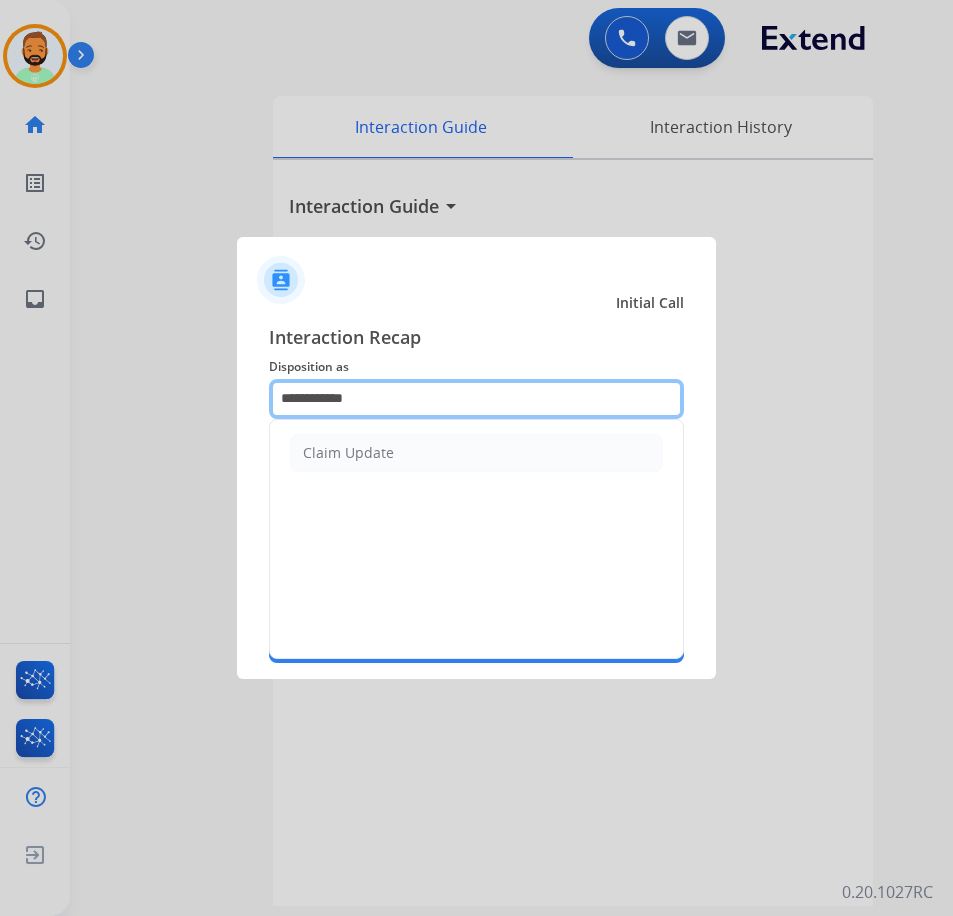drag, startPoint x: 395, startPoint y: 377, endPoint x: 40, endPoint y: 355, distance: 355.68103 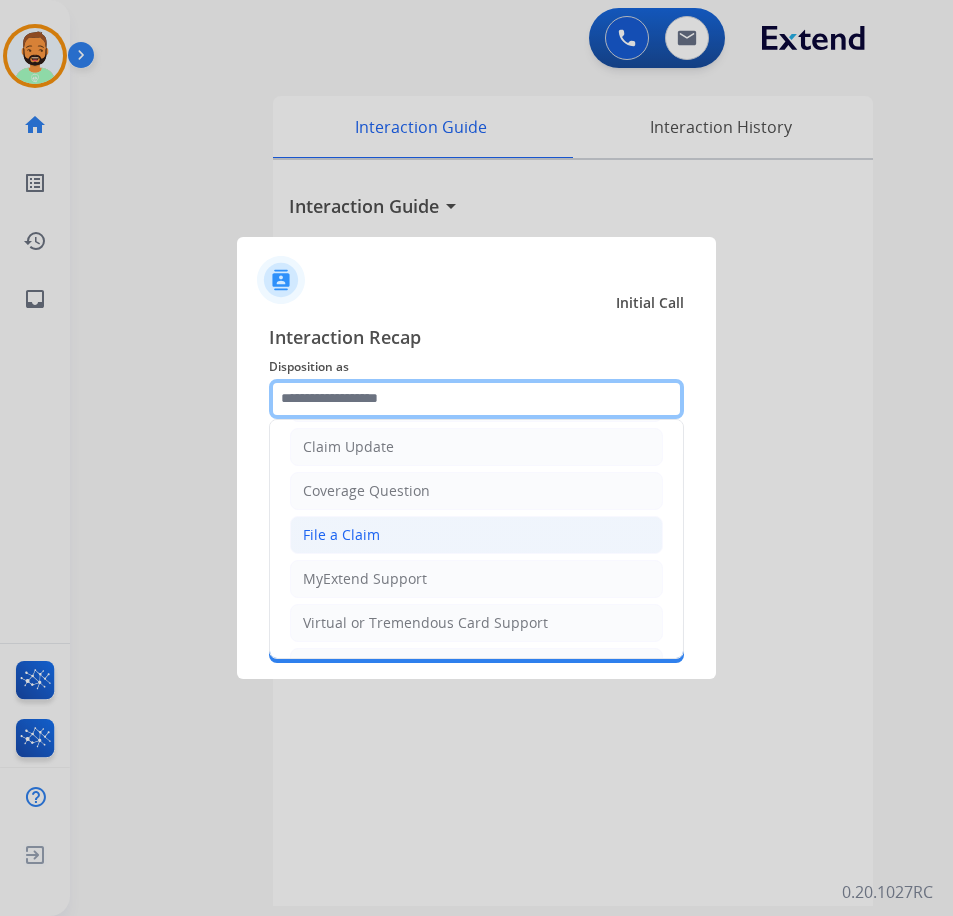 scroll, scrollTop: 200, scrollLeft: 0, axis: vertical 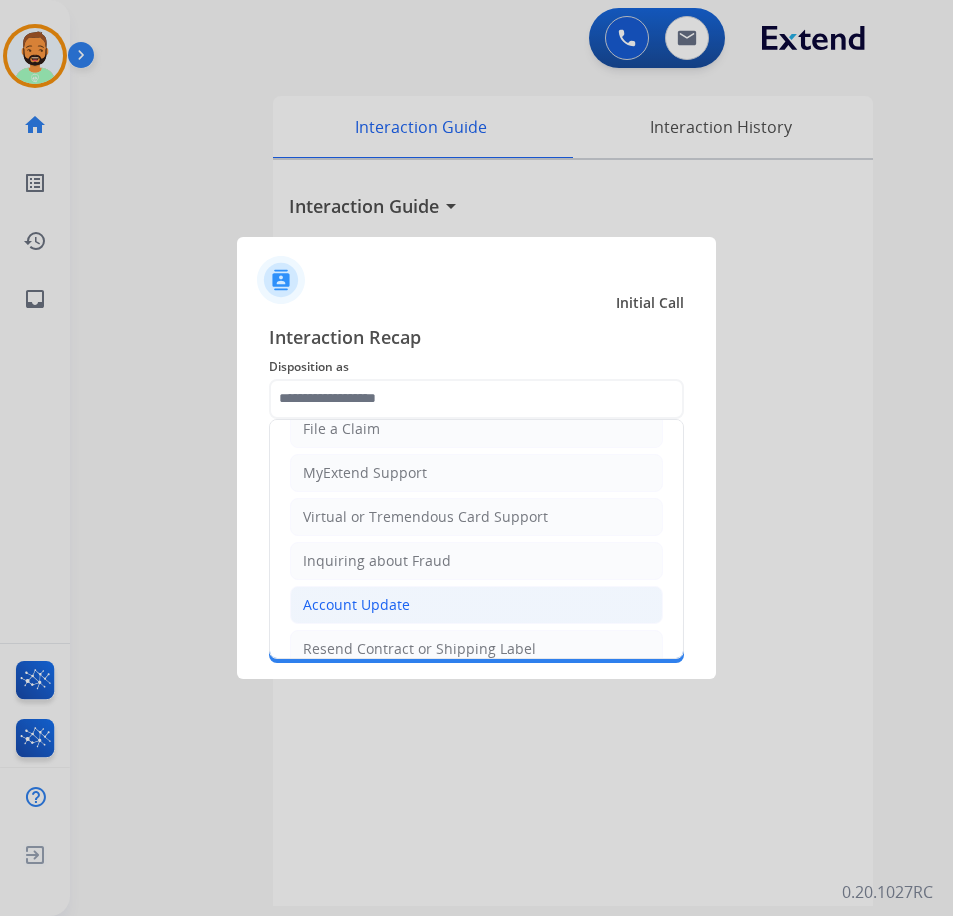 click on "Account Update" 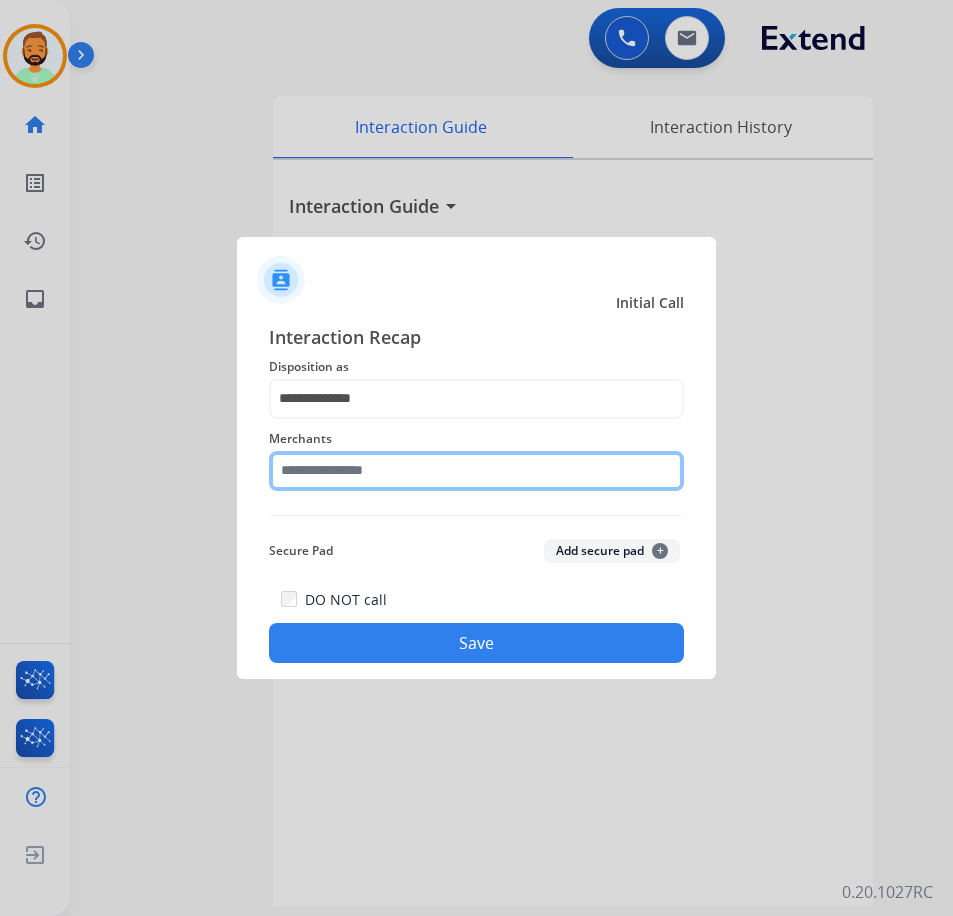 click 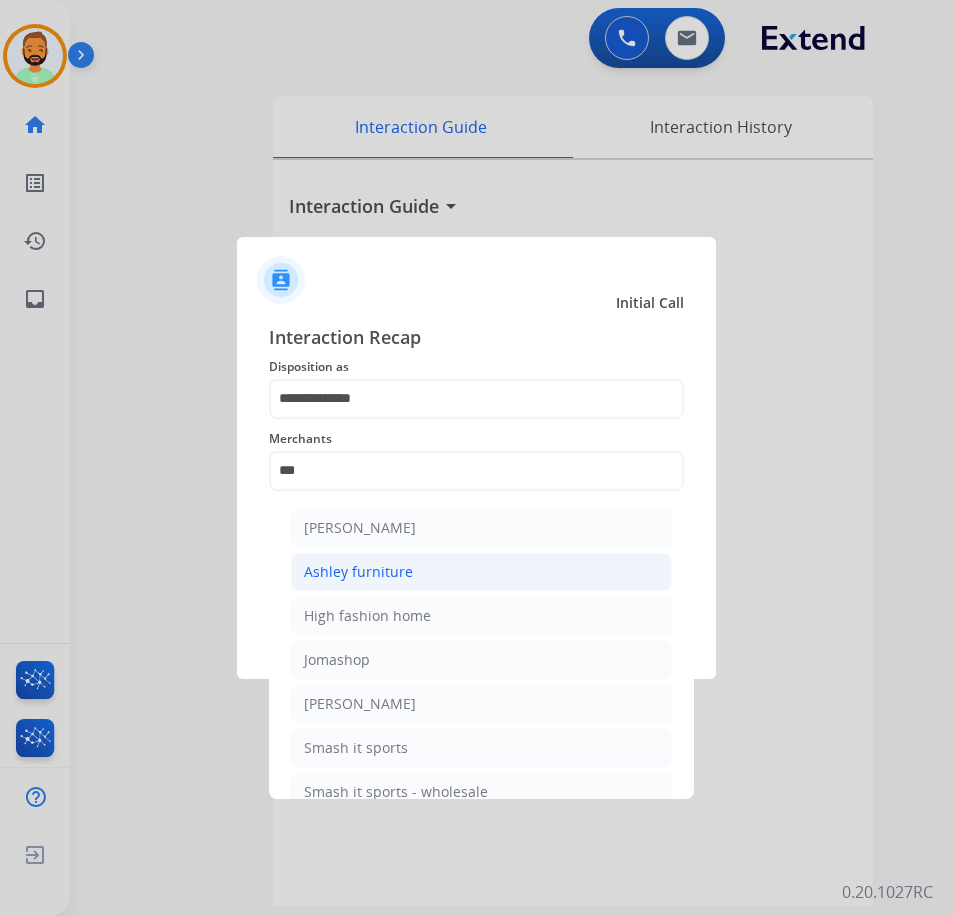 click on "Ashley furniture" 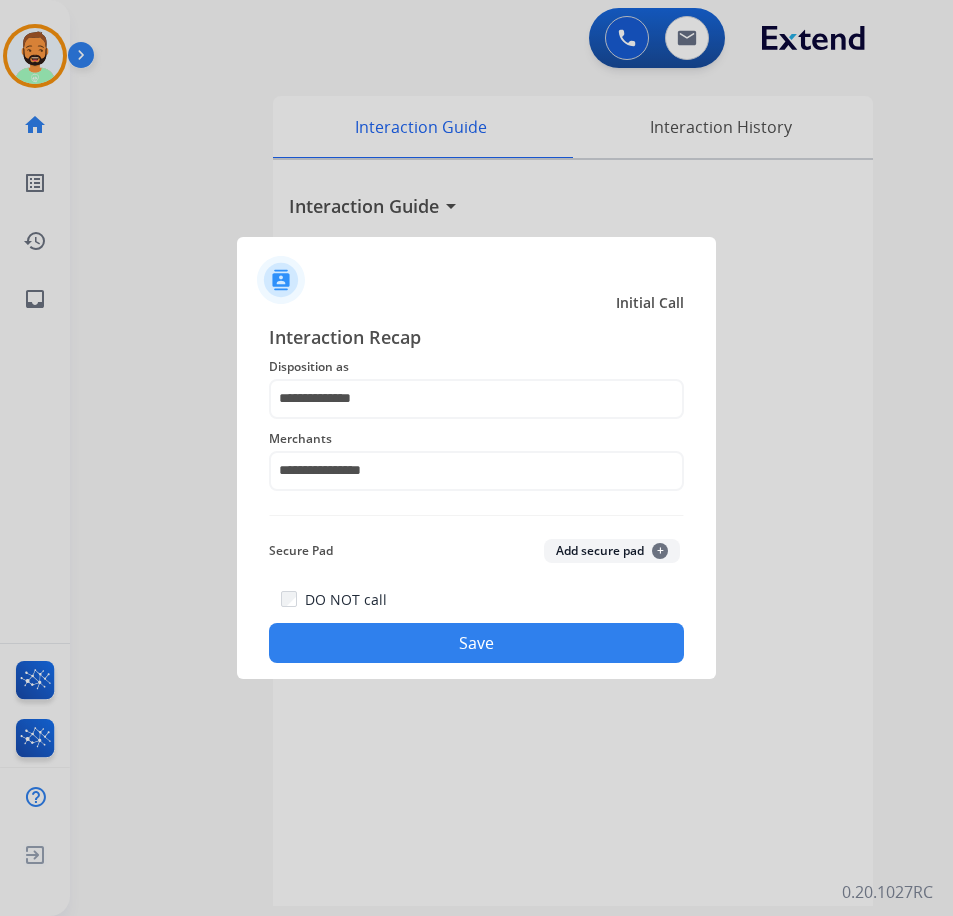 click on "Save" 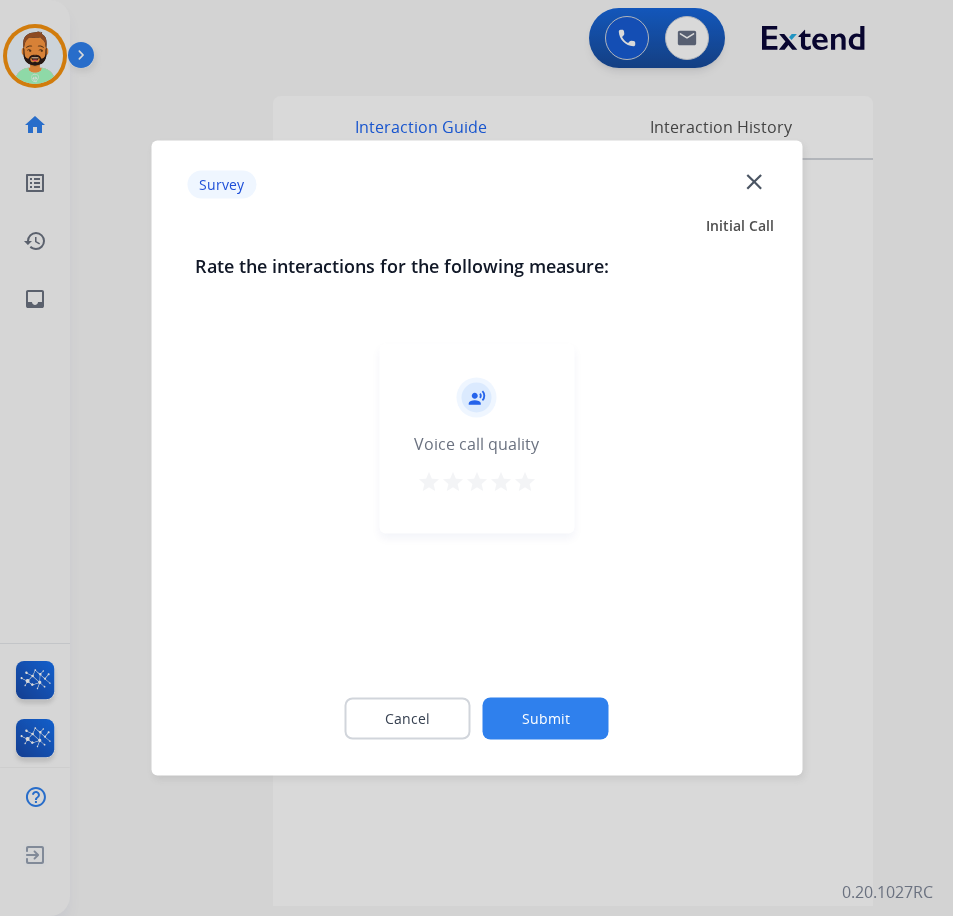 click on "Cancel Submit" 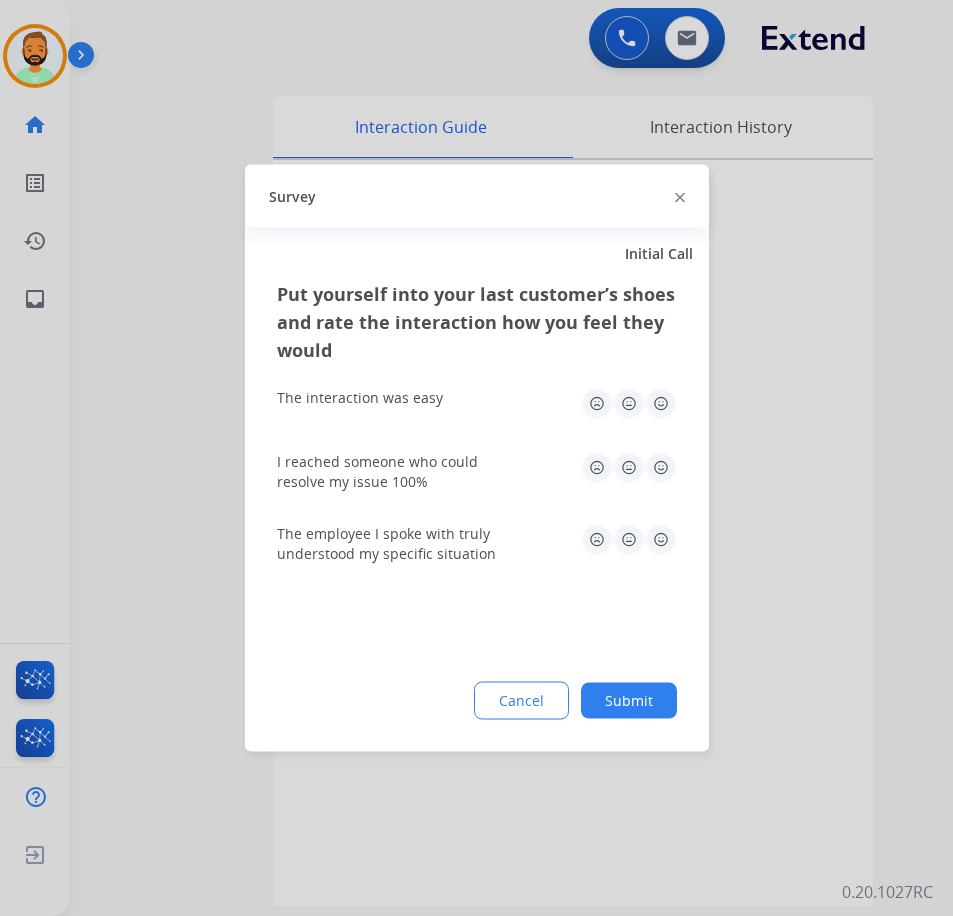 click on "Submit" 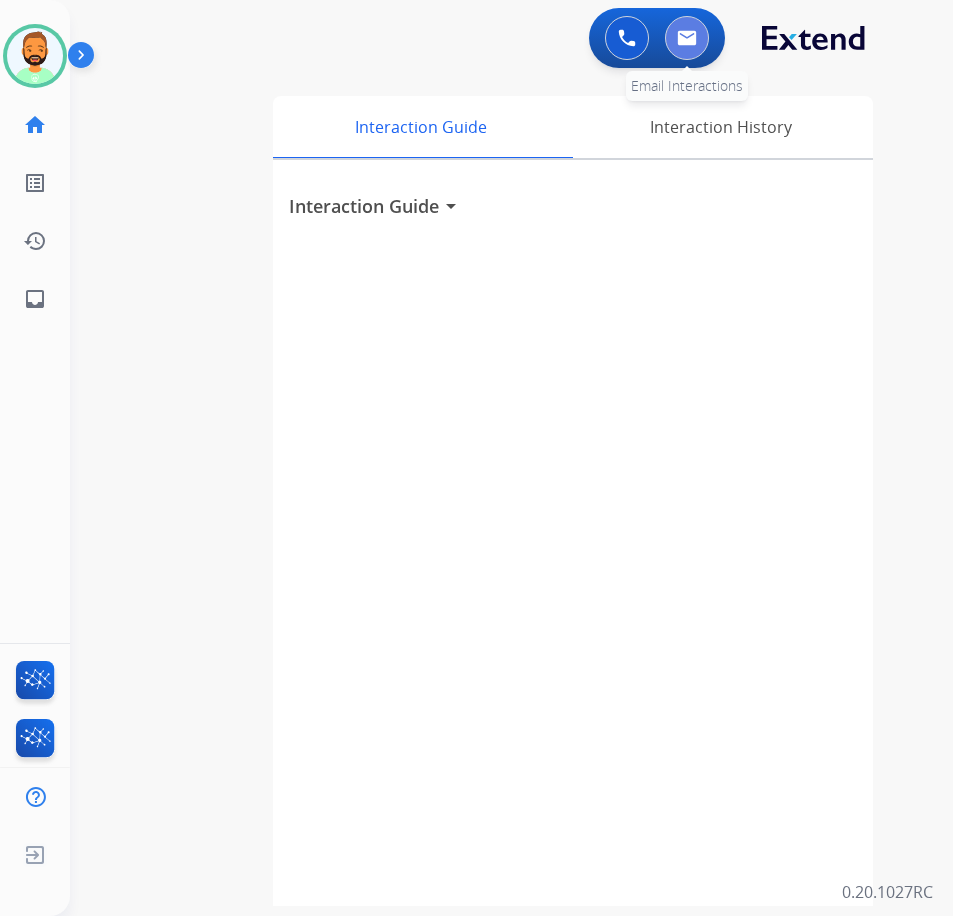 click at bounding box center (687, 38) 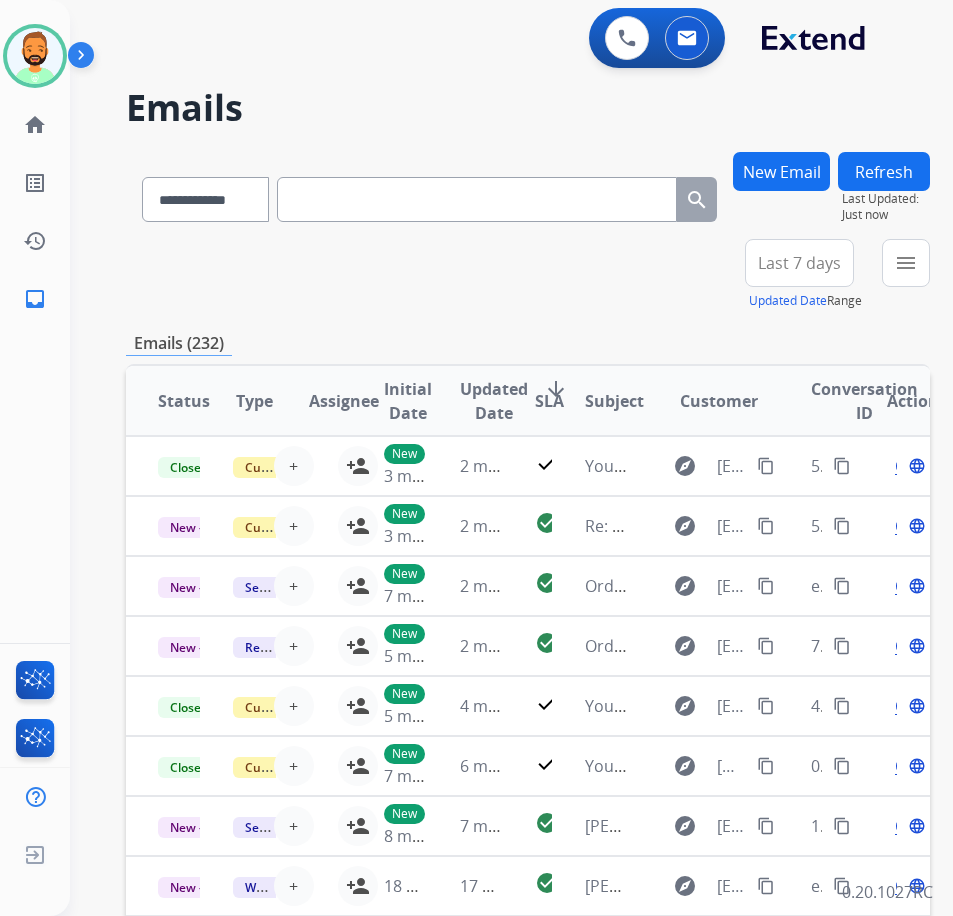 click on "New Email" at bounding box center (781, 171) 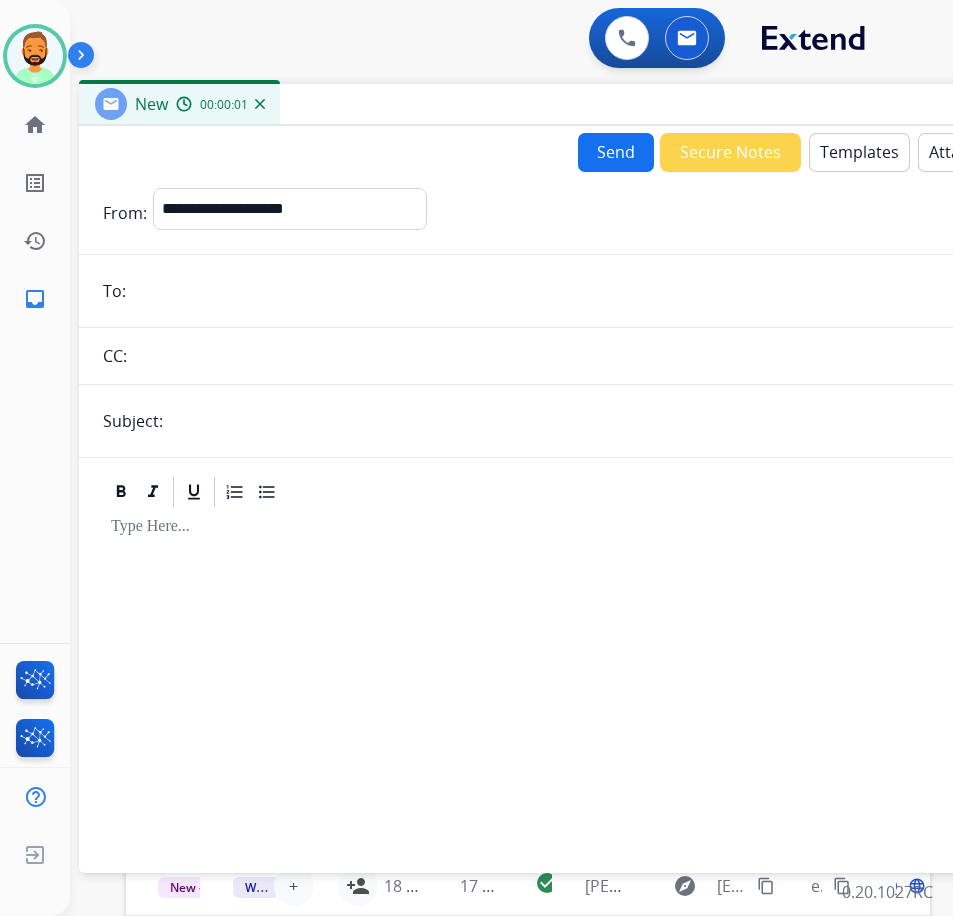 drag, startPoint x: 268, startPoint y: 153, endPoint x: 424, endPoint y: 108, distance: 162.3607 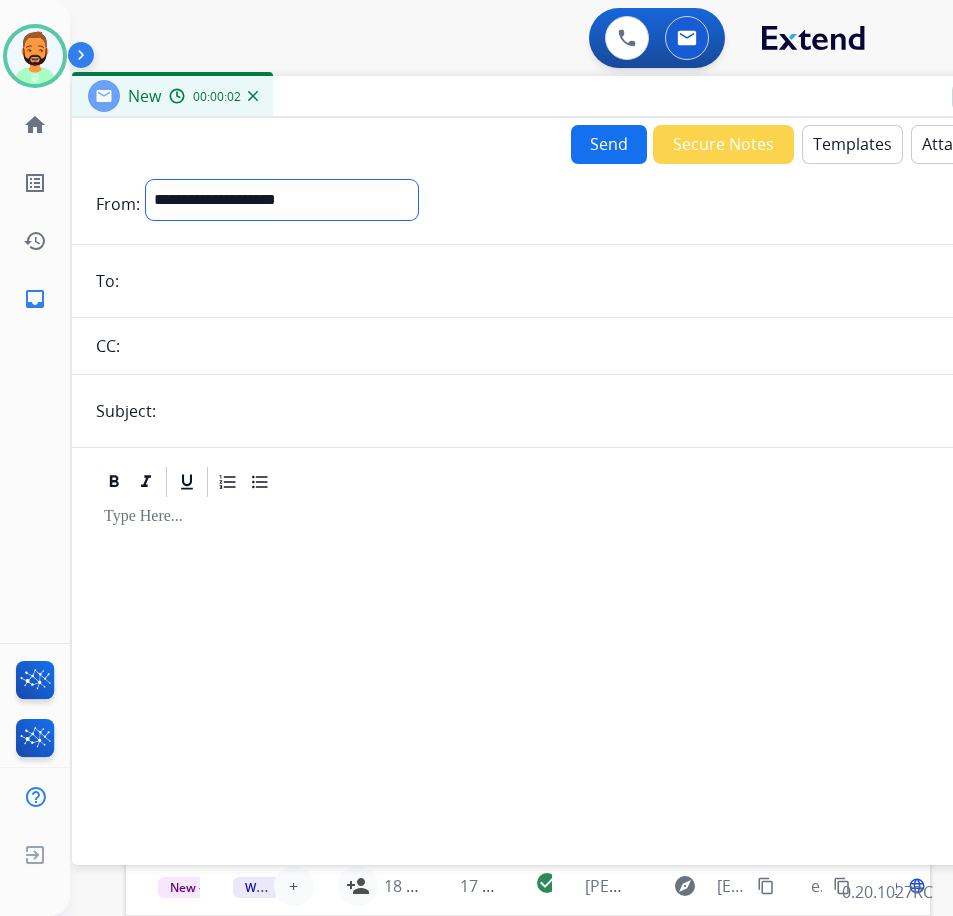 click on "**********" at bounding box center (282, 200) 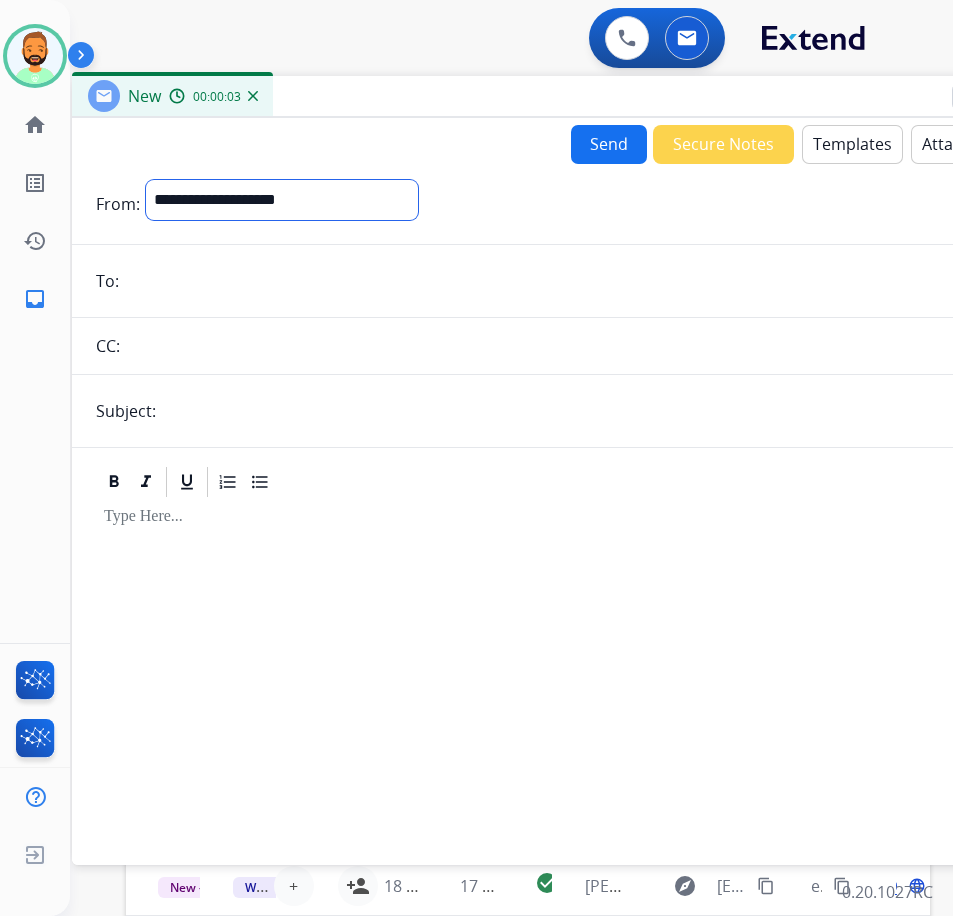 select on "**********" 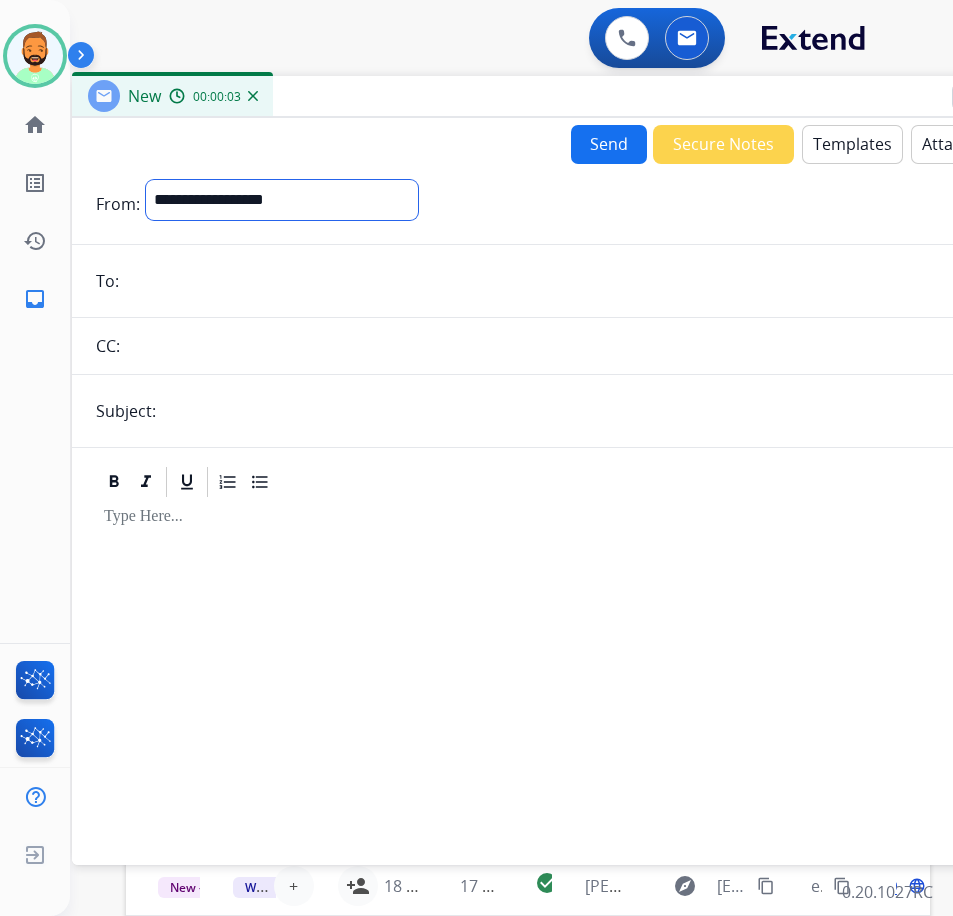 click on "**********" at bounding box center [282, 200] 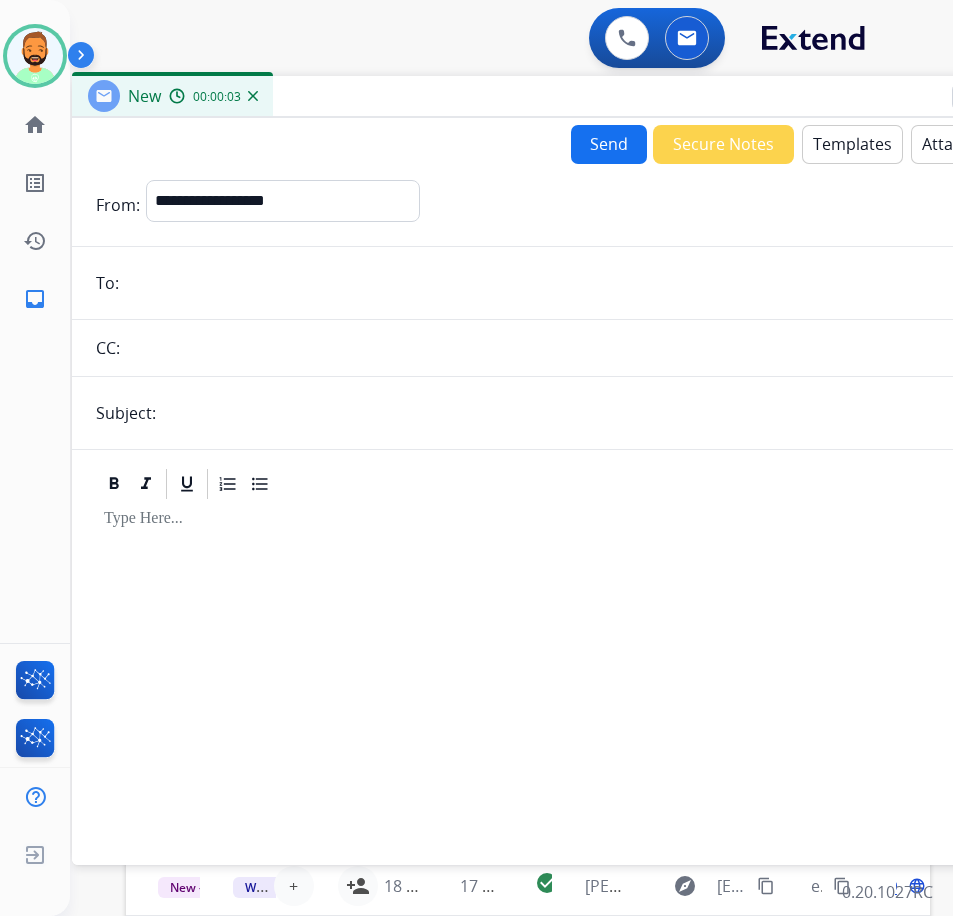 click on "**********" at bounding box center [572, 510] 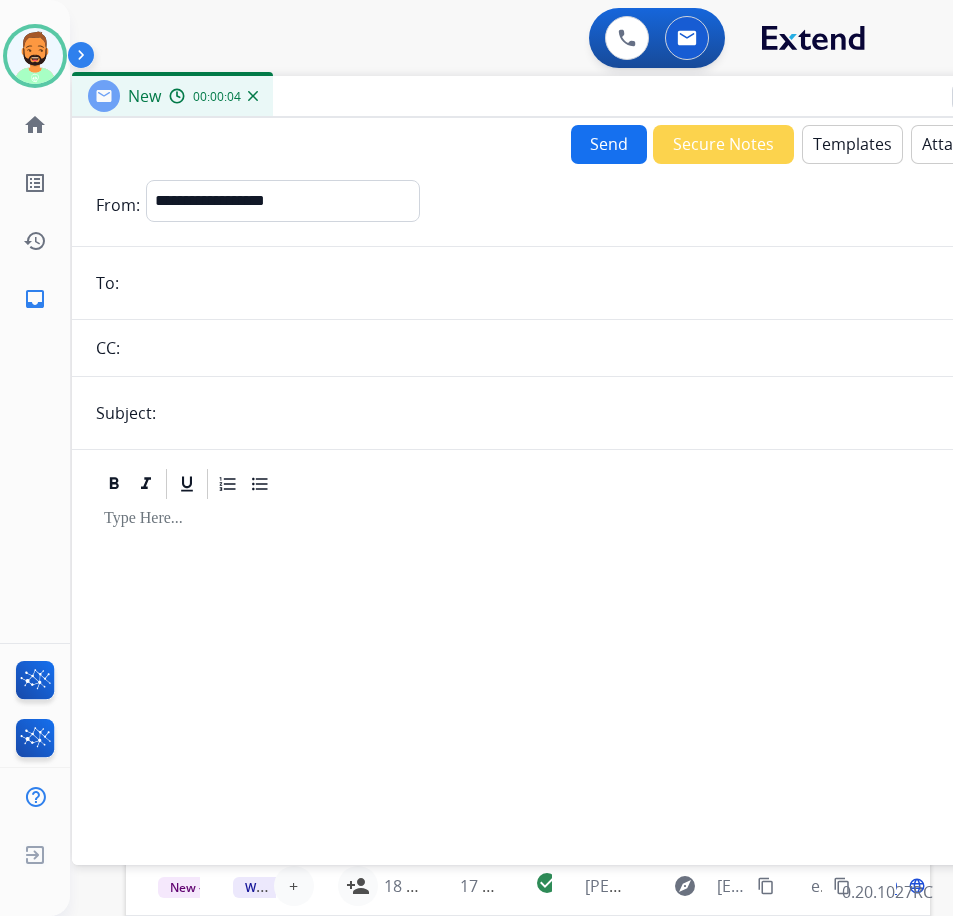 click at bounding box center (586, 283) 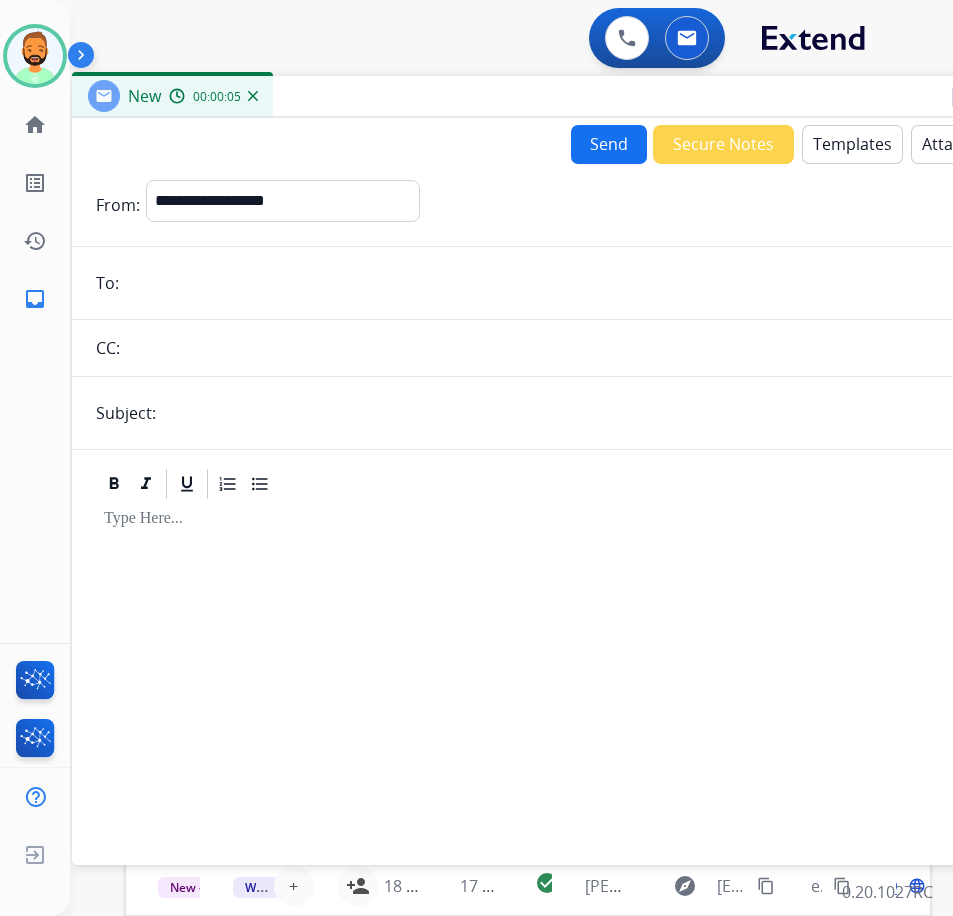 paste on "**********" 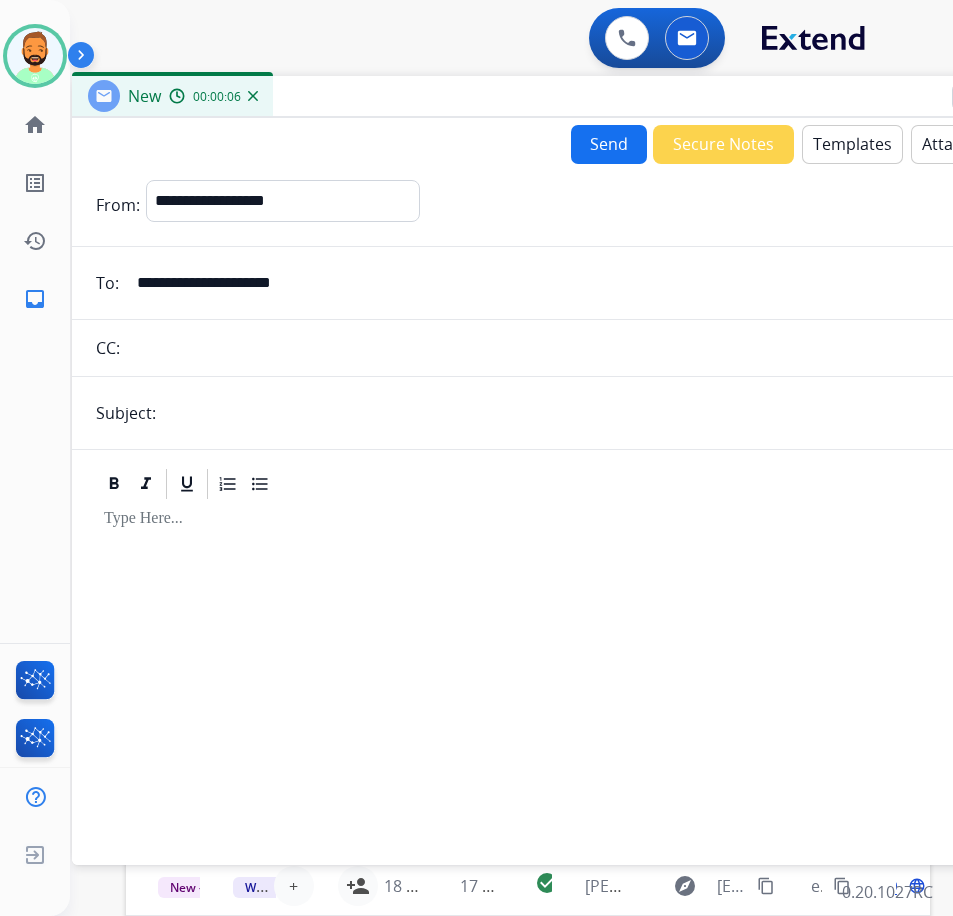 type on "**********" 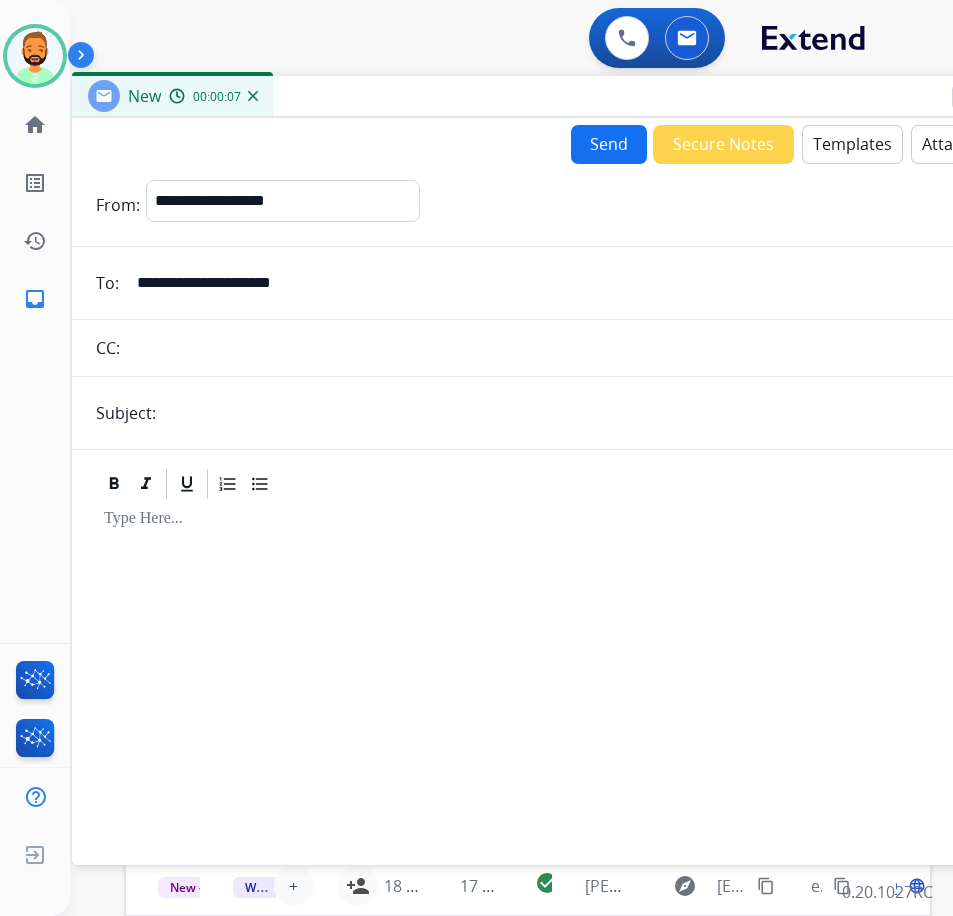 type on "*****" 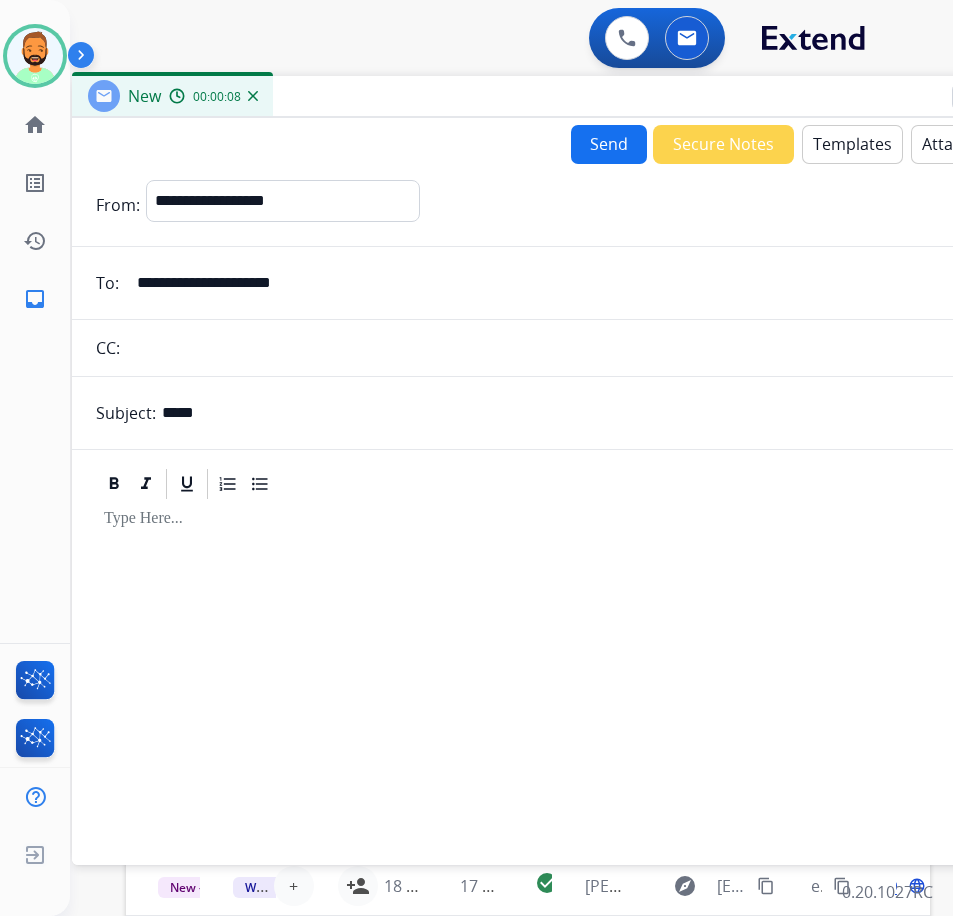 click at bounding box center [572, 484] 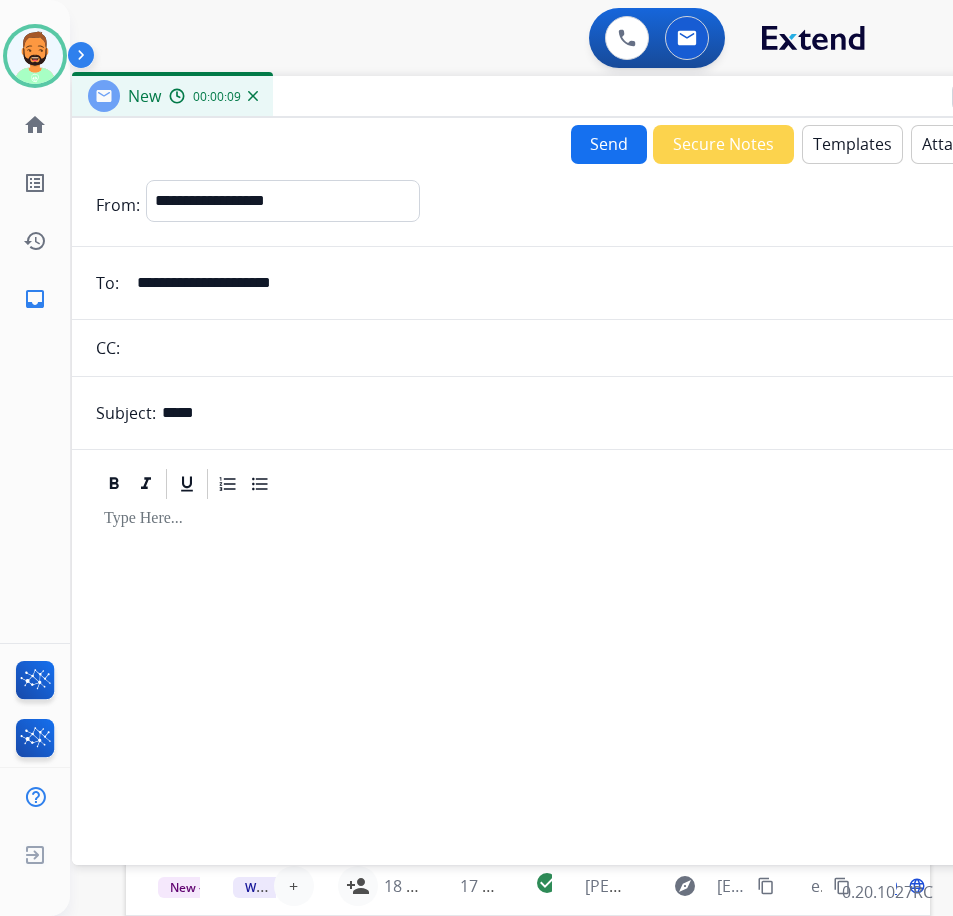 click on "Templates" at bounding box center (852, 144) 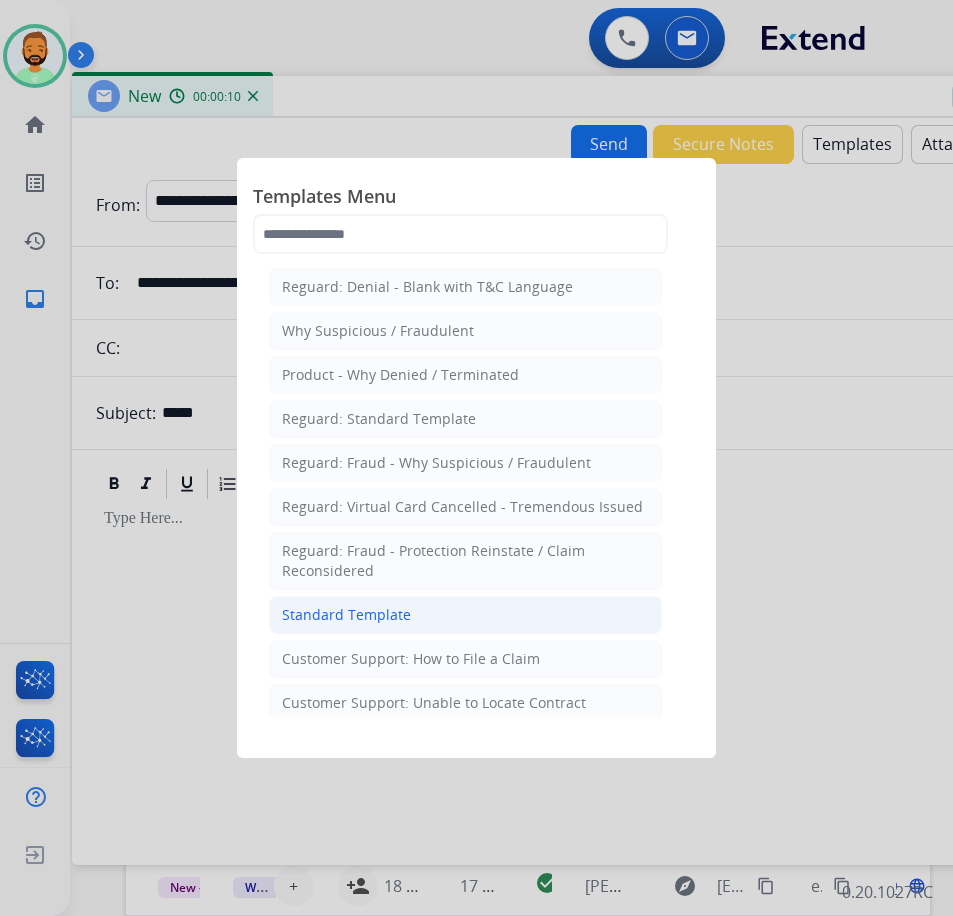click on "Standard Template" 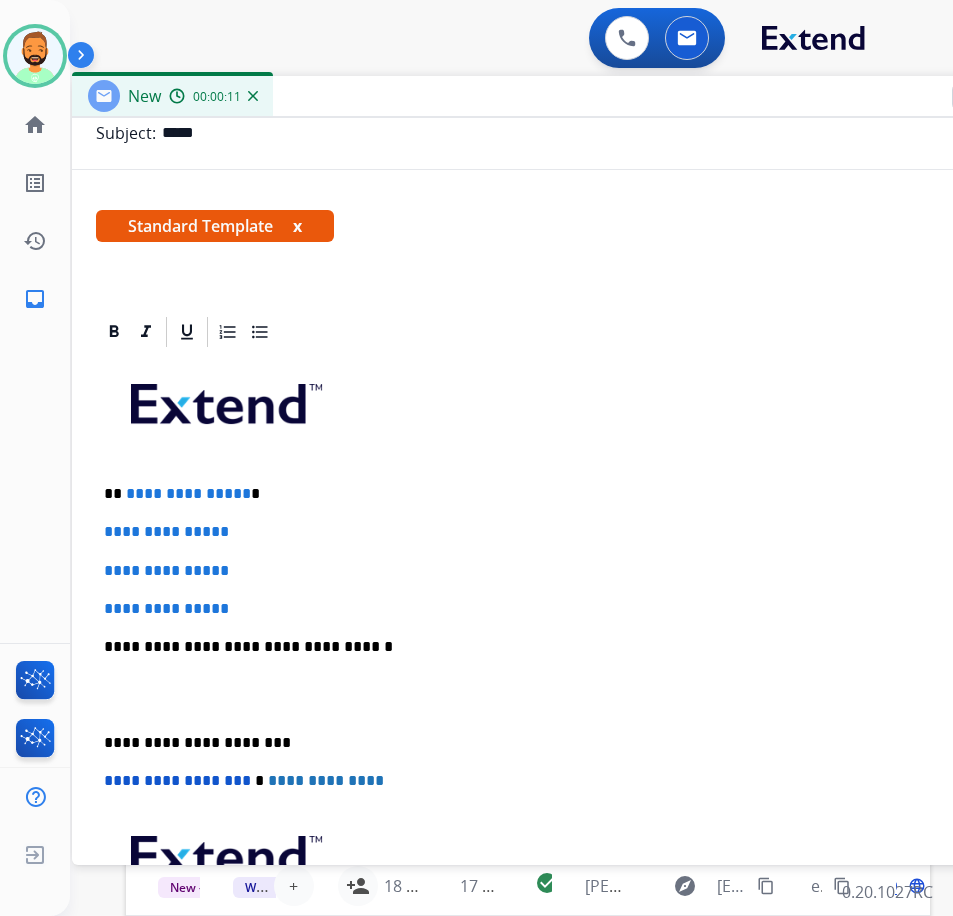 scroll, scrollTop: 300, scrollLeft: 0, axis: vertical 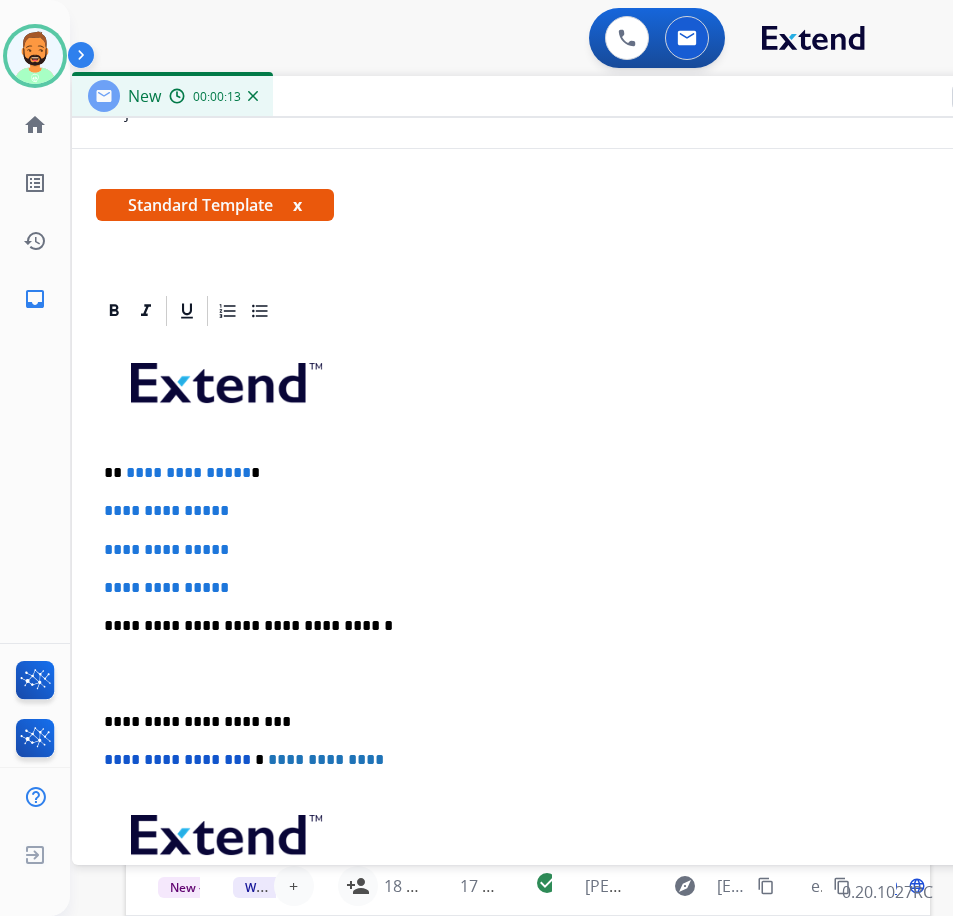click on "**********" at bounding box center (572, 673) 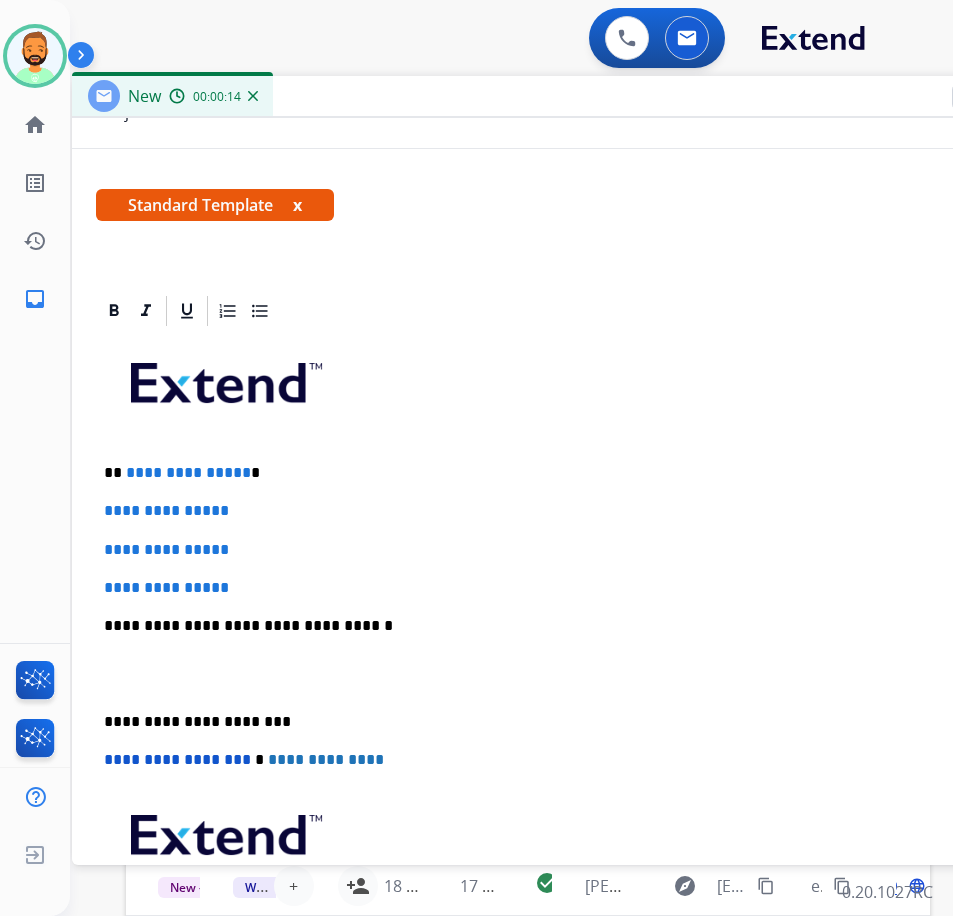 type 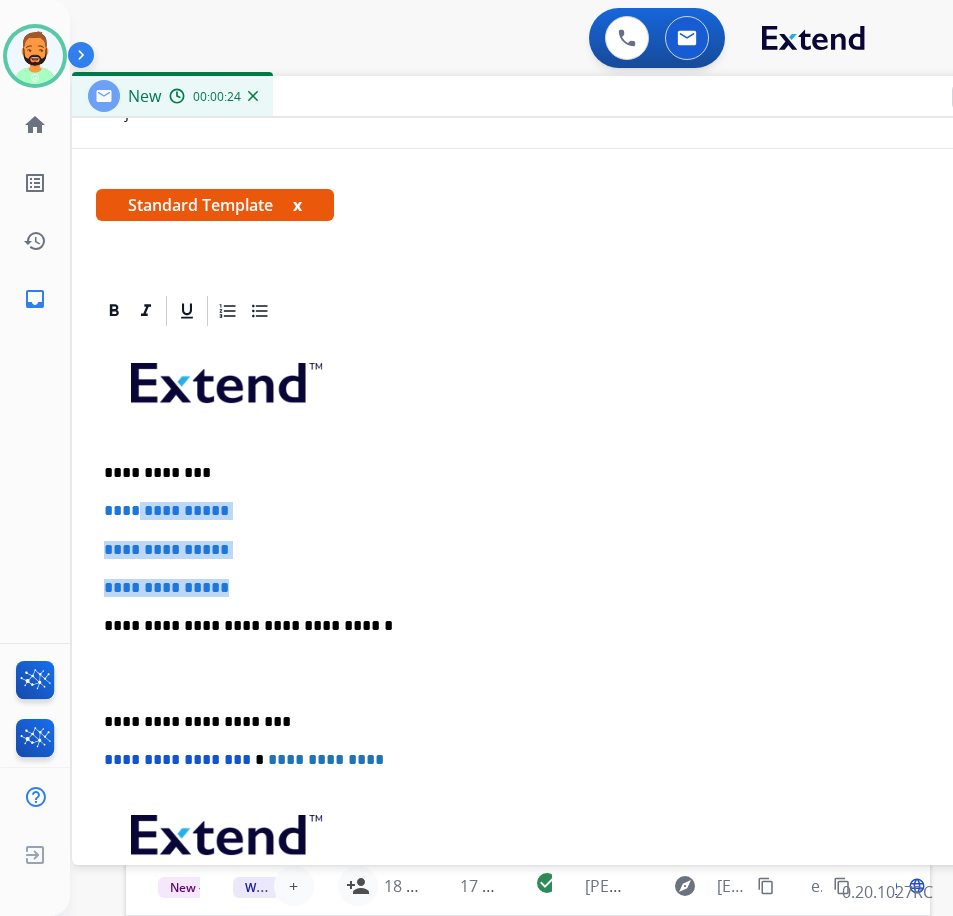drag, startPoint x: 255, startPoint y: 584, endPoint x: 140, endPoint y: 500, distance: 142.41138 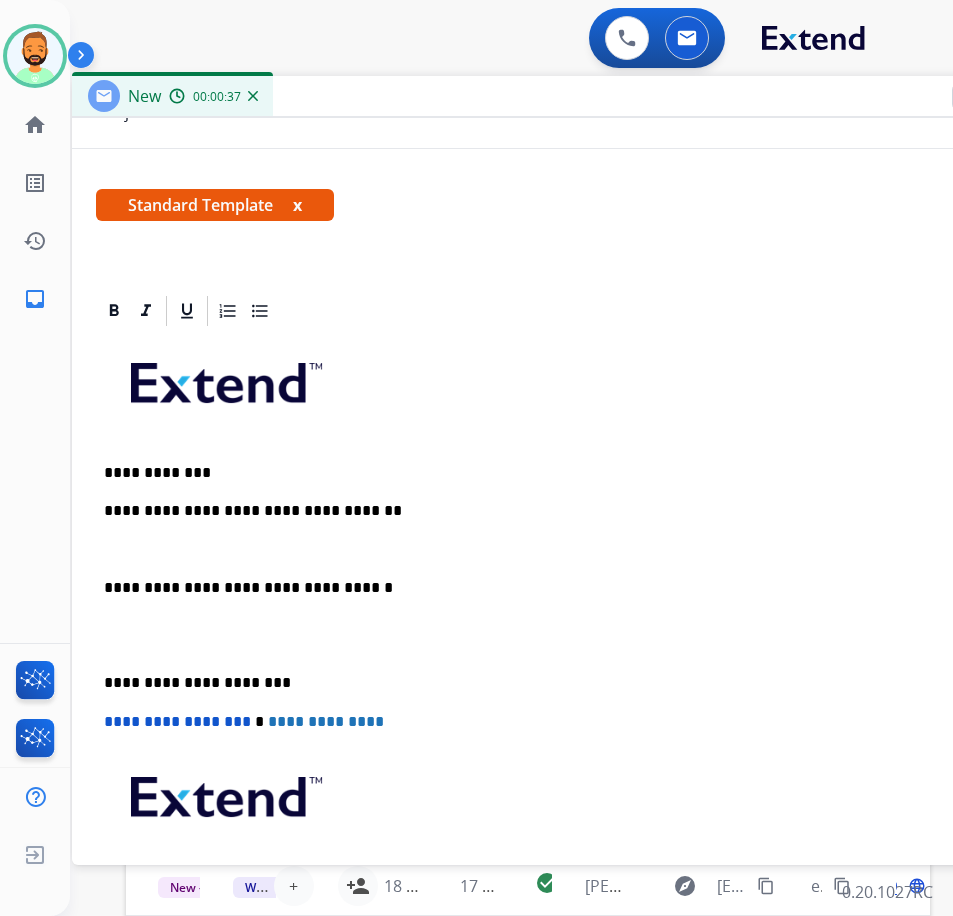click on "**********" at bounding box center (572, 634) 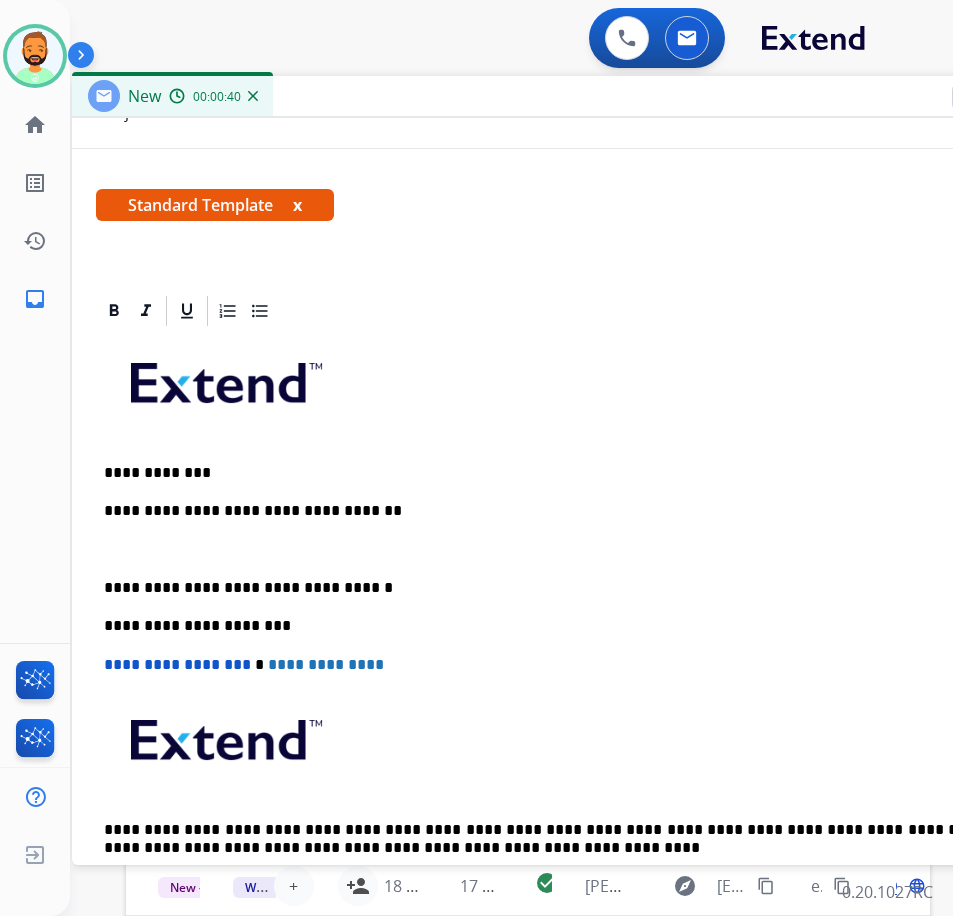 click at bounding box center [572, 550] 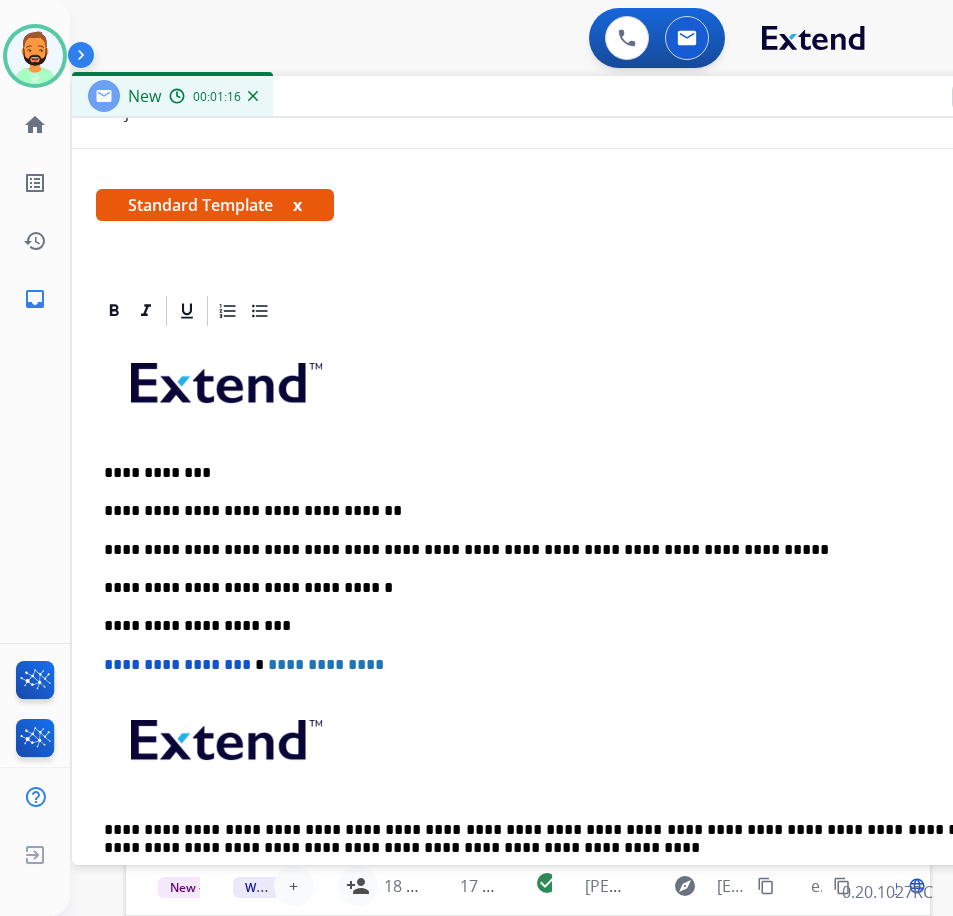 click on "**********" at bounding box center [564, 550] 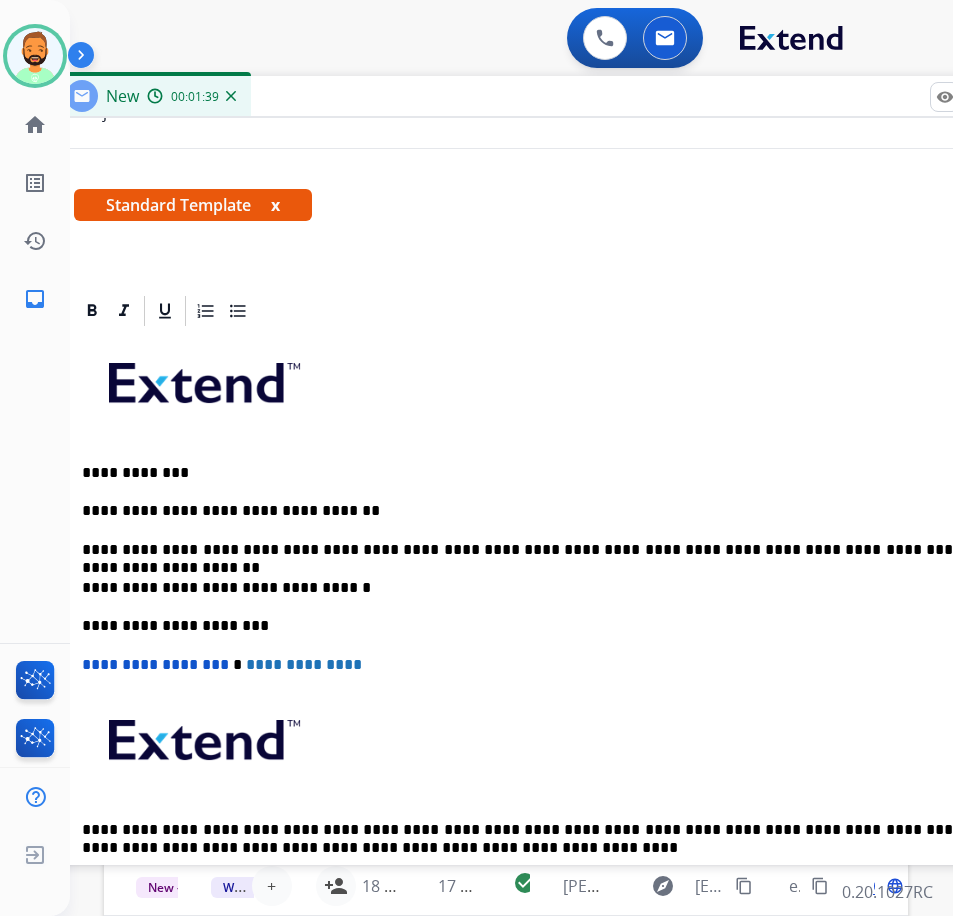 scroll, scrollTop: 0, scrollLeft: 26, axis: horizontal 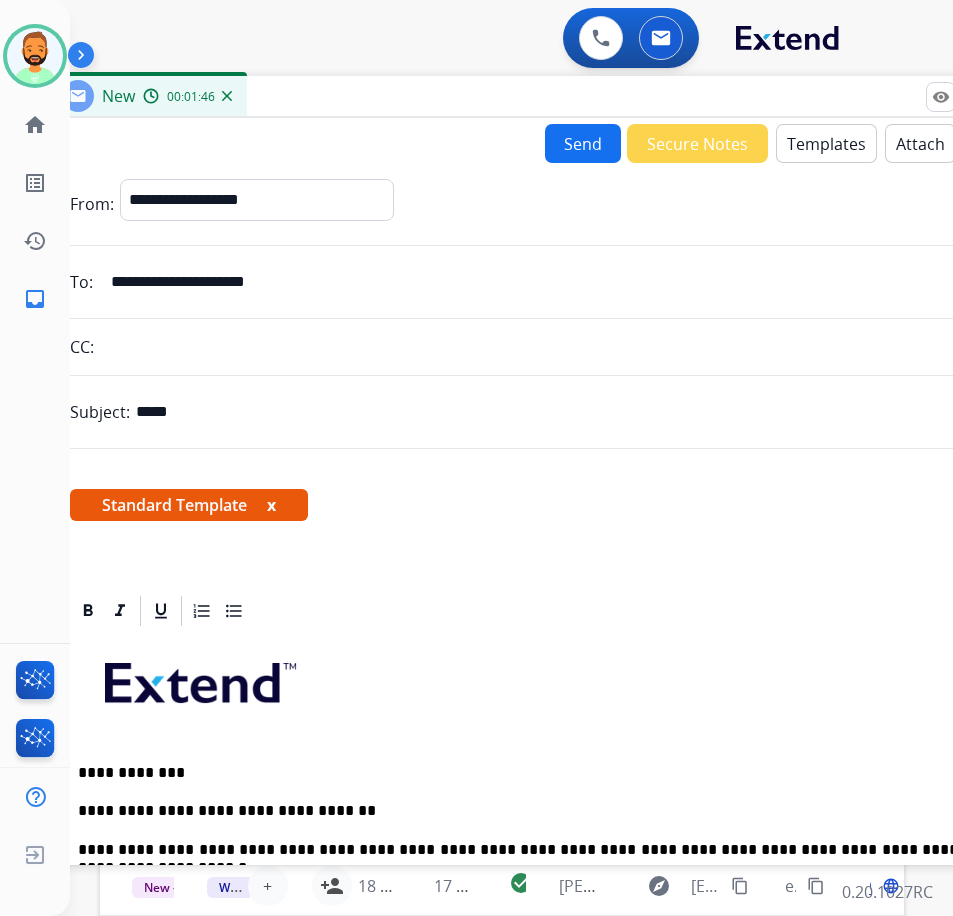 click on "Send" at bounding box center (583, 143) 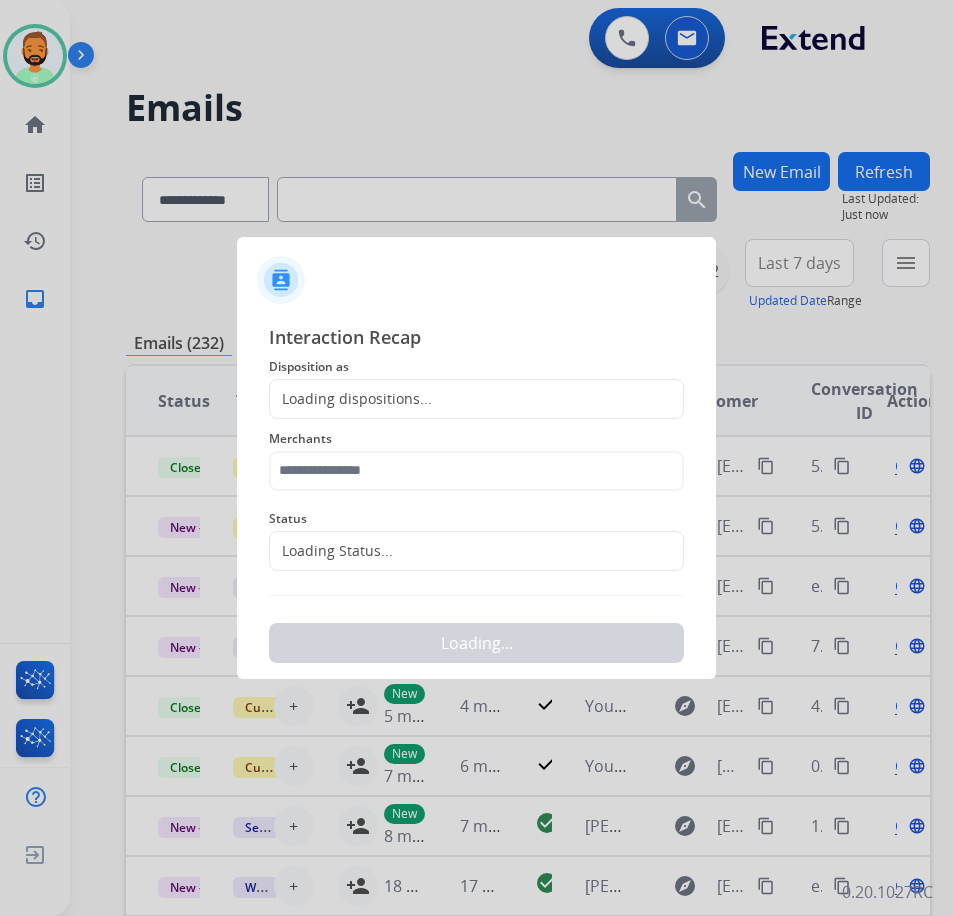 scroll, scrollTop: 0, scrollLeft: 3, axis: horizontal 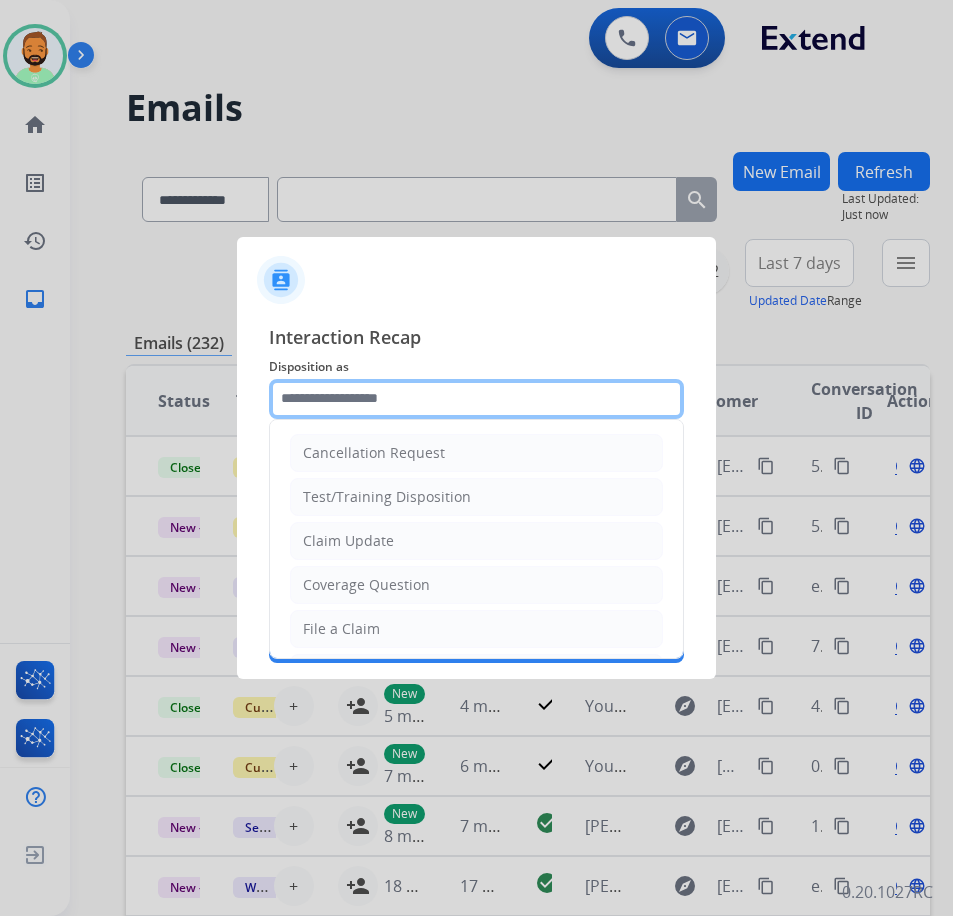 click 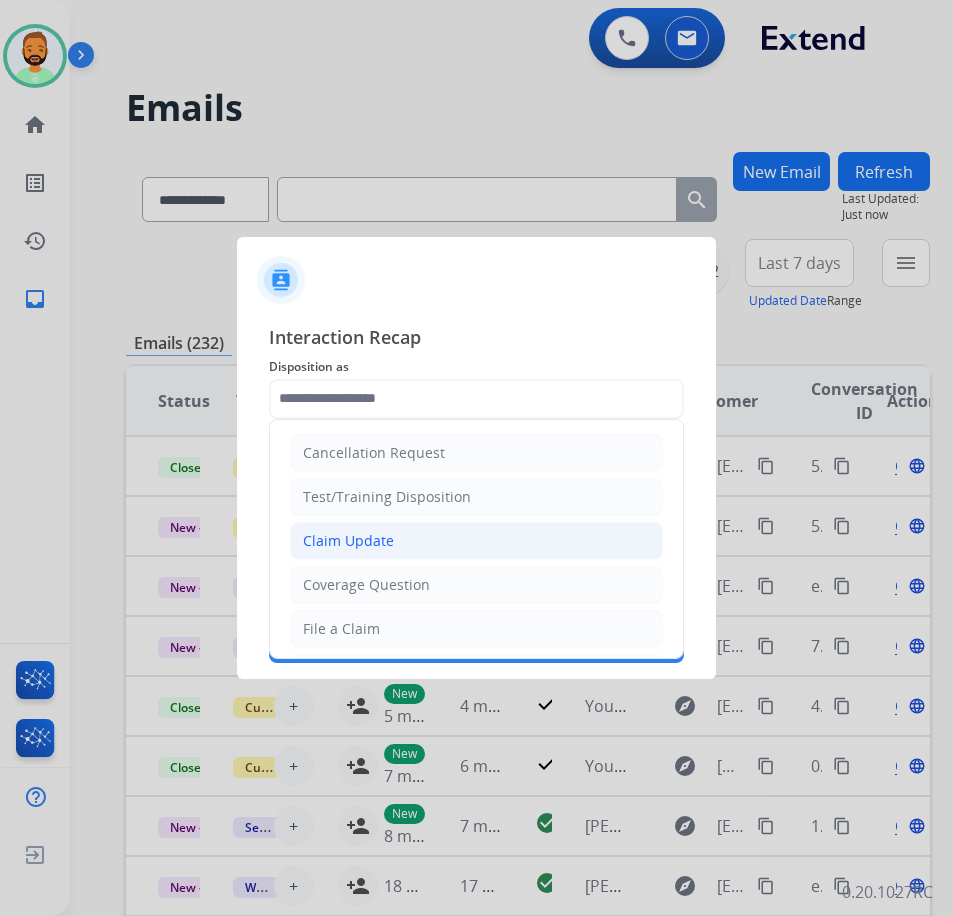 click on "Claim Update" 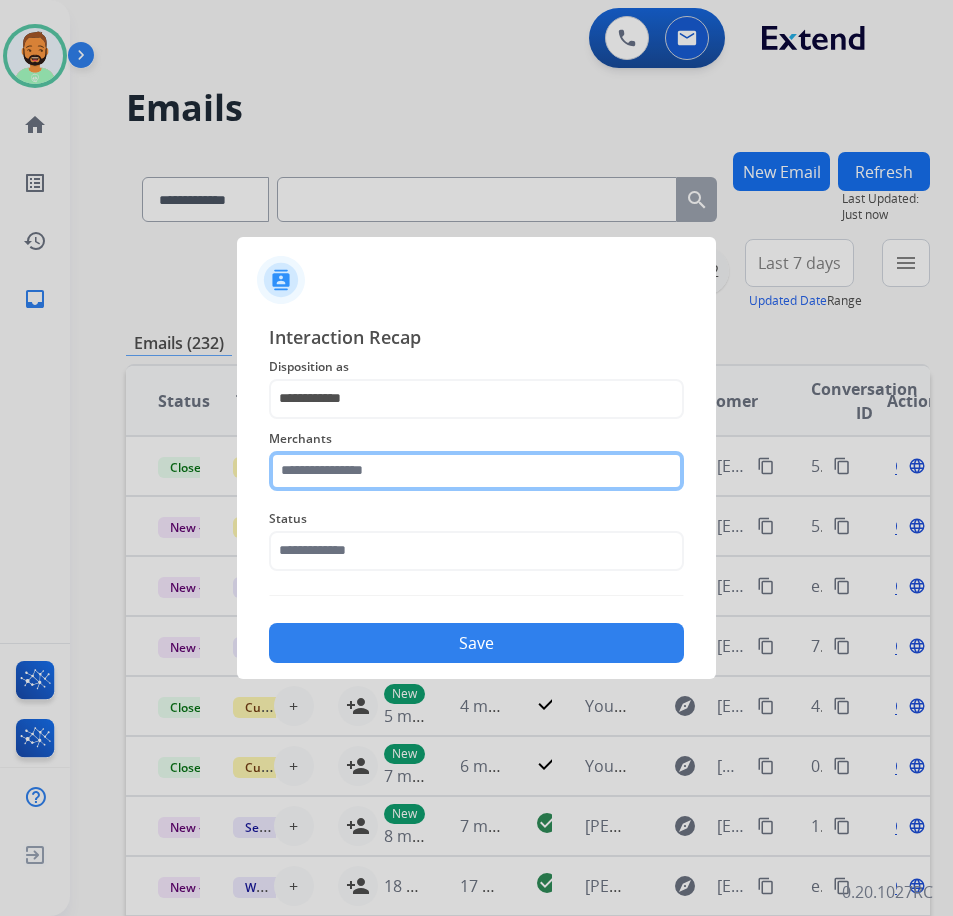 click 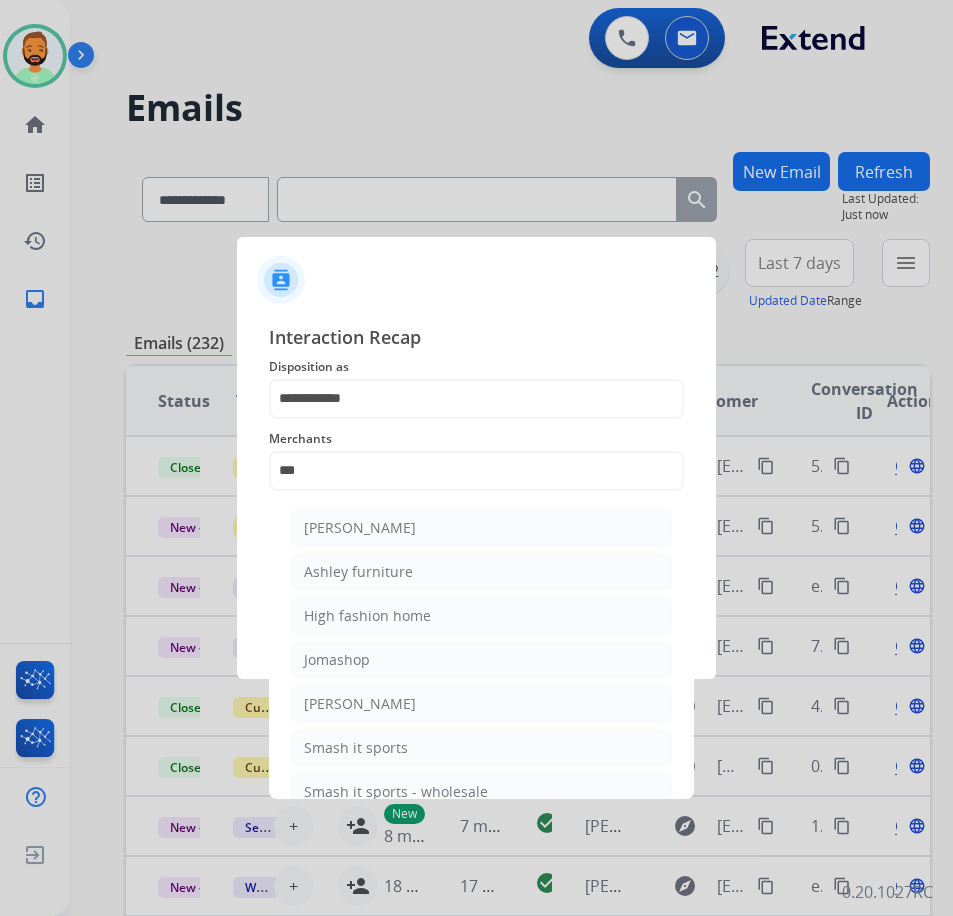 click on "Ashley furniture" 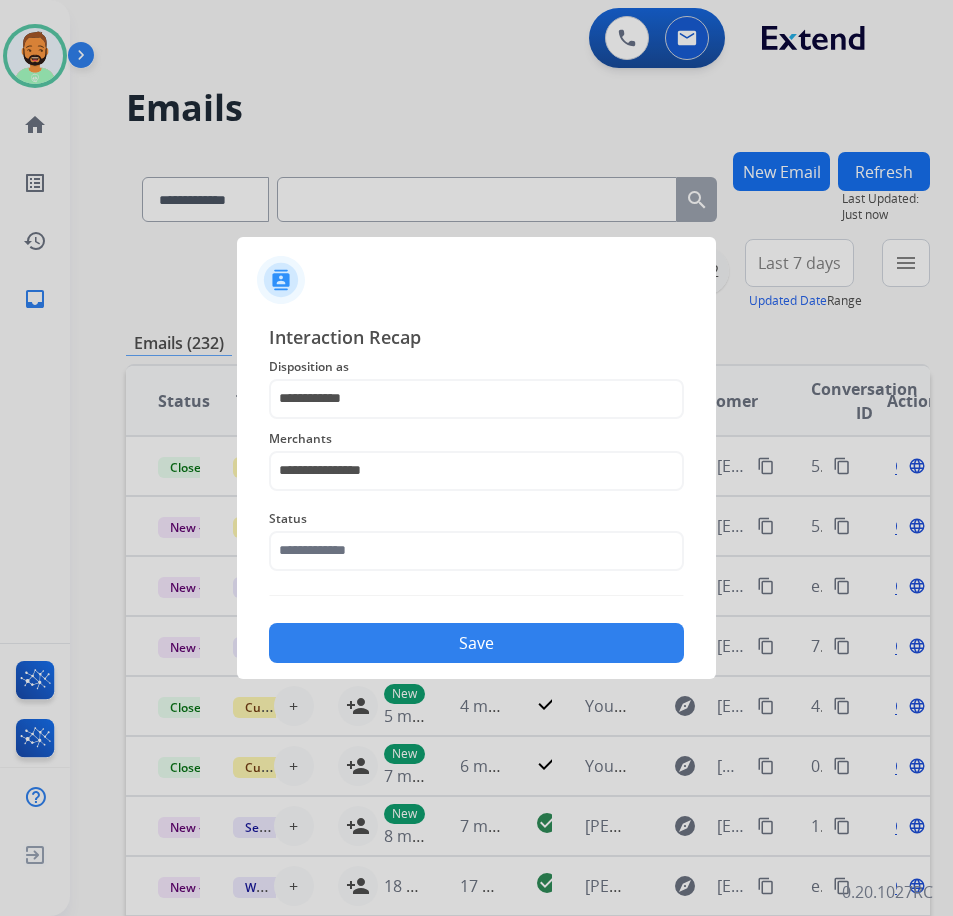 click on "Status" 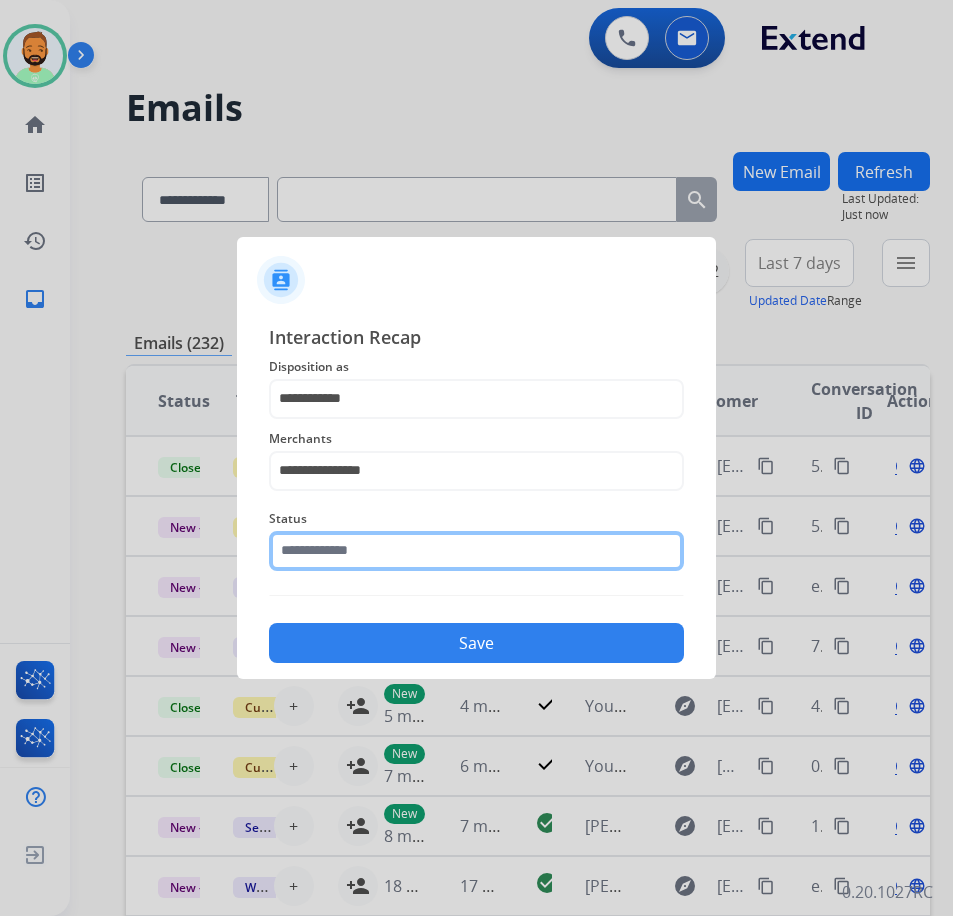 click 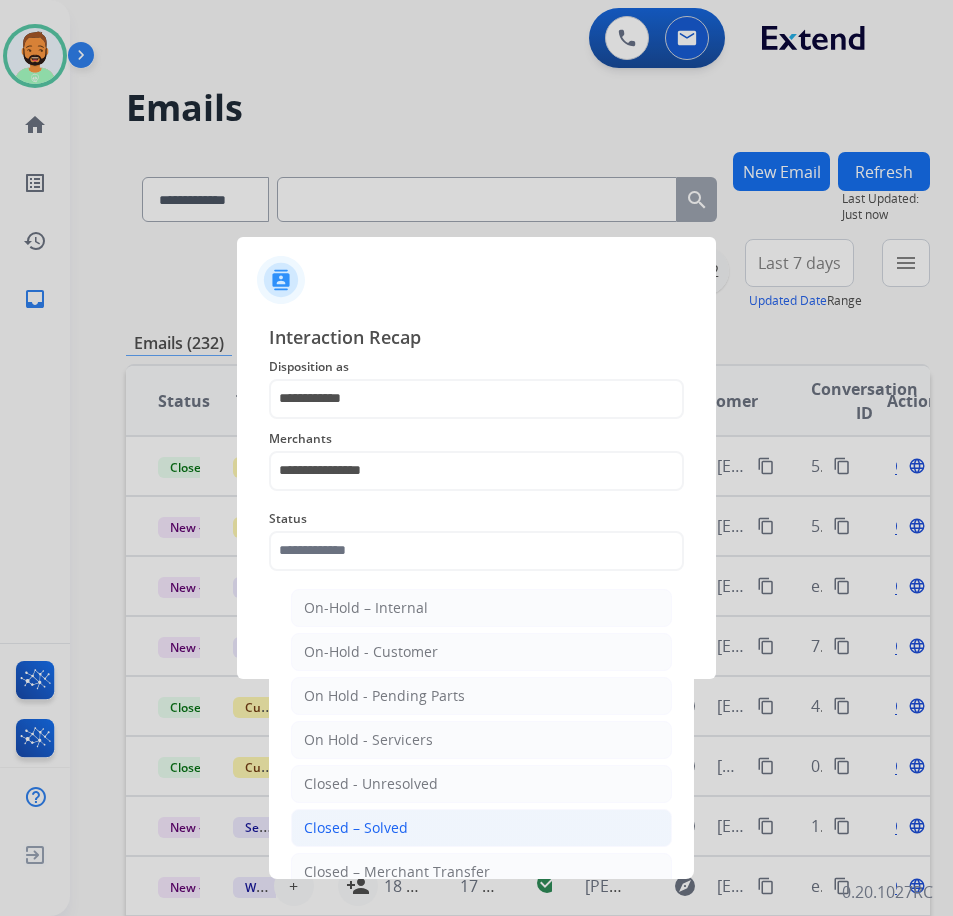 click on "Closed – Solved" 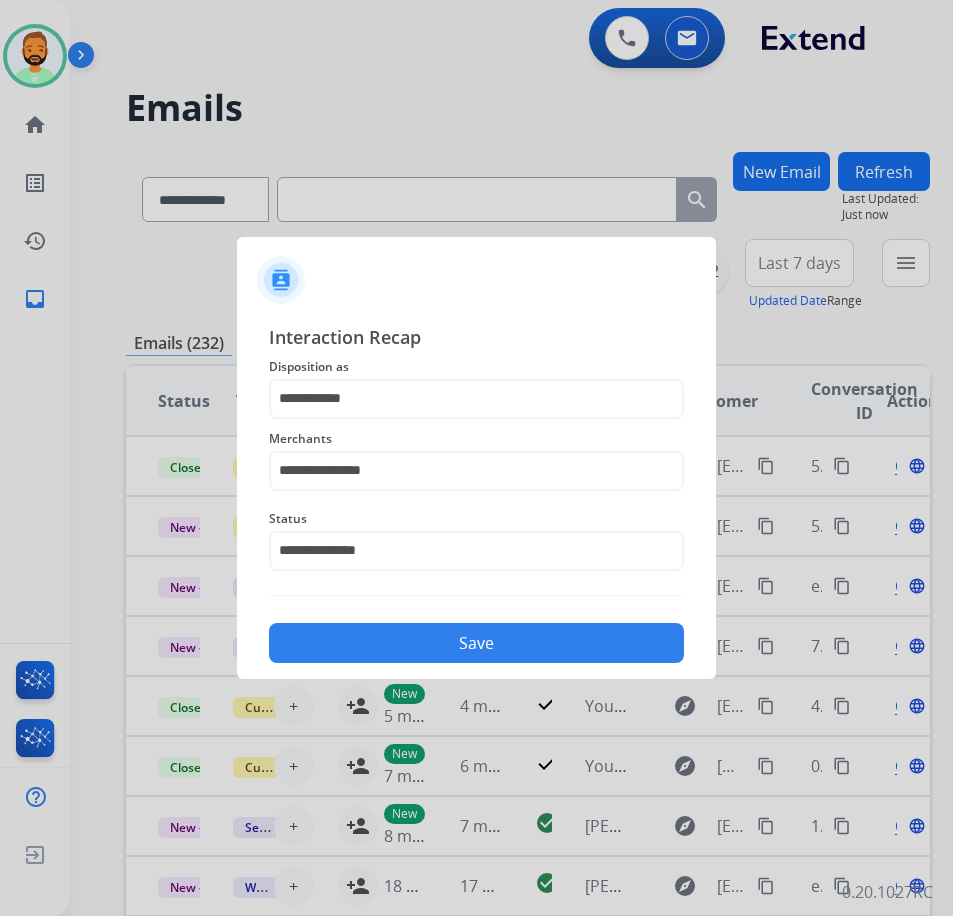 click on "**********" 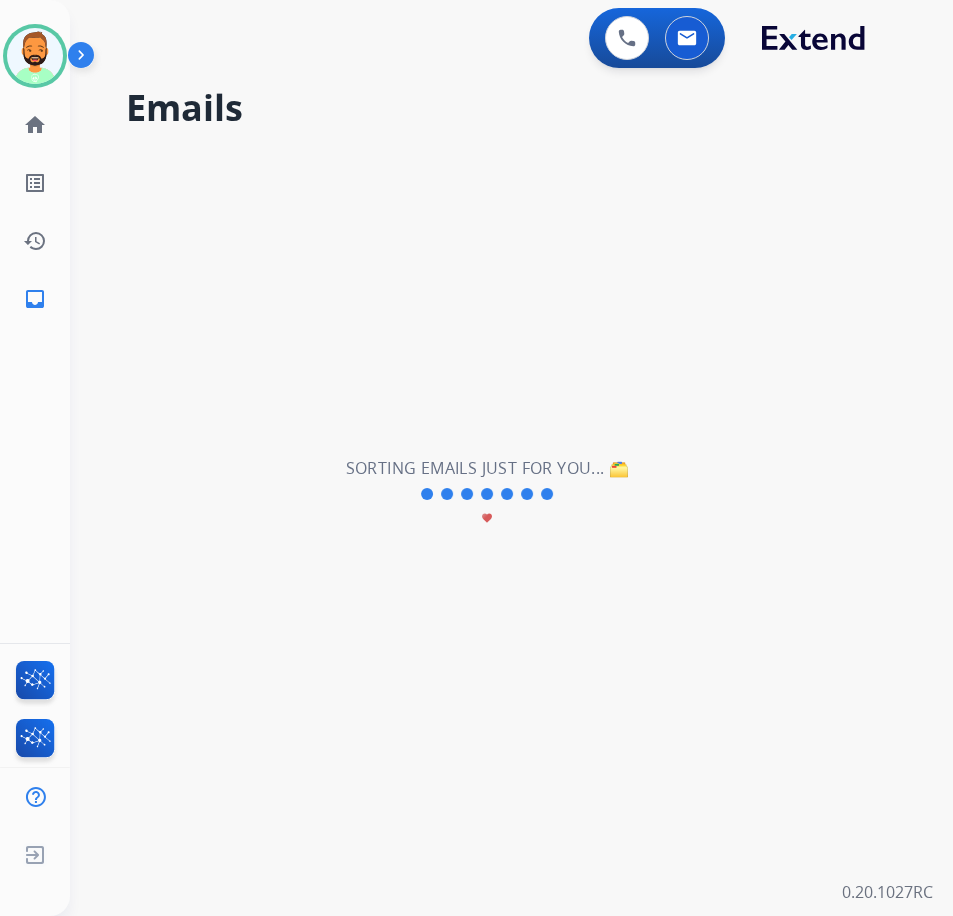 scroll, scrollTop: 0, scrollLeft: 0, axis: both 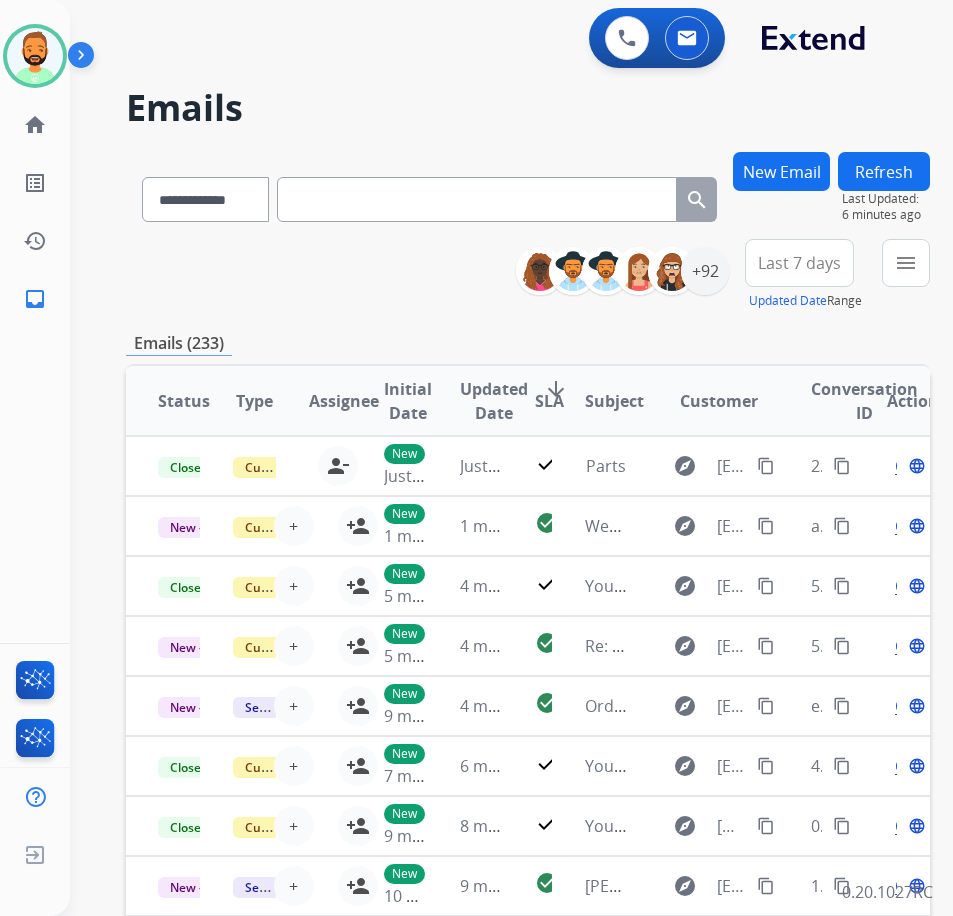 click on "**********" at bounding box center [528, 275] 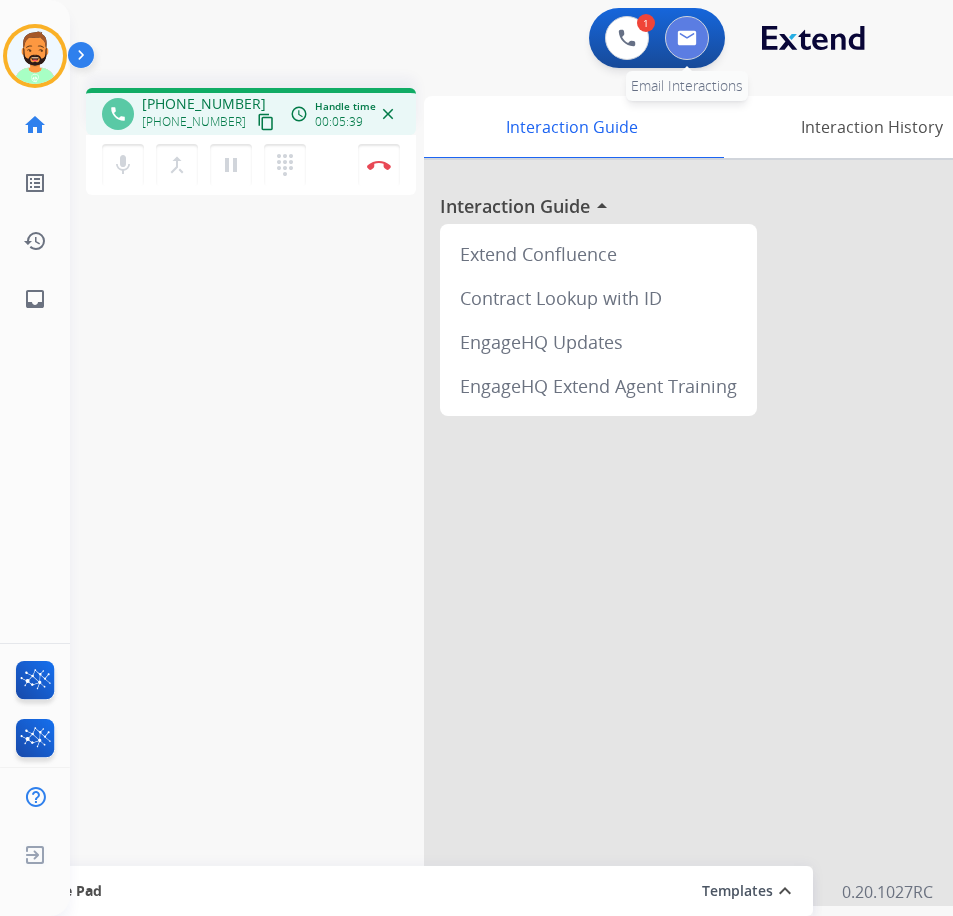 click at bounding box center (687, 38) 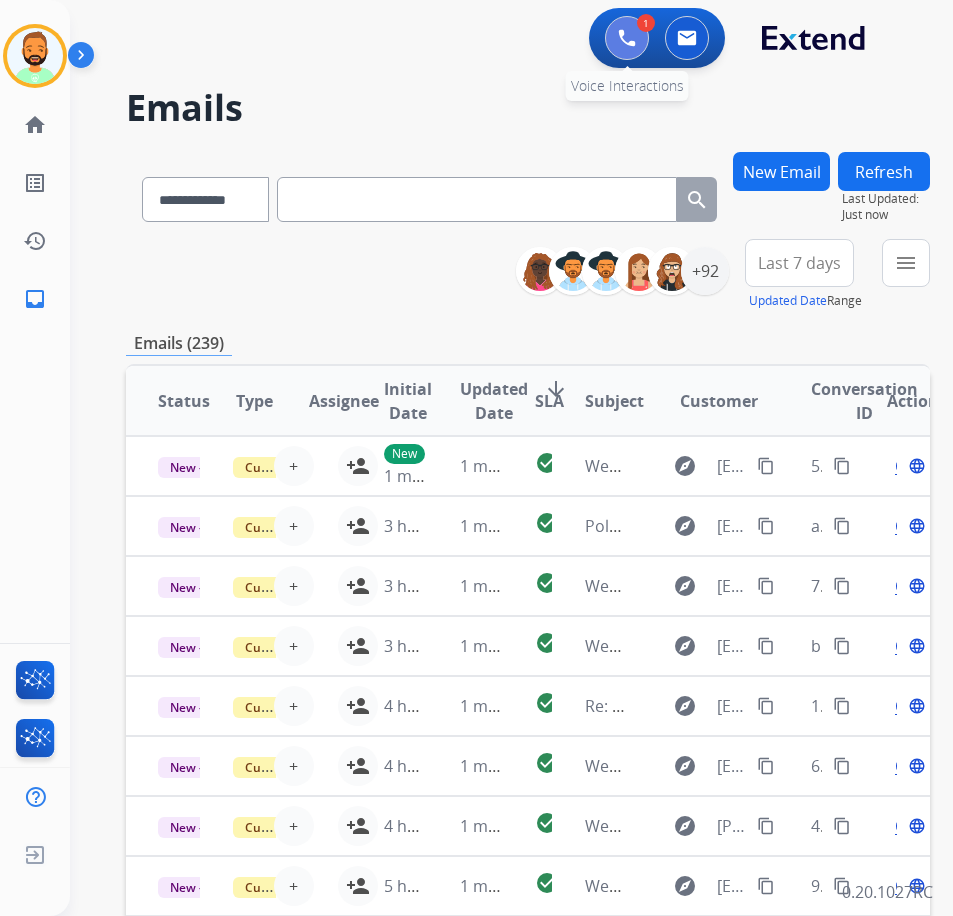 click at bounding box center (627, 38) 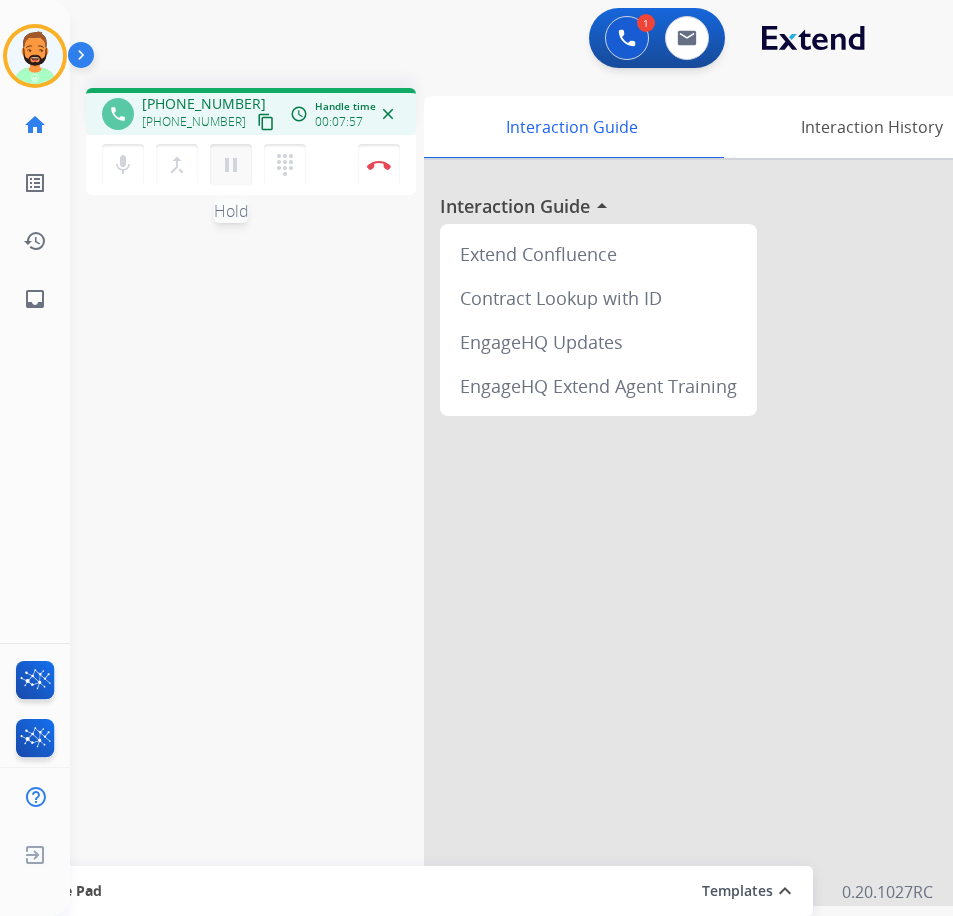 click on "pause" at bounding box center [231, 165] 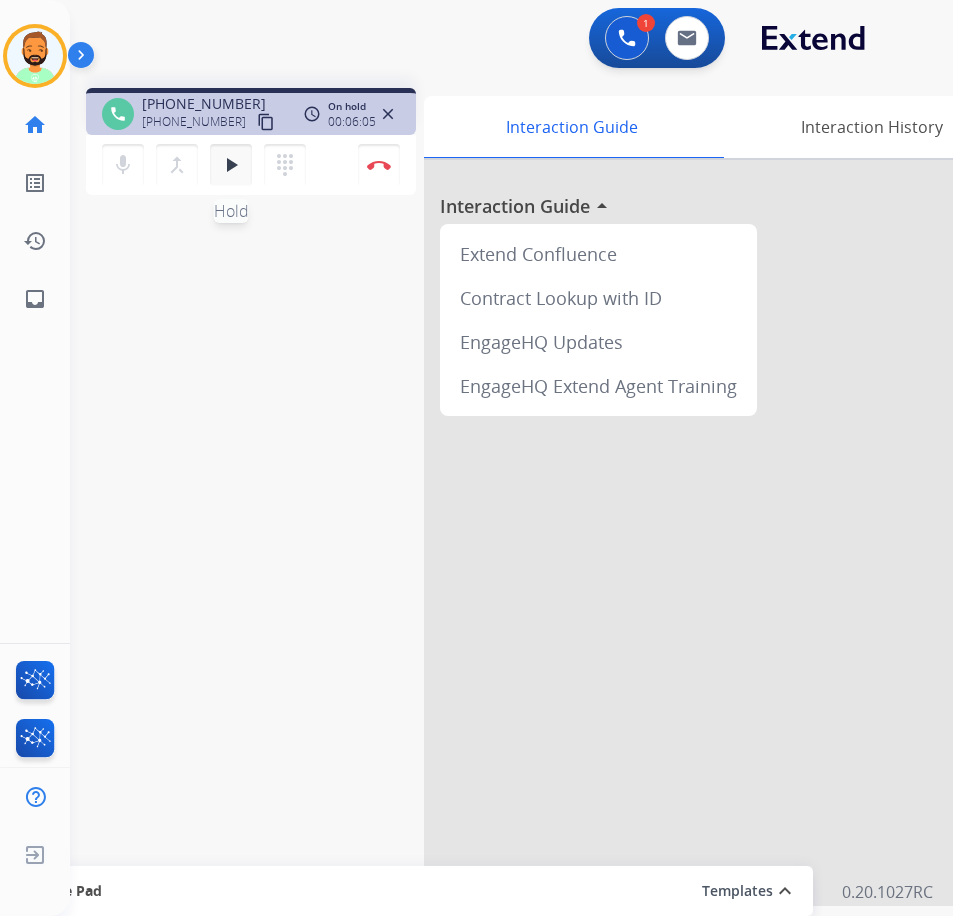 click on "play_arrow" at bounding box center (231, 165) 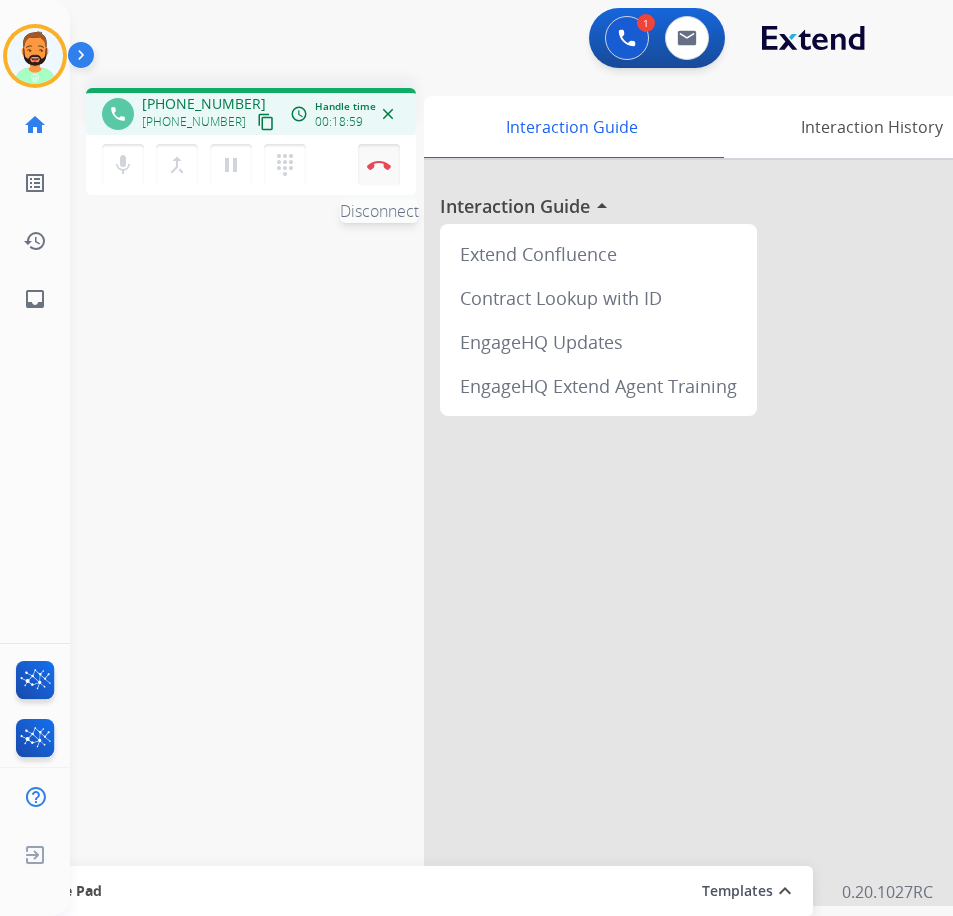 click on "Disconnect" at bounding box center (379, 165) 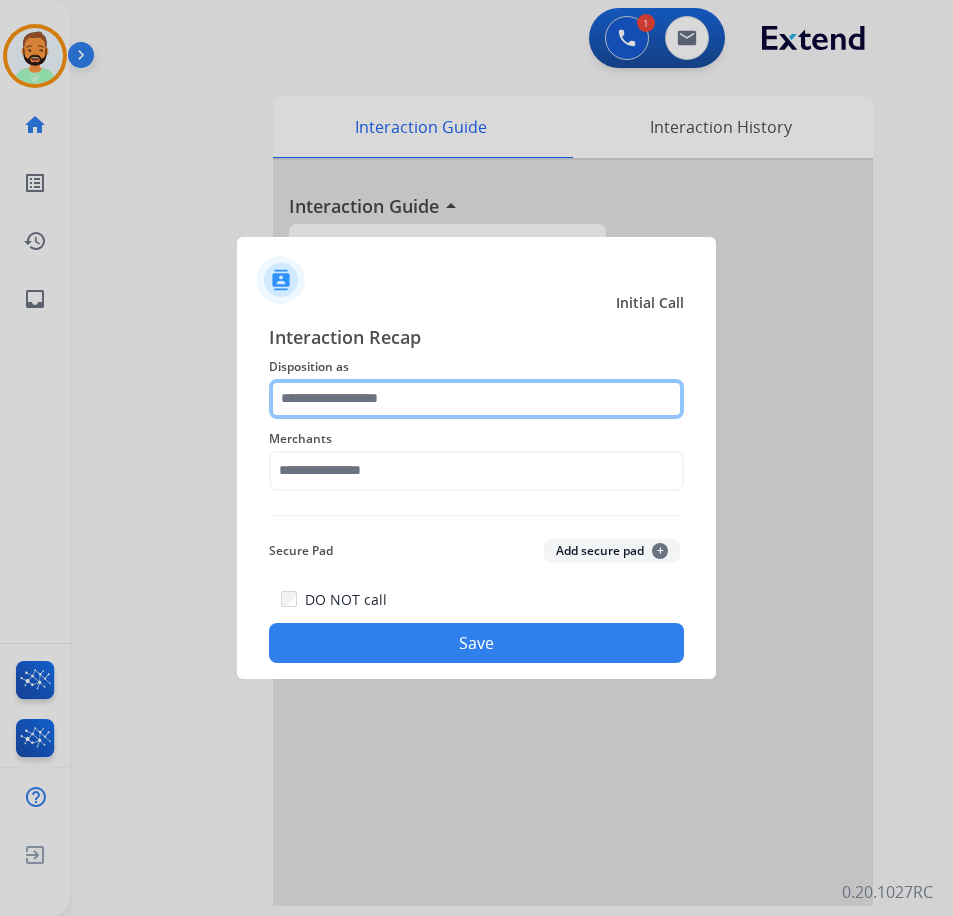 click 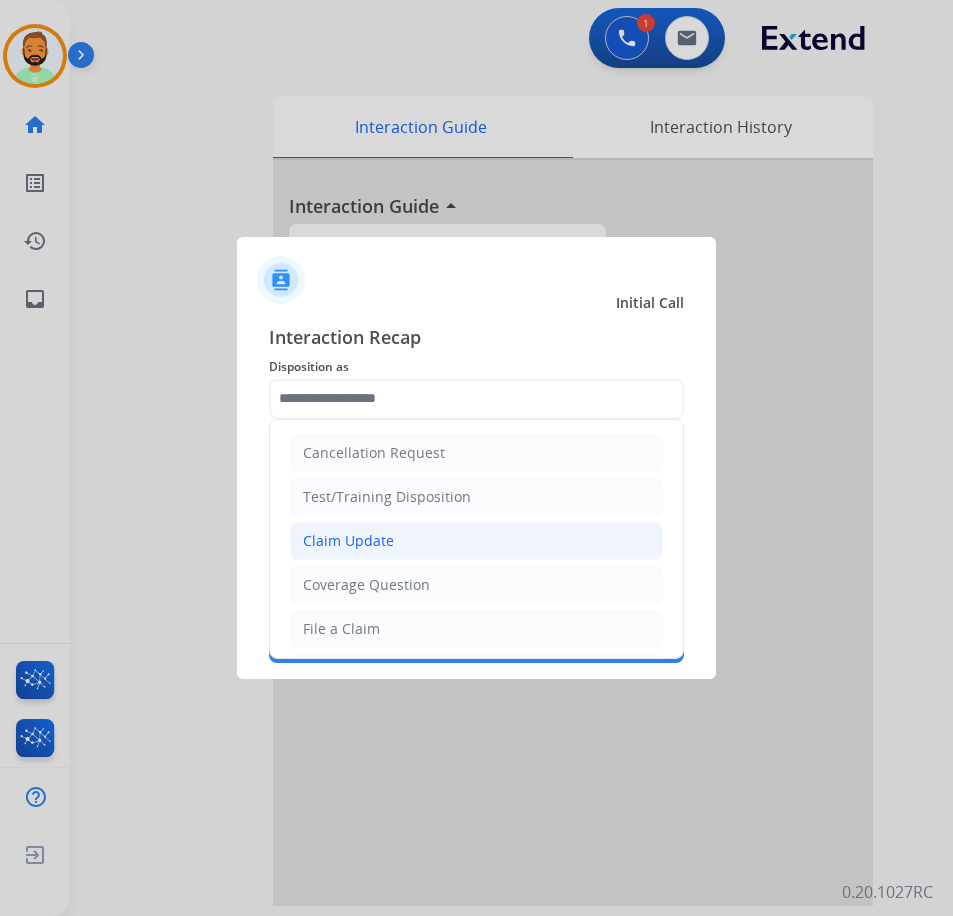 click on "Claim Update" 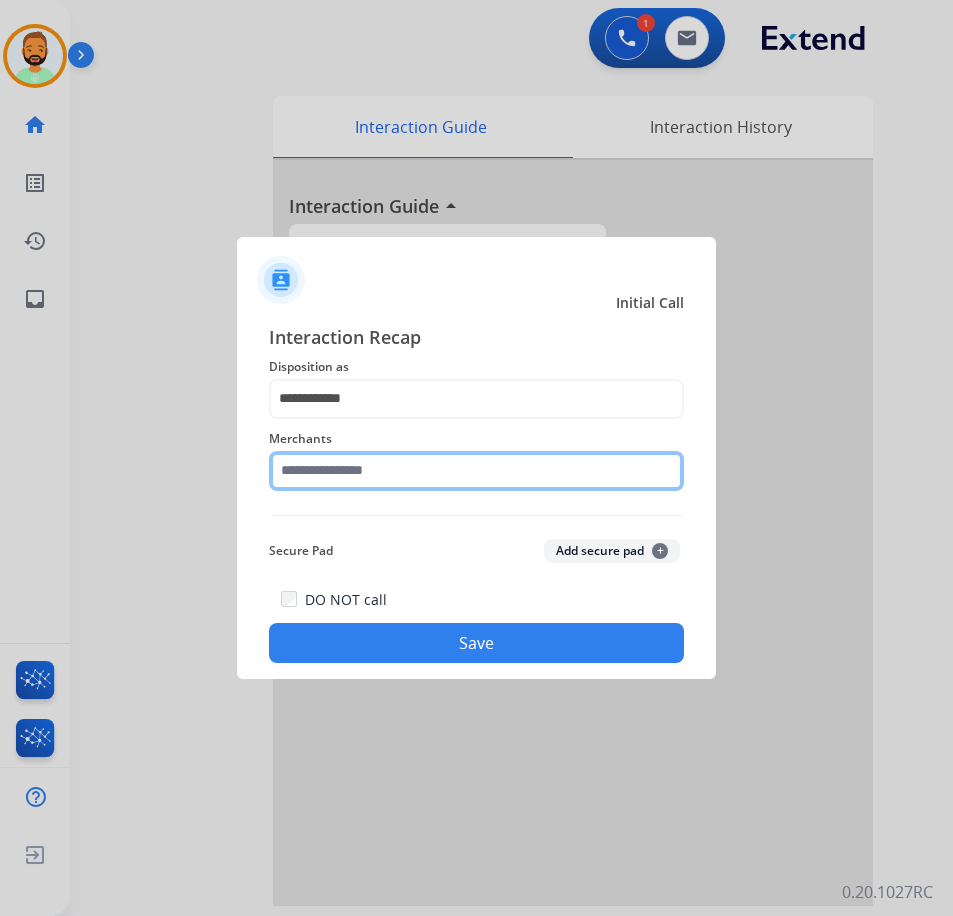 click 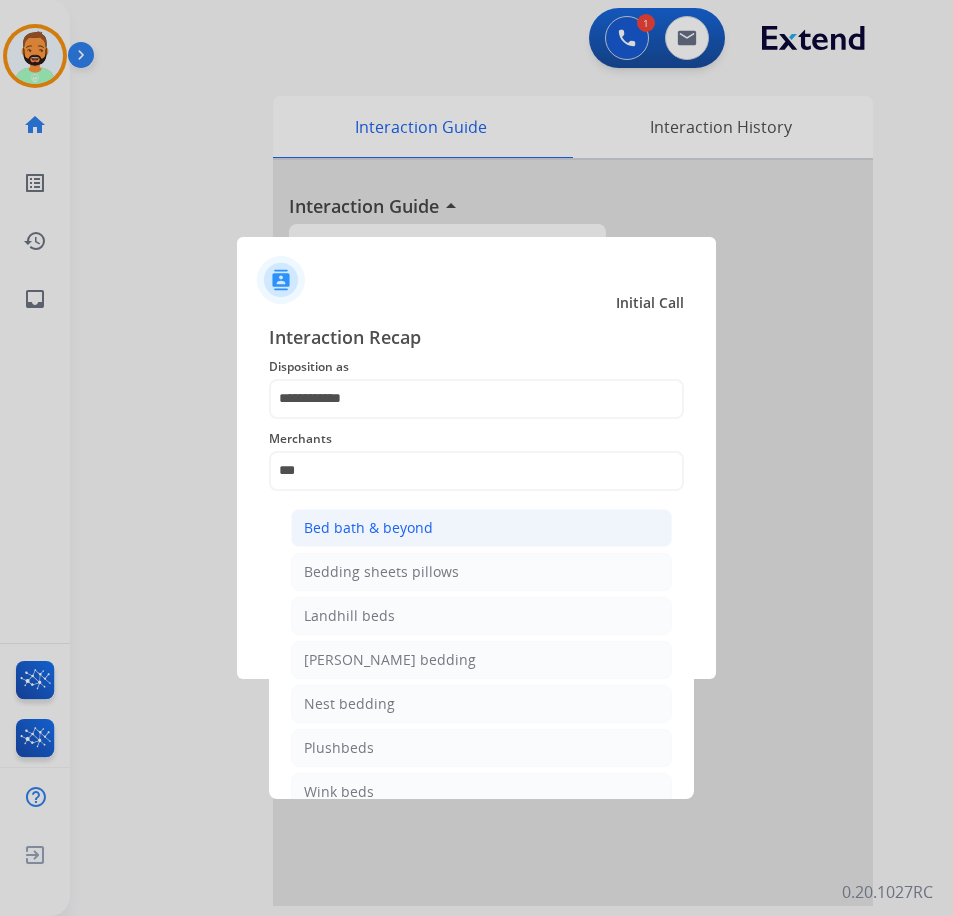 click on "Bed bath & beyond" 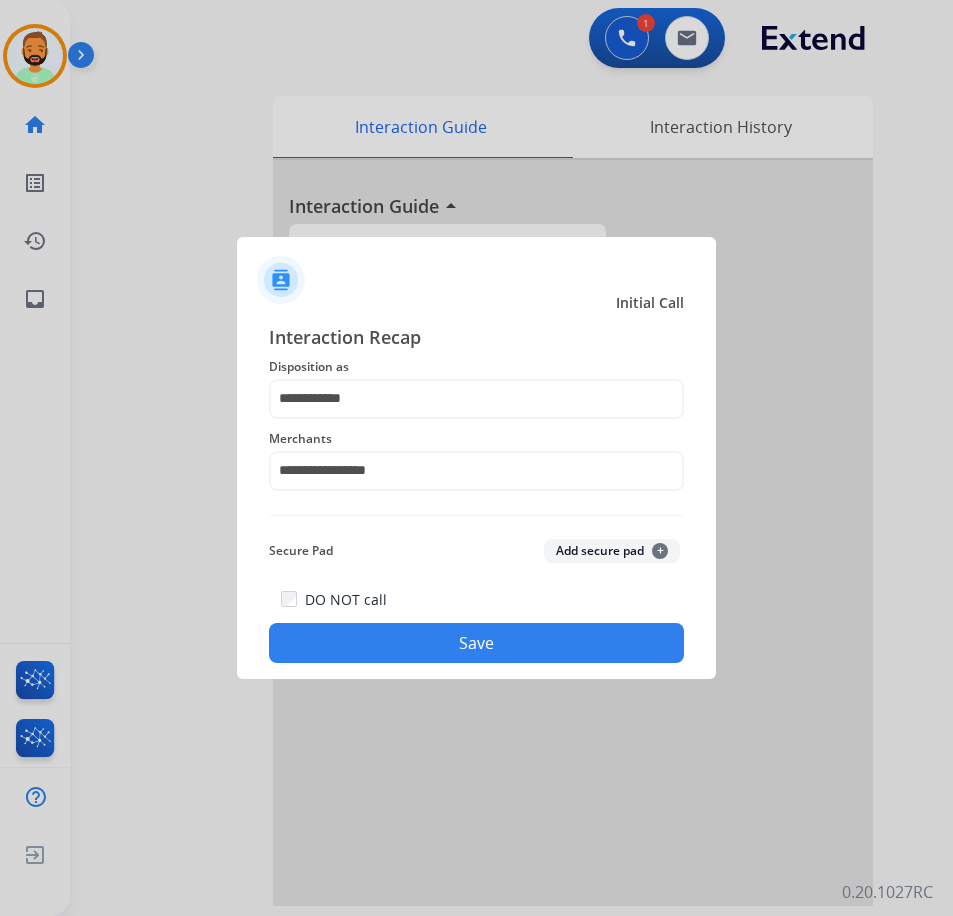 click on "Save" 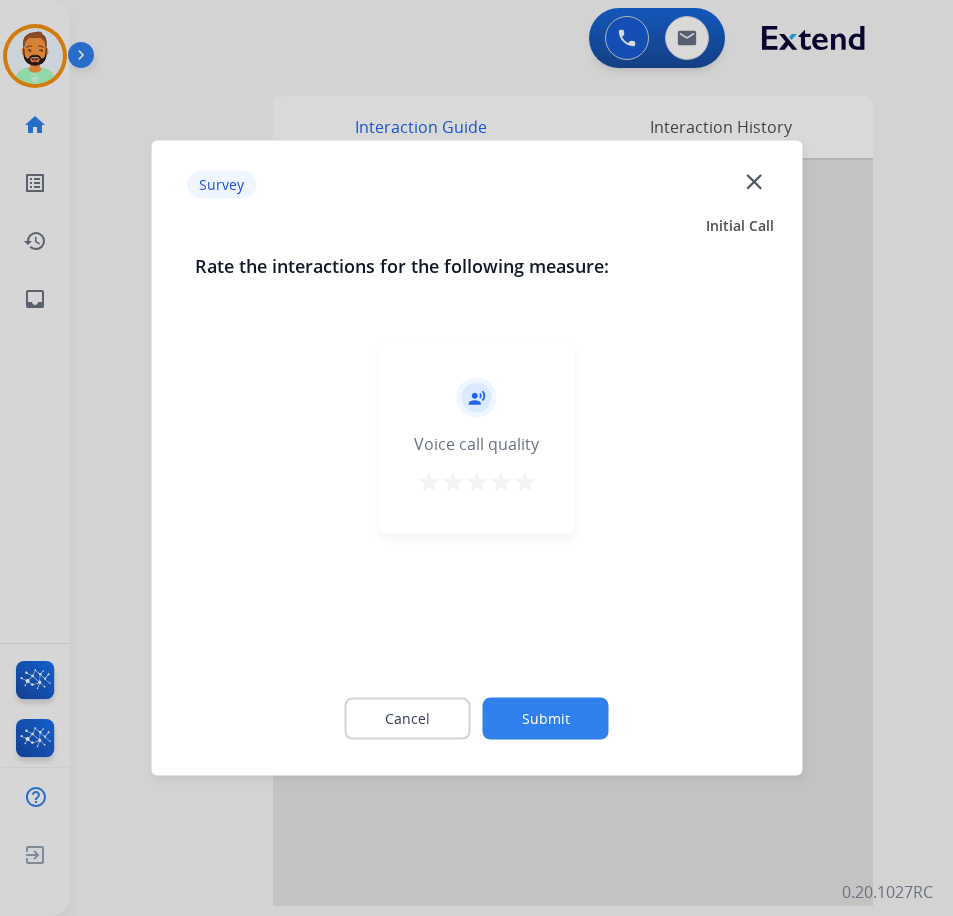 click on "Cancel Submit" 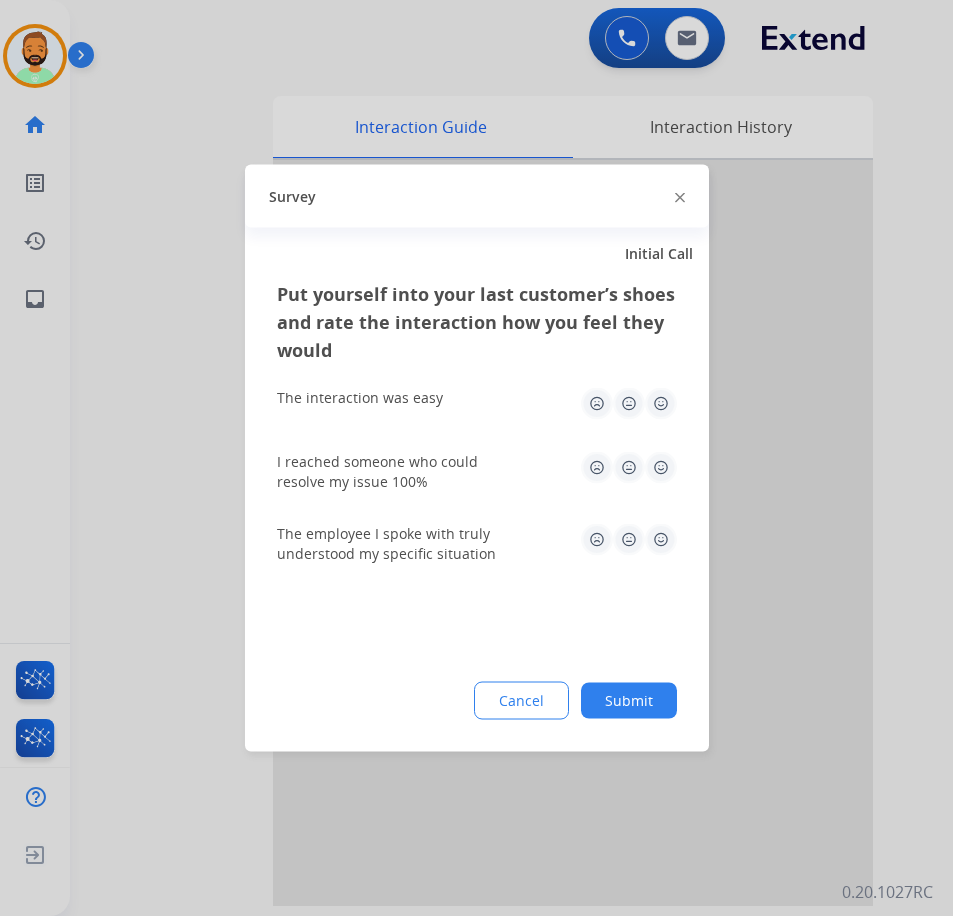 click on "Submit" 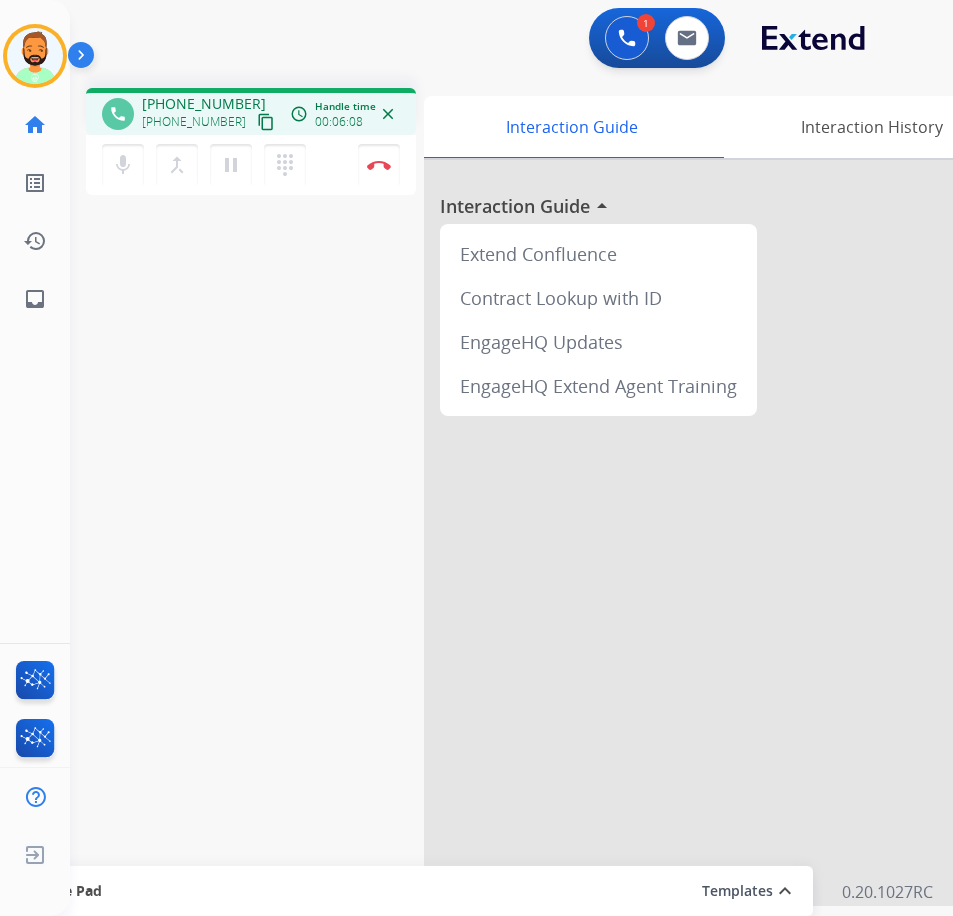 click at bounding box center (724, 533) 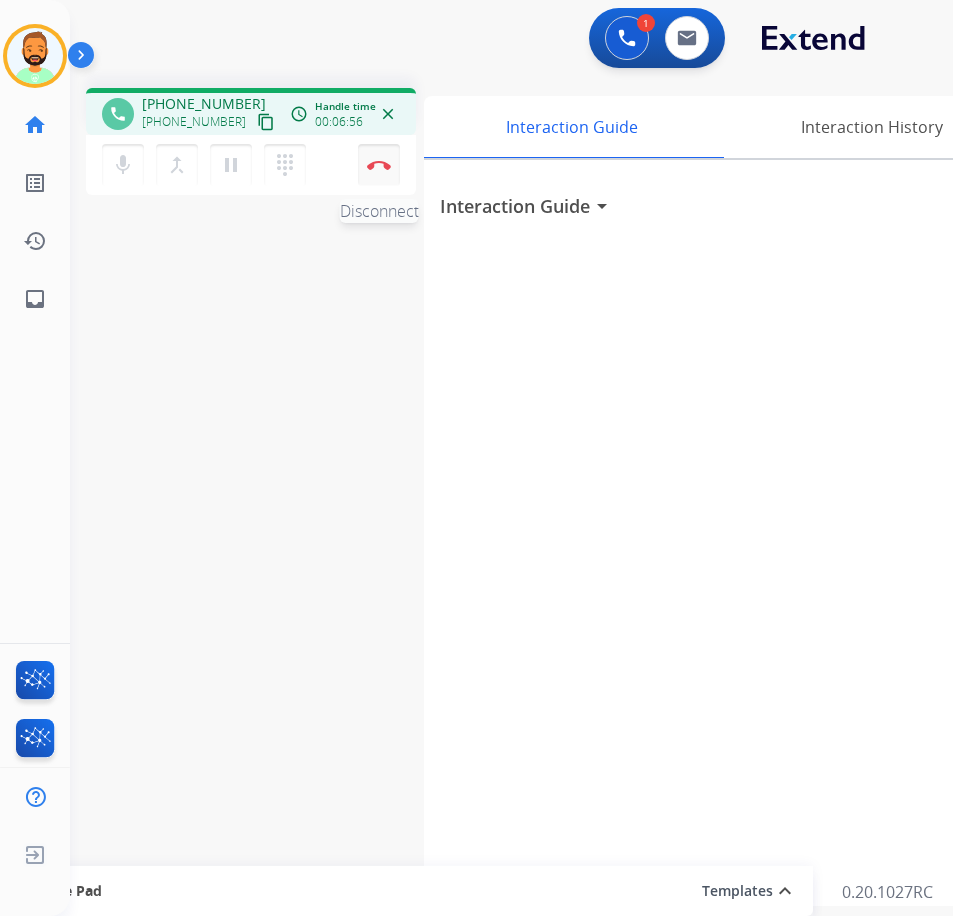 click at bounding box center [379, 165] 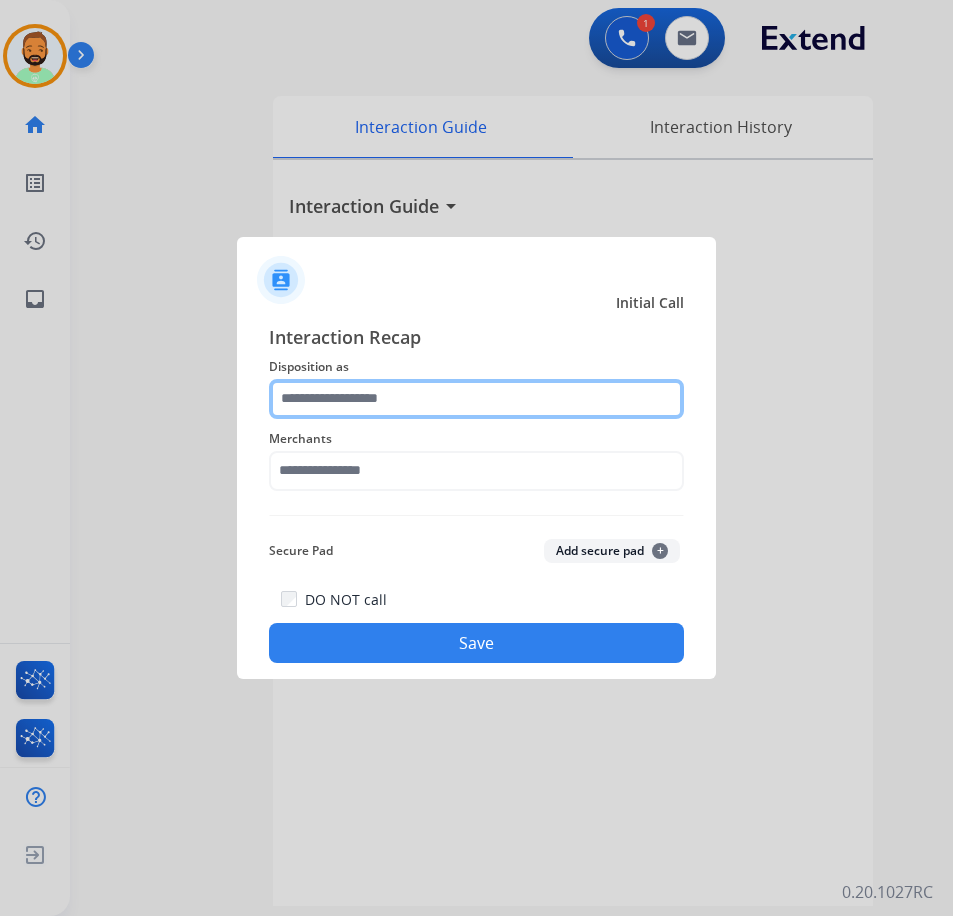 click 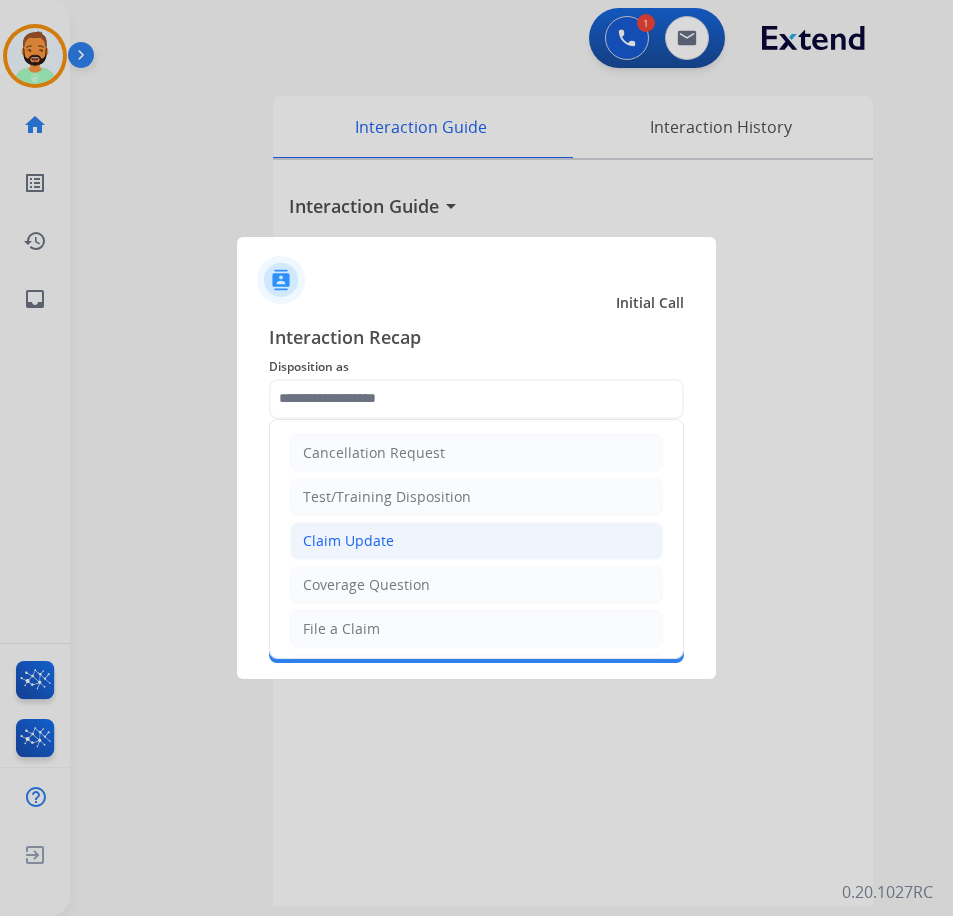 click on "Claim Update" 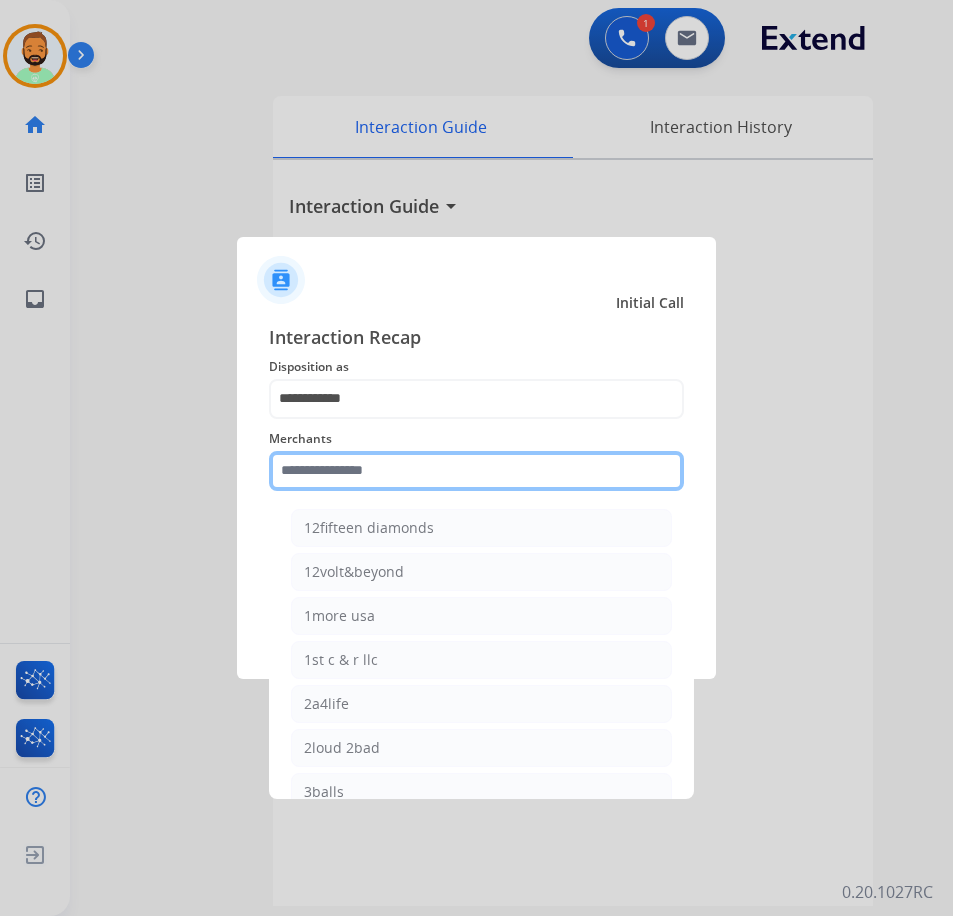 click 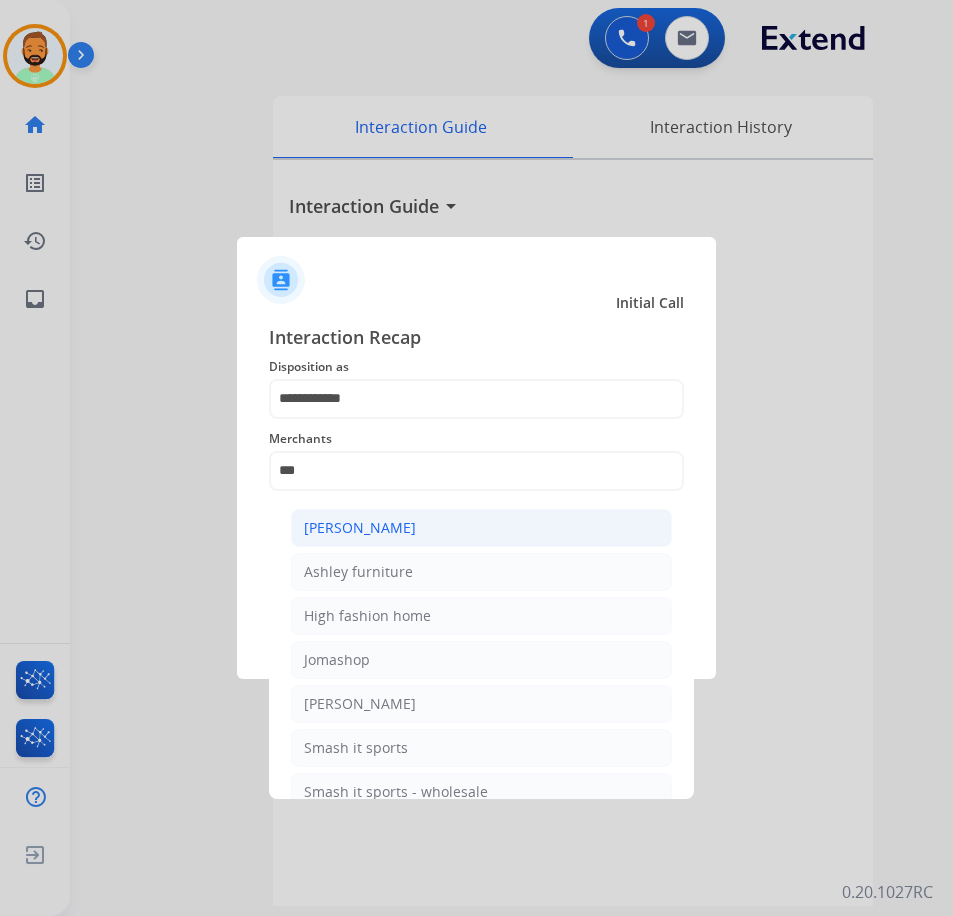 click on "[PERSON_NAME]" 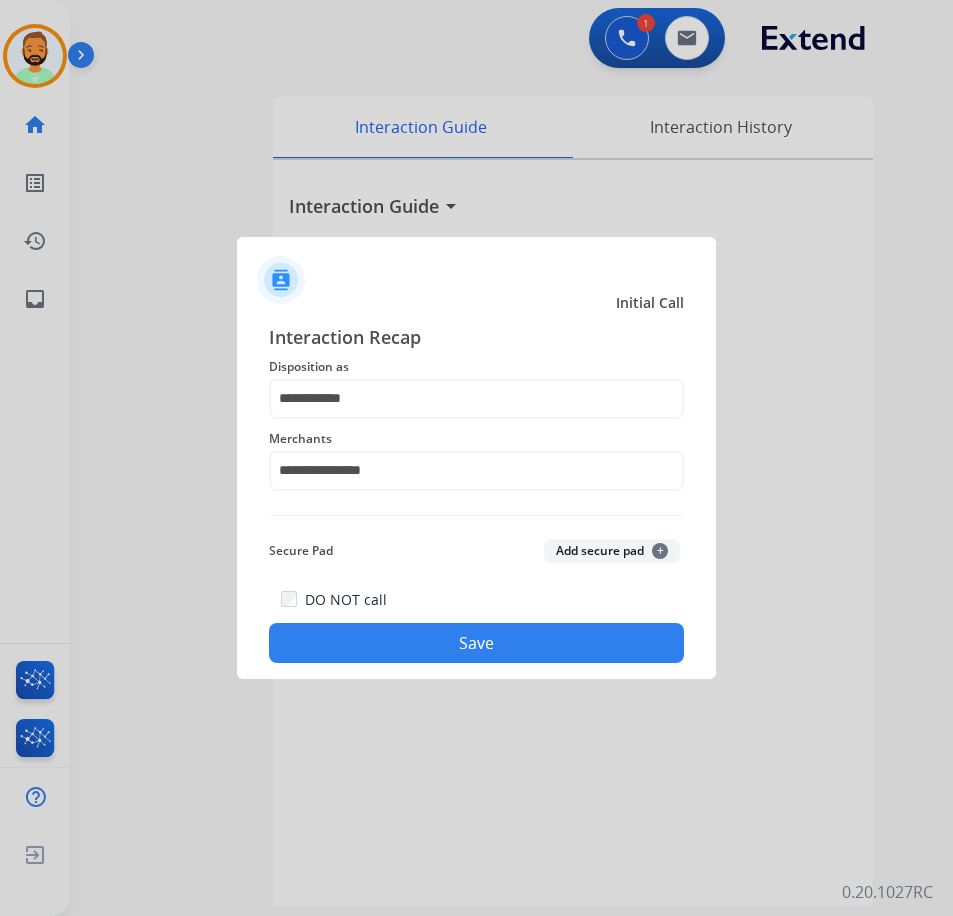 click on "Save" 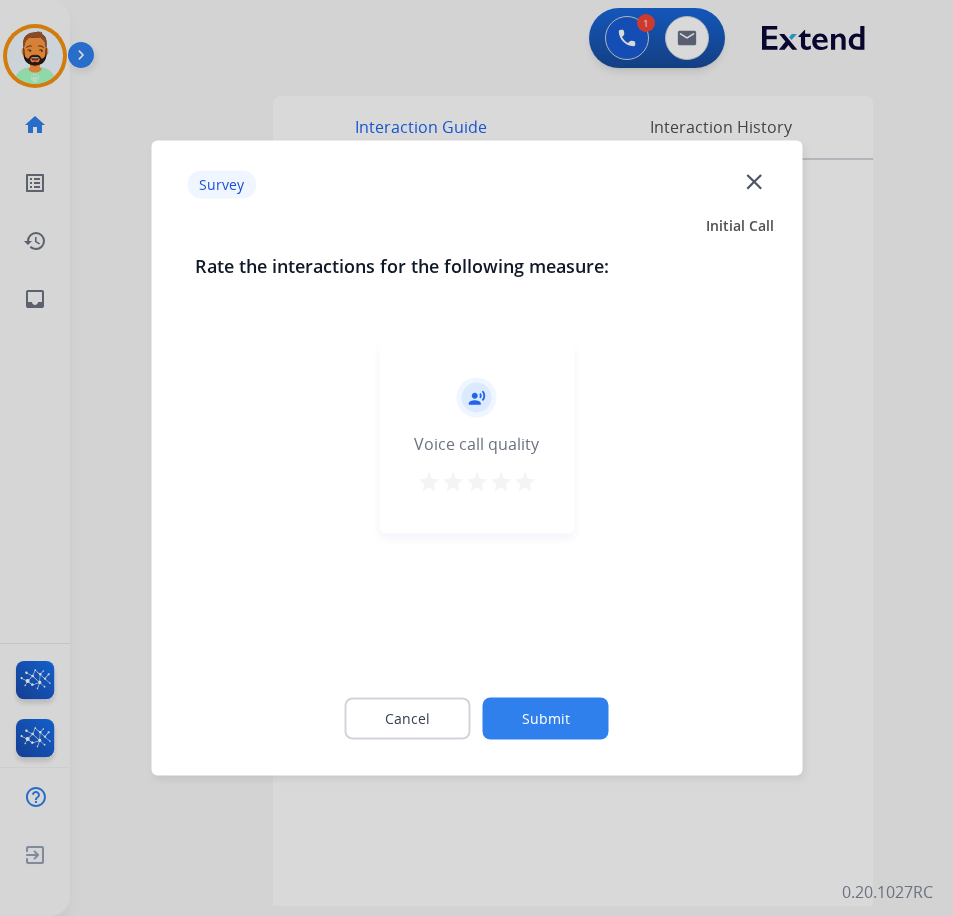 click on "Submit" 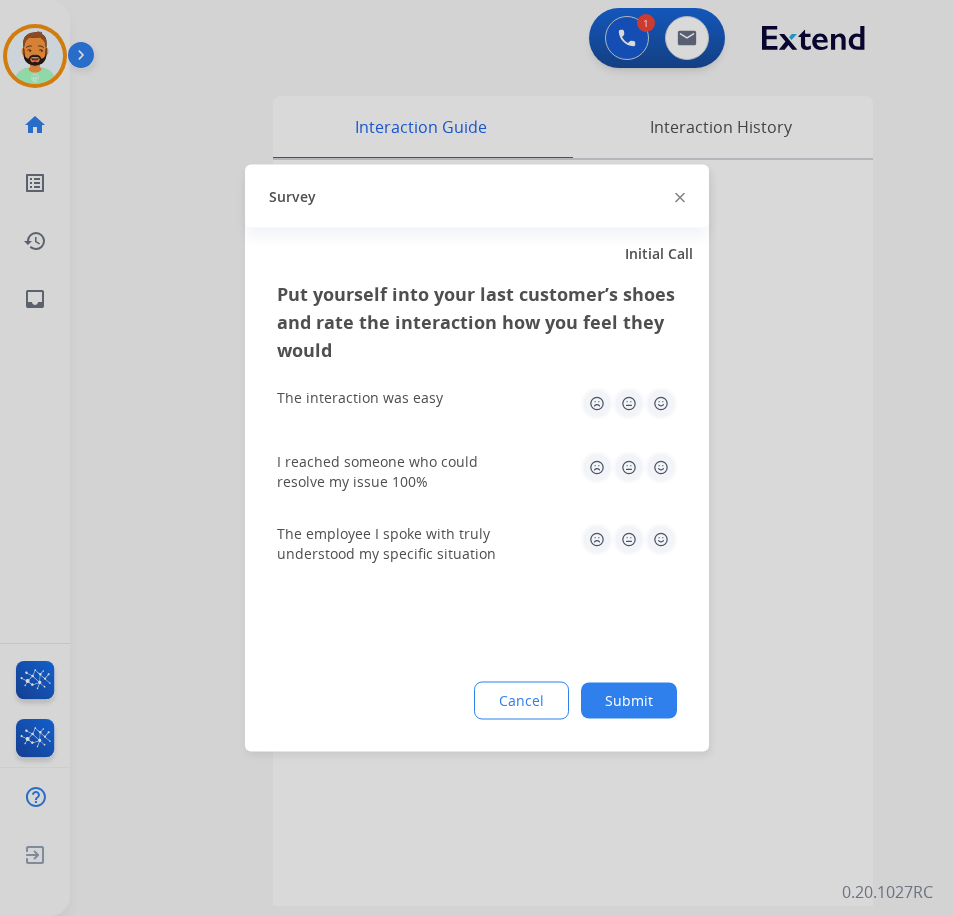 click on "Submit" 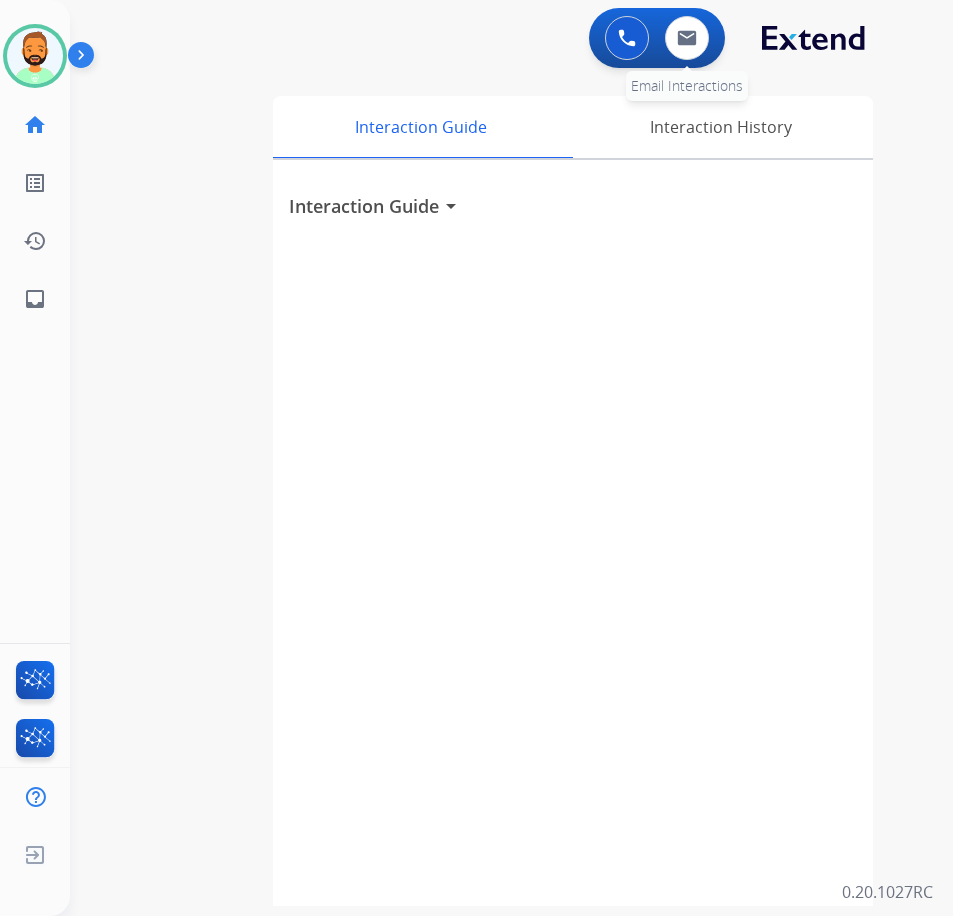 click on "0  Email Interactions" at bounding box center (687, 38) 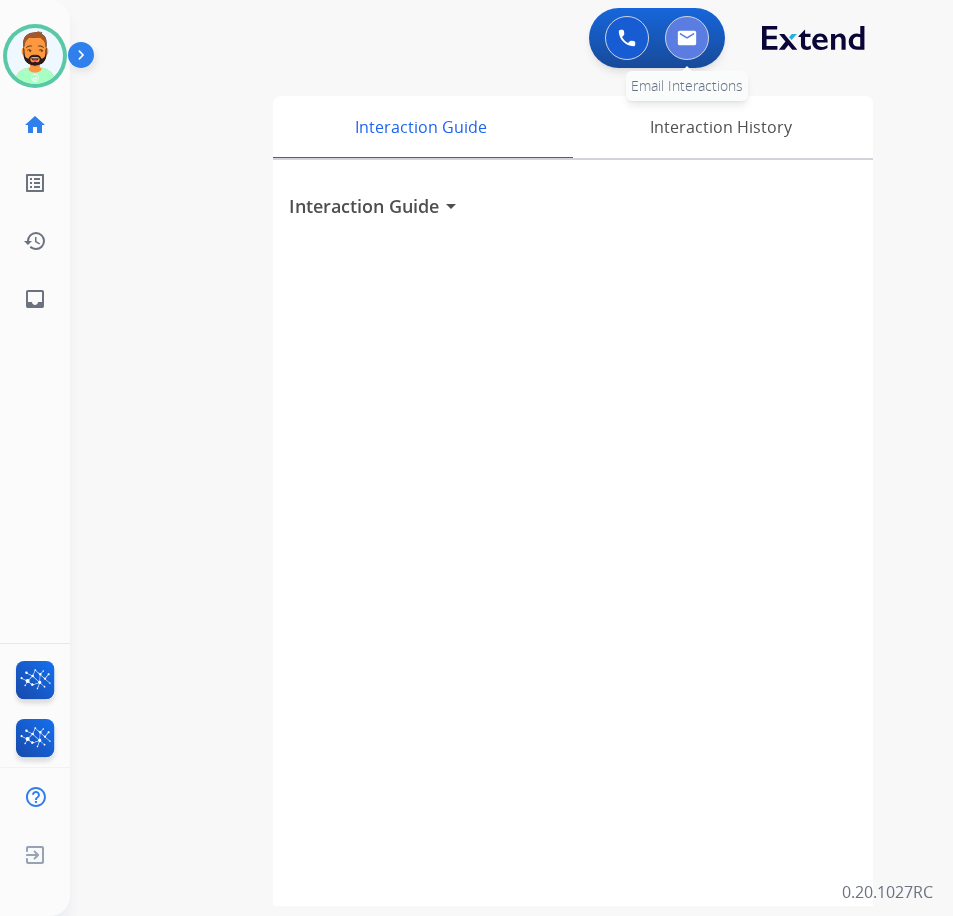 click at bounding box center (687, 38) 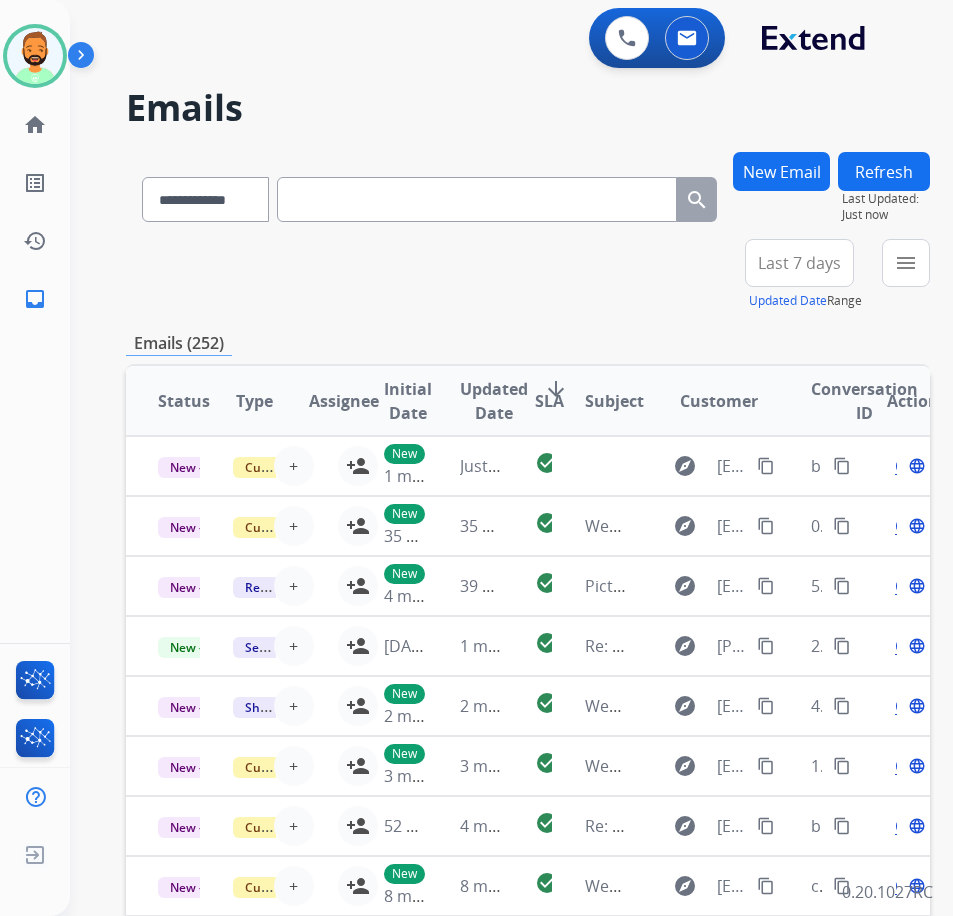 paste on "**********" 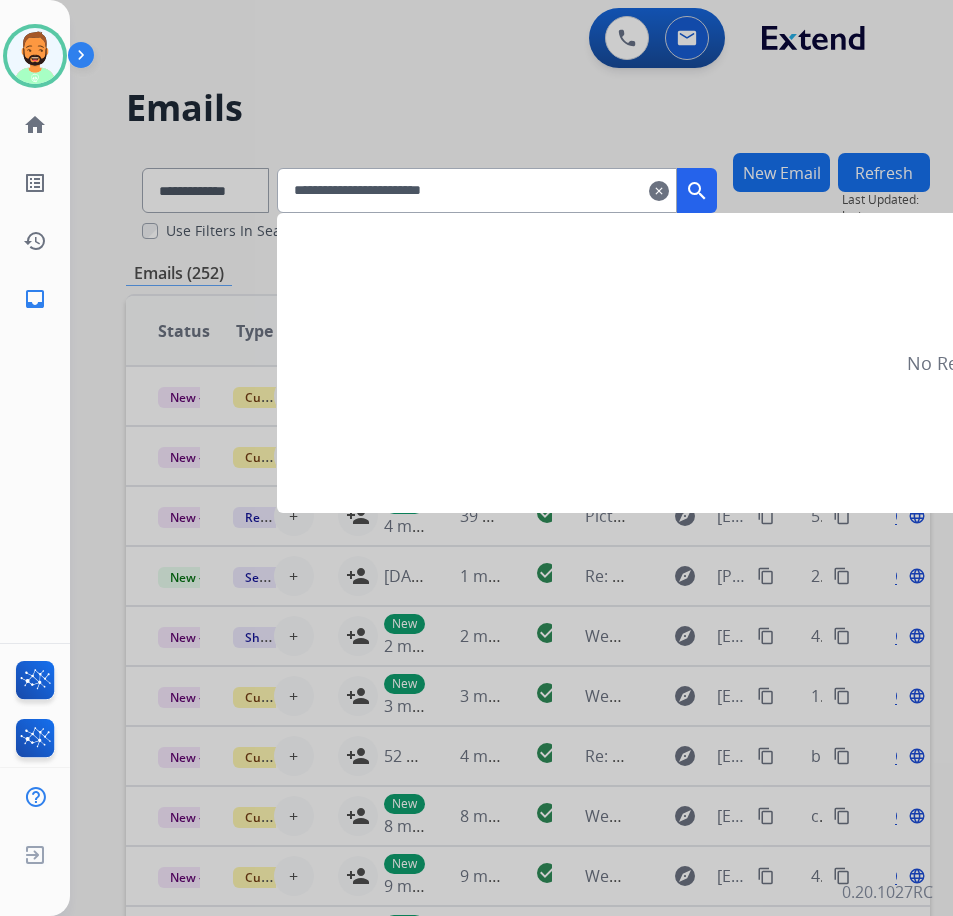 type on "**********" 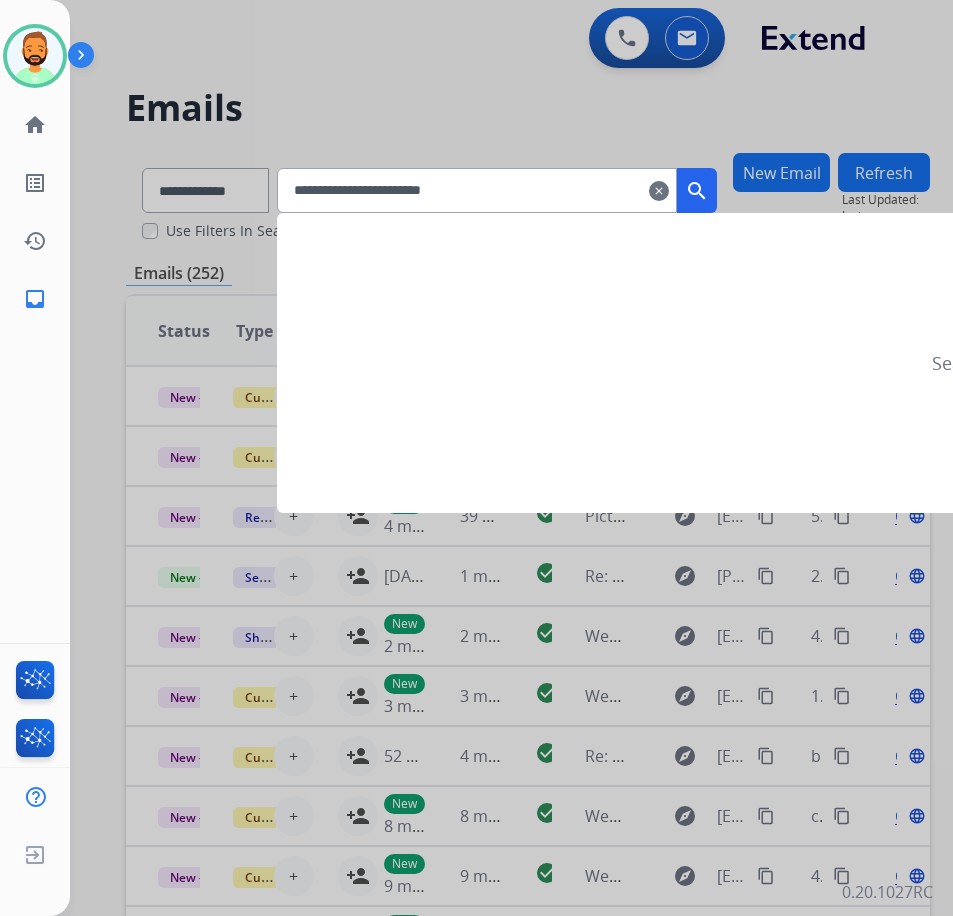click on "search" at bounding box center (697, 191) 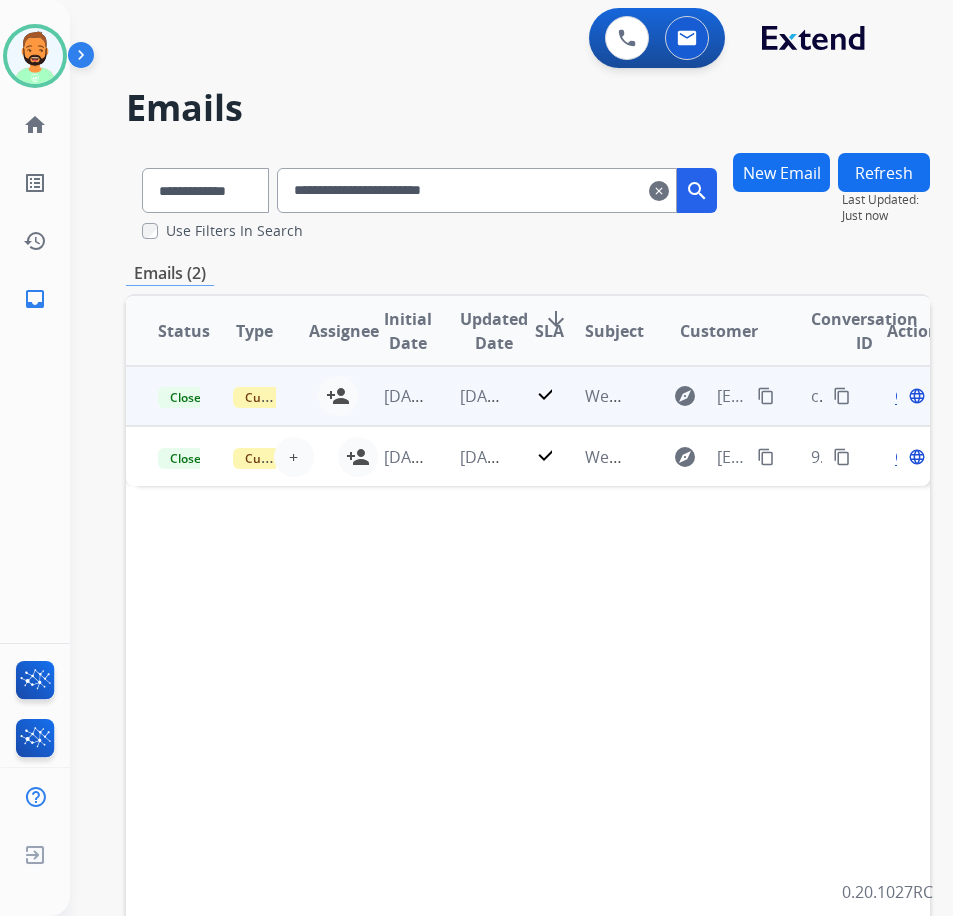 click on "[DATE]" at bounding box center [465, 396] 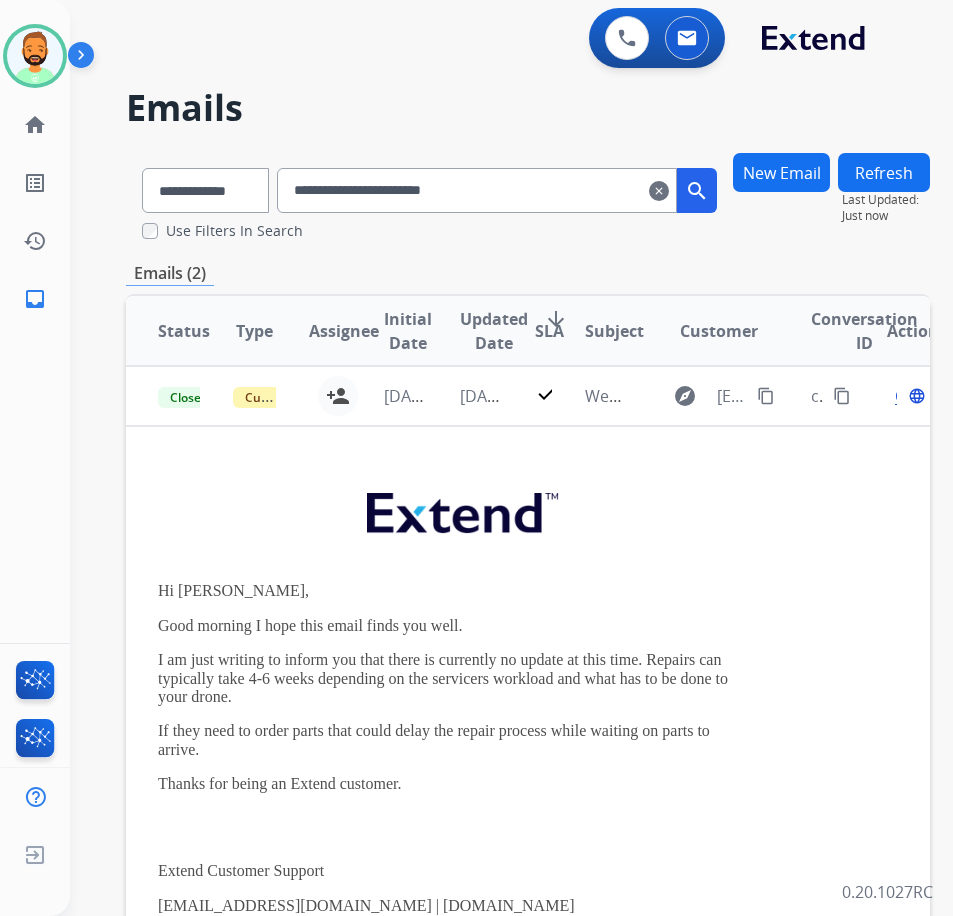 click on "clear" at bounding box center (659, 191) 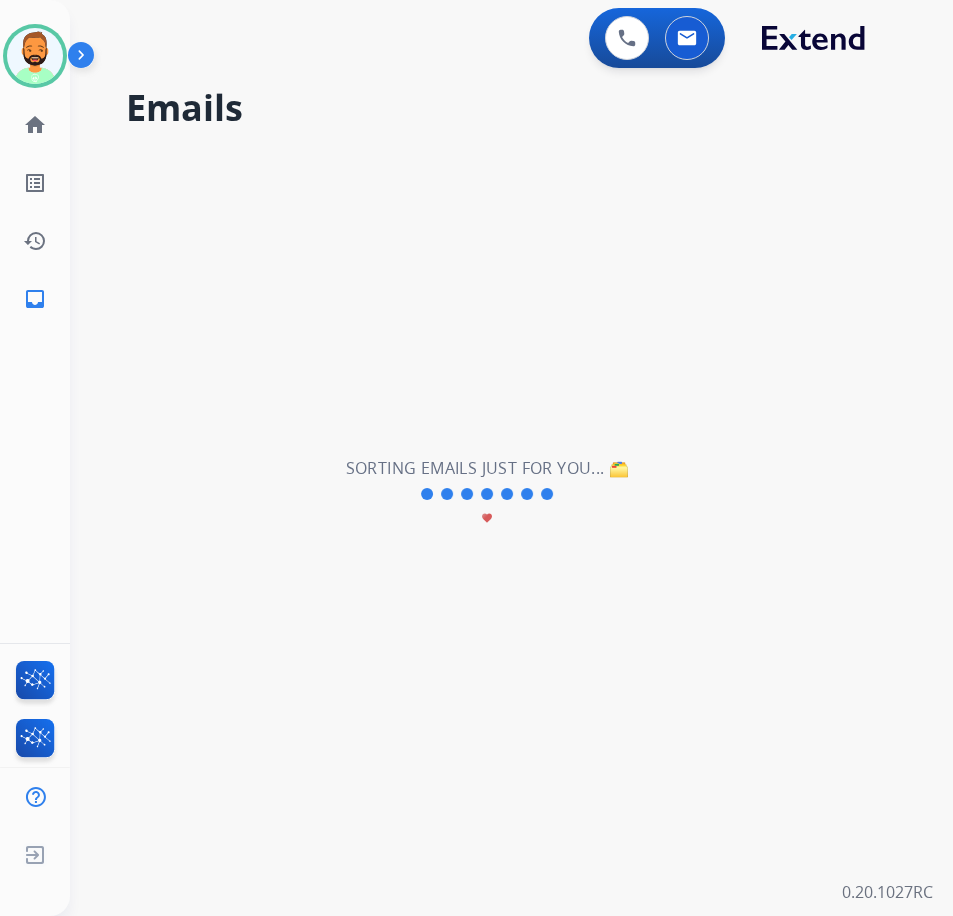 type 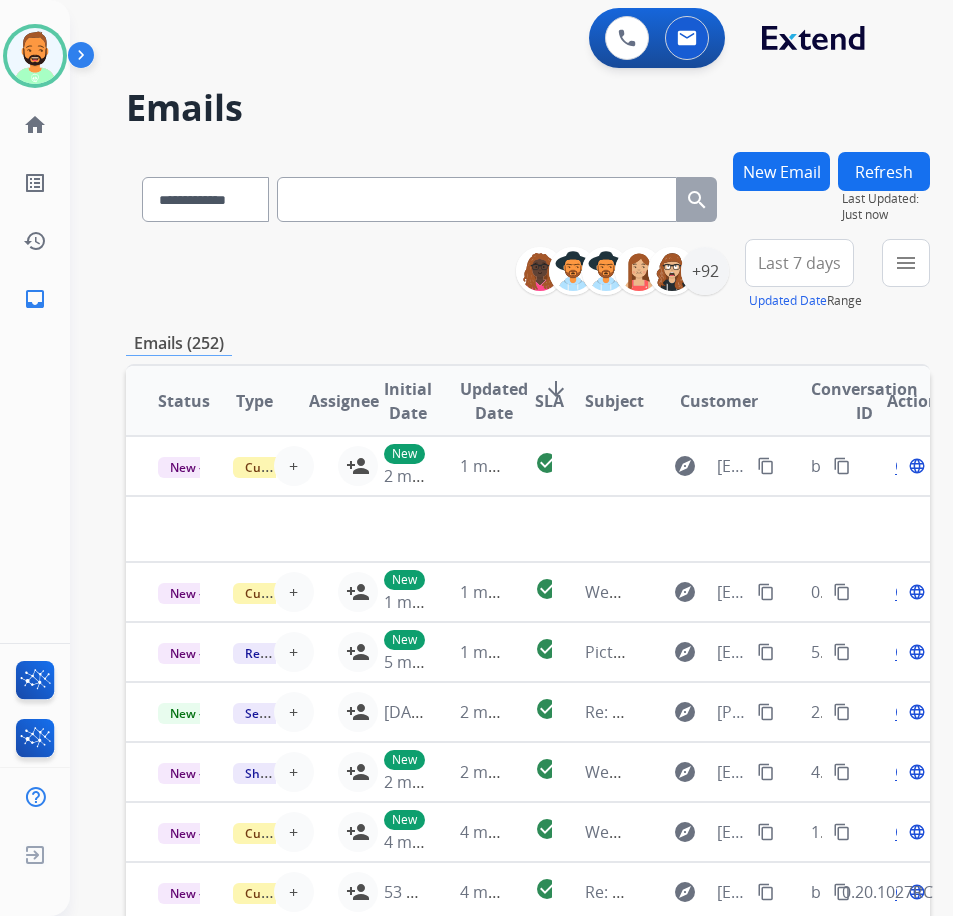 click on "New Email" at bounding box center (781, 171) 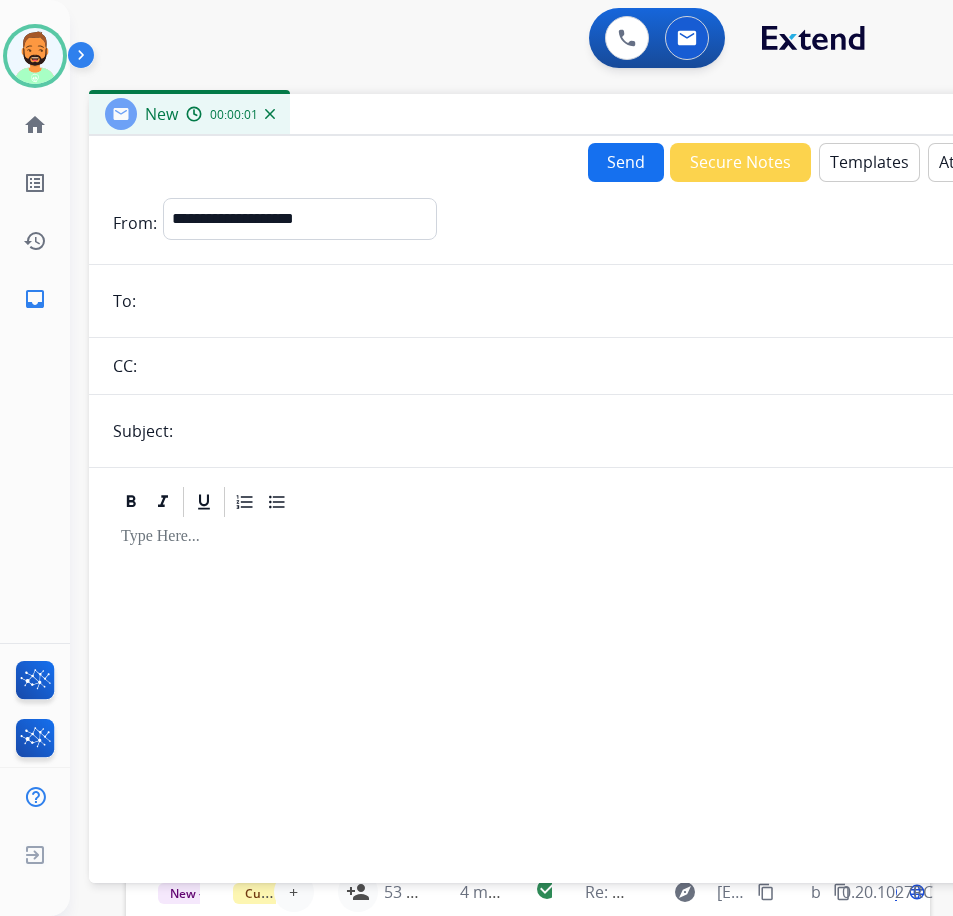 drag, startPoint x: 345, startPoint y: 137, endPoint x: 521, endPoint y: 120, distance: 176.81912 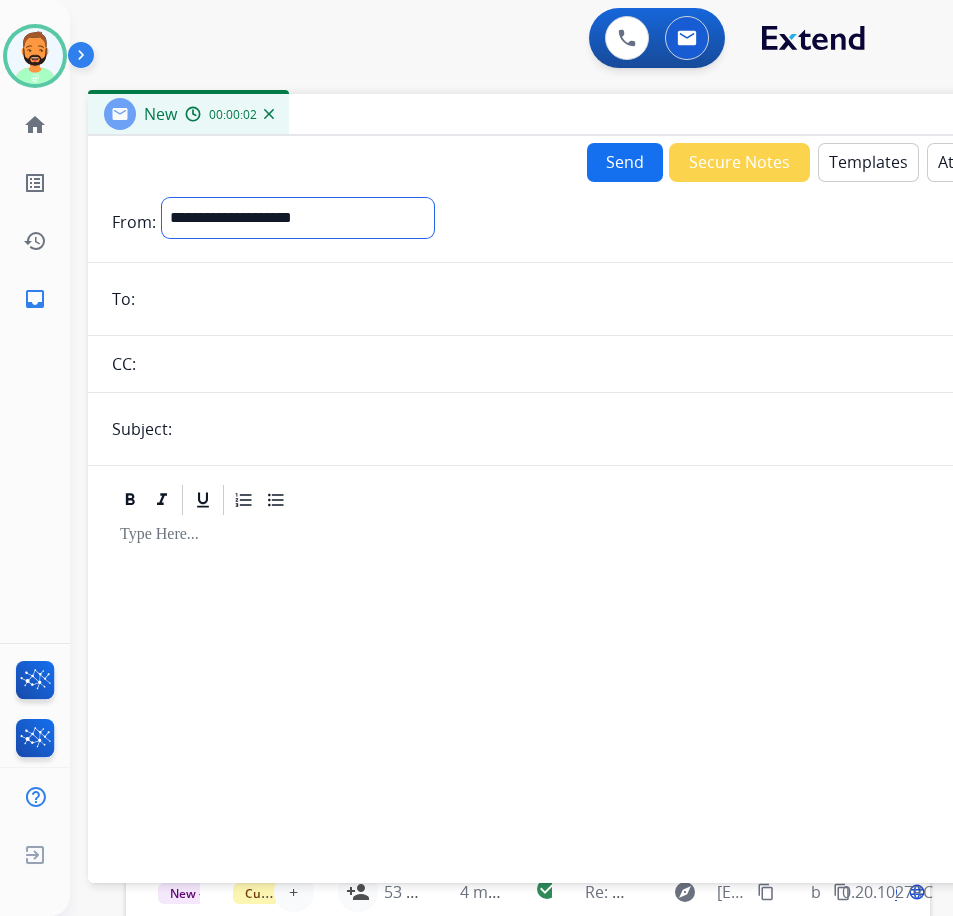 click on "**********" at bounding box center [298, 218] 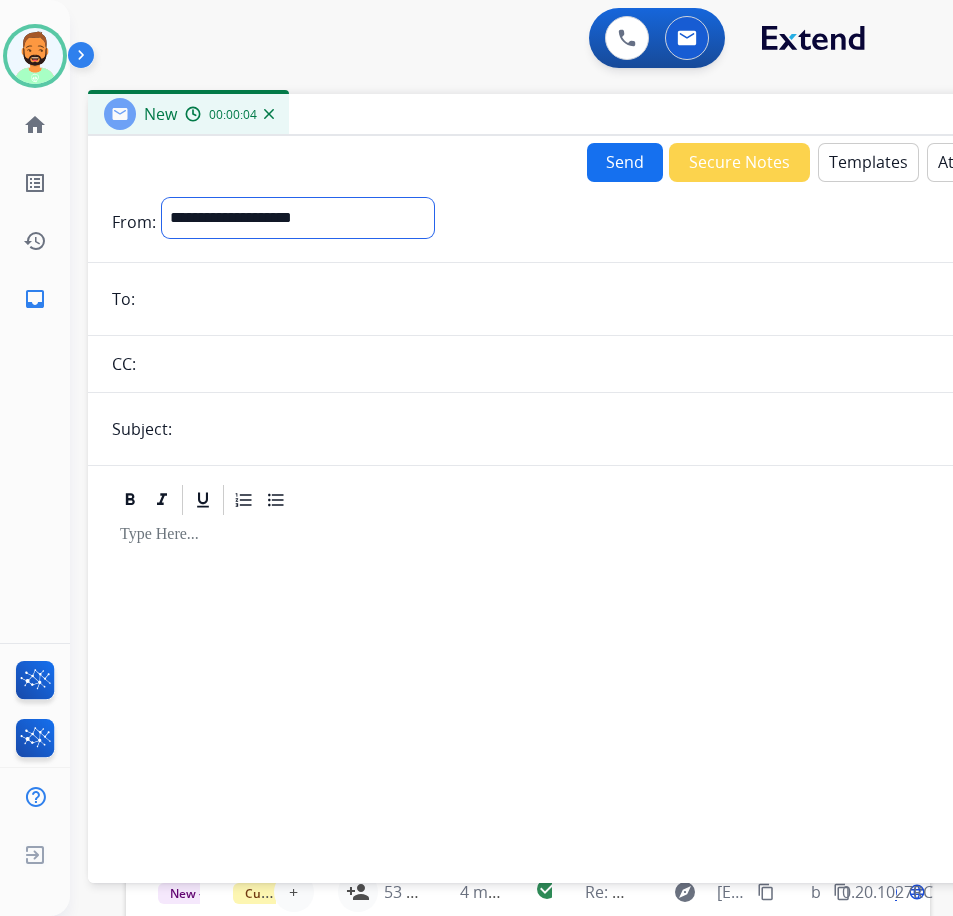 select on "**********" 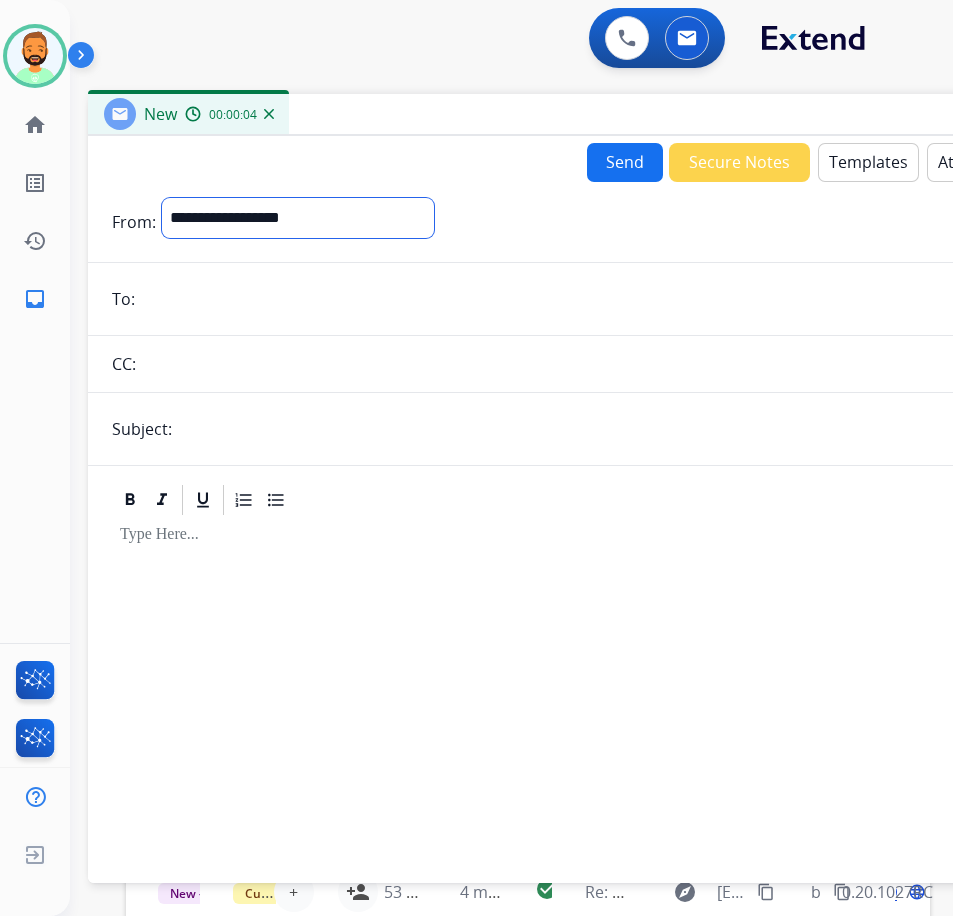 click on "**********" at bounding box center (298, 218) 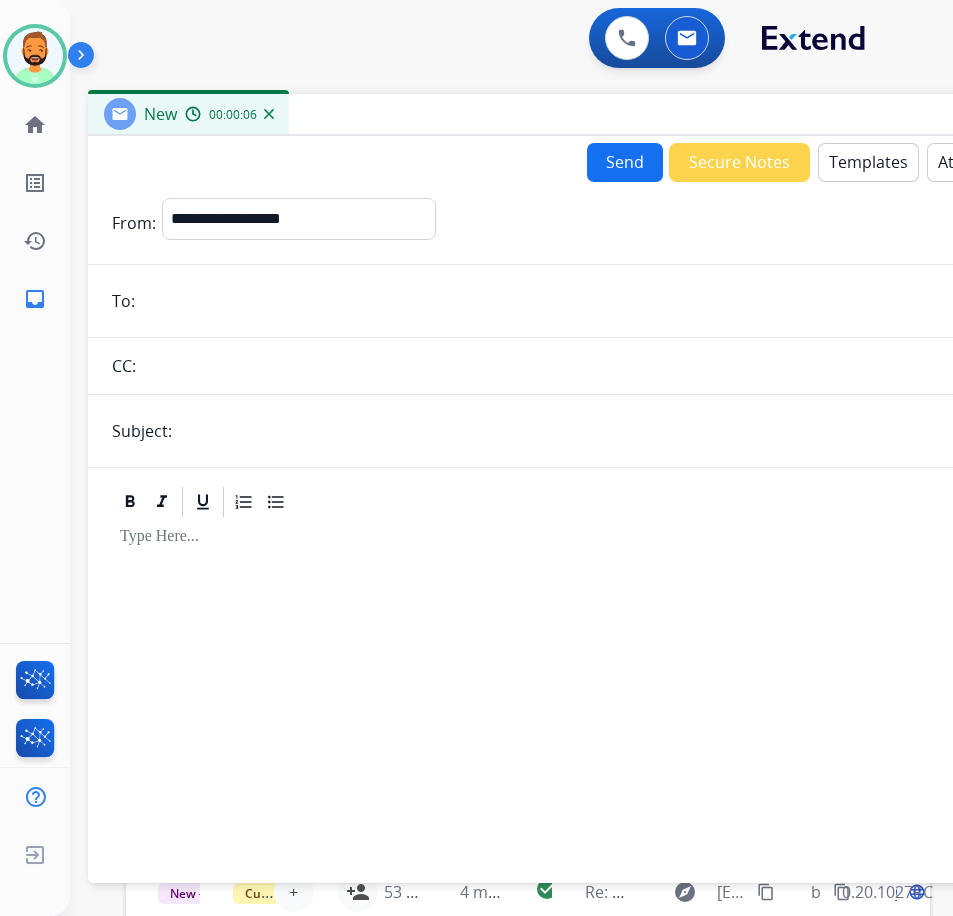 paste on "**********" 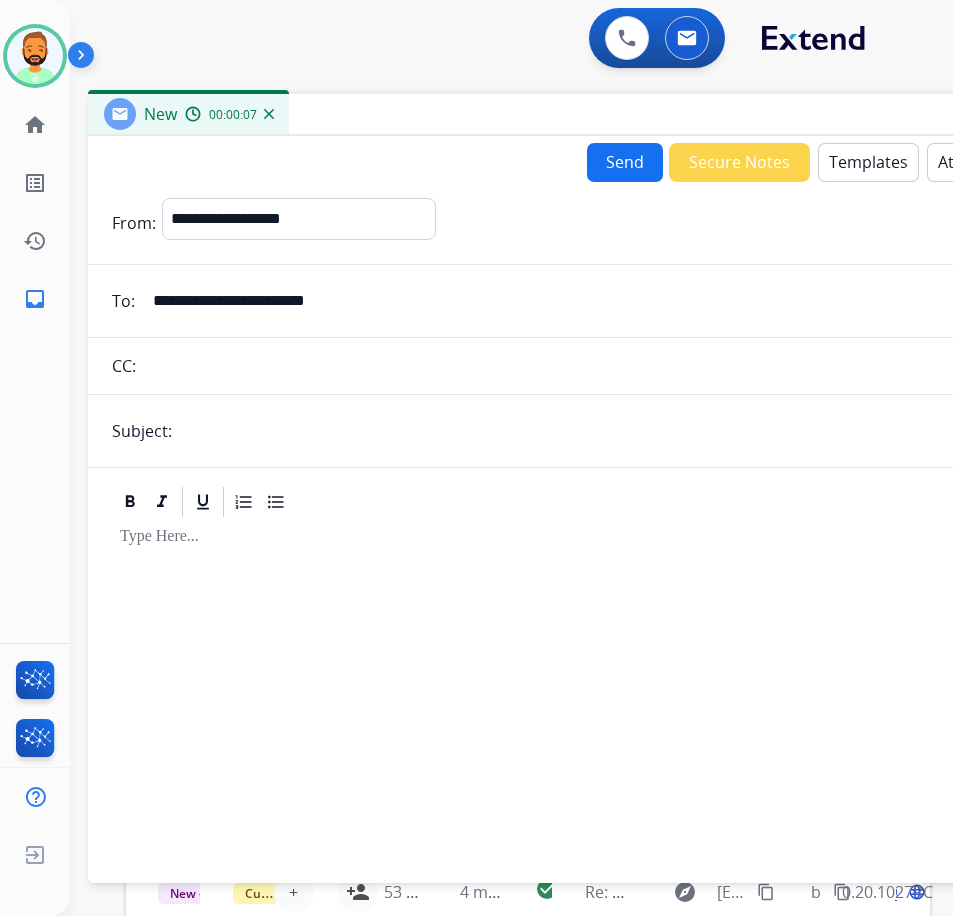 type on "**********" 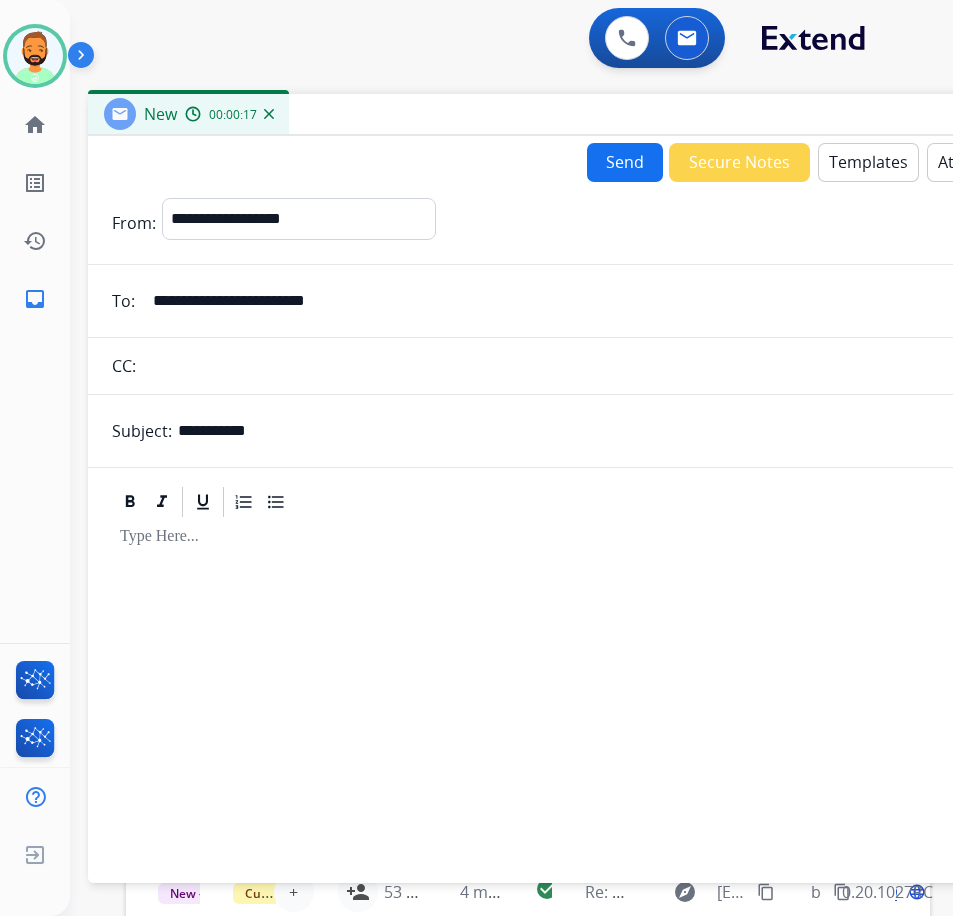 type on "**********" 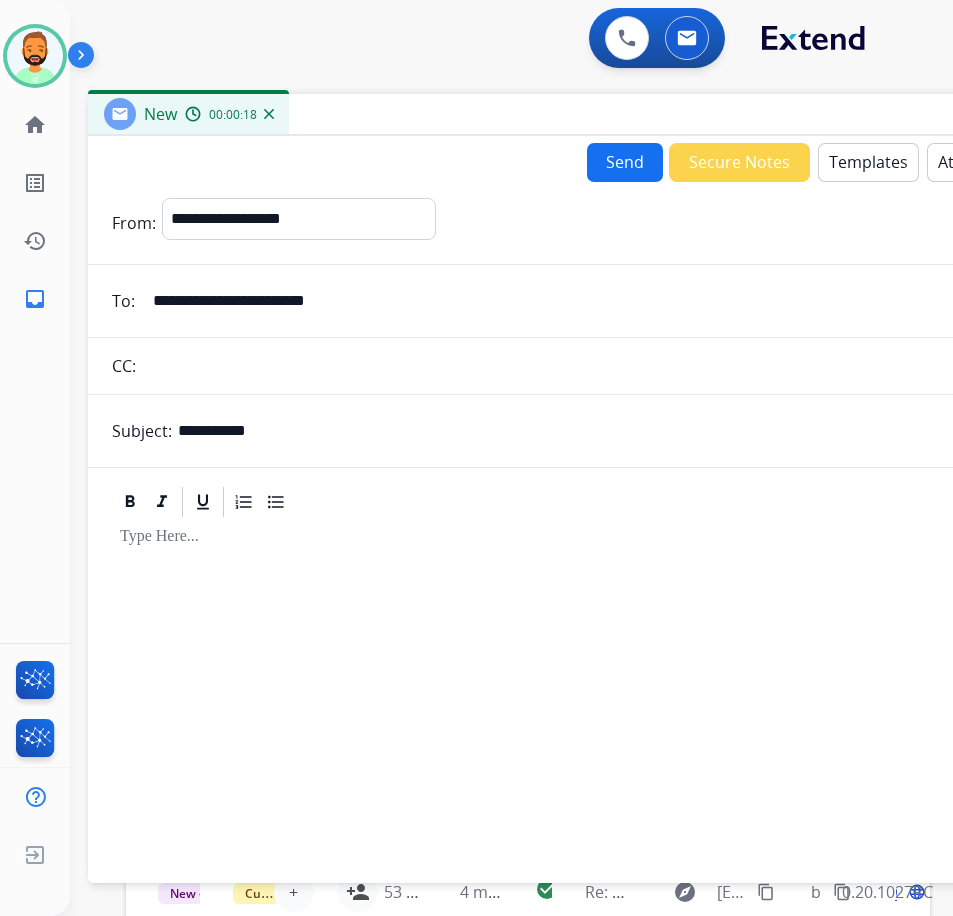 click on "Templates" at bounding box center (868, 162) 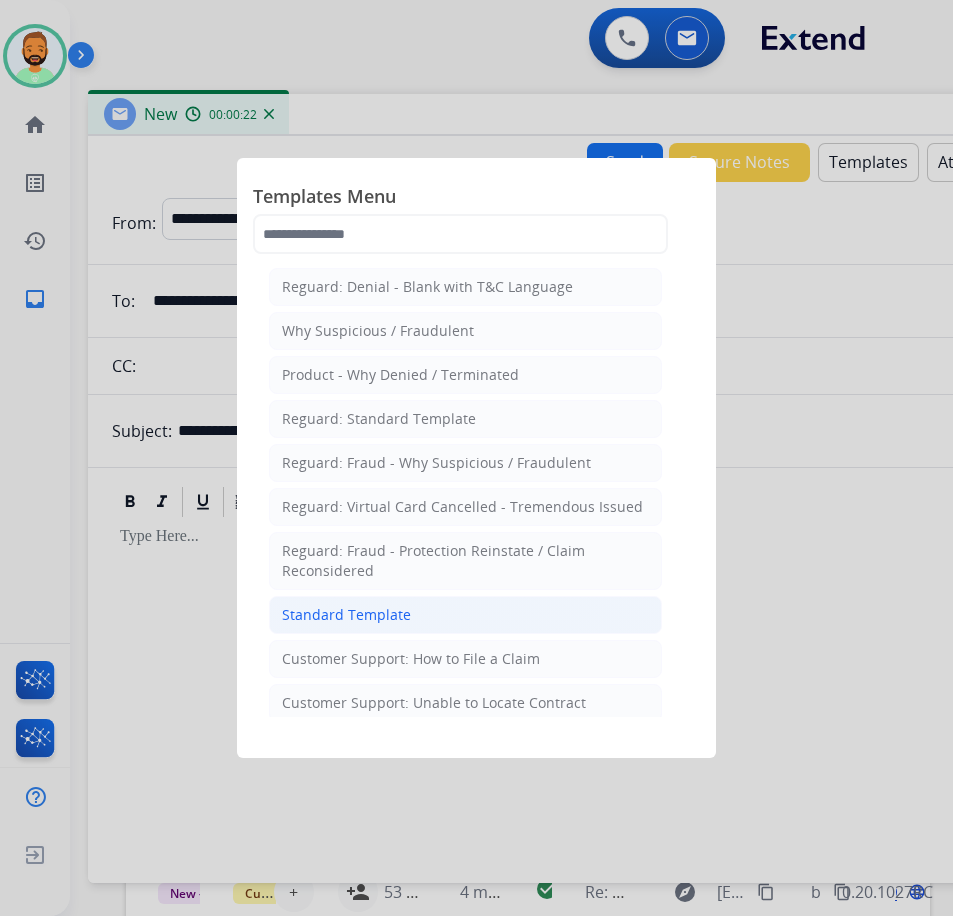 click on "Standard Template" 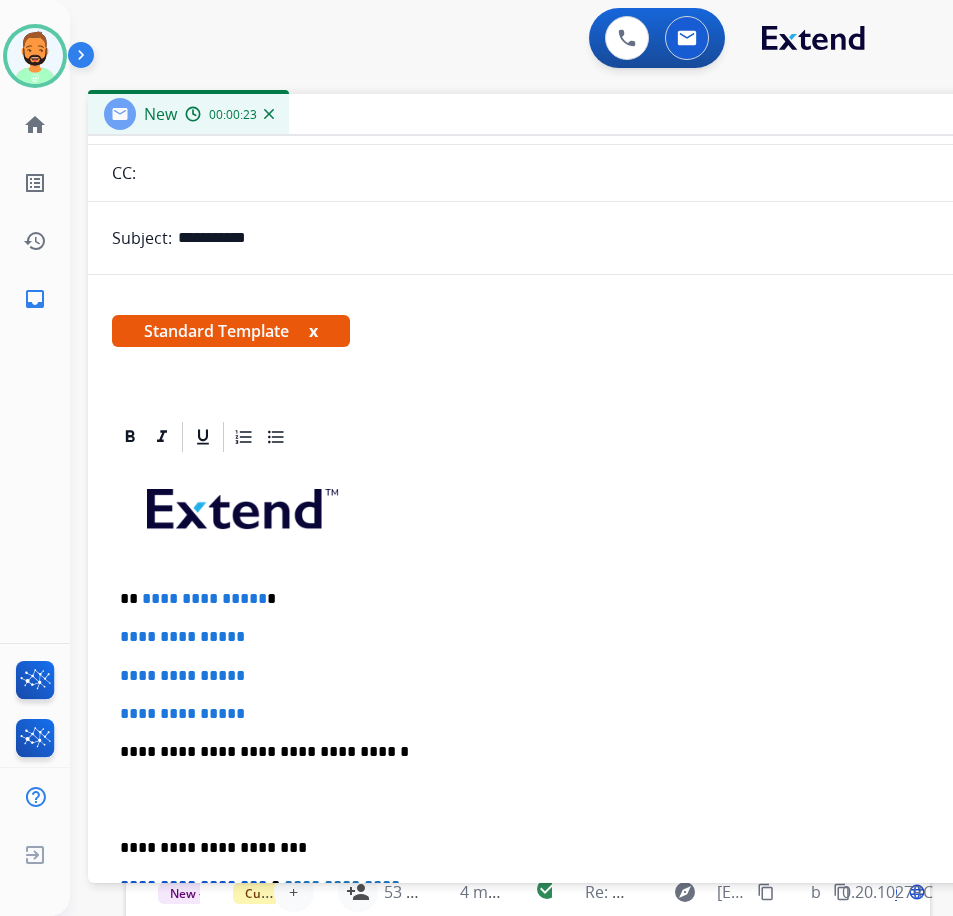 scroll, scrollTop: 200, scrollLeft: 0, axis: vertical 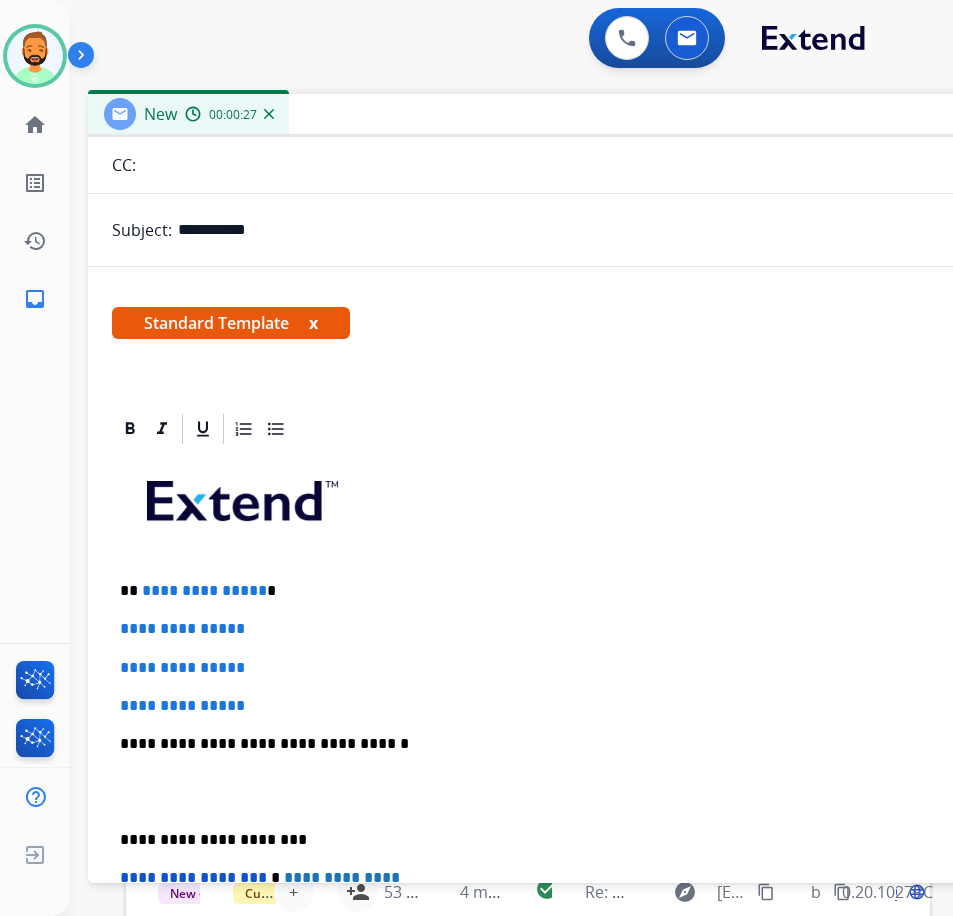 click on "**********" at bounding box center [580, 591] 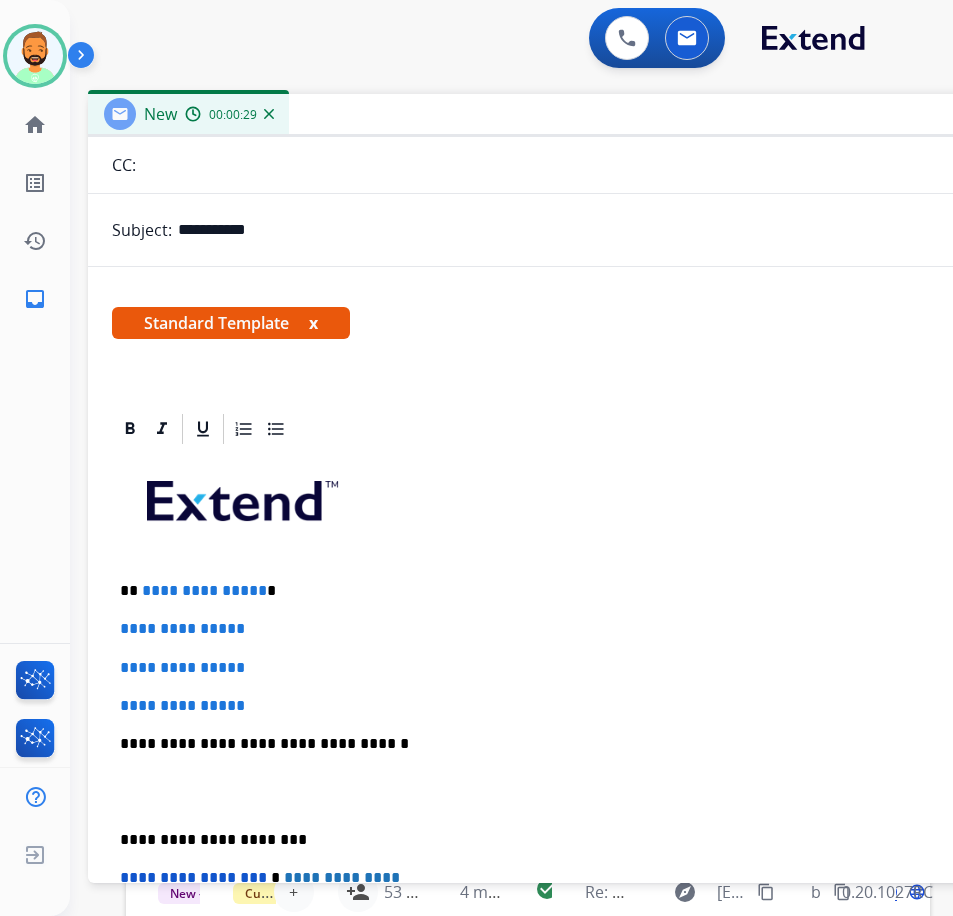 type 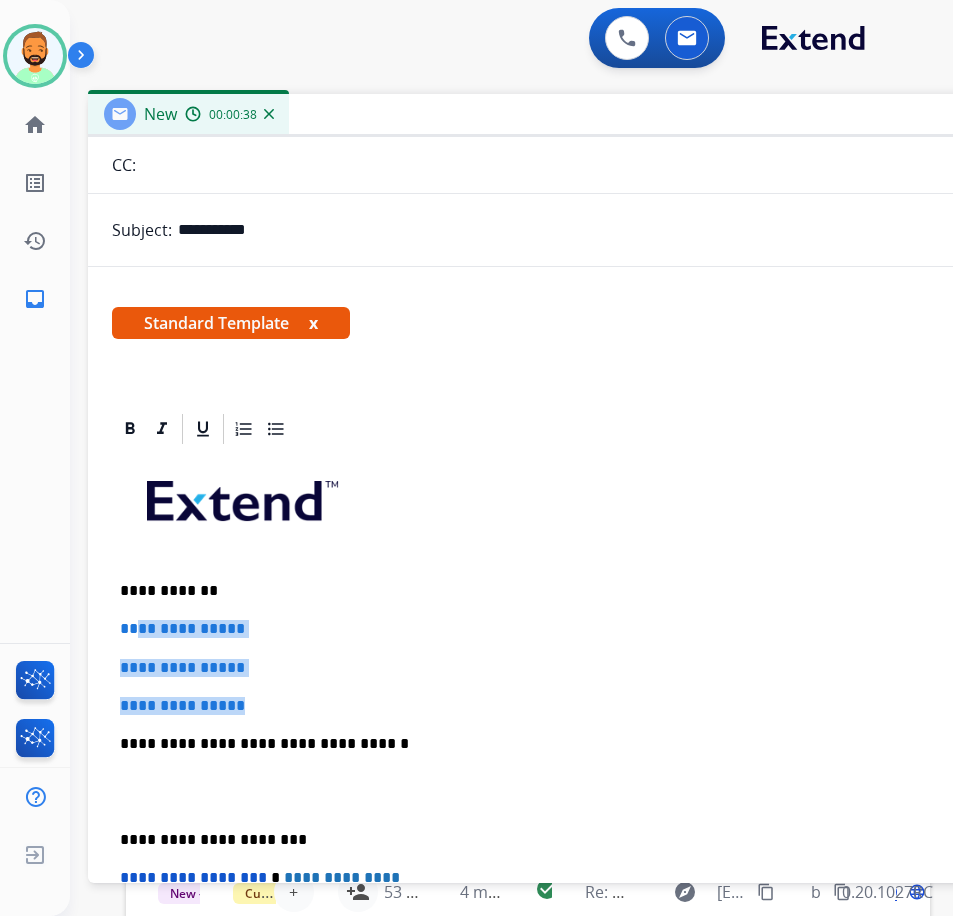 drag, startPoint x: 292, startPoint y: 712, endPoint x: 134, endPoint y: 625, distance: 180.36906 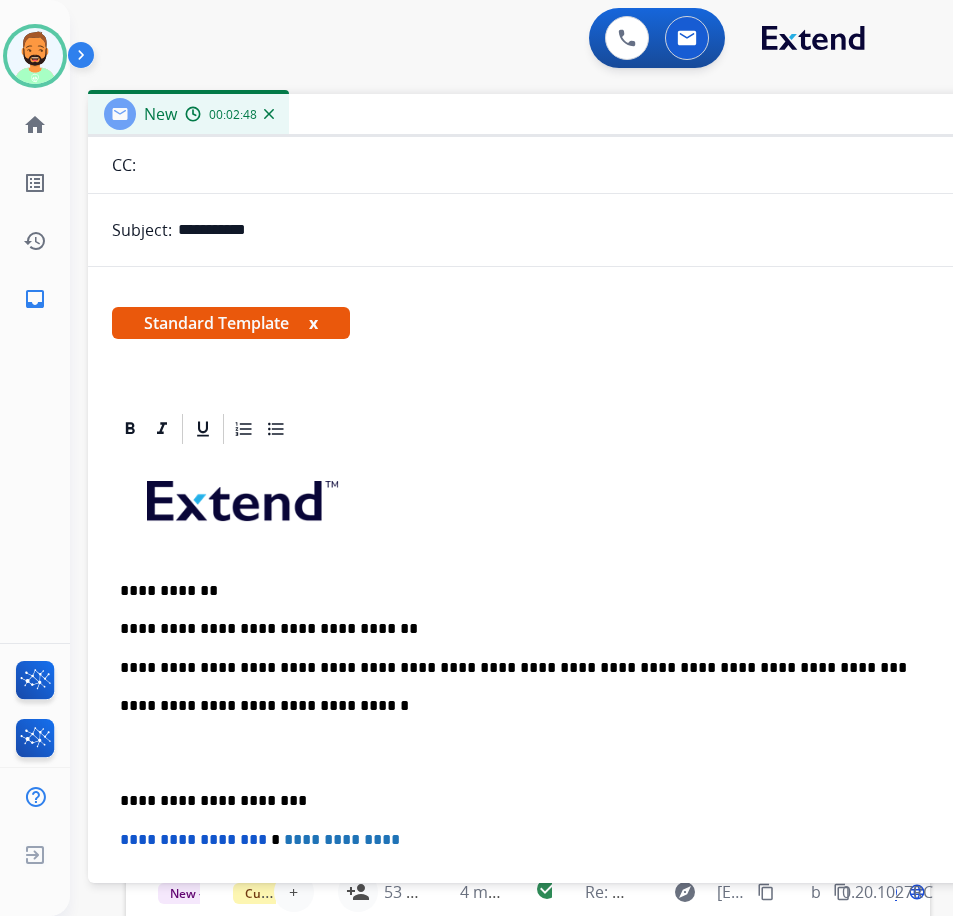 click on "**********" at bounding box center [580, 668] 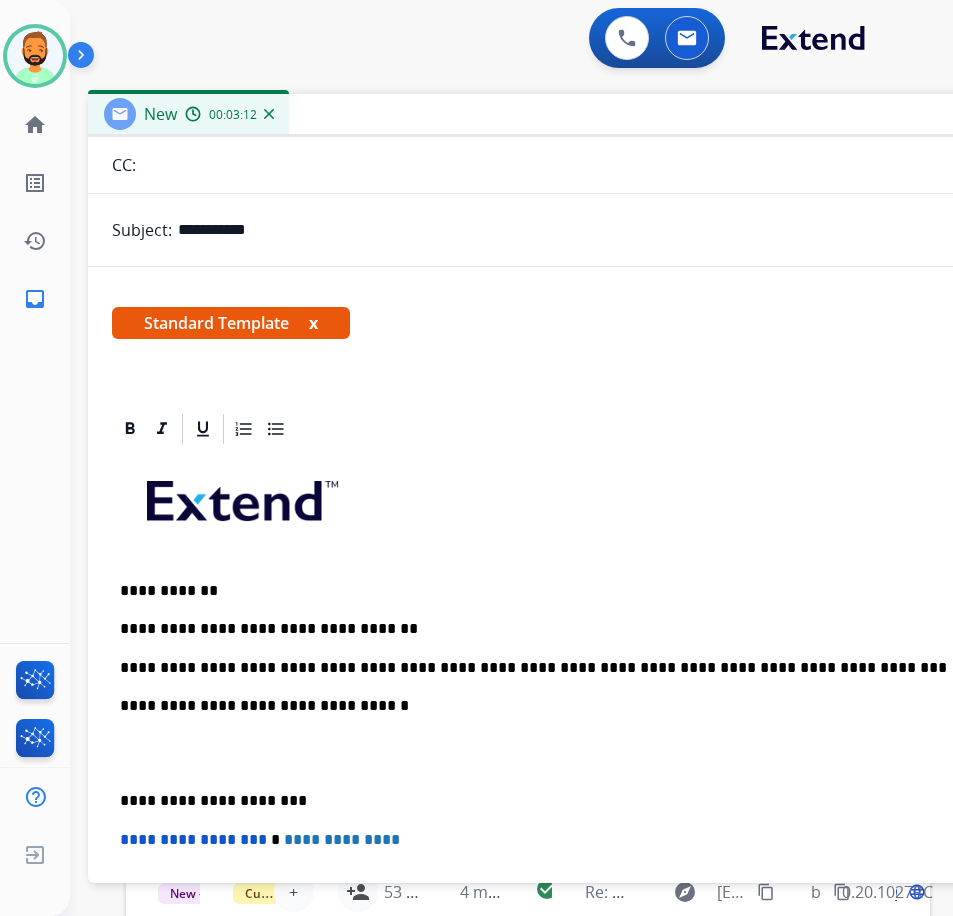 click on "**********" at bounding box center (580, 668) 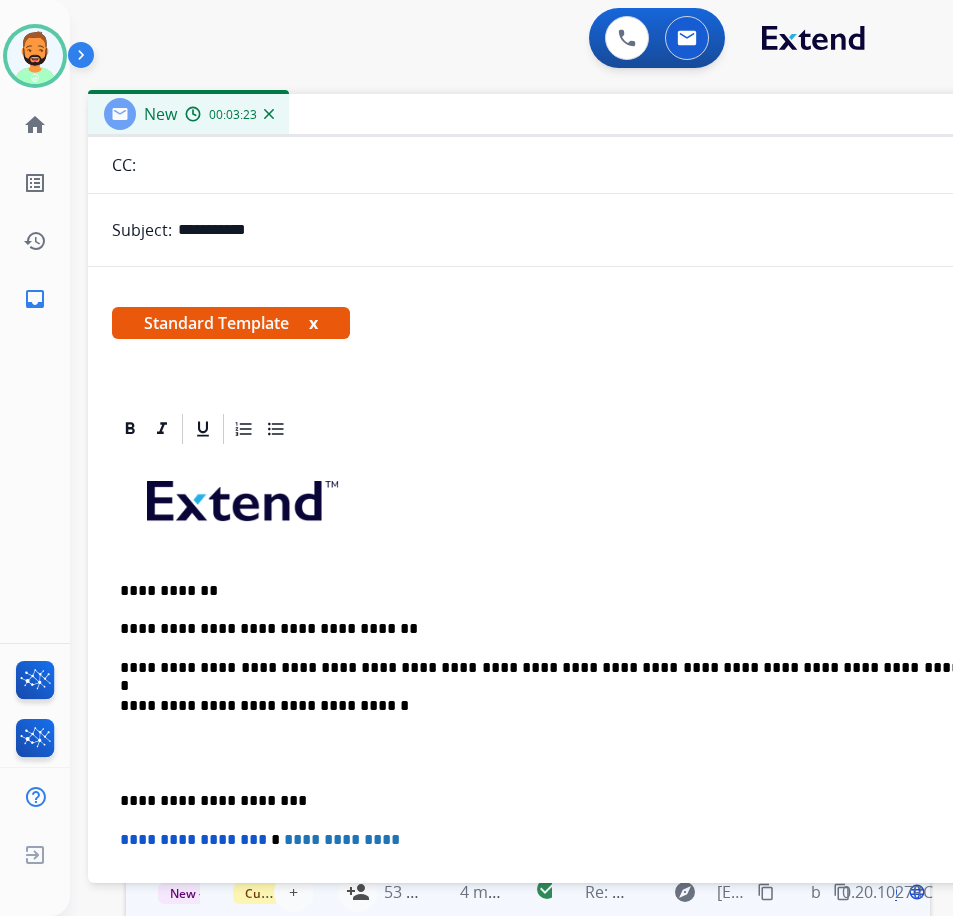 click on "explore [EMAIL_ADDRESS][DOMAIN_NAME] content_copy" at bounding box center (720, 892) 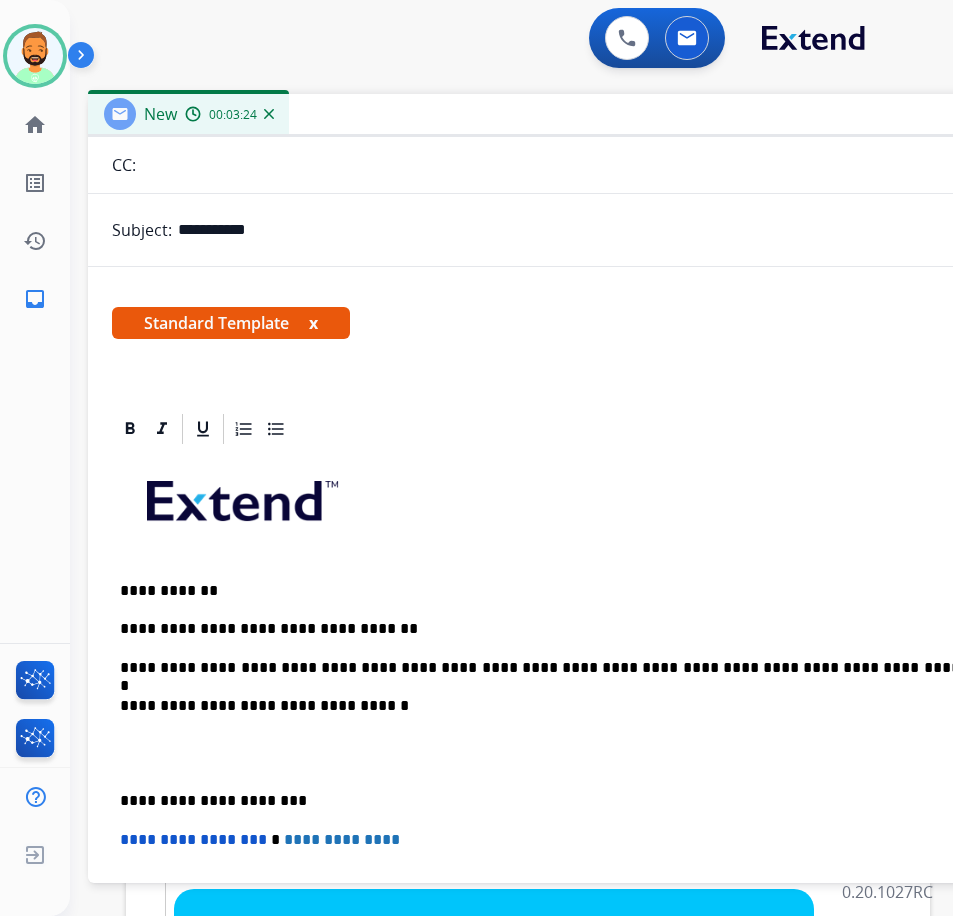 scroll, scrollTop: 360, scrollLeft: 0, axis: vertical 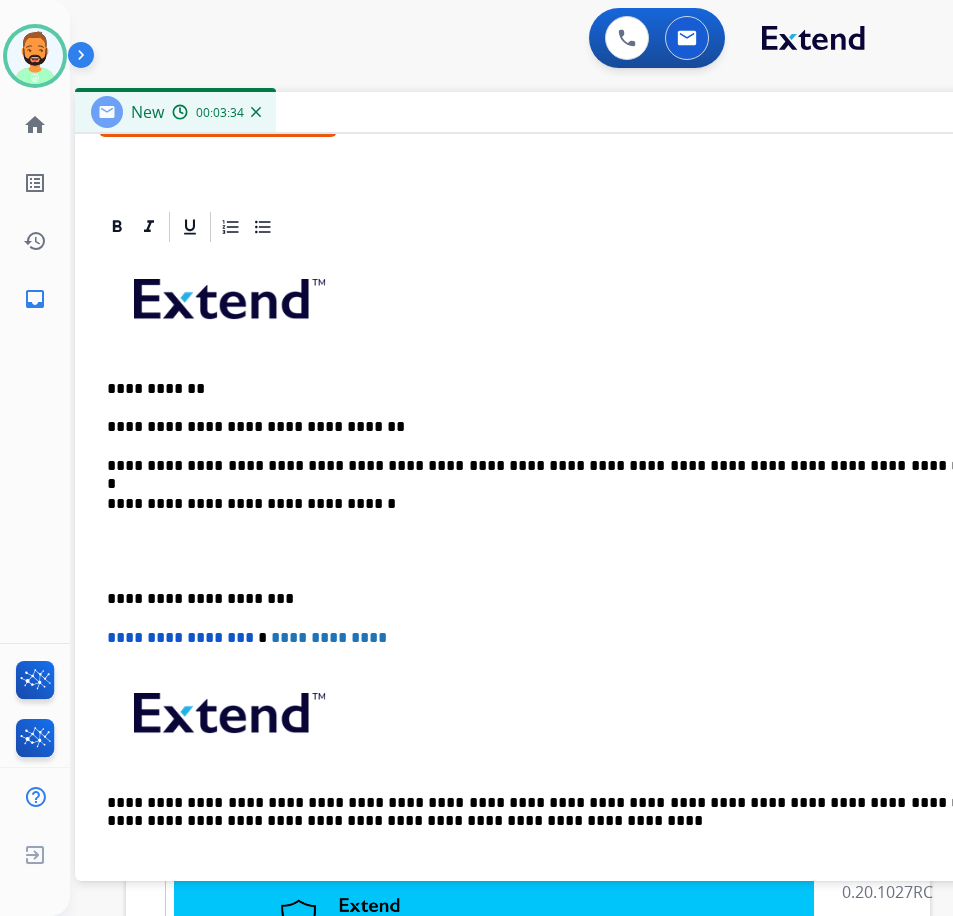 drag, startPoint x: 445, startPoint y: 121, endPoint x: 465, endPoint y: 168, distance: 51.078373 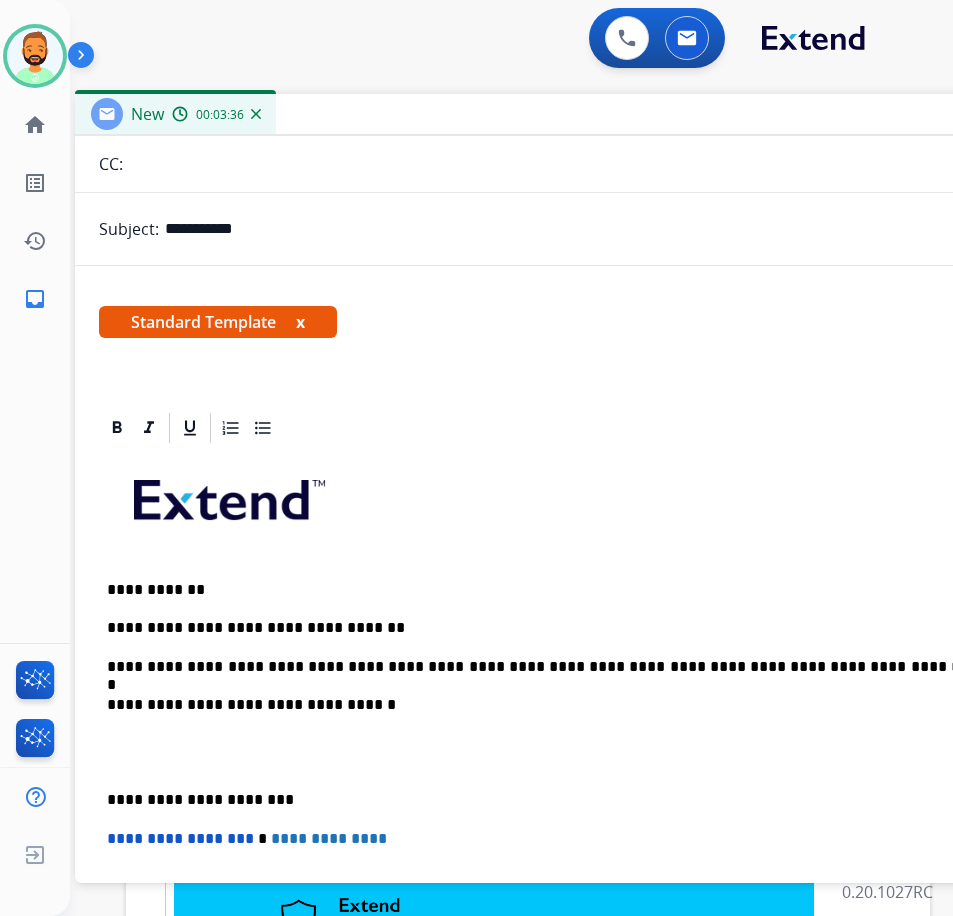 scroll, scrollTop: 400, scrollLeft: 0, axis: vertical 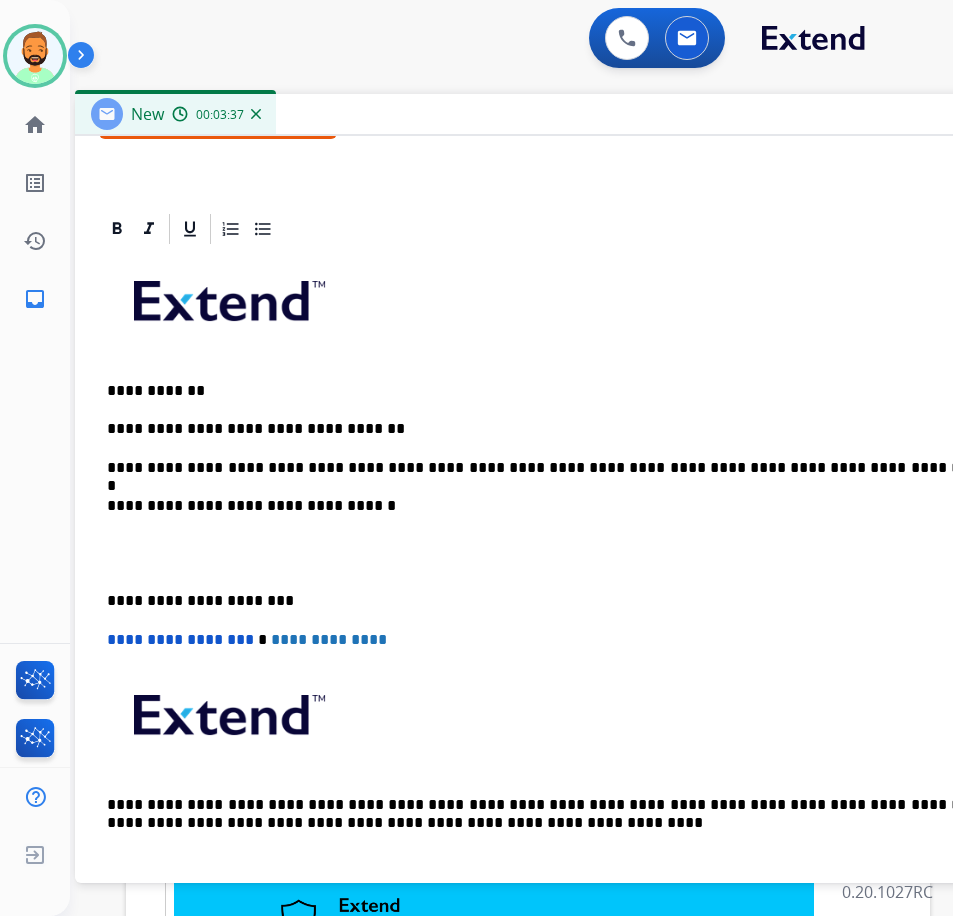 click on "**********" at bounding box center (567, 468) 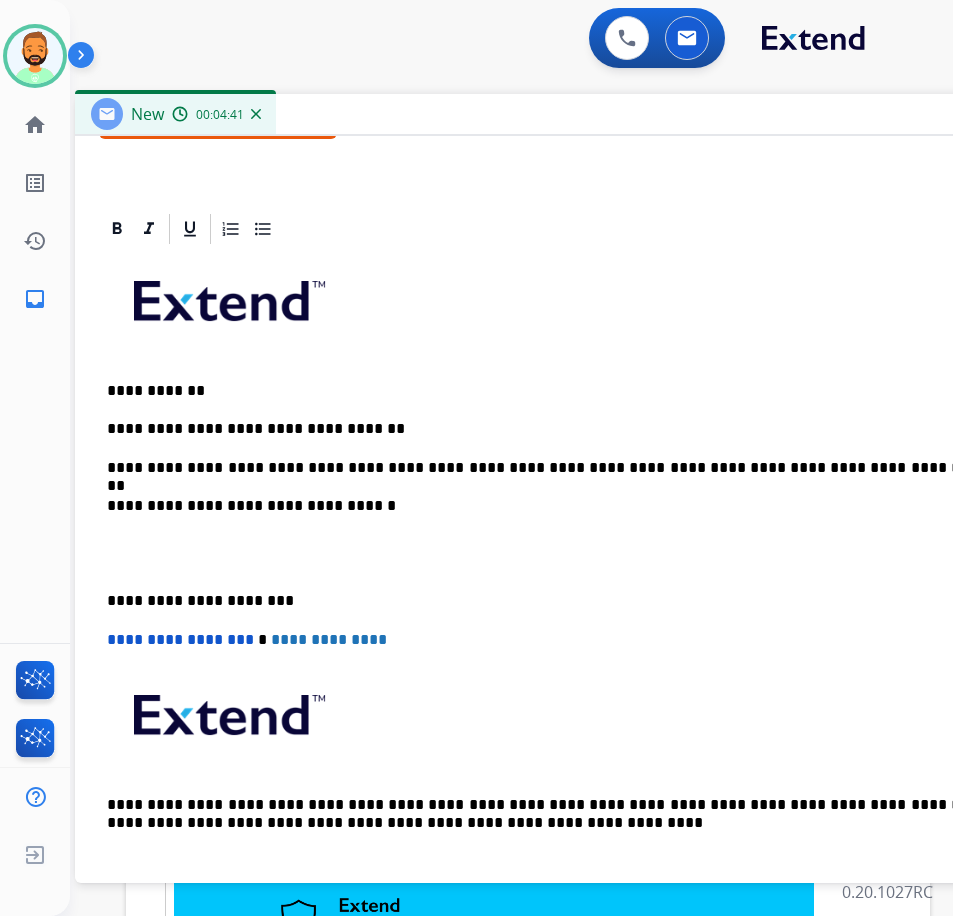 click on "**********" at bounding box center [567, 468] 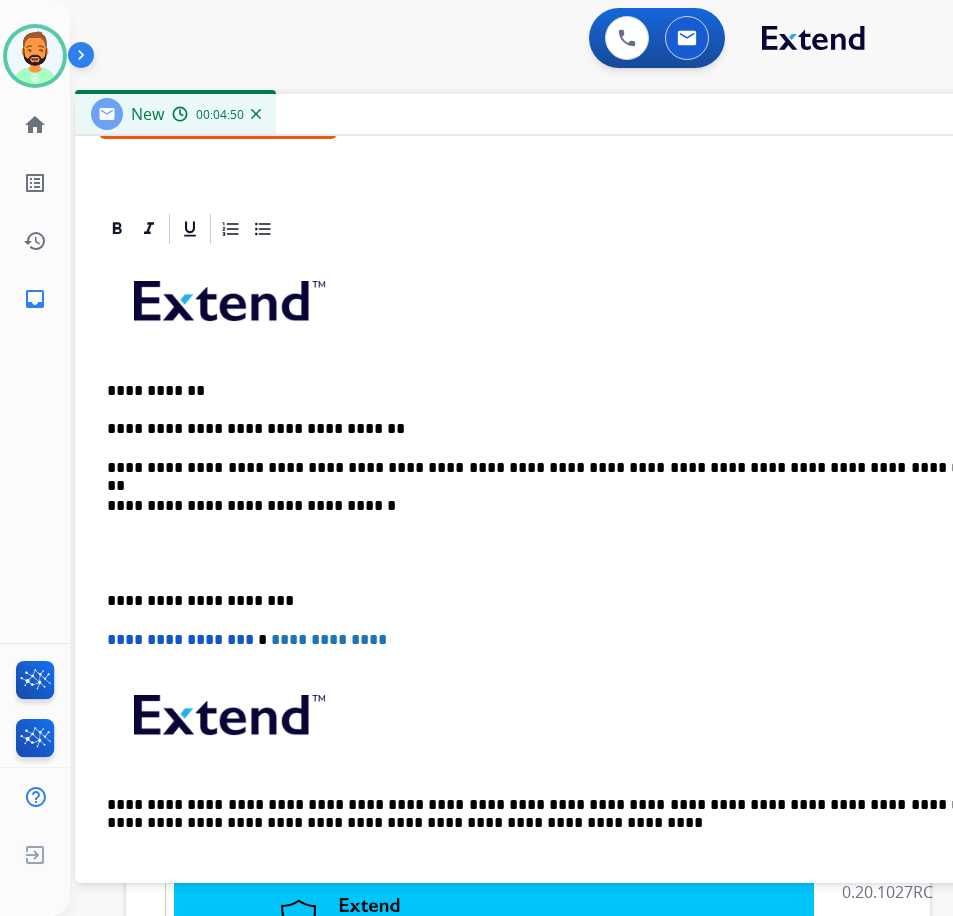 click on "**********" at bounding box center [567, 468] 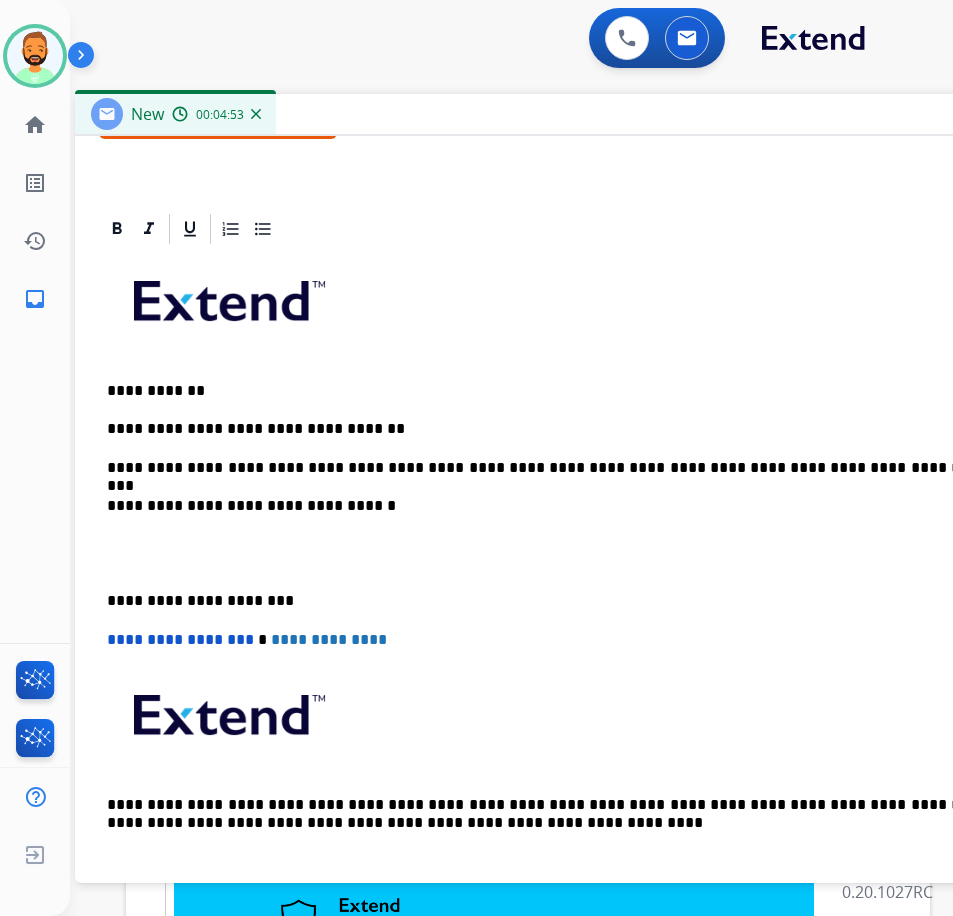 click on "**********" at bounding box center [567, 601] 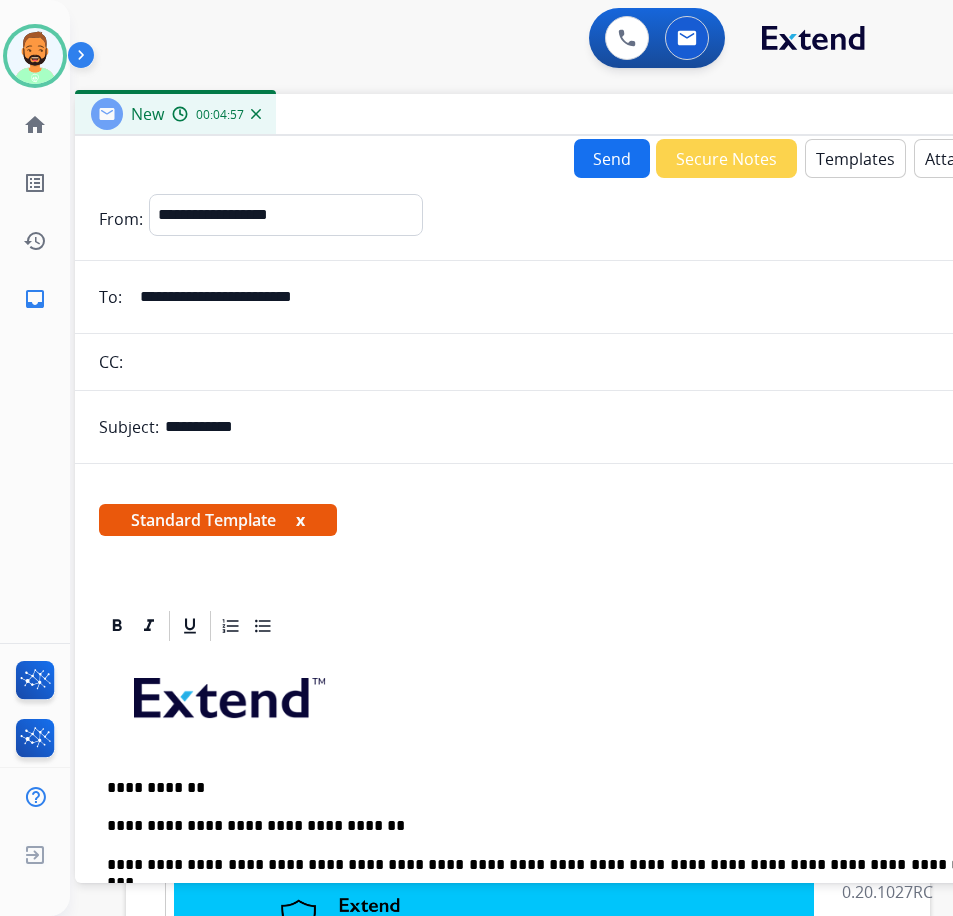 scroll, scrollTop: 0, scrollLeft: 0, axis: both 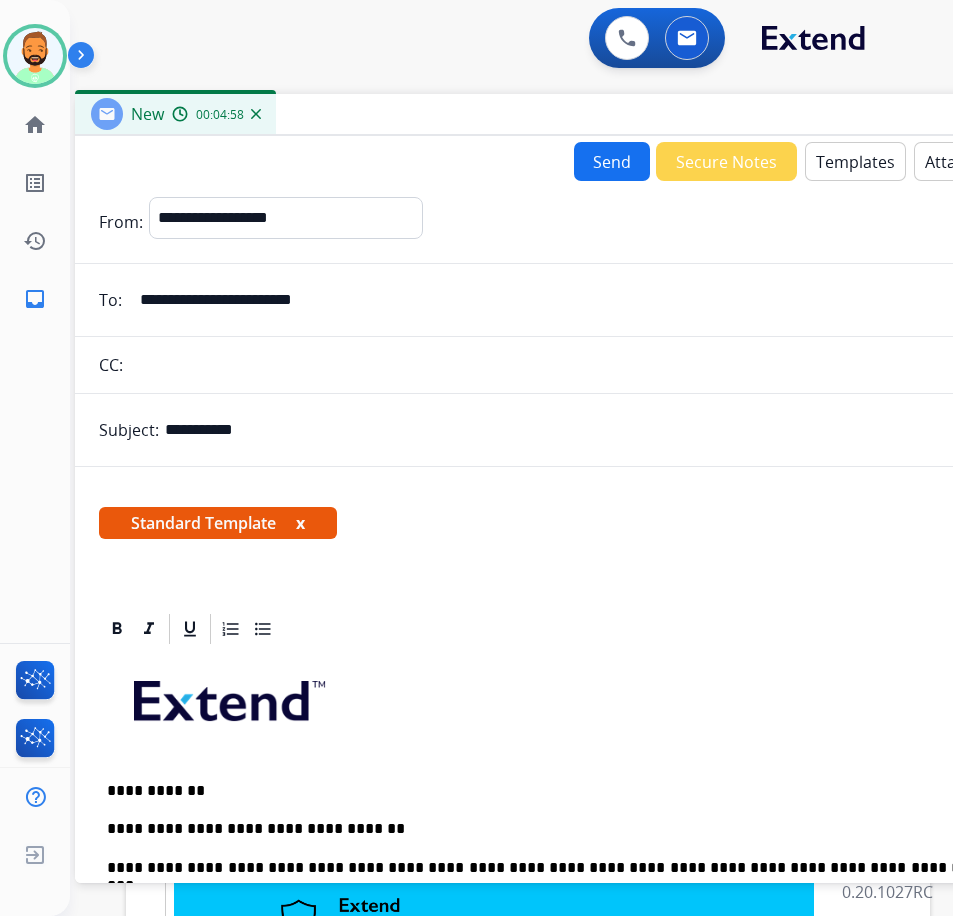 click on "Send" at bounding box center [612, 161] 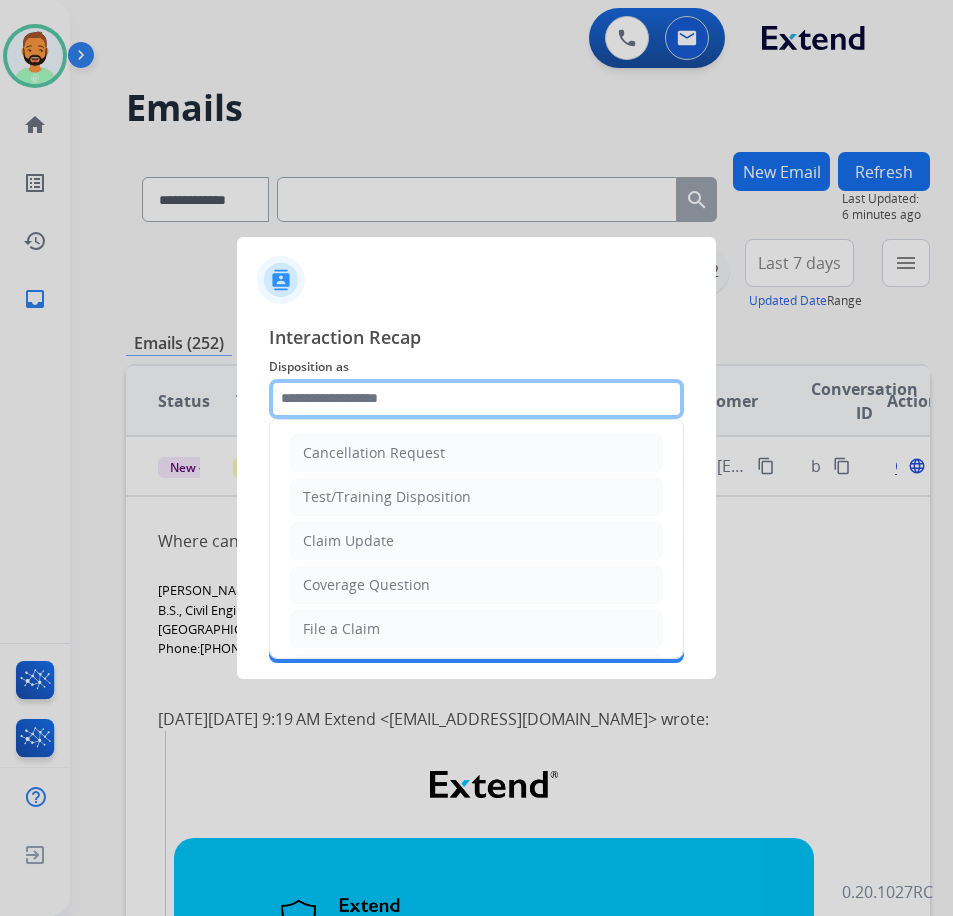 click 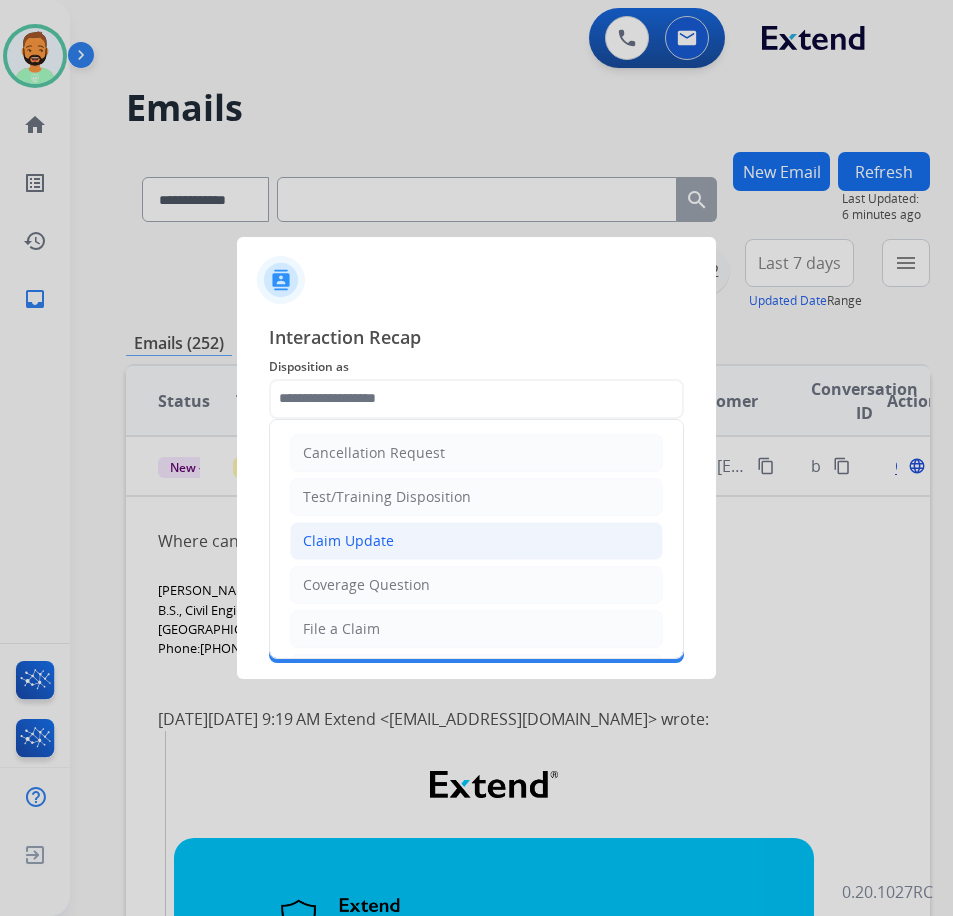 click on "Claim Update" 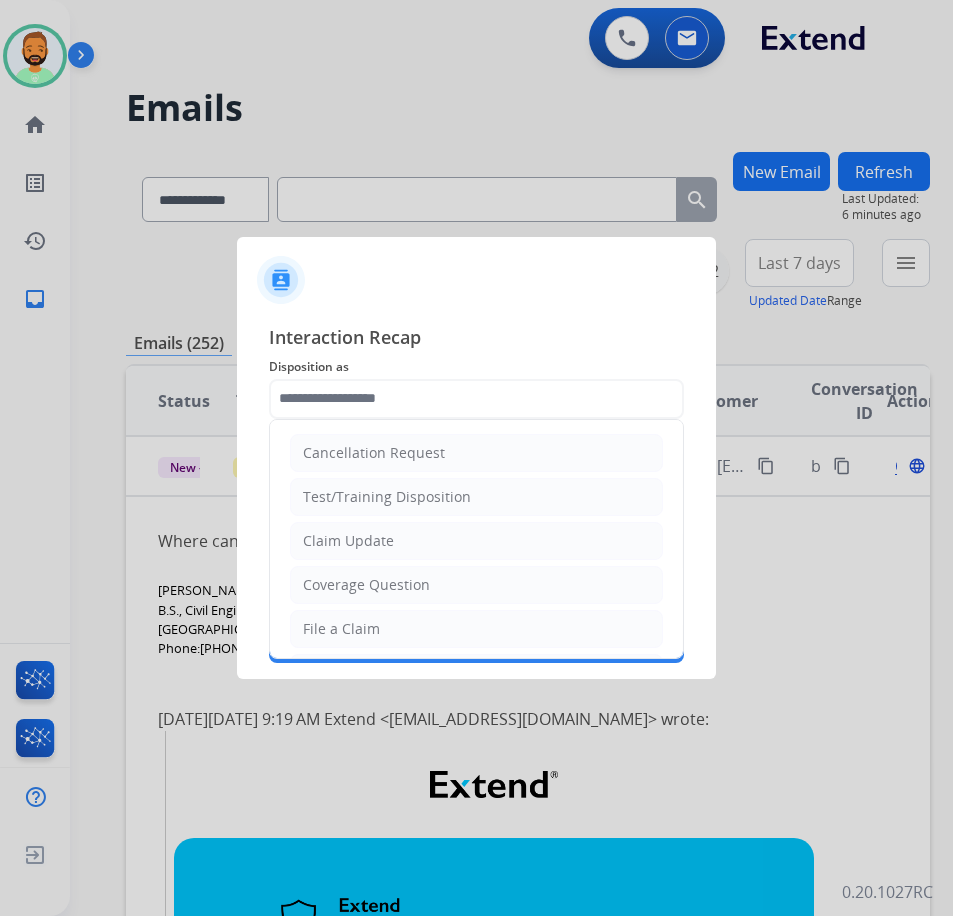 type on "**********" 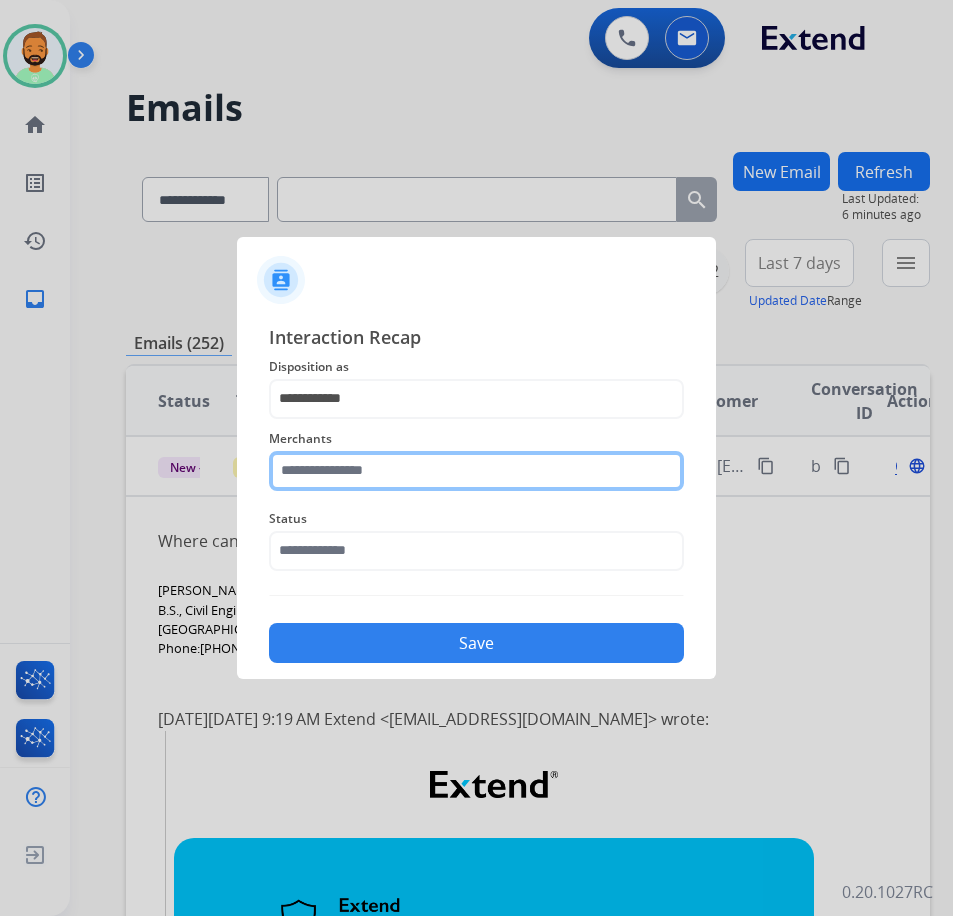 click 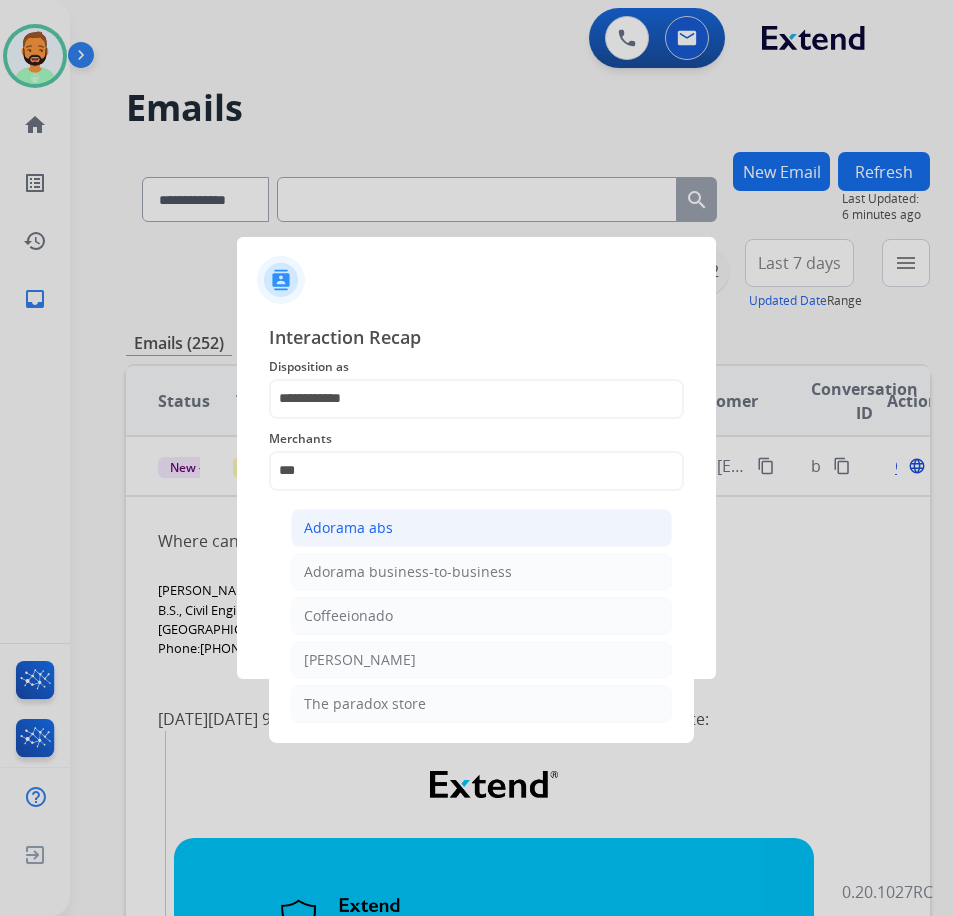 click on "Adorama abs" 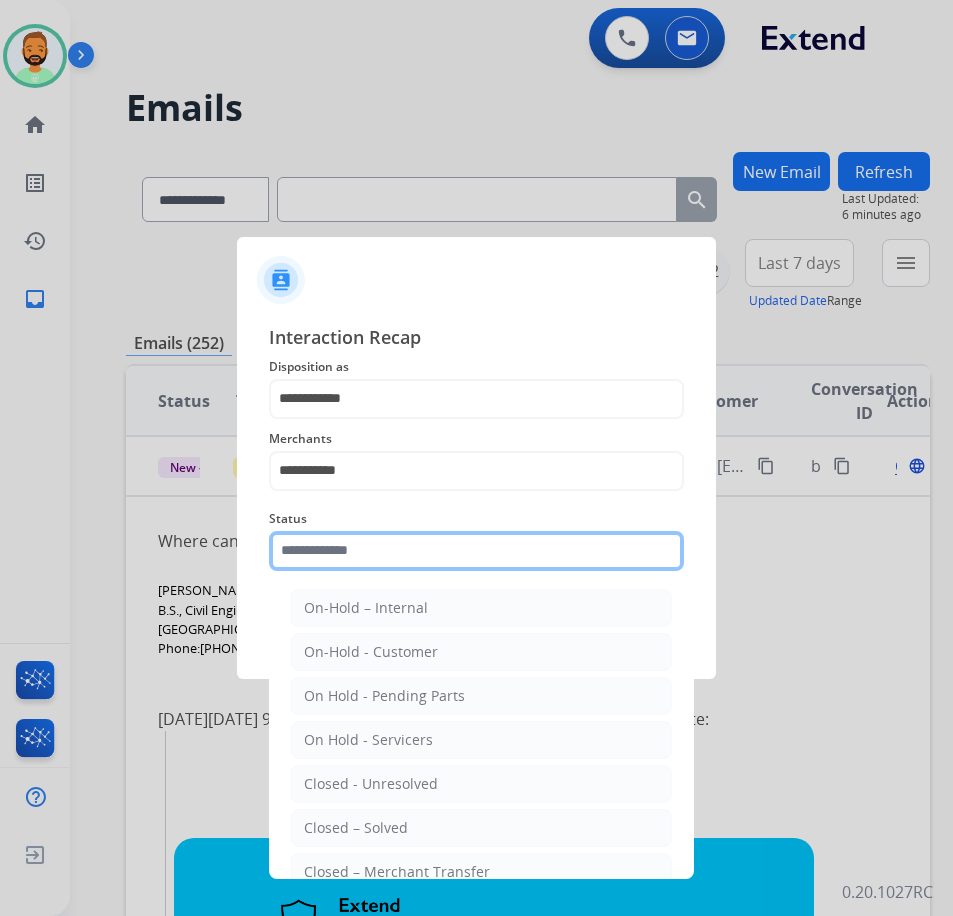 click 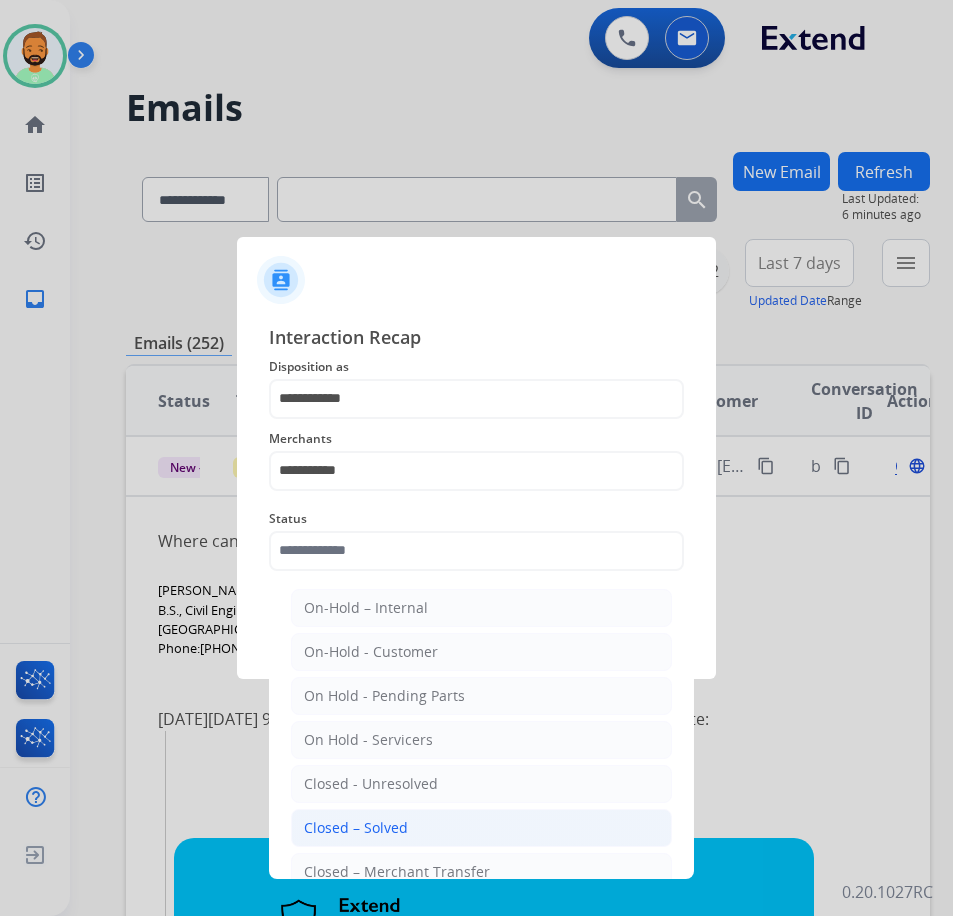 click on "Closed – Solved" 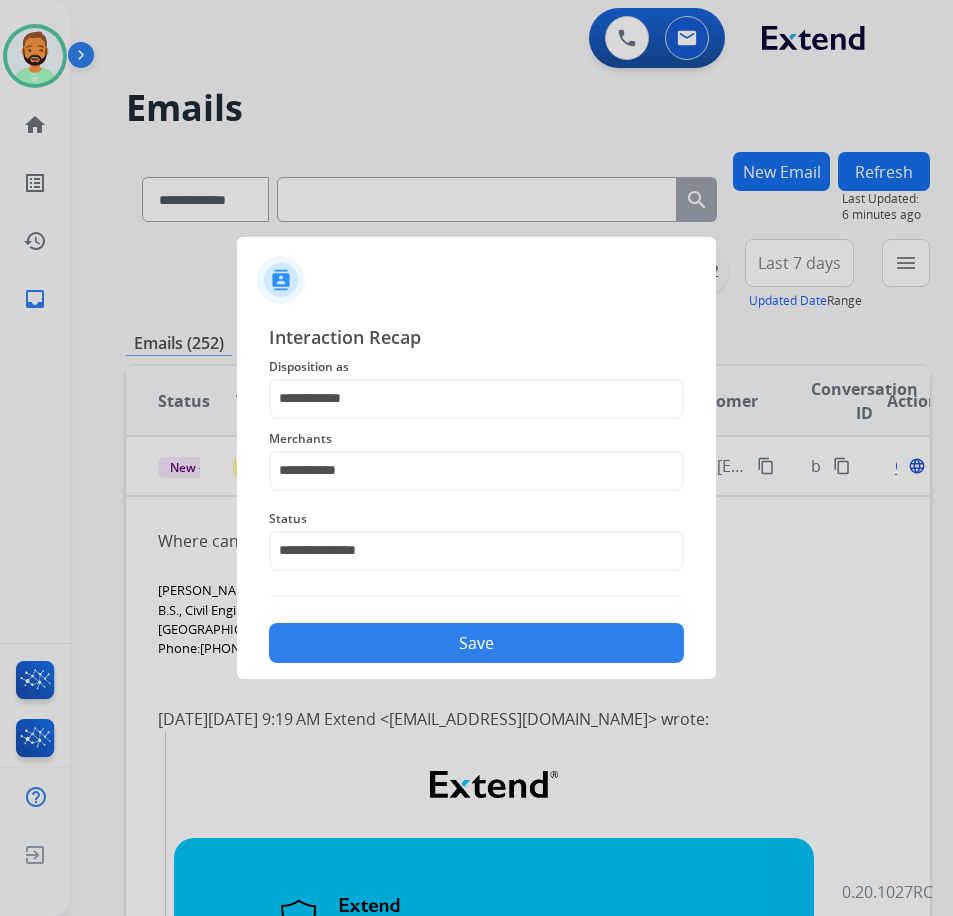 click on "Save" 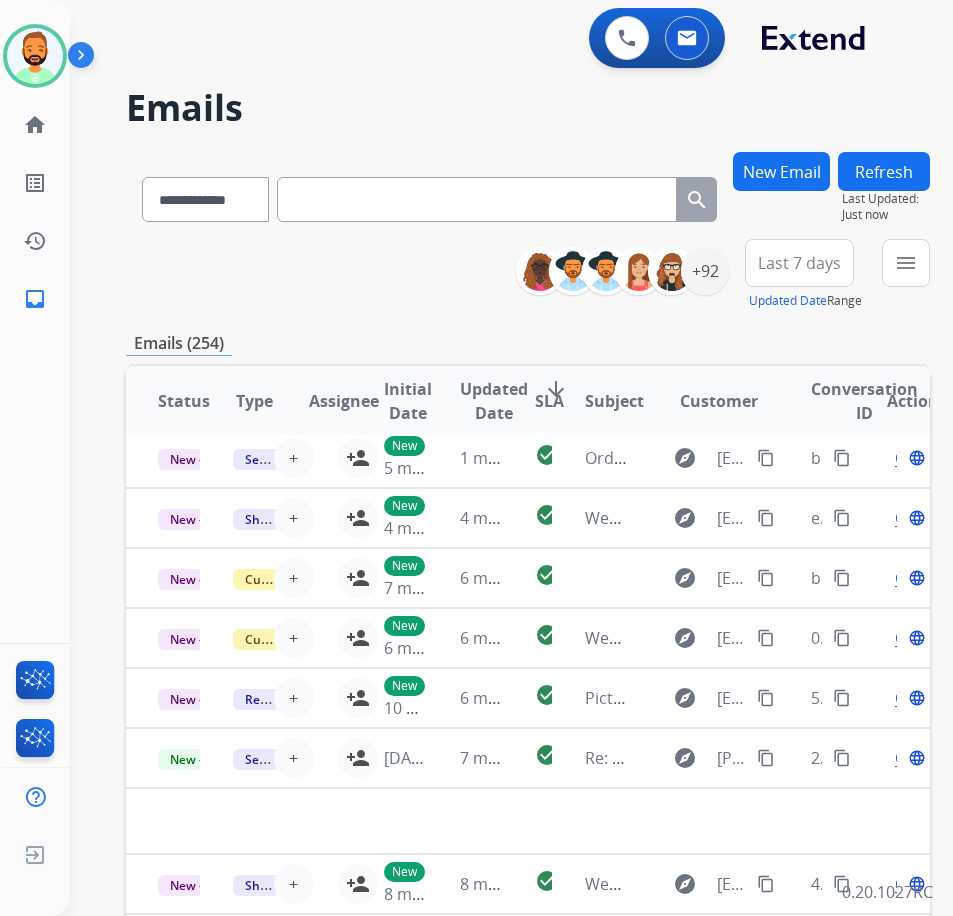 scroll, scrollTop: 84, scrollLeft: 0, axis: vertical 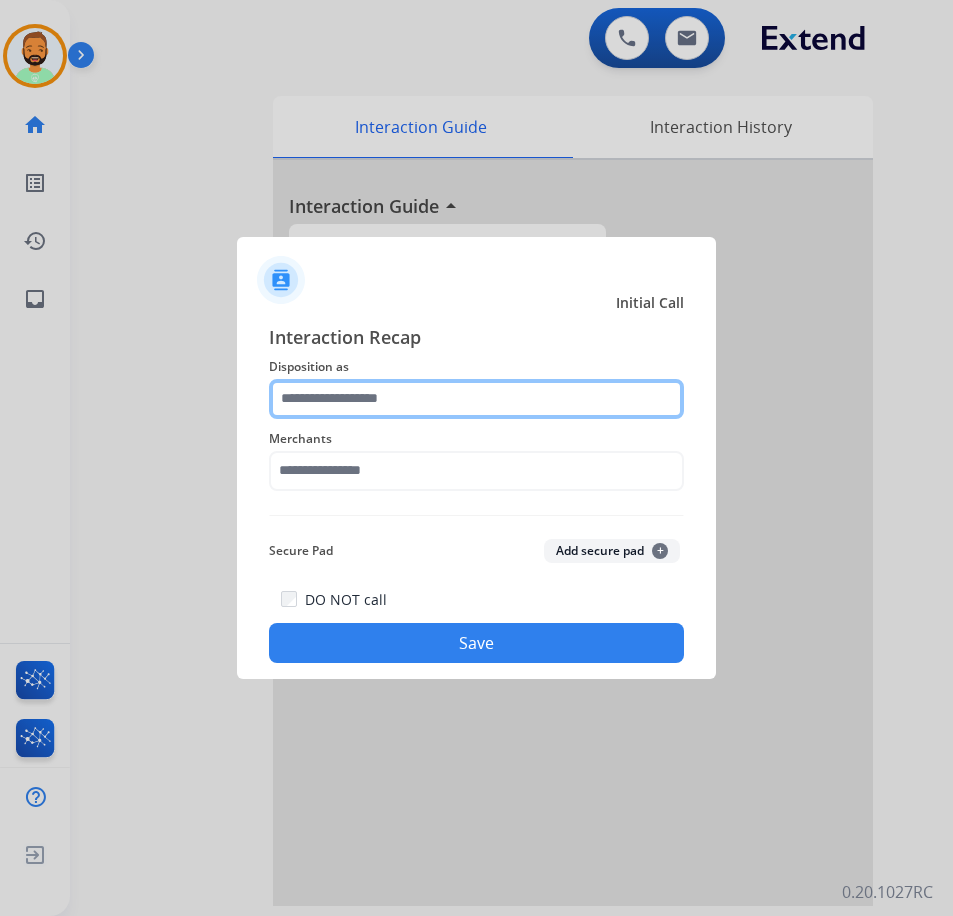 click 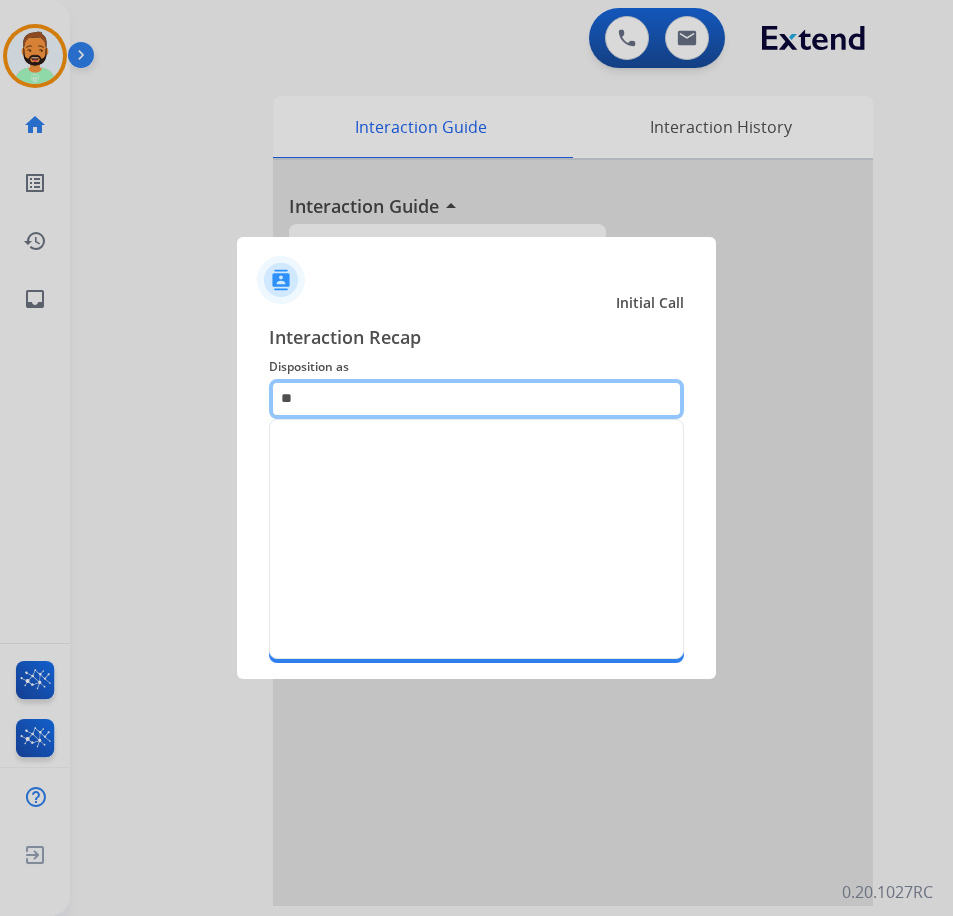 type on "*" 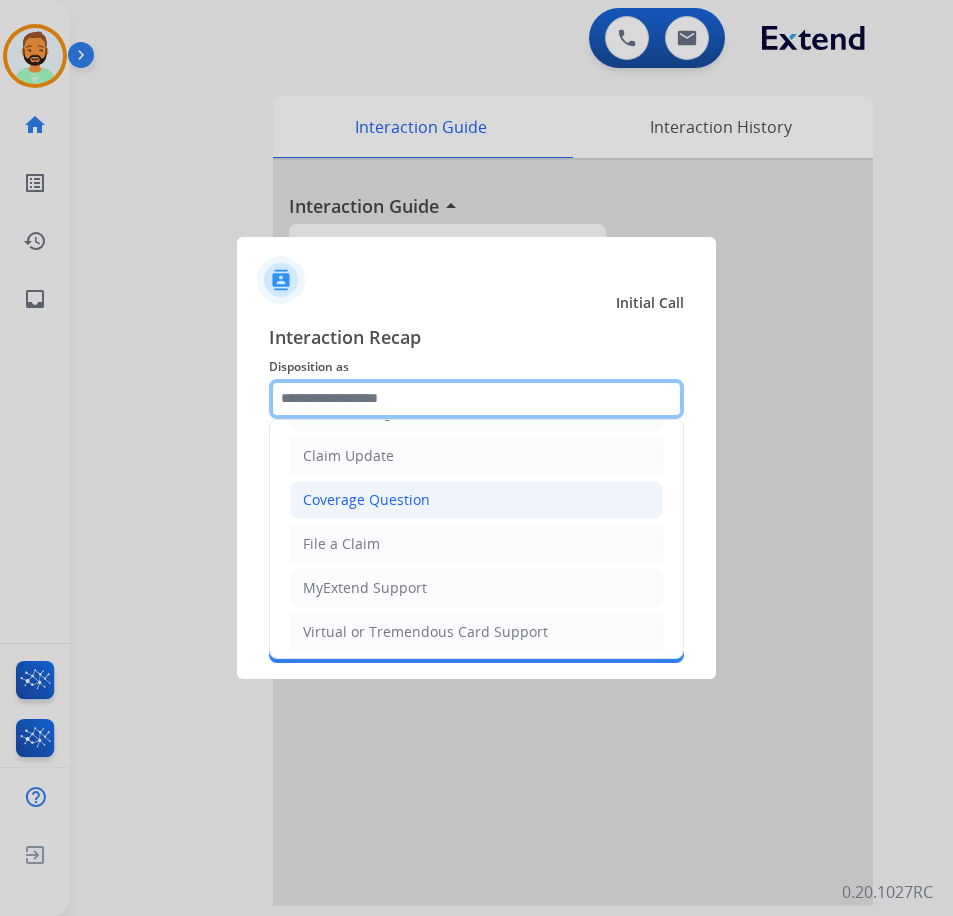 scroll, scrollTop: 200, scrollLeft: 0, axis: vertical 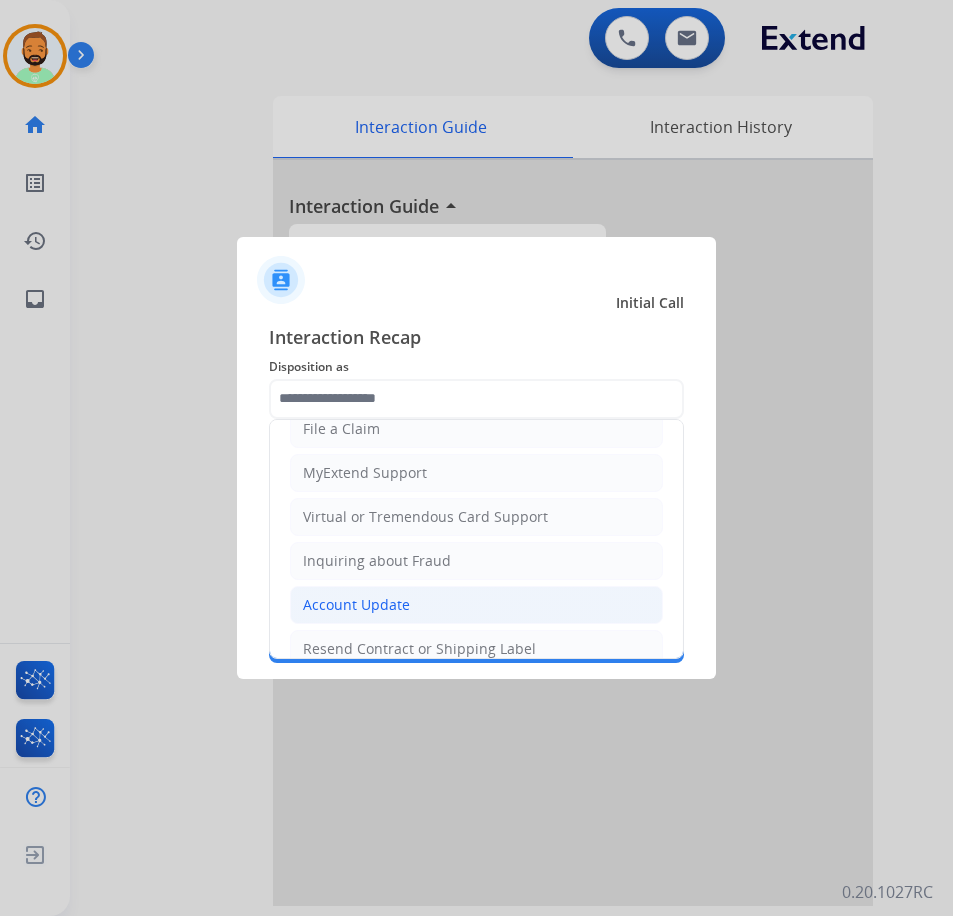 click on "Account Update" 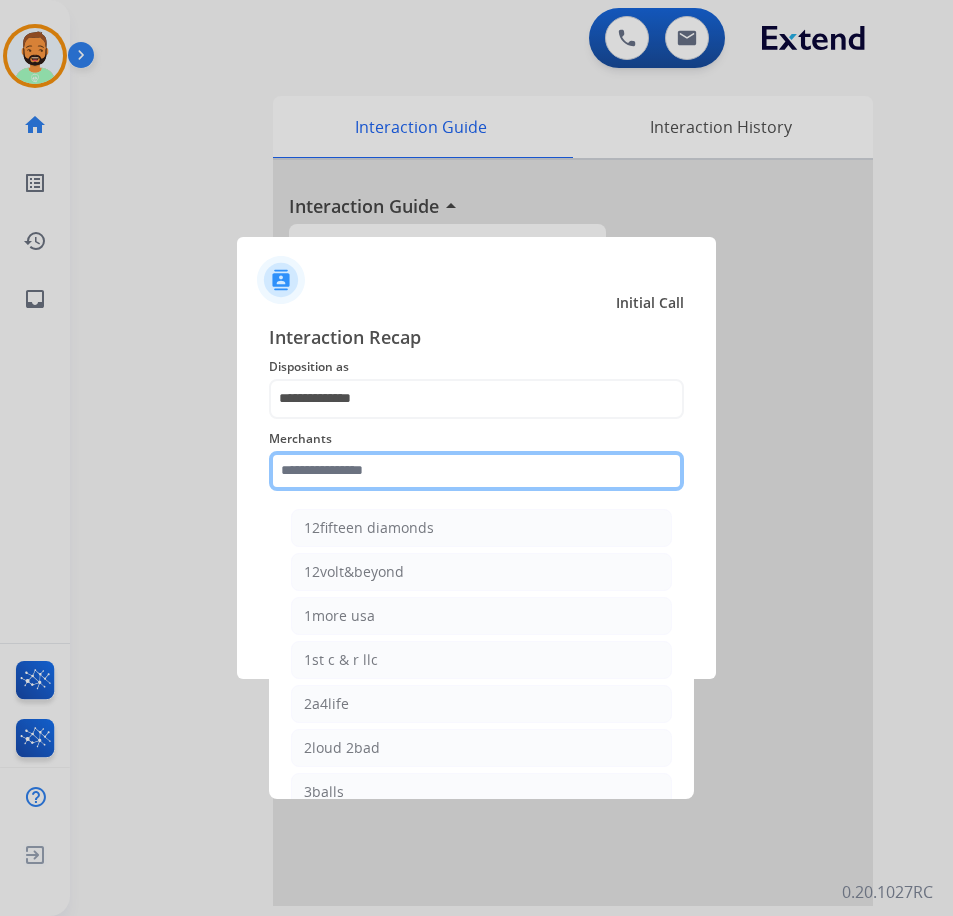 click 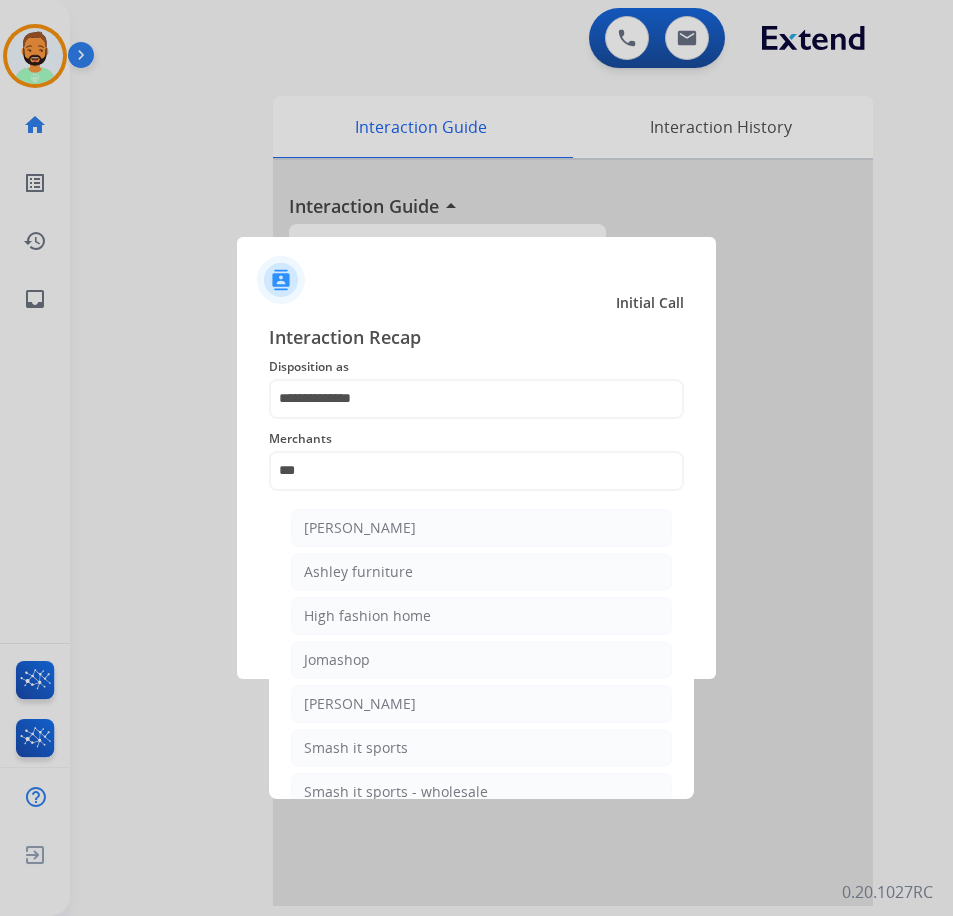 click on "[PERSON_NAME]" 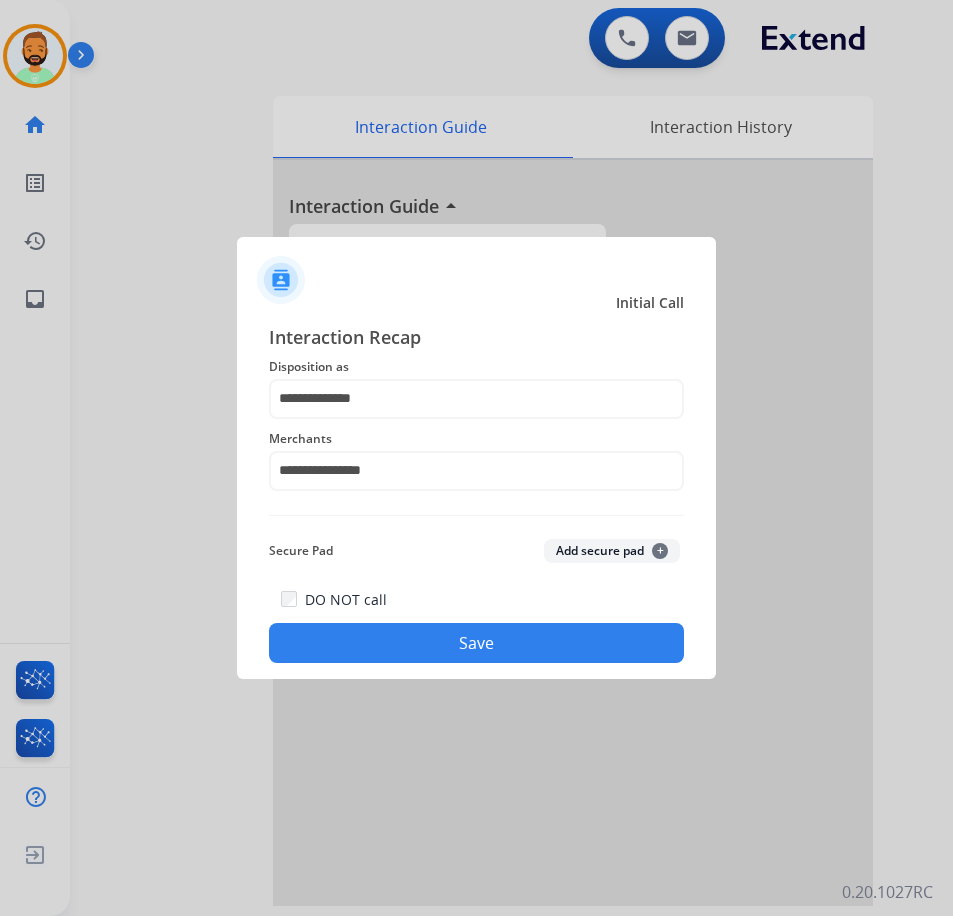 click on "Save" 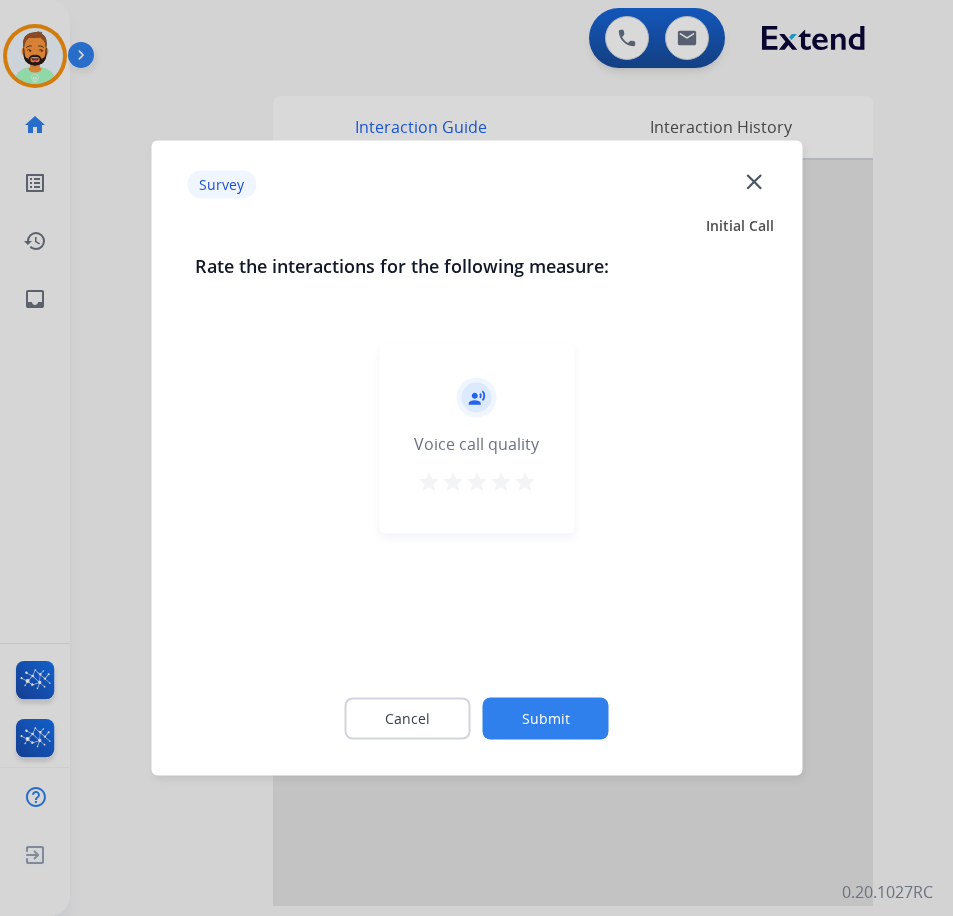 drag, startPoint x: 512, startPoint y: 697, endPoint x: 321, endPoint y: 705, distance: 191.16747 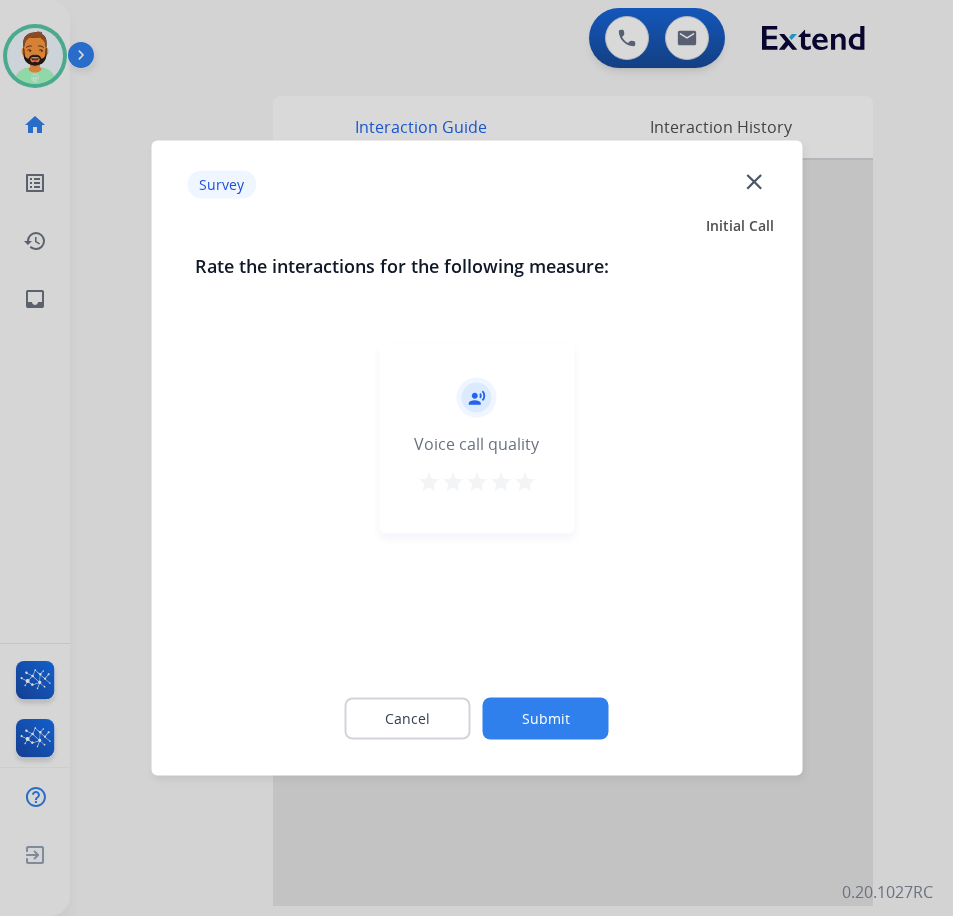 click on "Submit" 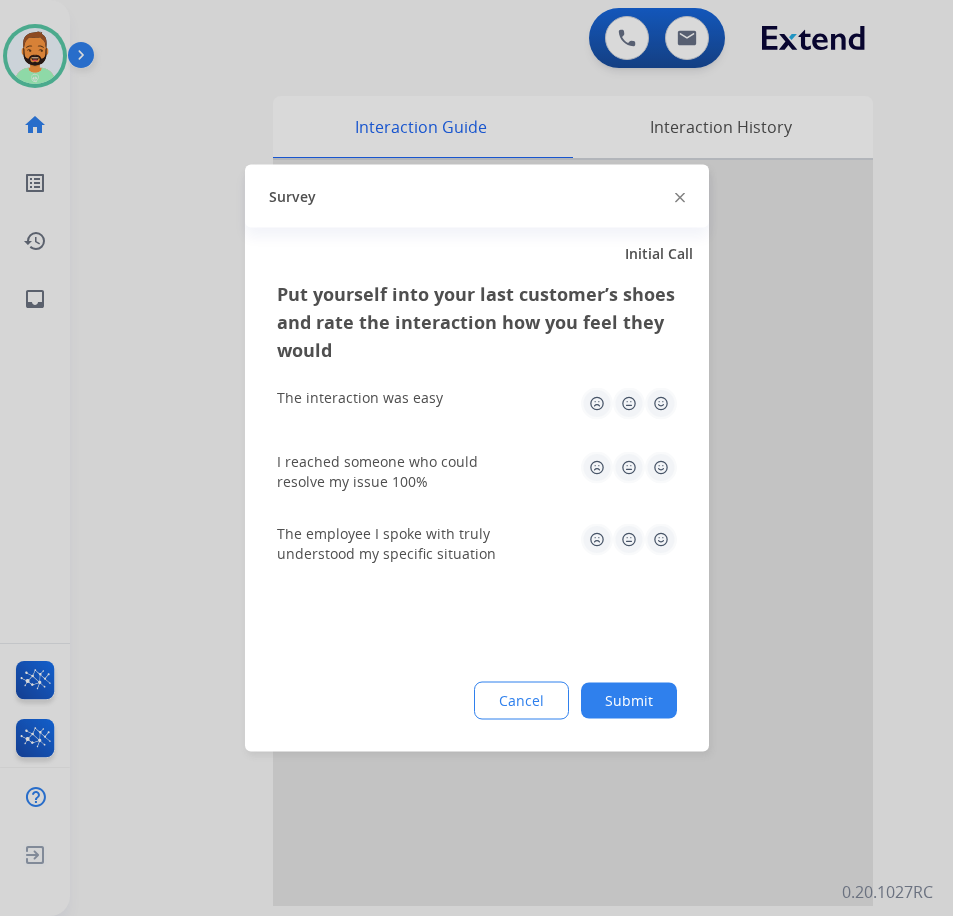 click on "Submit" 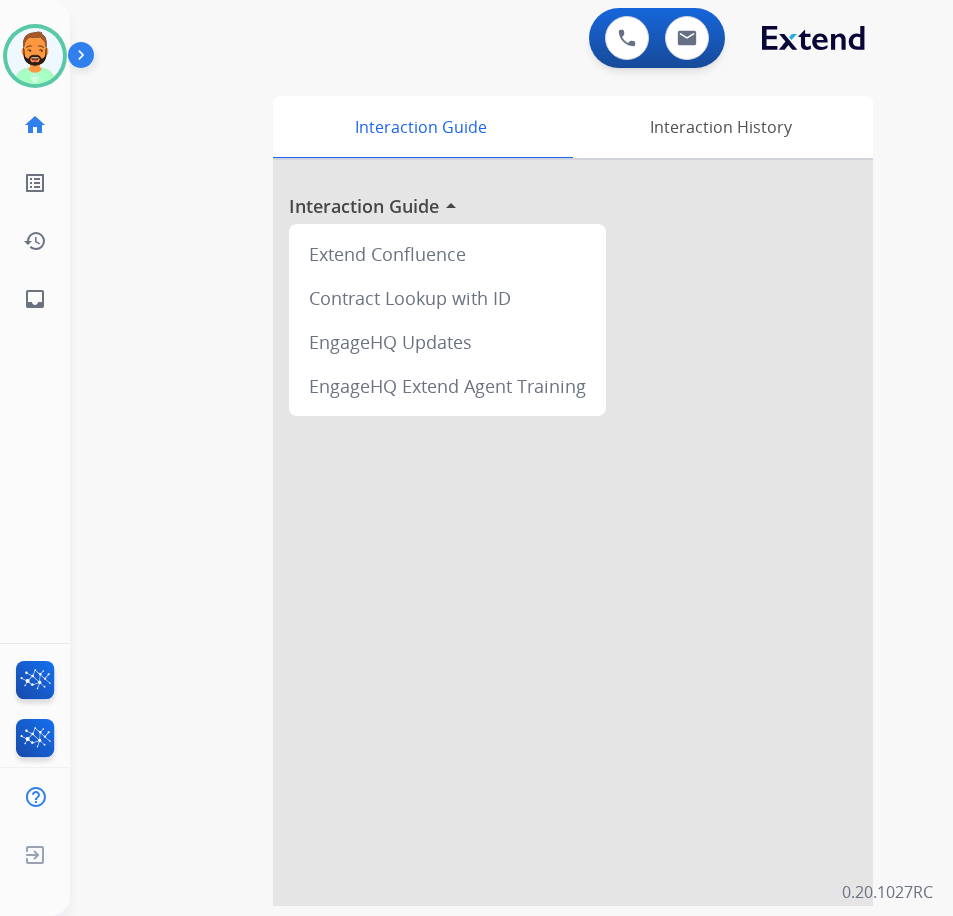 click on "swap_horiz Break voice bridge close_fullscreen Connect 3-Way Call merge_type Separate 3-Way Call  Interaction Guide   Interaction History  Interaction Guide arrow_drop_up  Extend Confluence   Contract Lookup with ID   EngageHQ Updates   EngageHQ Extend Agent Training" at bounding box center [487, 489] 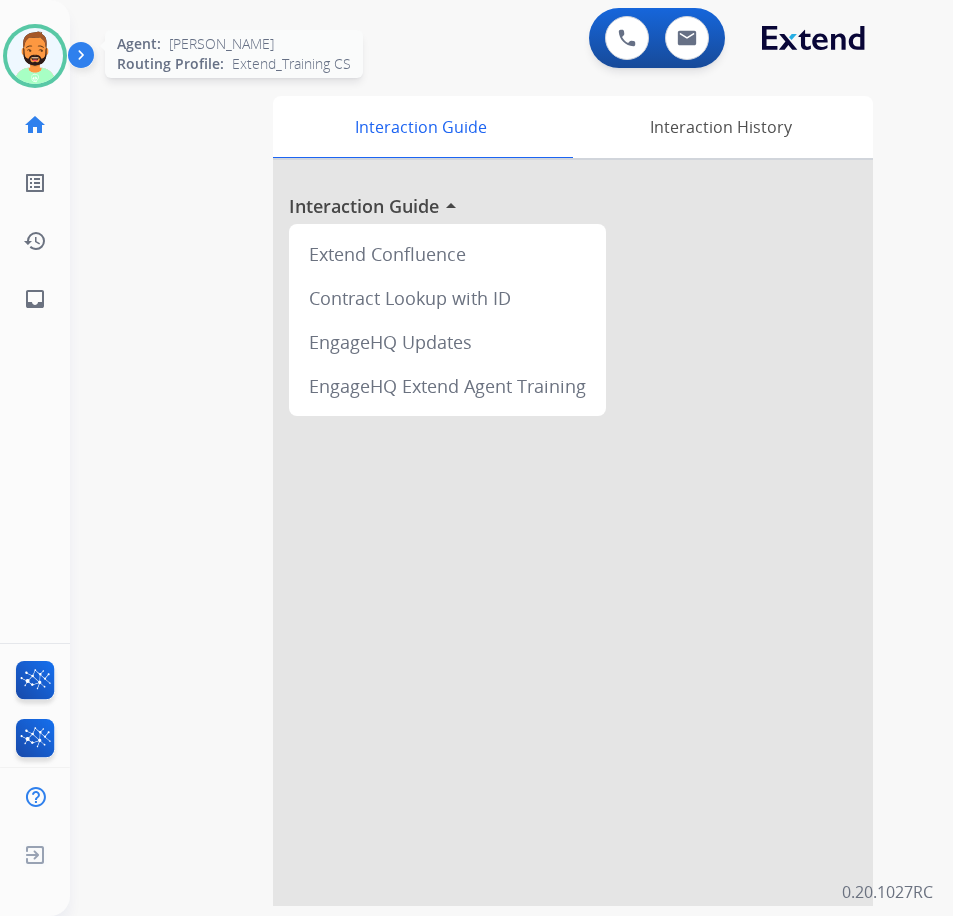 click at bounding box center (35, 56) 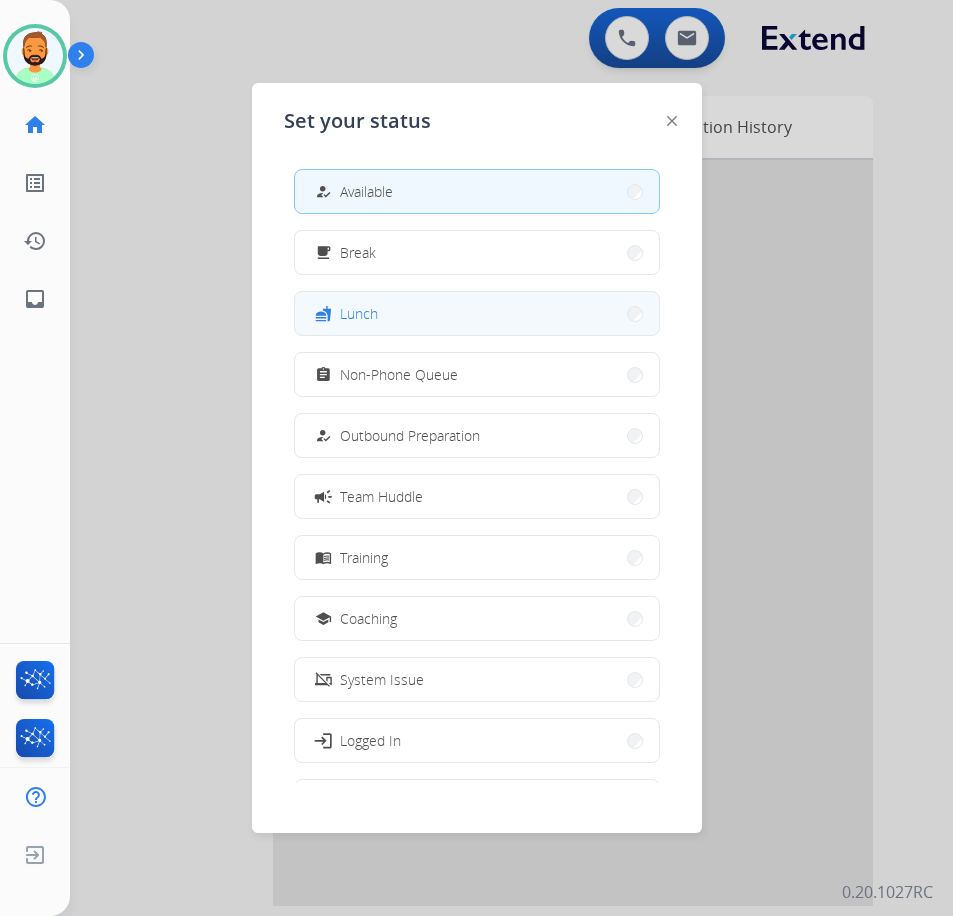 click on "fastfood" at bounding box center [322, 313] 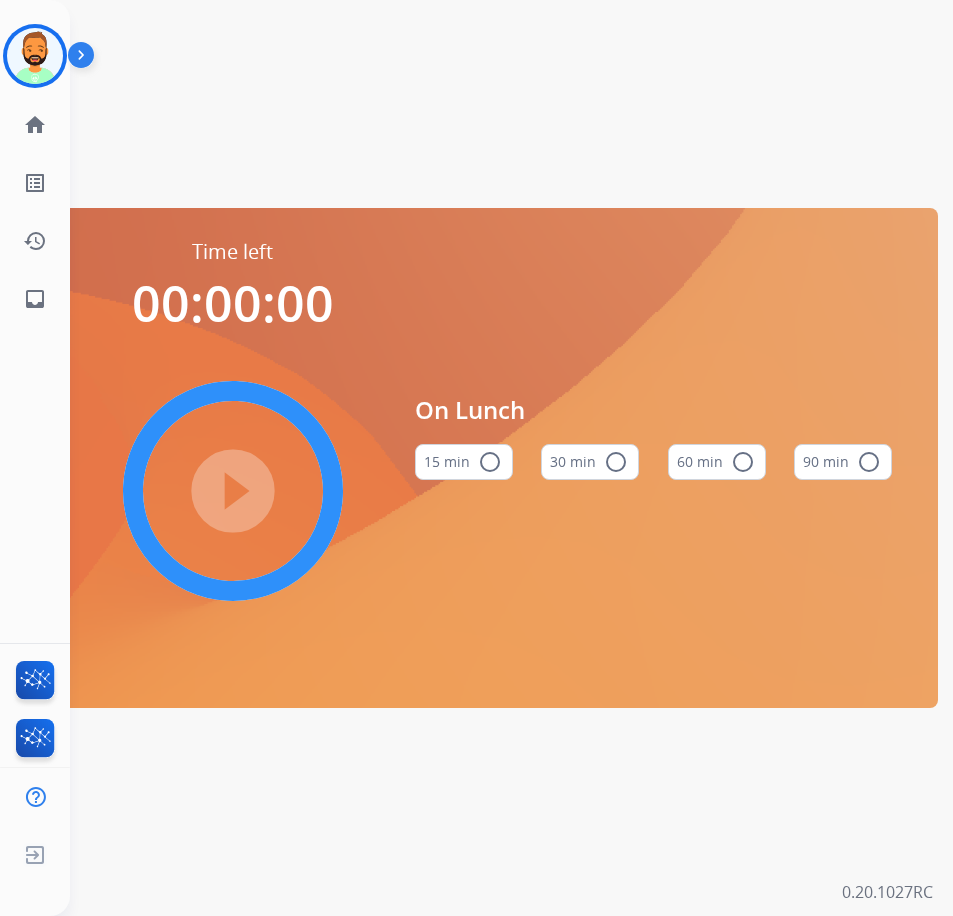 click on "radio_button_unchecked" at bounding box center (616, 462) 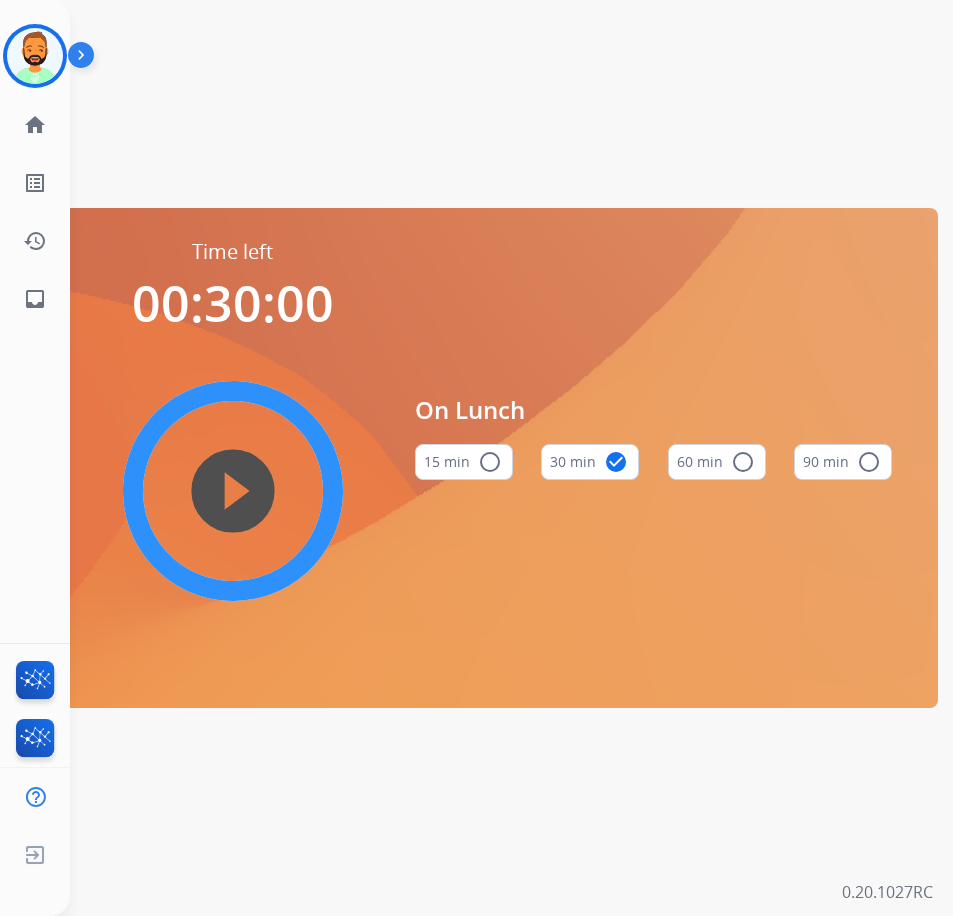 click on "play_circle_filled" at bounding box center [233, 491] 